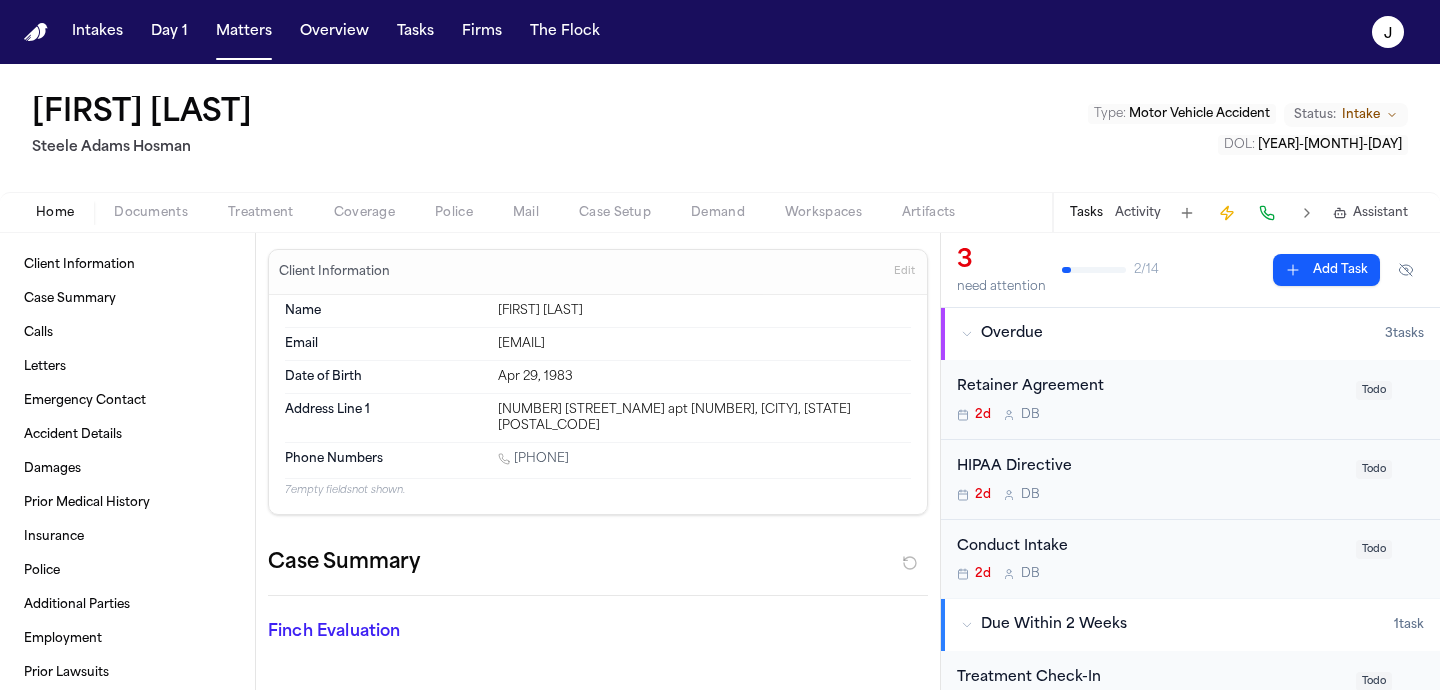 scroll, scrollTop: 0, scrollLeft: 0, axis: both 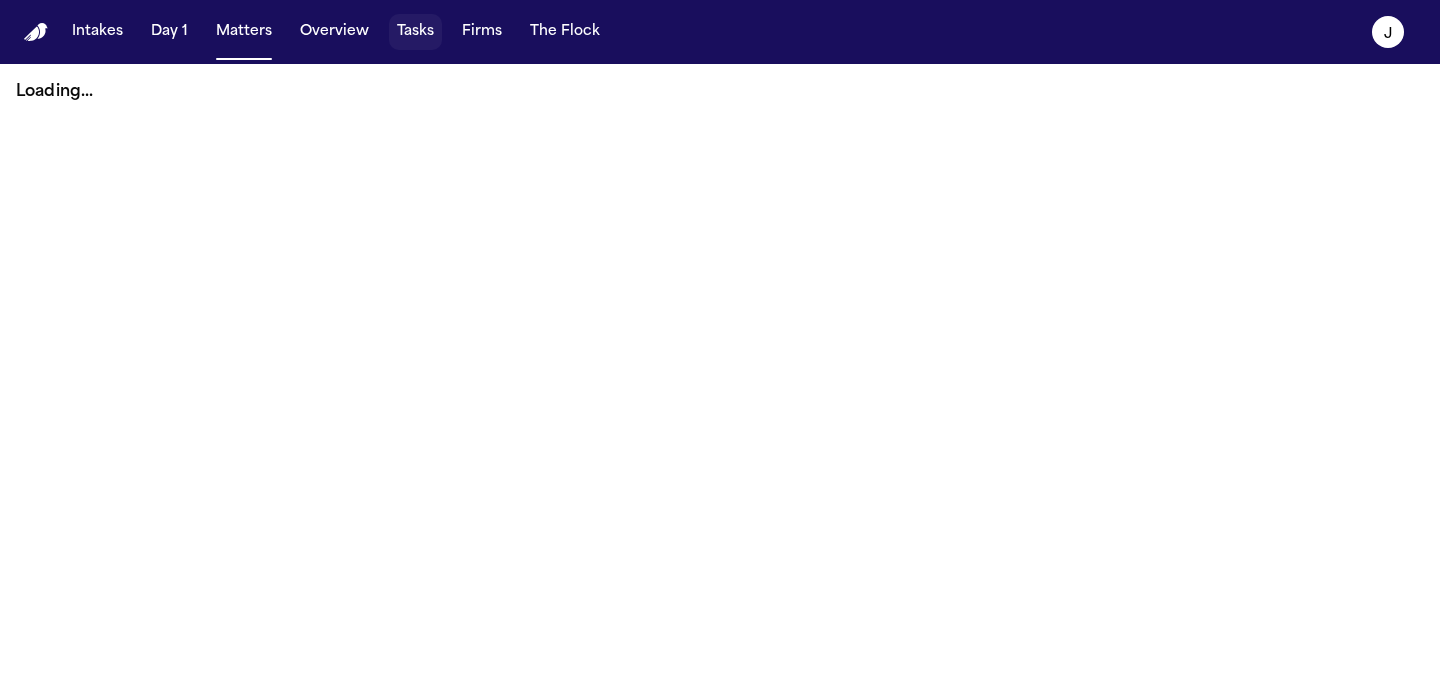 click on "Tasks" at bounding box center (415, 32) 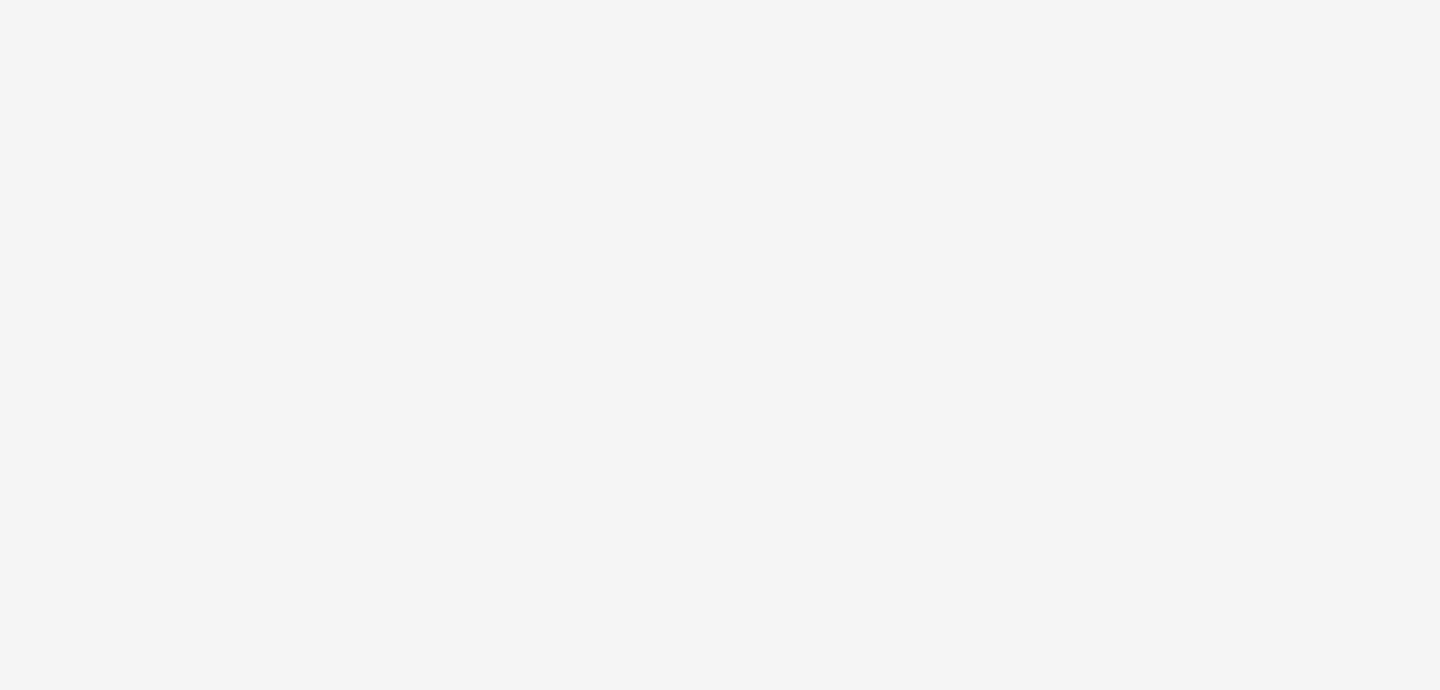 scroll, scrollTop: 0, scrollLeft: 0, axis: both 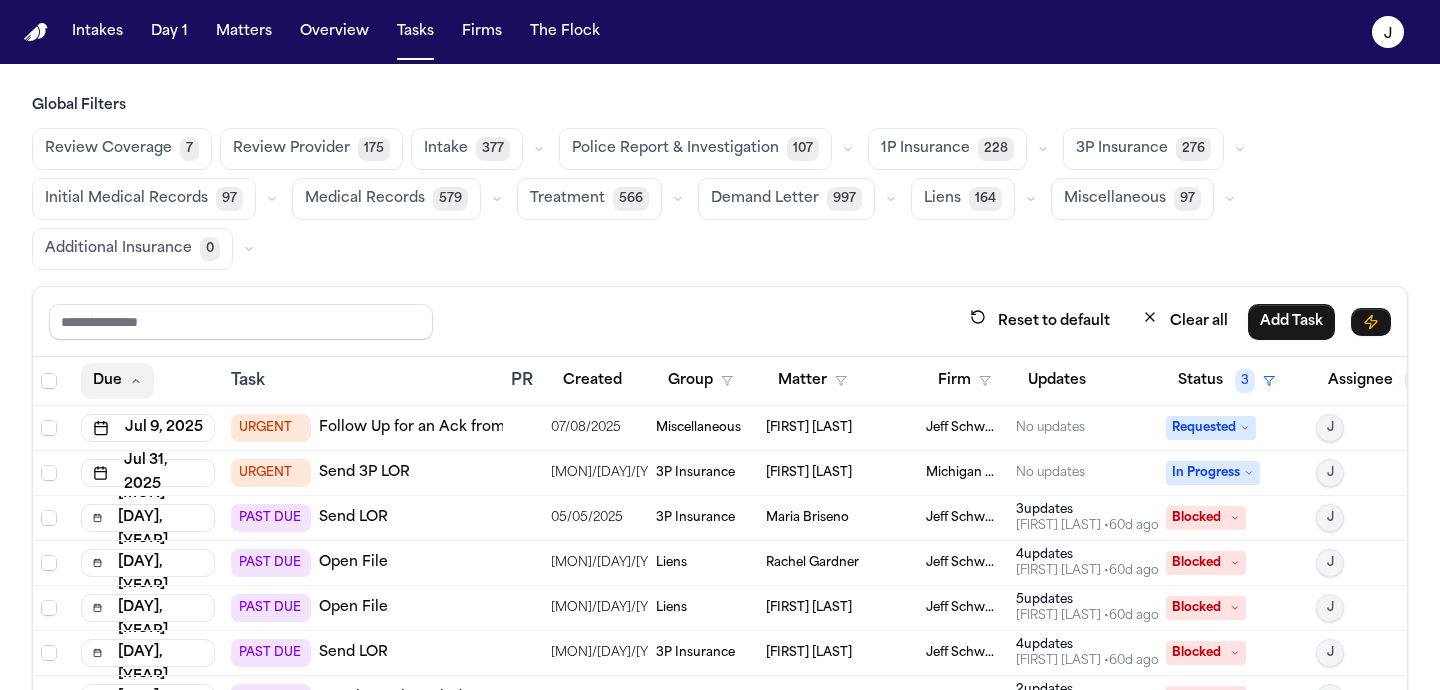 click on "Due" at bounding box center [117, 381] 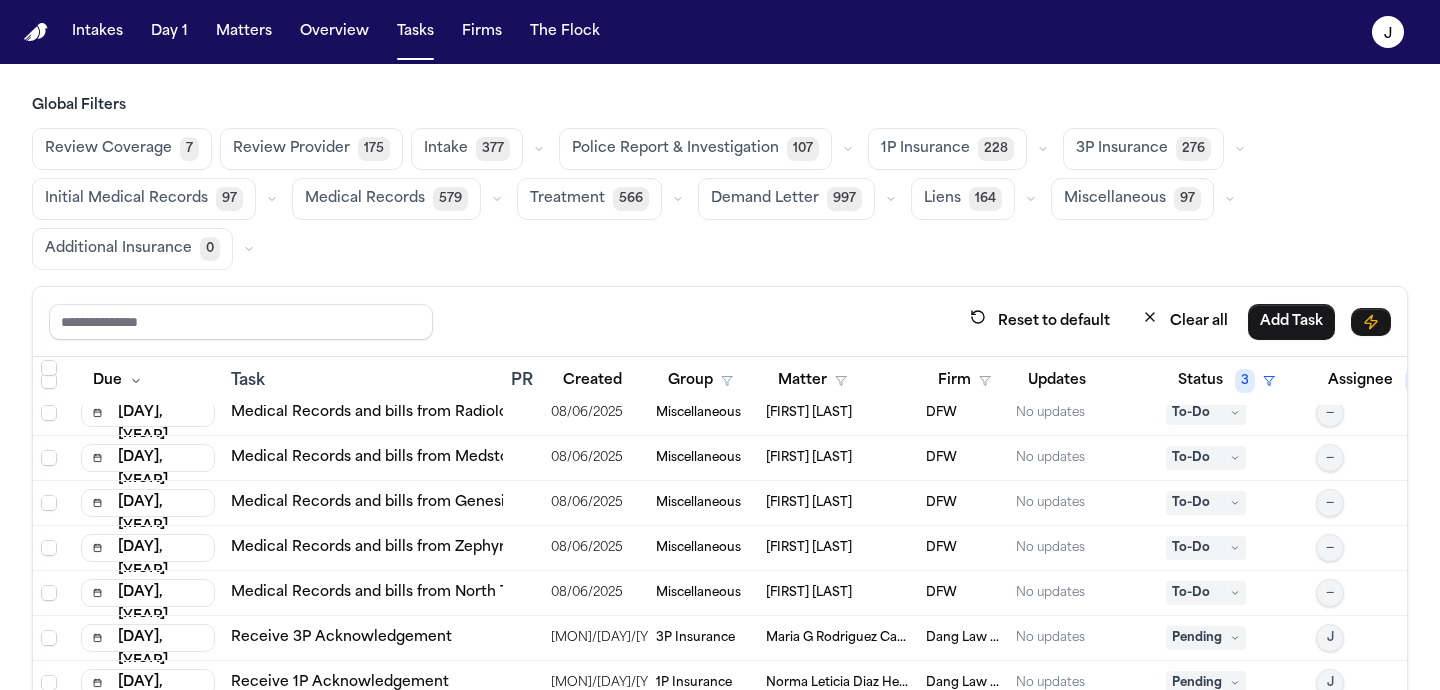 scroll, scrollTop: 4606, scrollLeft: 0, axis: vertical 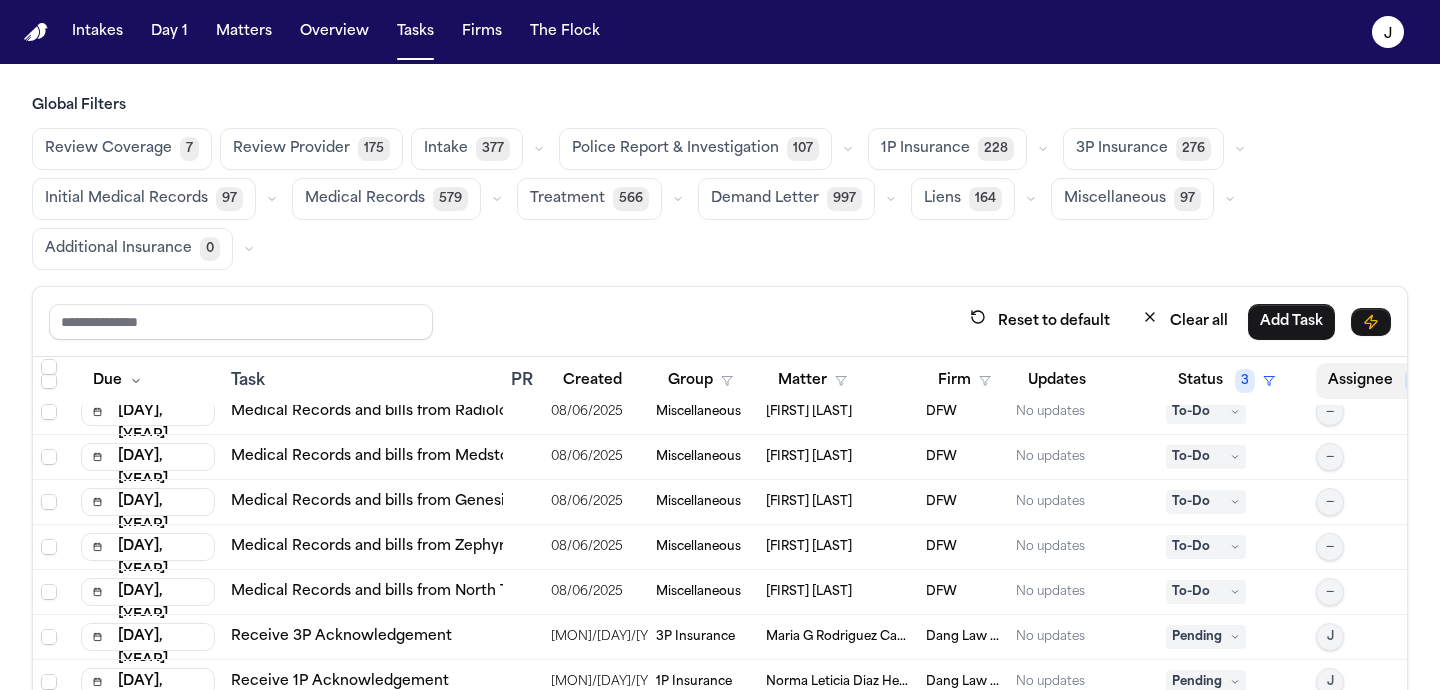 click on "Assignee 2" at bounding box center [1386, 381] 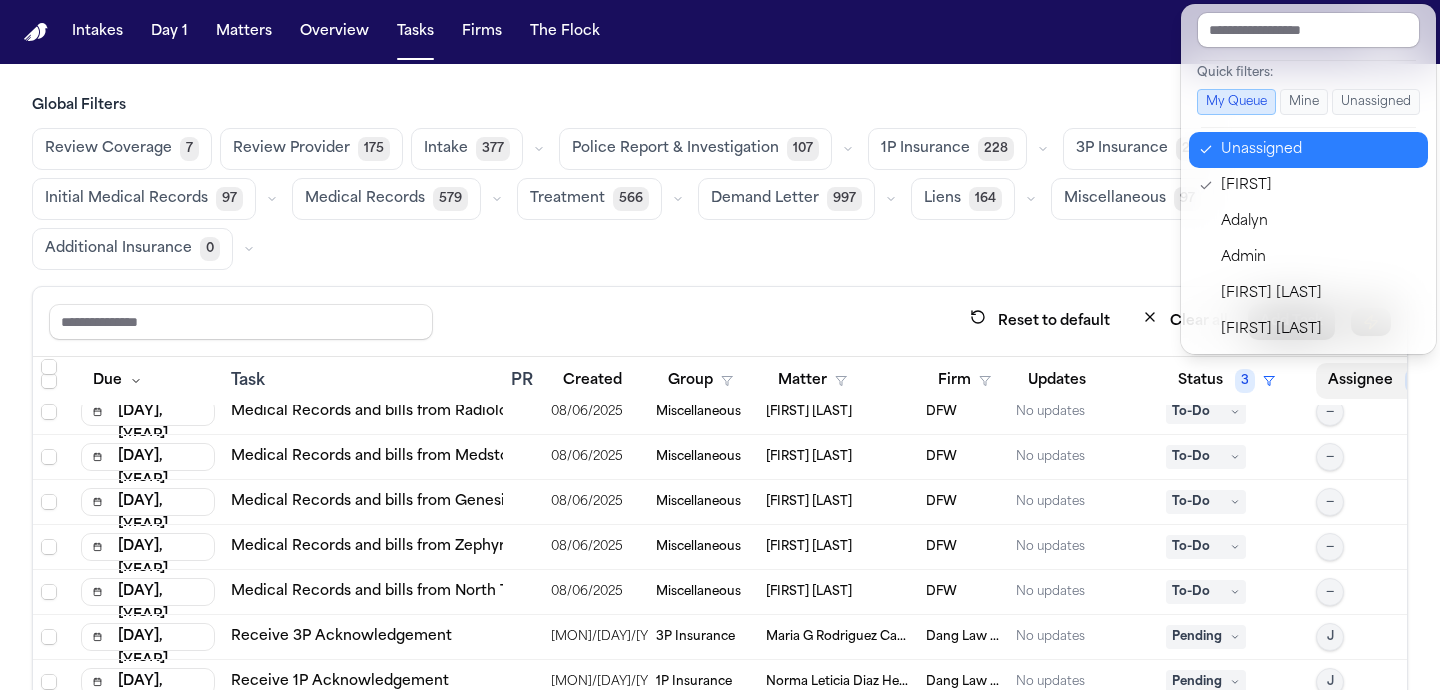click on "Unassigned" at bounding box center (1308, 150) 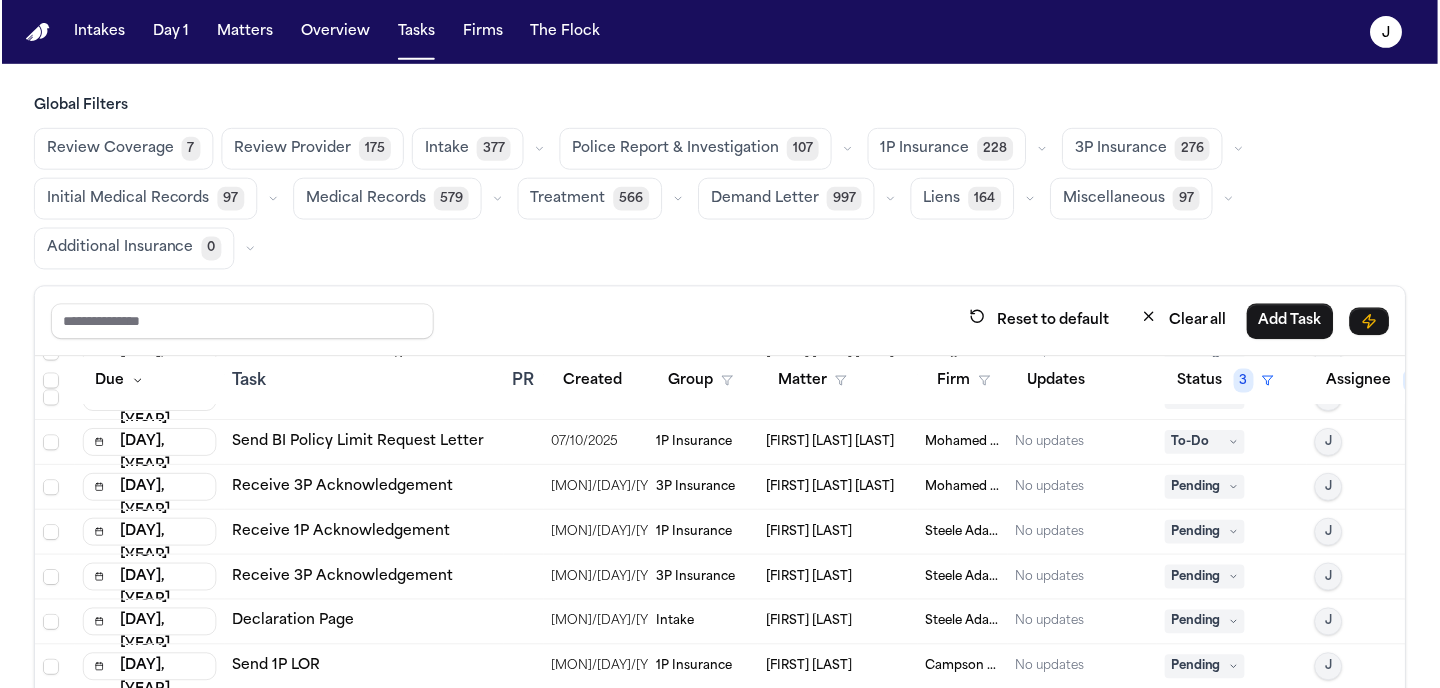 scroll, scrollTop: 2659, scrollLeft: 0, axis: vertical 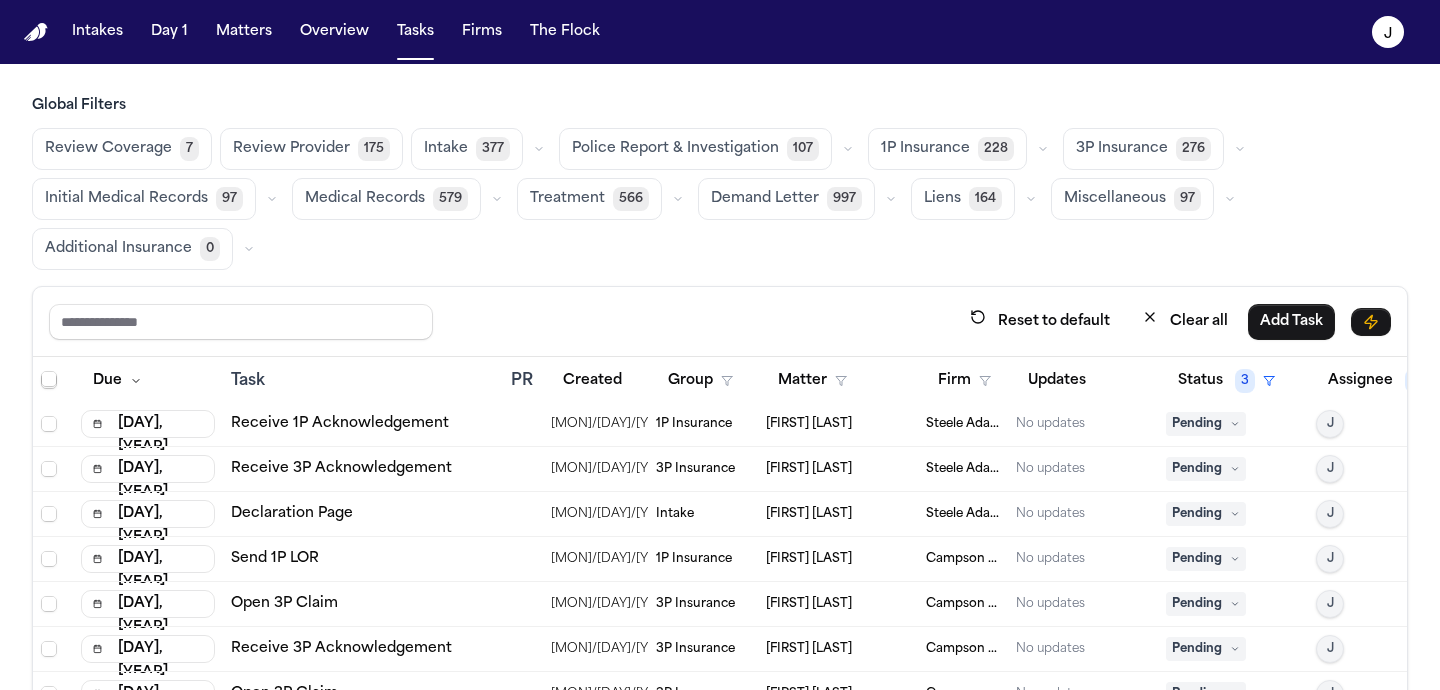 click on "Intake" at bounding box center [703, 514] 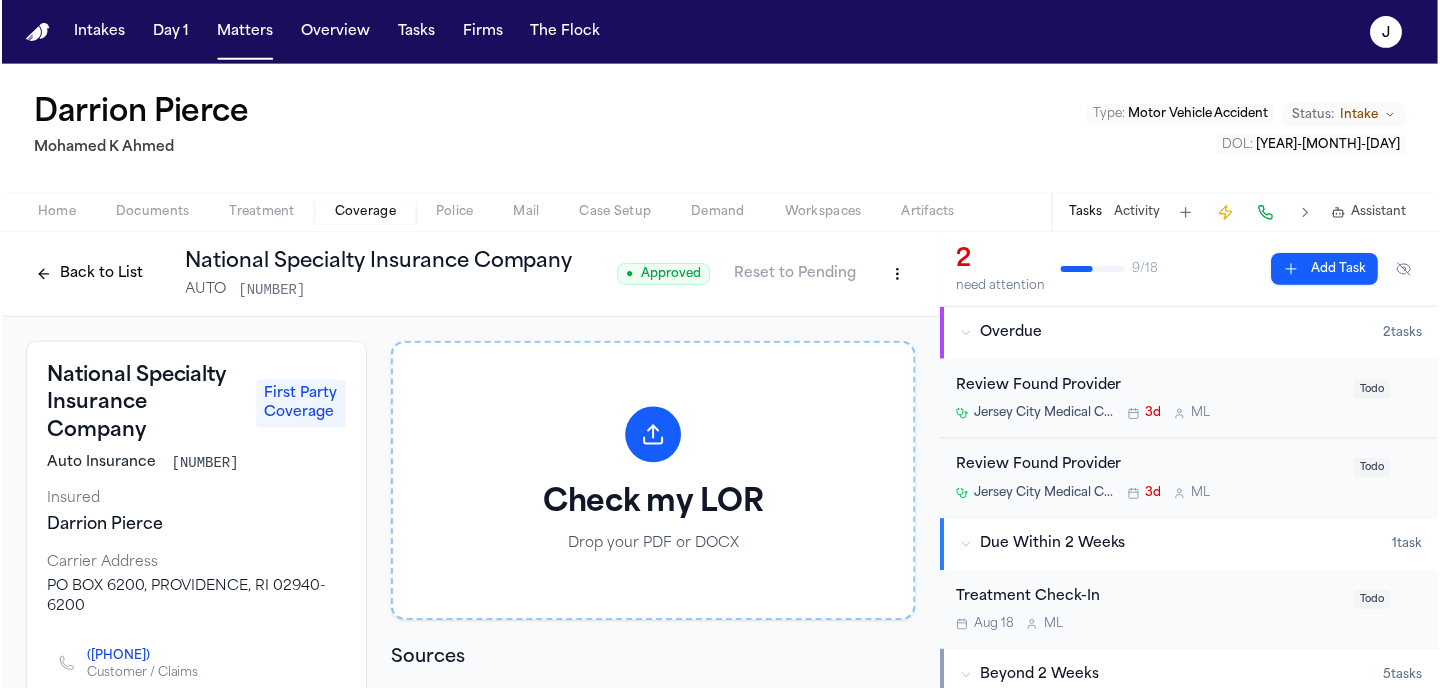 scroll, scrollTop: 0, scrollLeft: 0, axis: both 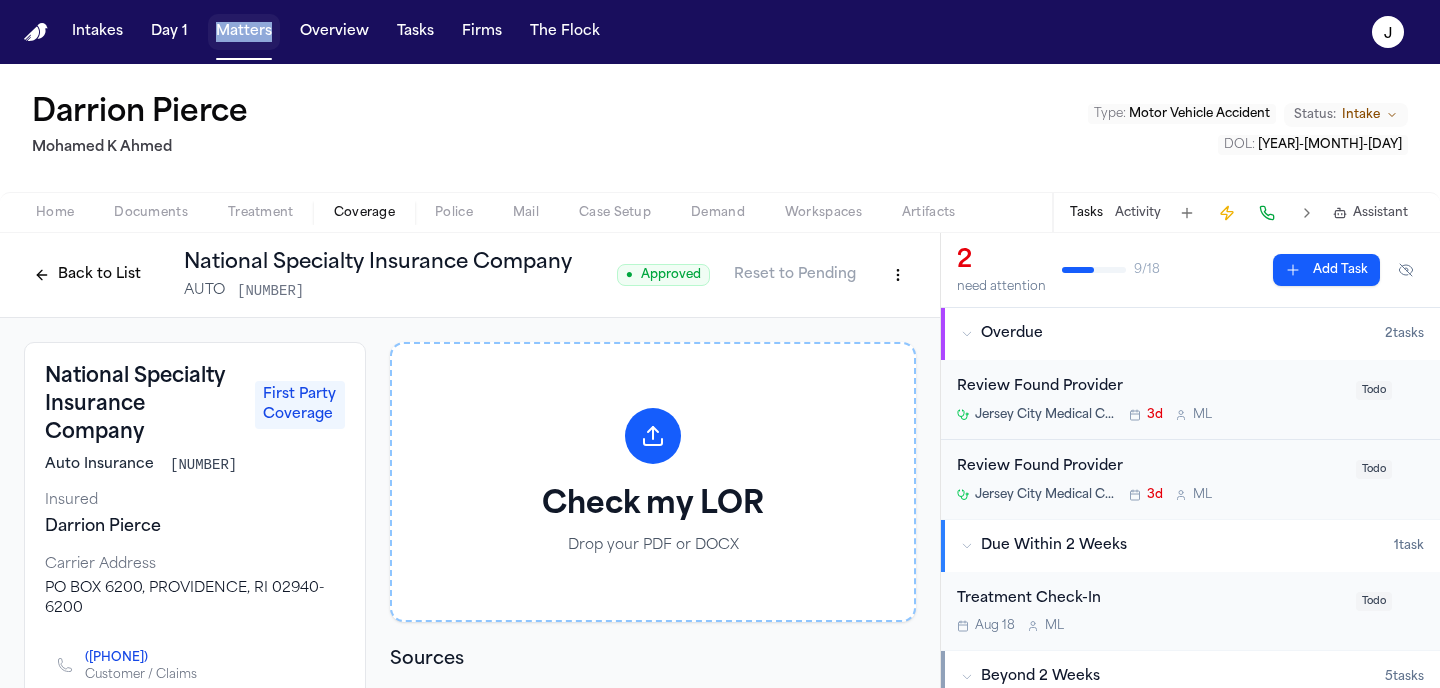 click on "Matters" at bounding box center [244, 32] 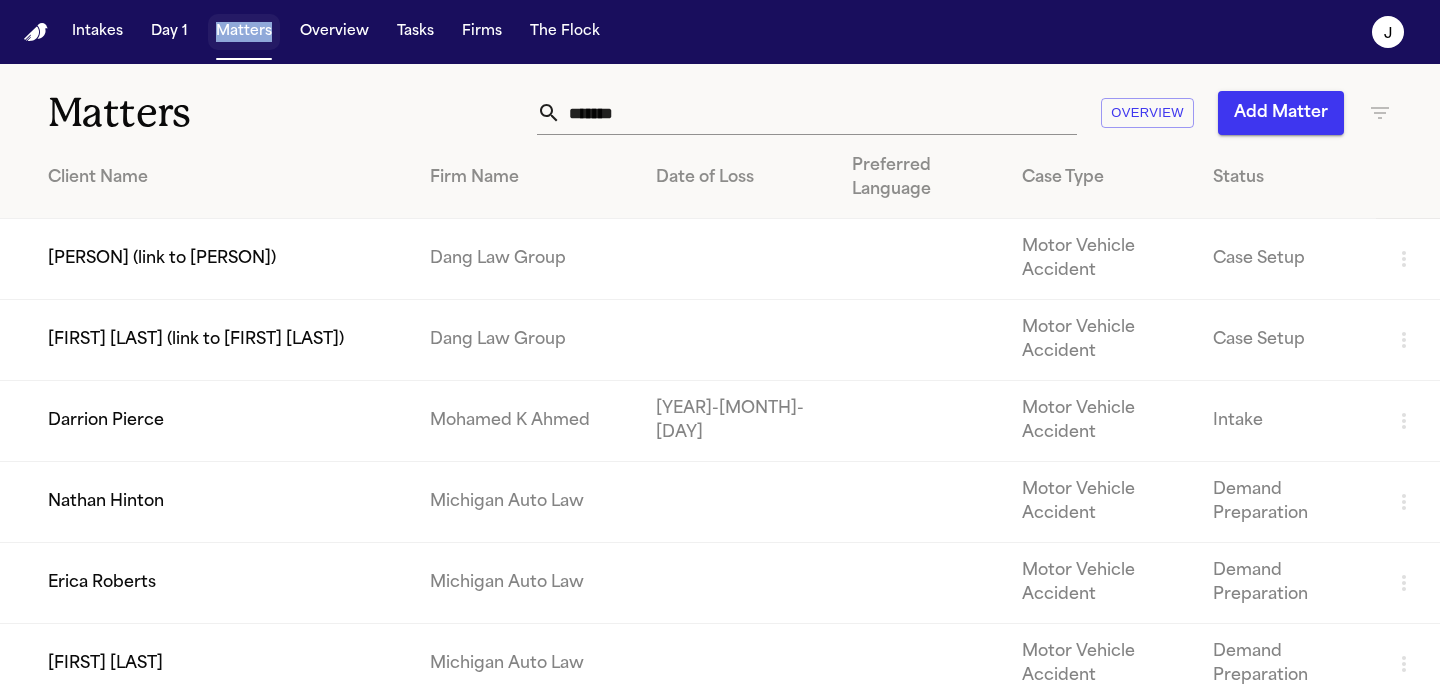 click on "Matters" at bounding box center [244, 32] 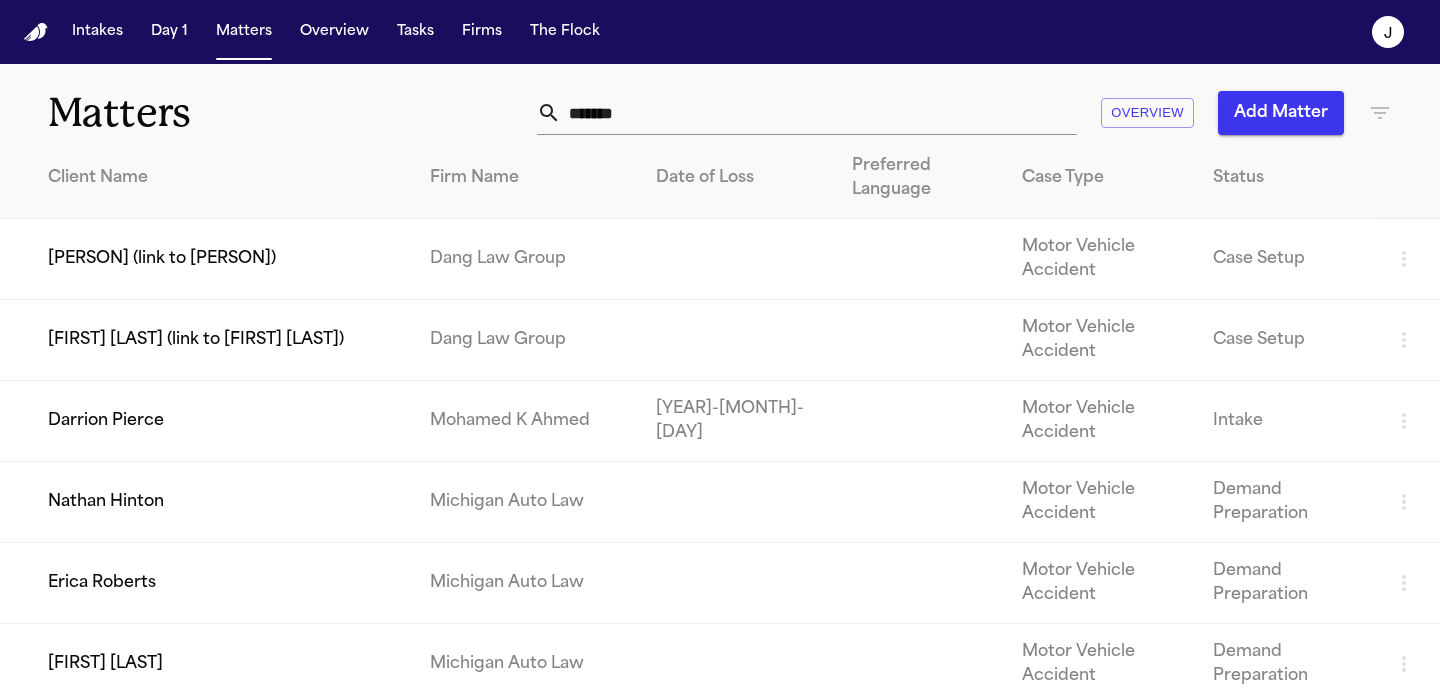 click on "Matters" at bounding box center [233, 113] 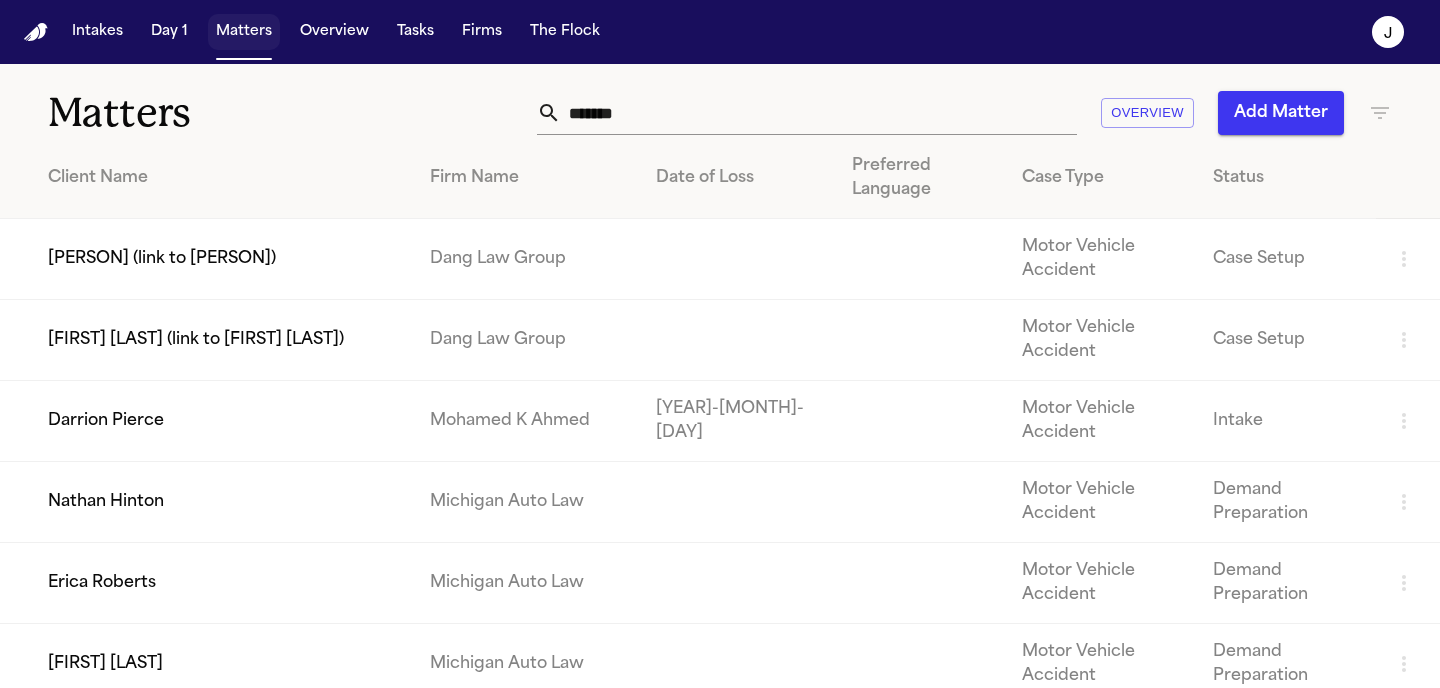 click on "Matters" at bounding box center (244, 32) 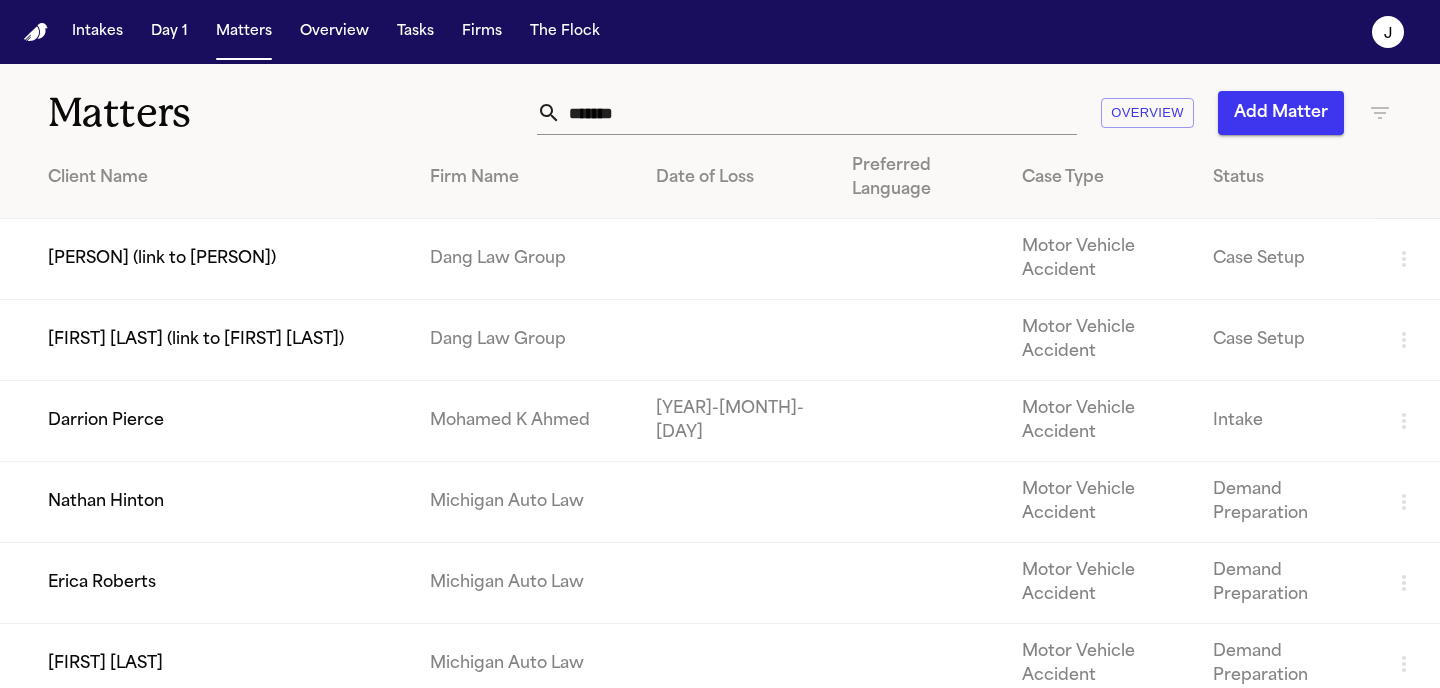 click on "*******" at bounding box center (819, 113) 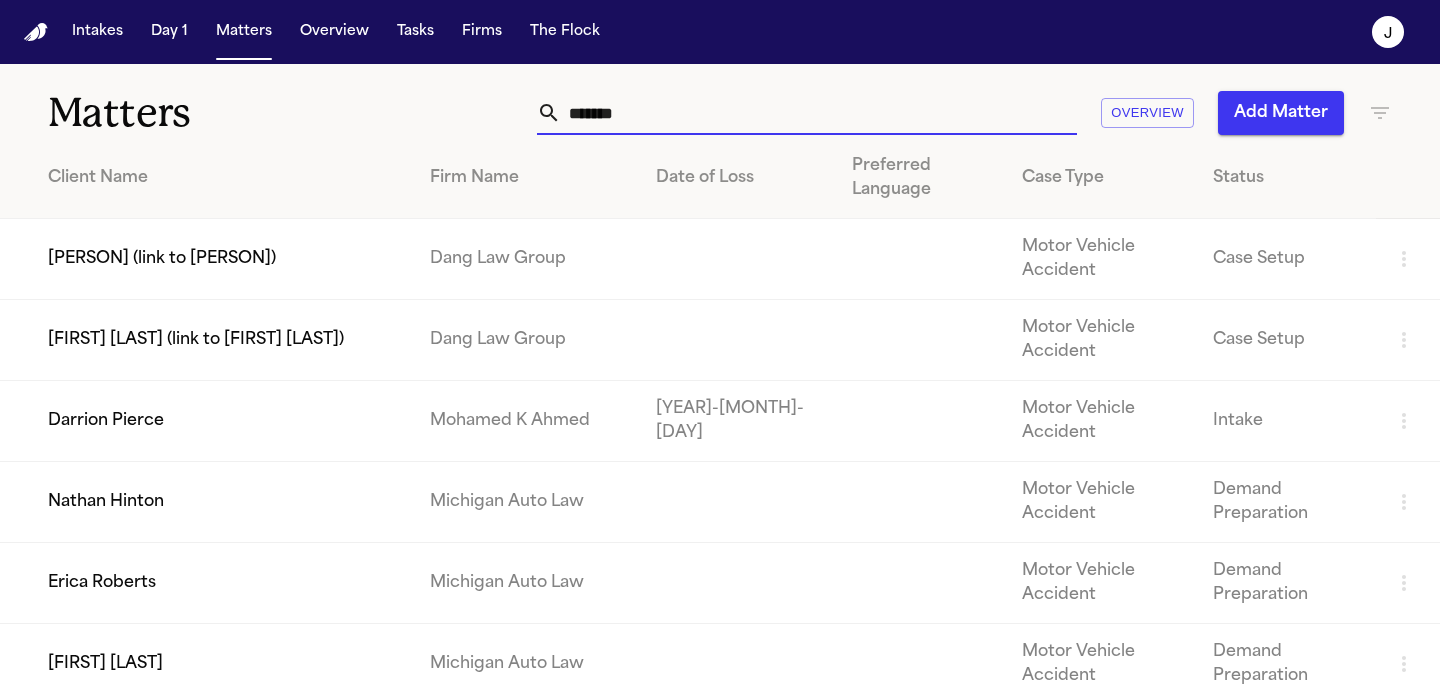 click on "*******" at bounding box center (819, 113) 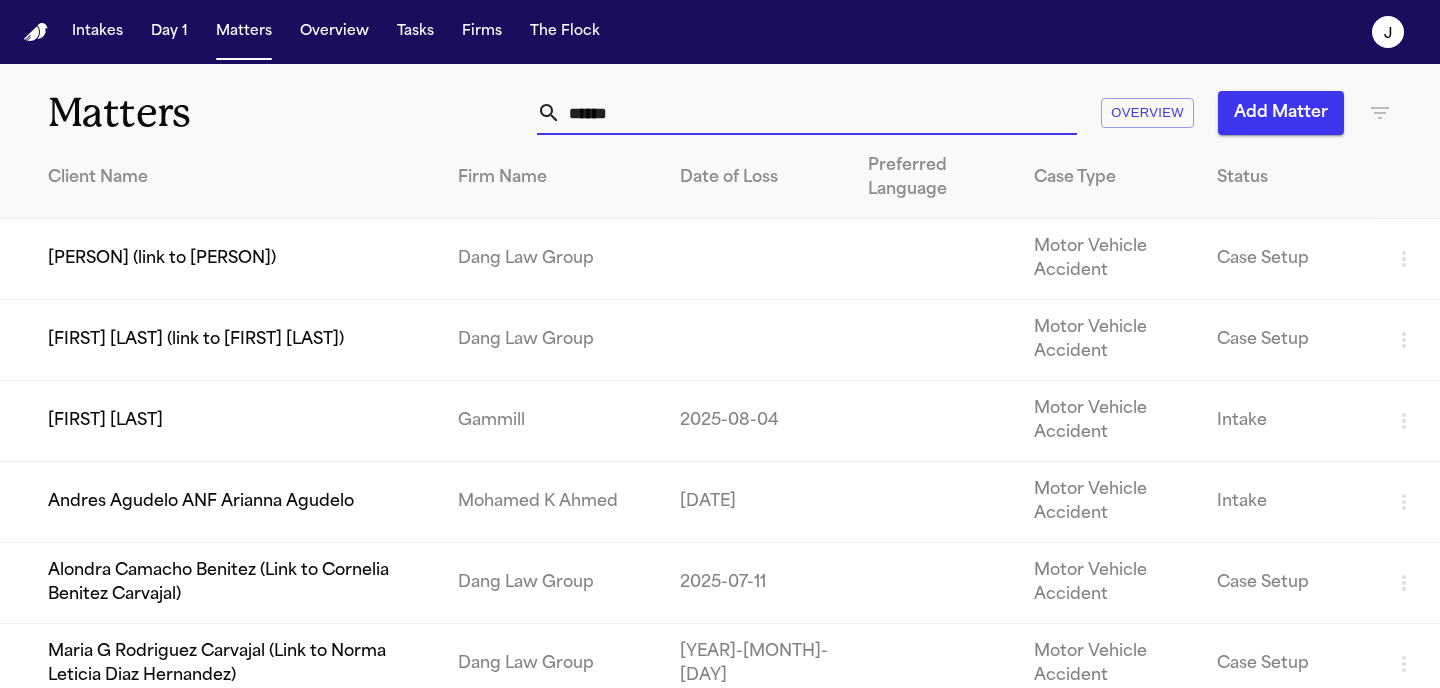 type on "******" 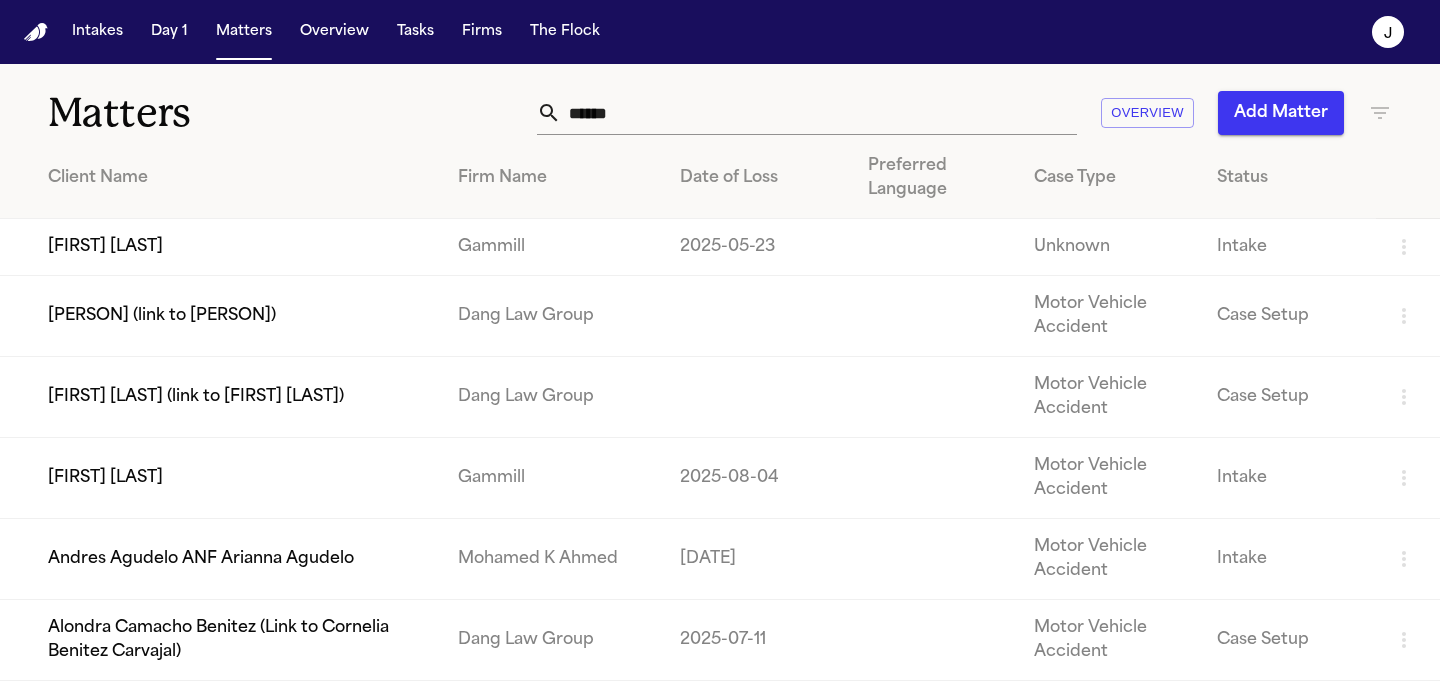 click on "[FIRST] [LAST]" at bounding box center [221, 478] 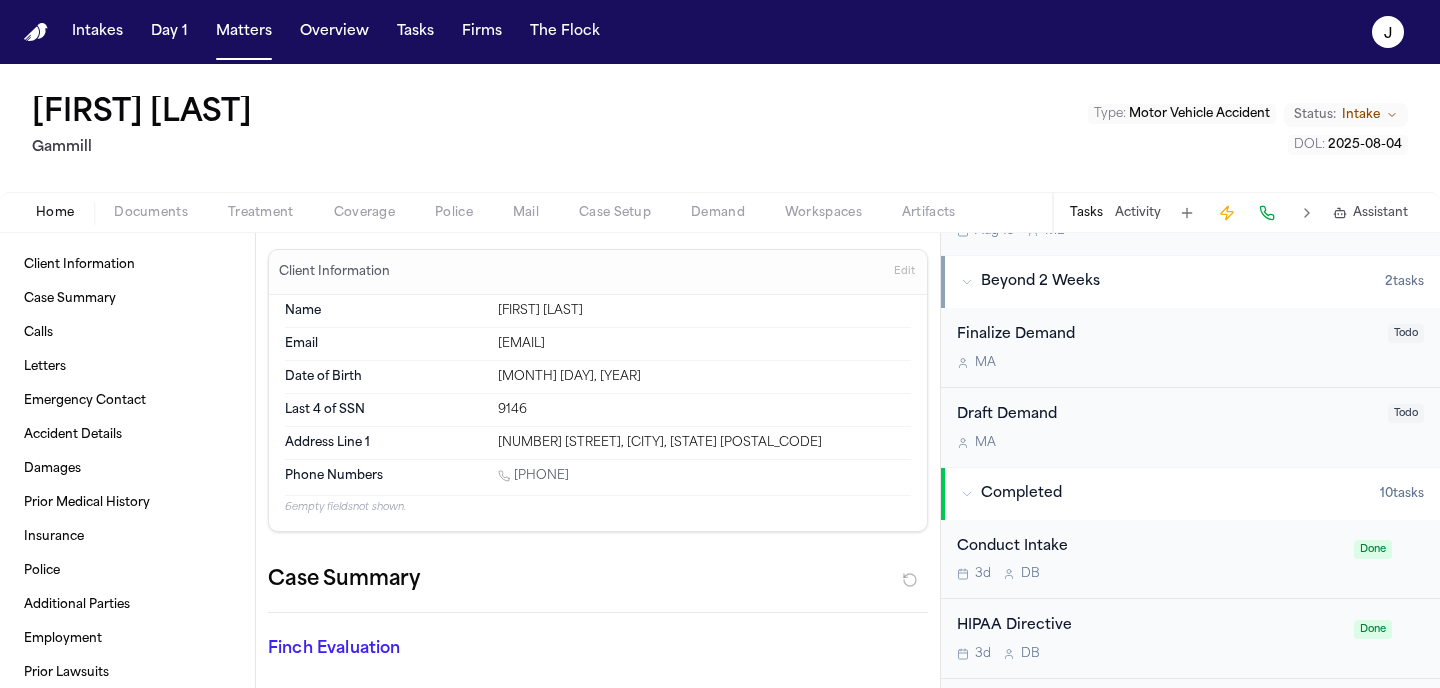 scroll, scrollTop: 453, scrollLeft: 0, axis: vertical 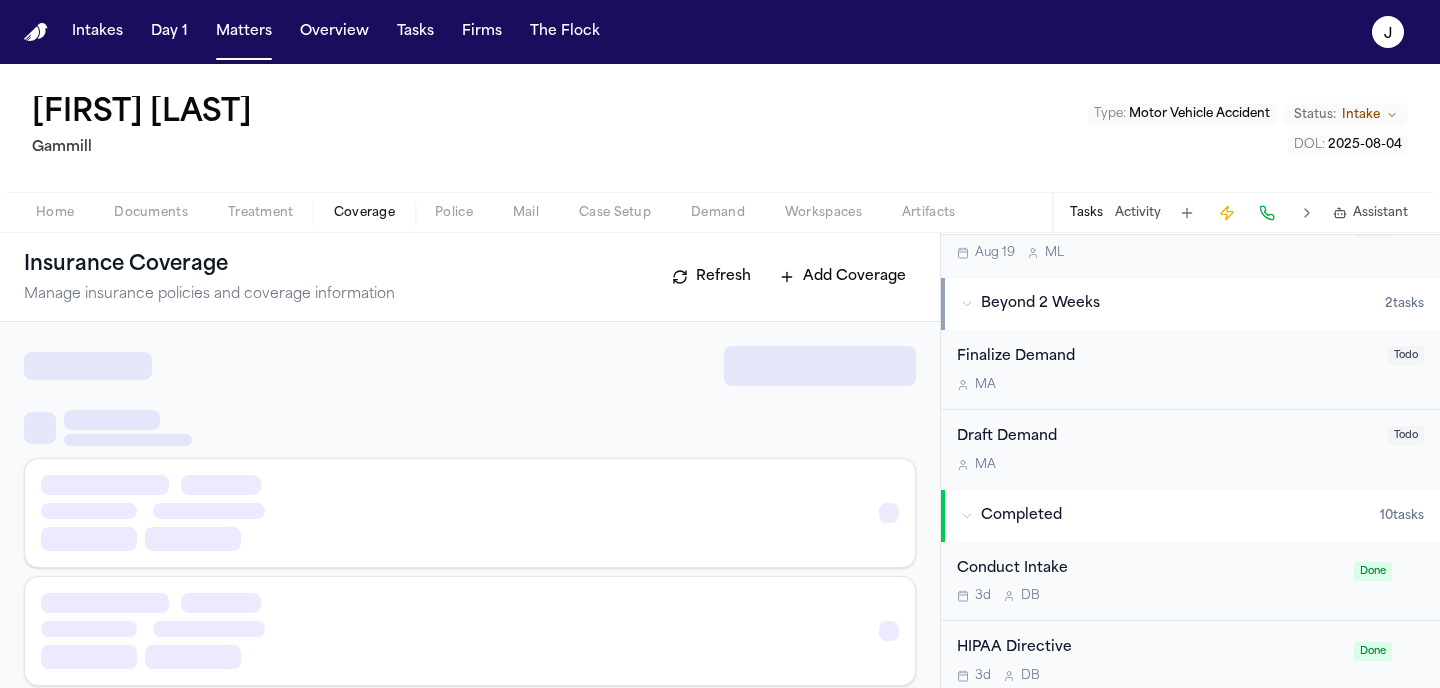 click on "Coverage" at bounding box center (364, 213) 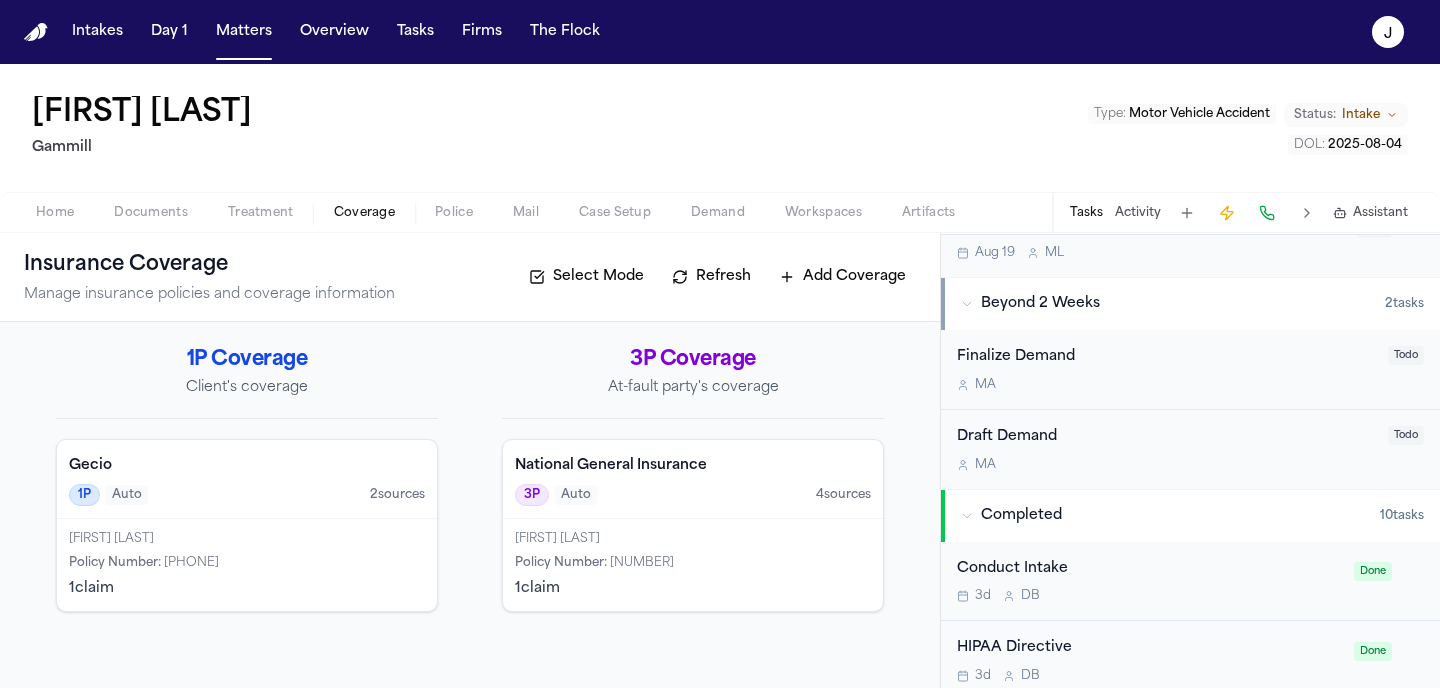 click on "Albert Michael Perez Policy Number :   2025282274 1  claim" at bounding box center (693, 565) 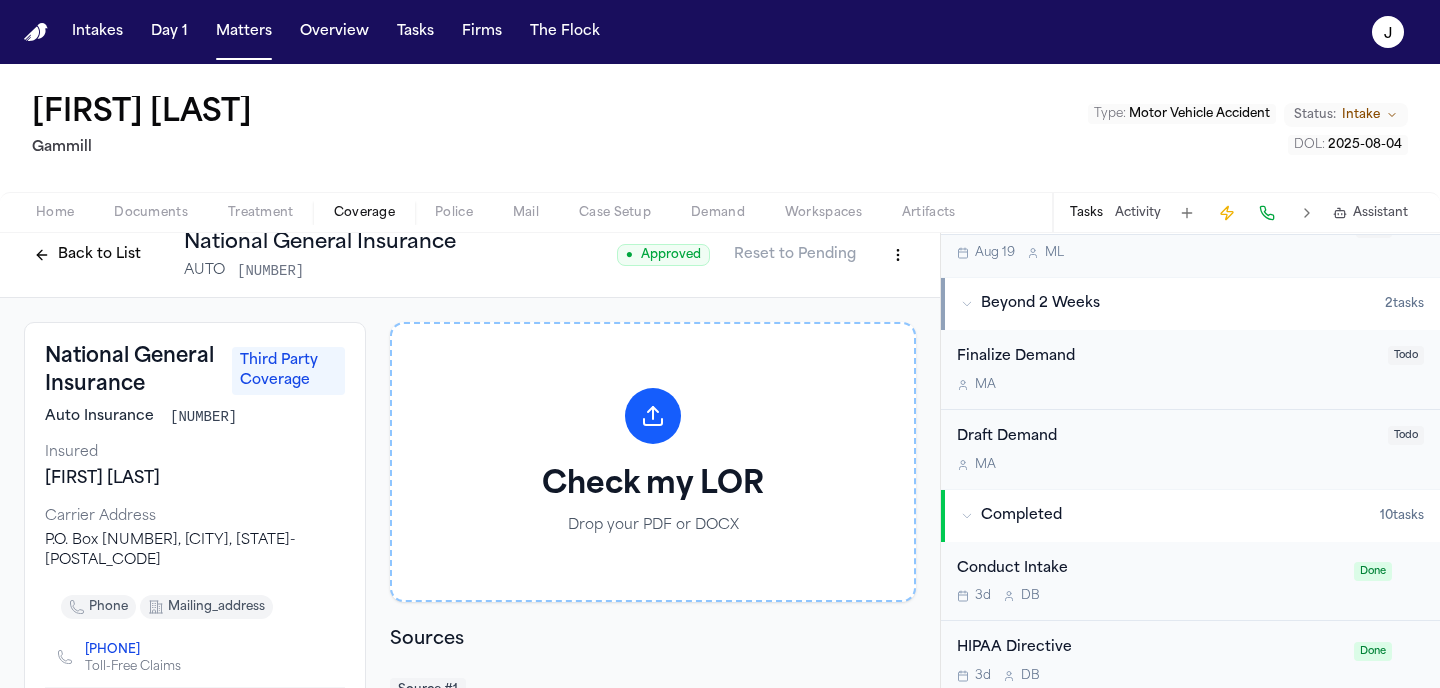 scroll, scrollTop: 0, scrollLeft: 0, axis: both 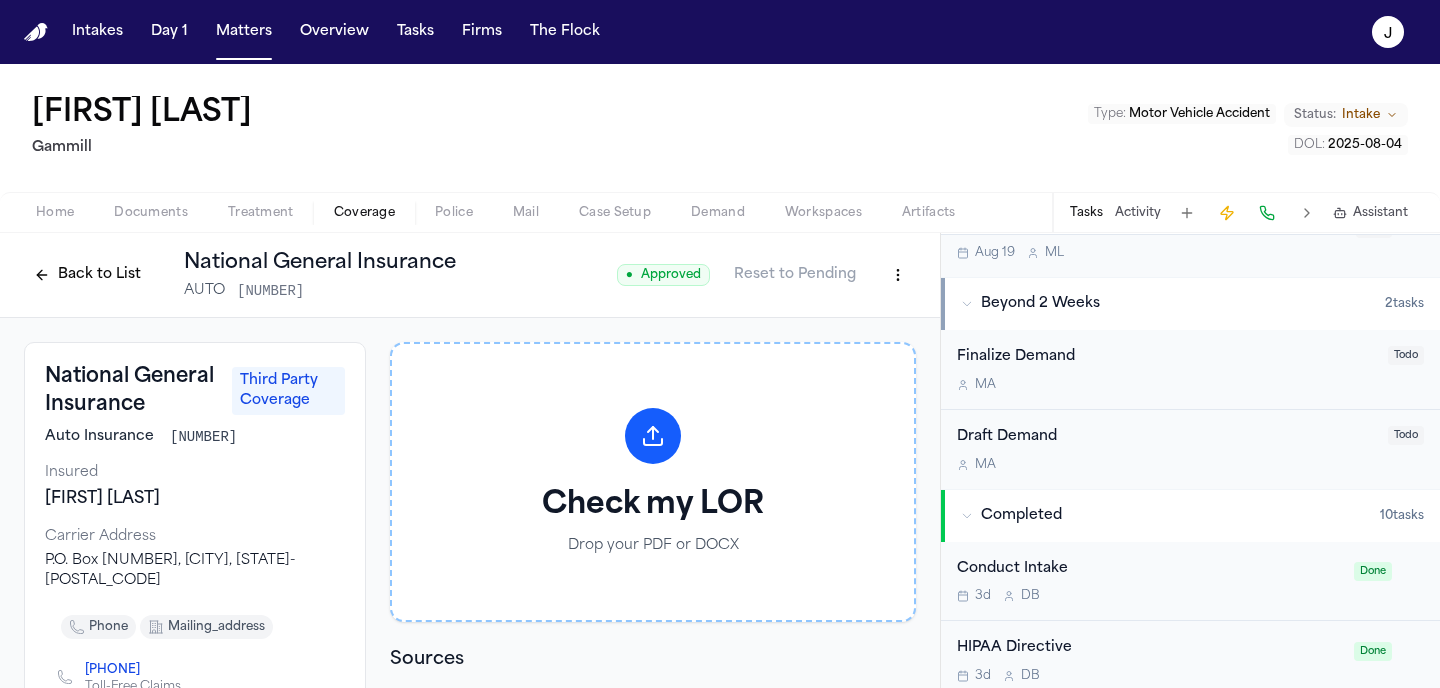 click on "Back to List" at bounding box center [87, 275] 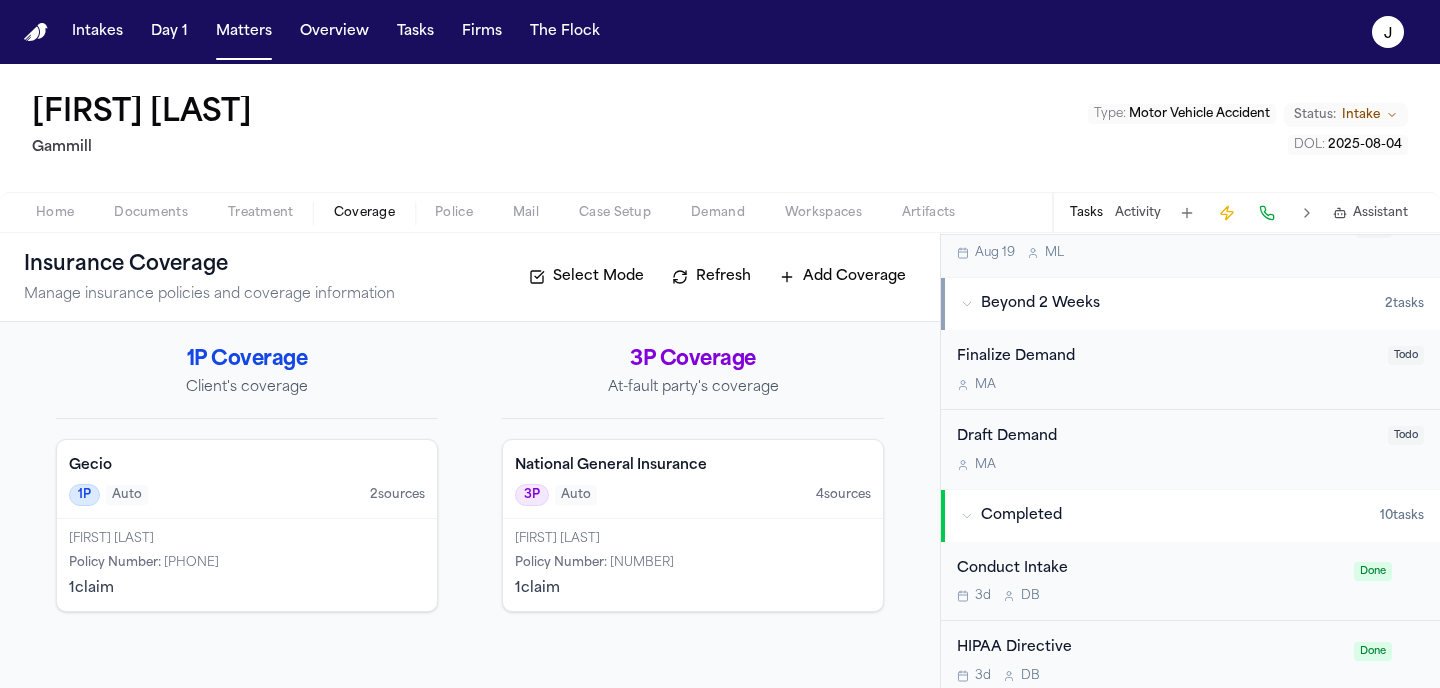 click on "Gecio 1P Auto 2  source s" at bounding box center [247, 479] 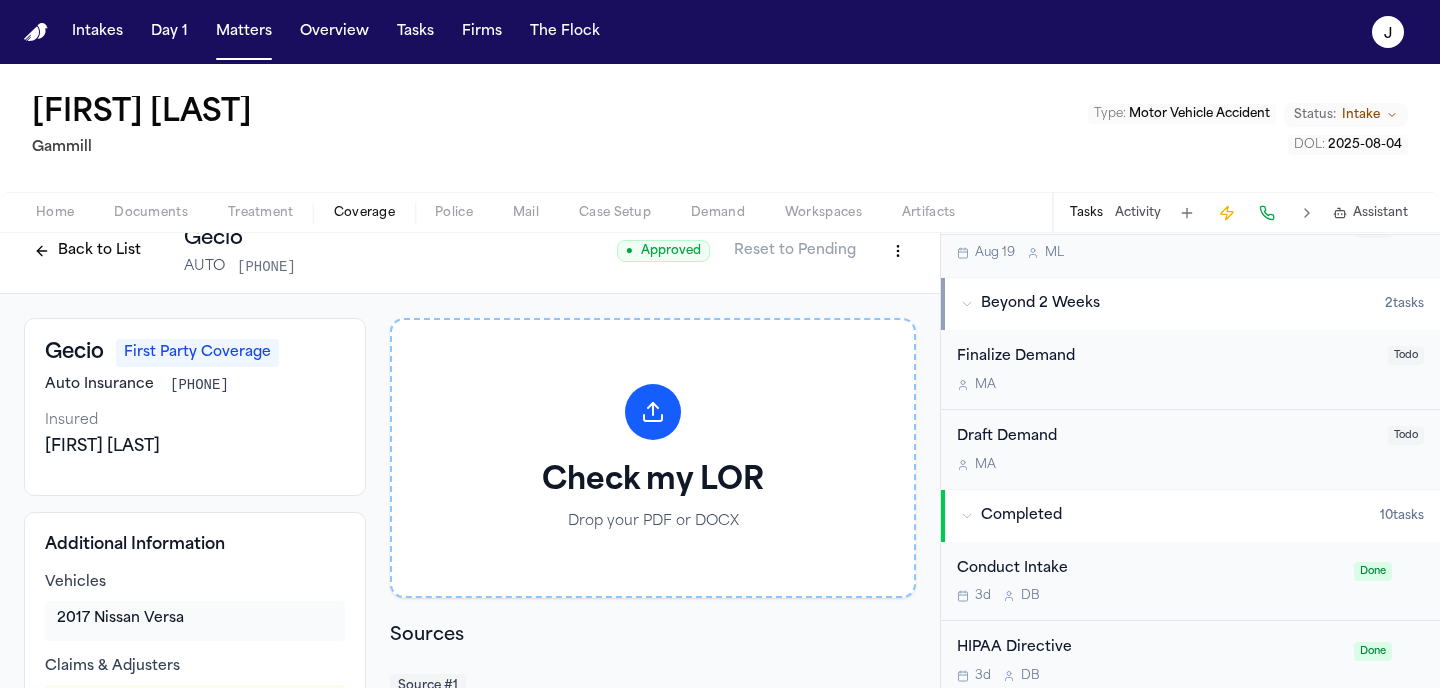 scroll, scrollTop: 0, scrollLeft: 0, axis: both 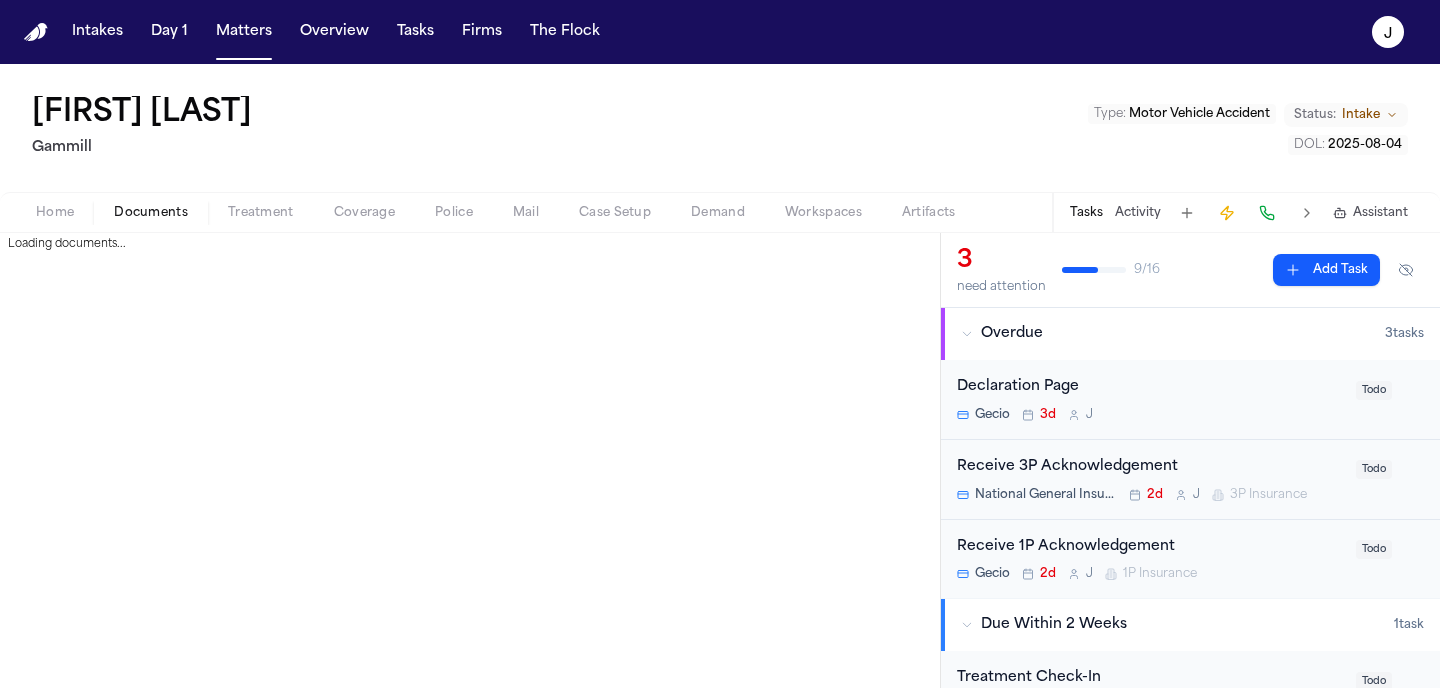 click on "Documents" at bounding box center (151, 213) 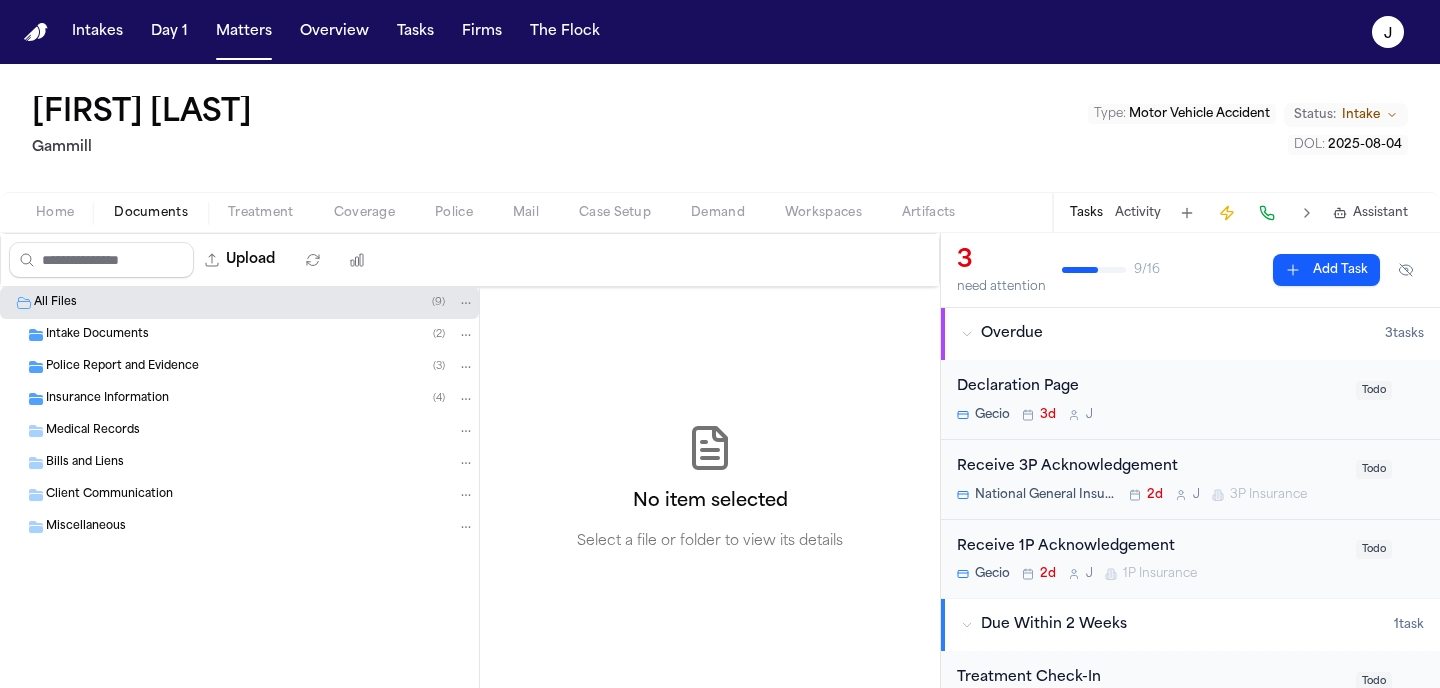 click on "Insurance Information" at bounding box center [107, 399] 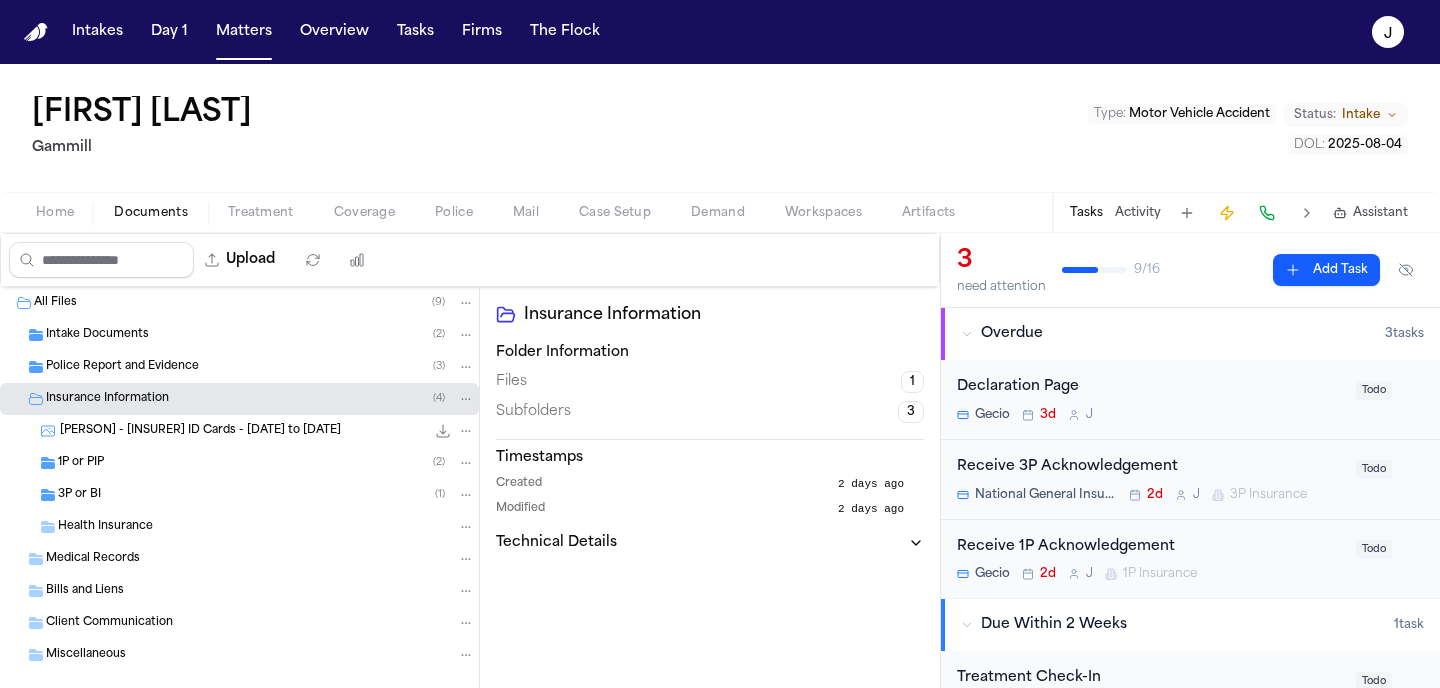 click on "1P or PIP ( 2 )" at bounding box center [266, 463] 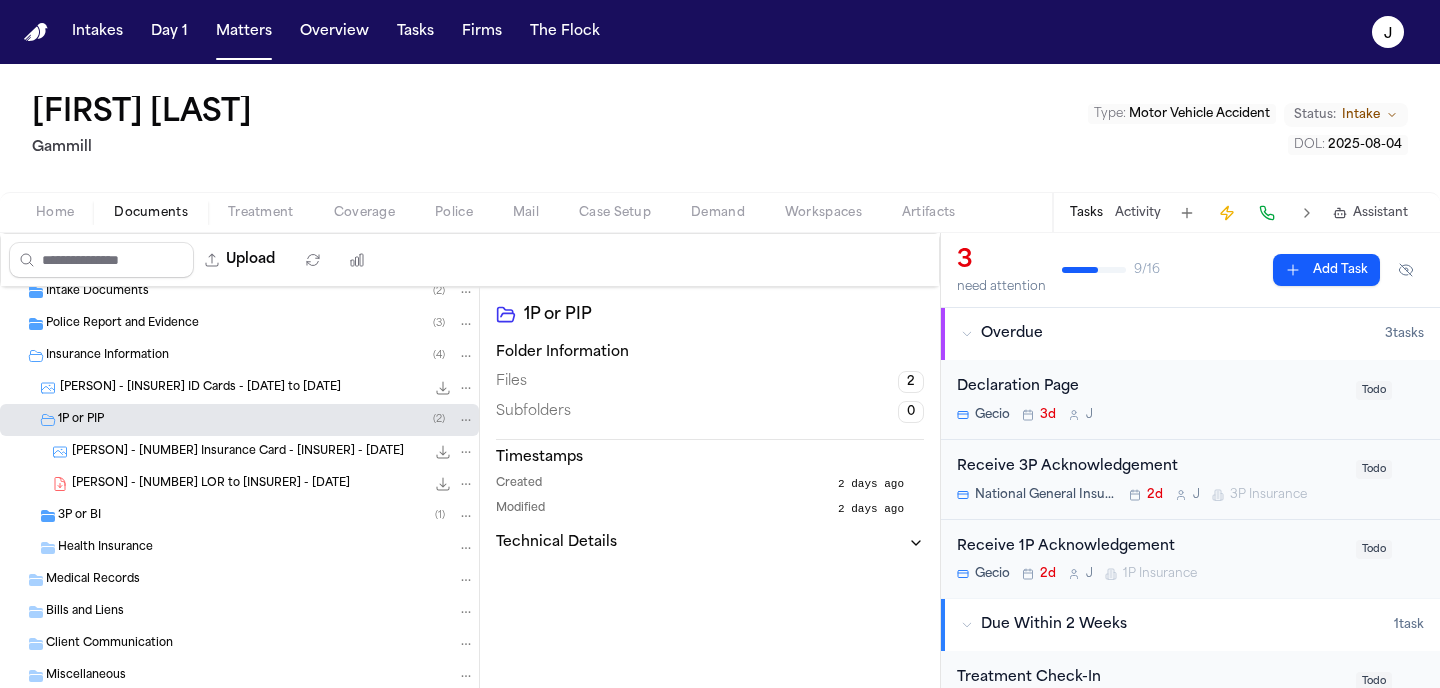 scroll, scrollTop: 49, scrollLeft: 0, axis: vertical 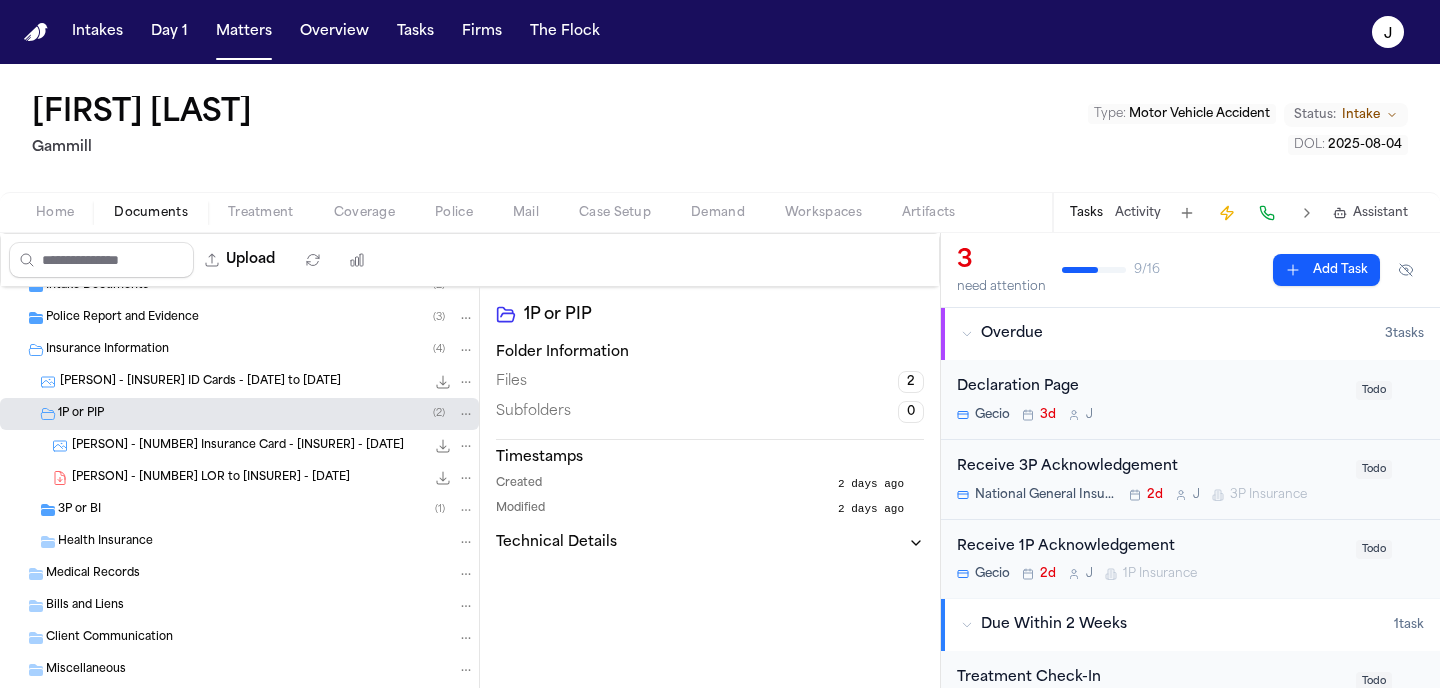 click on "3P or BI ( 1 )" at bounding box center (266, 510) 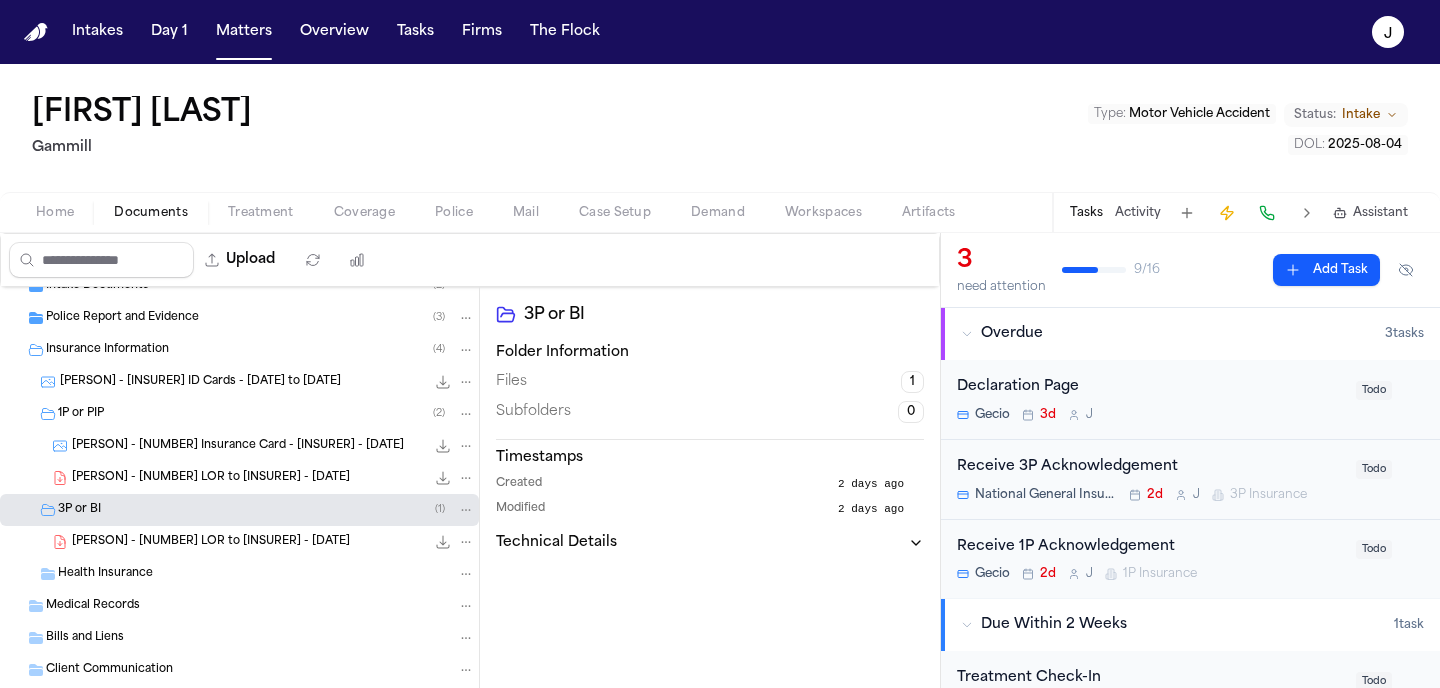 scroll, scrollTop: 97, scrollLeft: 0, axis: vertical 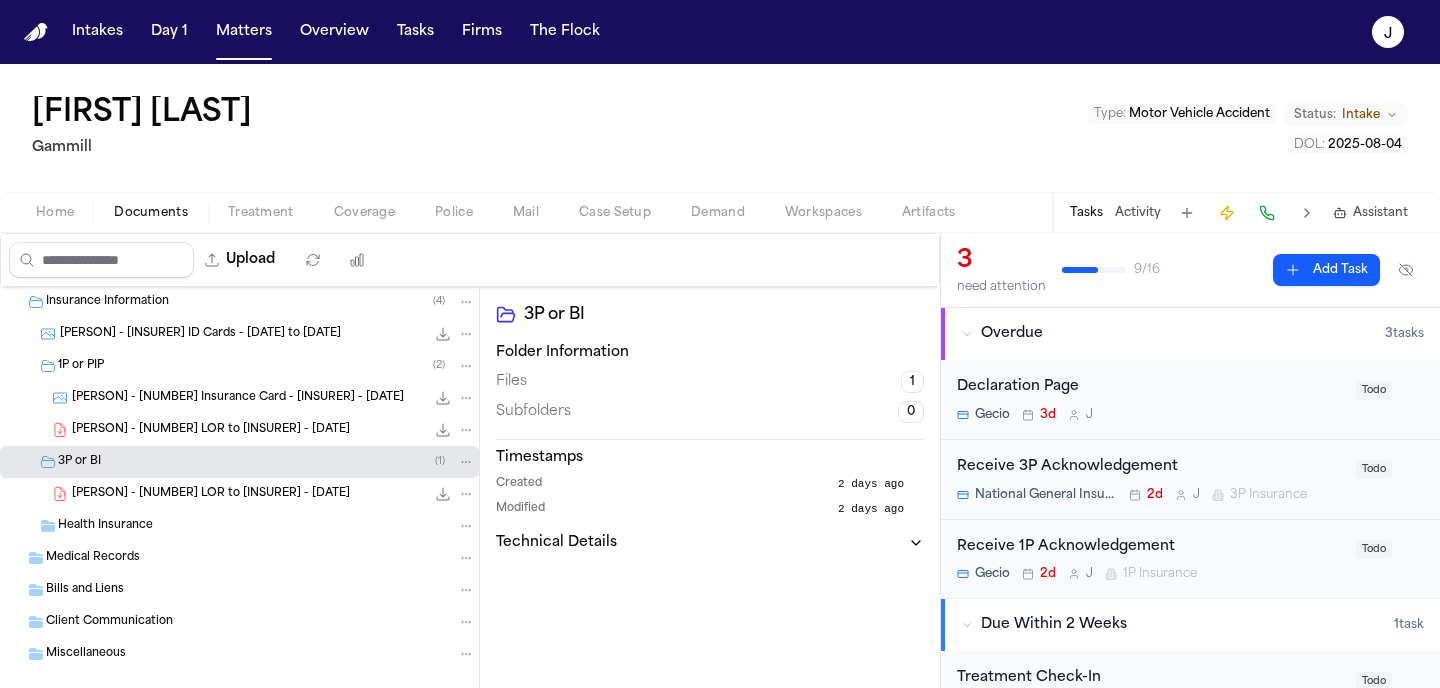 click on "A. Hernandez - 3P LOR to National General Insurance - 8.5.25 234.3 KB  • PDF" at bounding box center [273, 494] 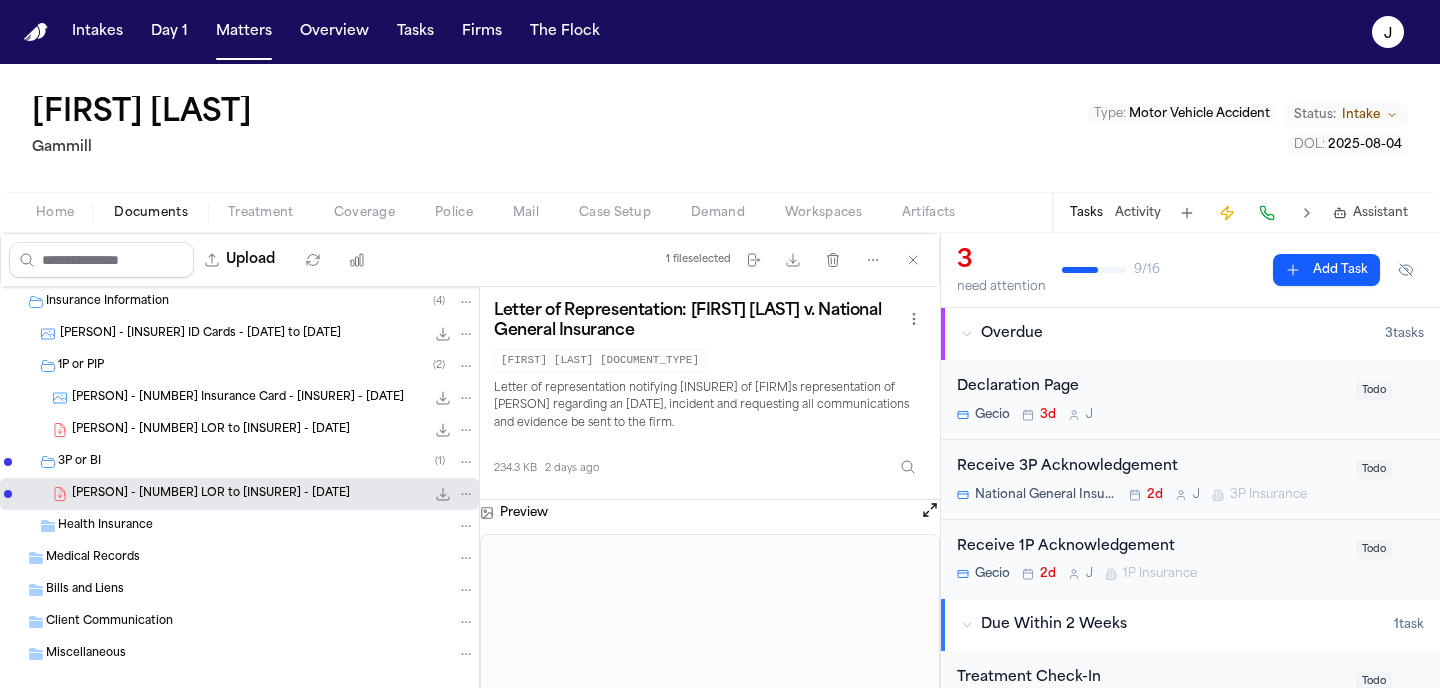 click on "A. Hernandez - 1P LOR to Gecio - 8.5.25" at bounding box center [211, 430] 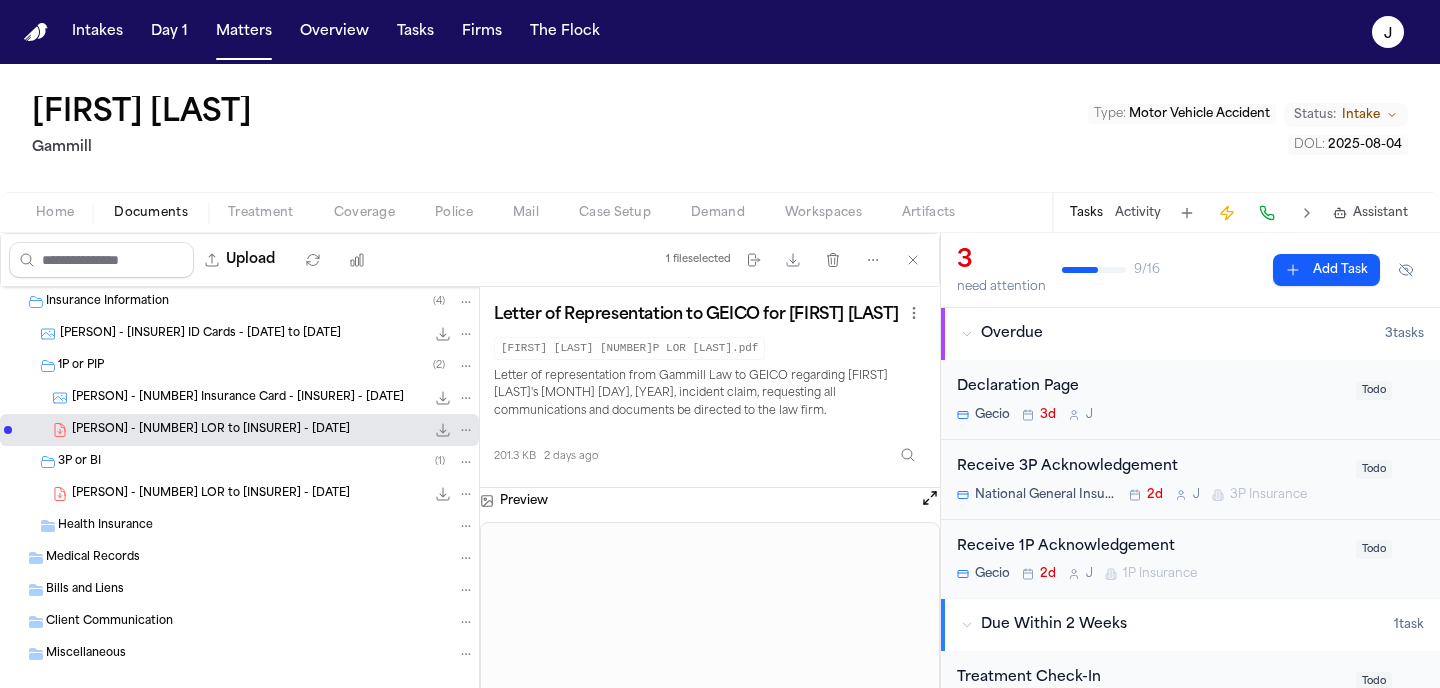 click on "Intakes Day 1 Matters Overview Tasks Firms The Flock J" at bounding box center (720, 32) 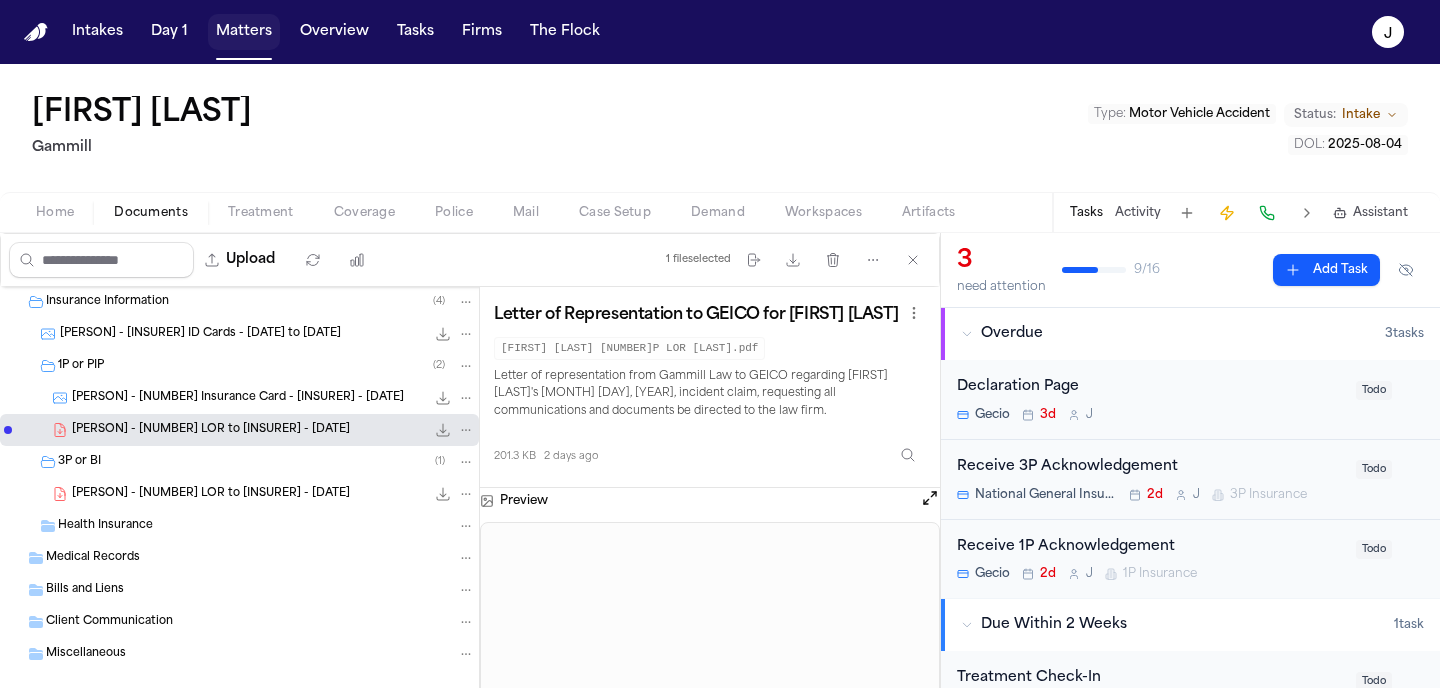 click on "Matters" at bounding box center [244, 32] 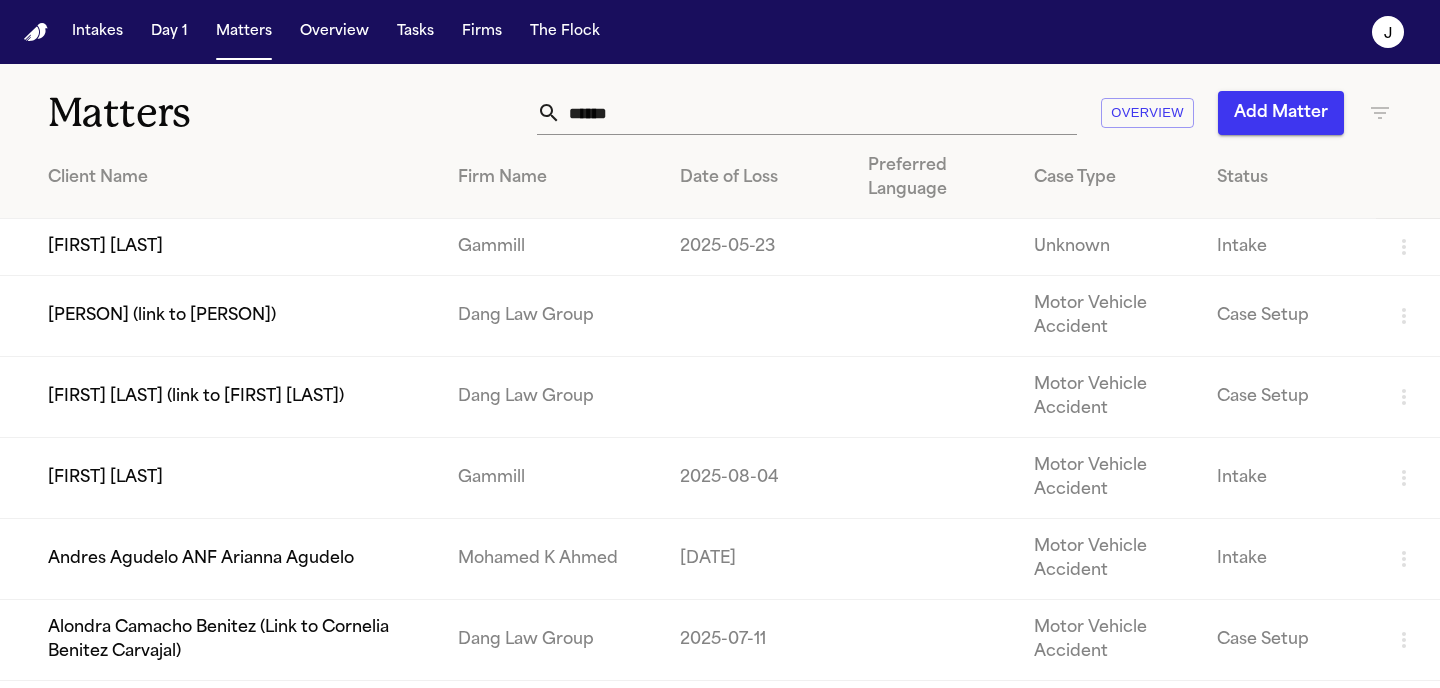 click on "******" at bounding box center [819, 113] 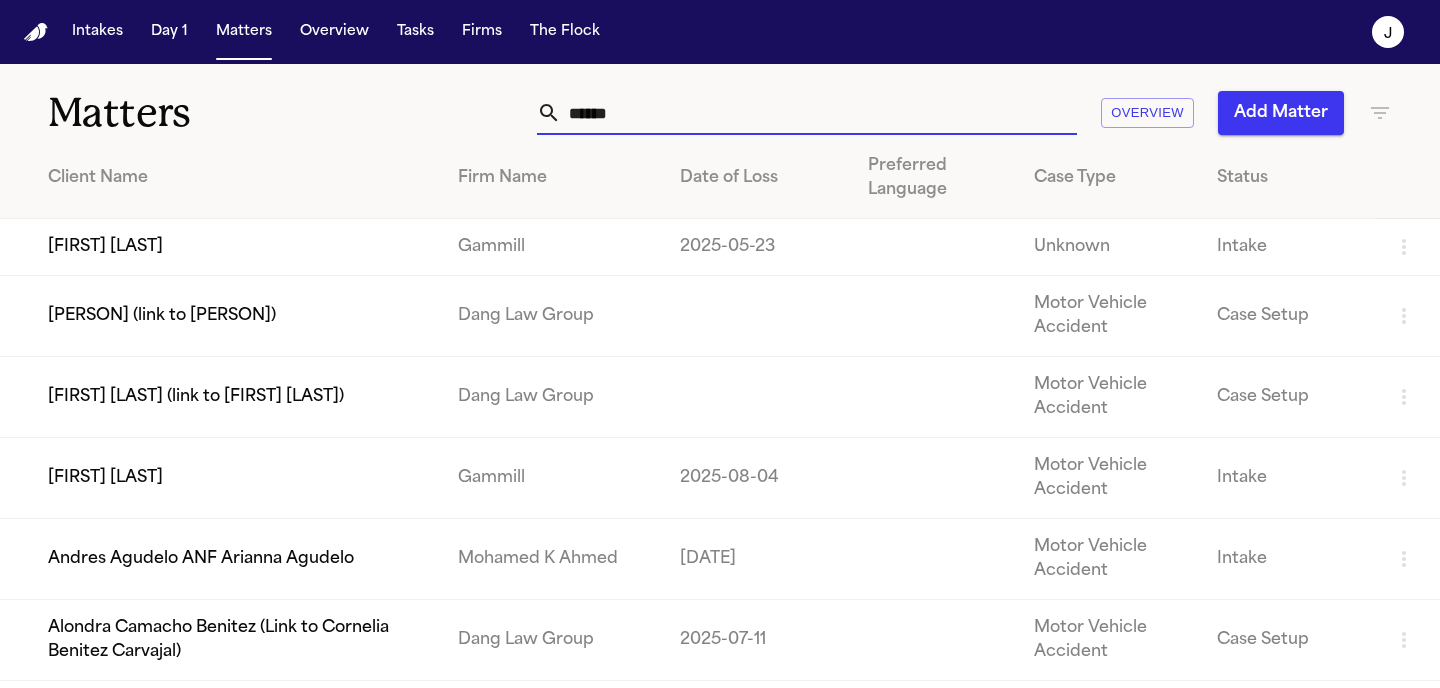 click on "******" at bounding box center (819, 113) 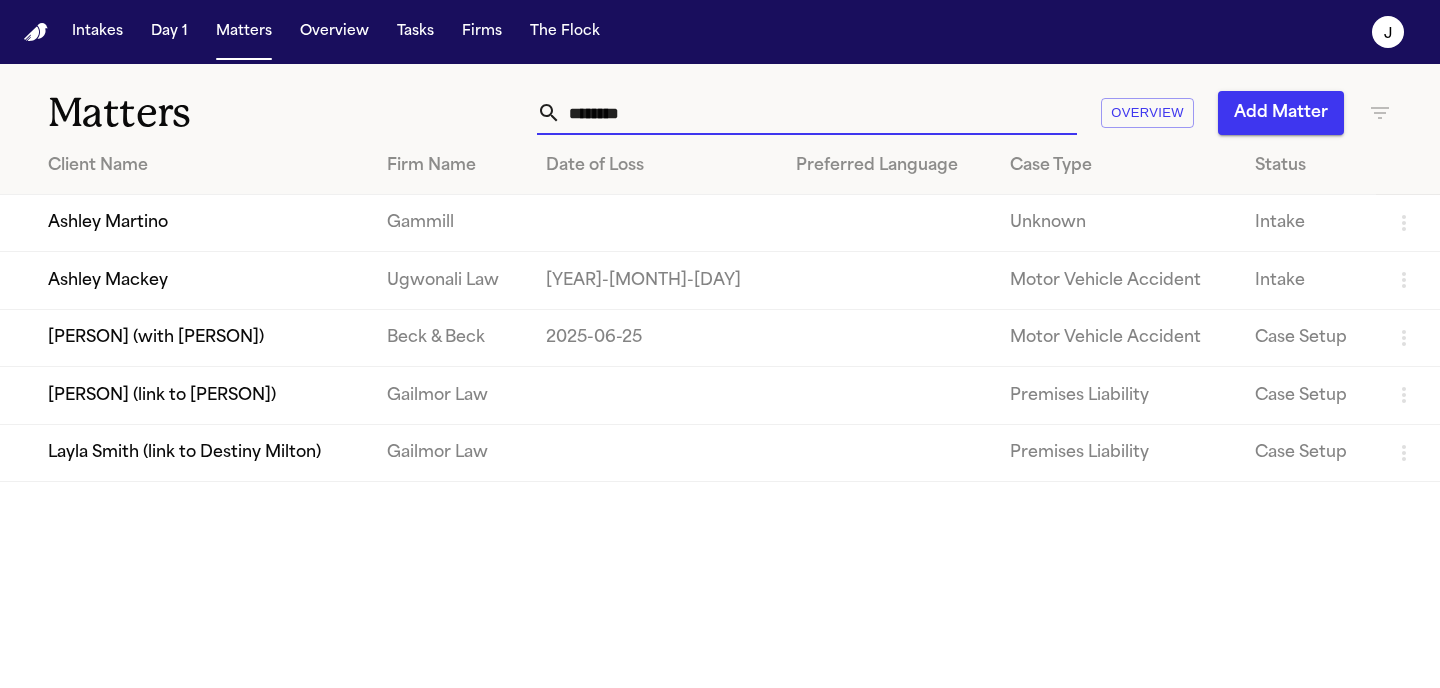 type on "********" 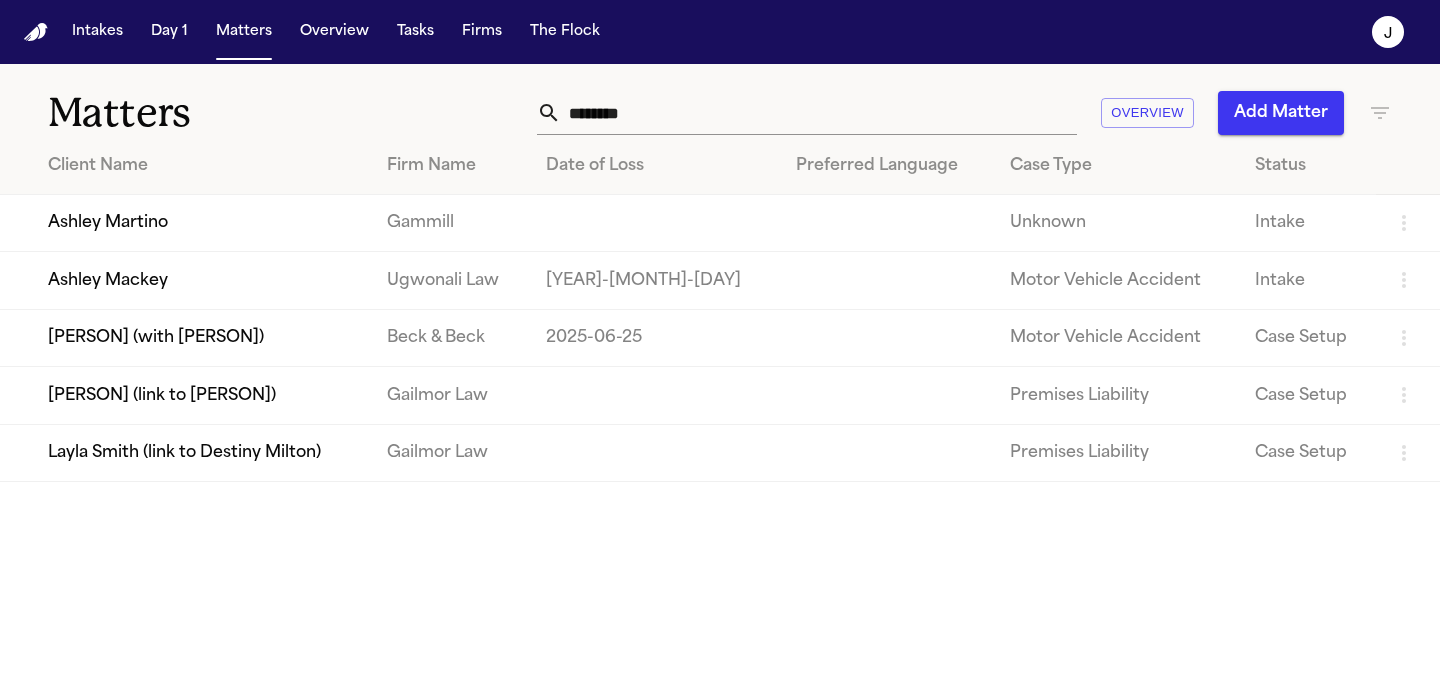 click on "Ashley Martino" at bounding box center [185, 223] 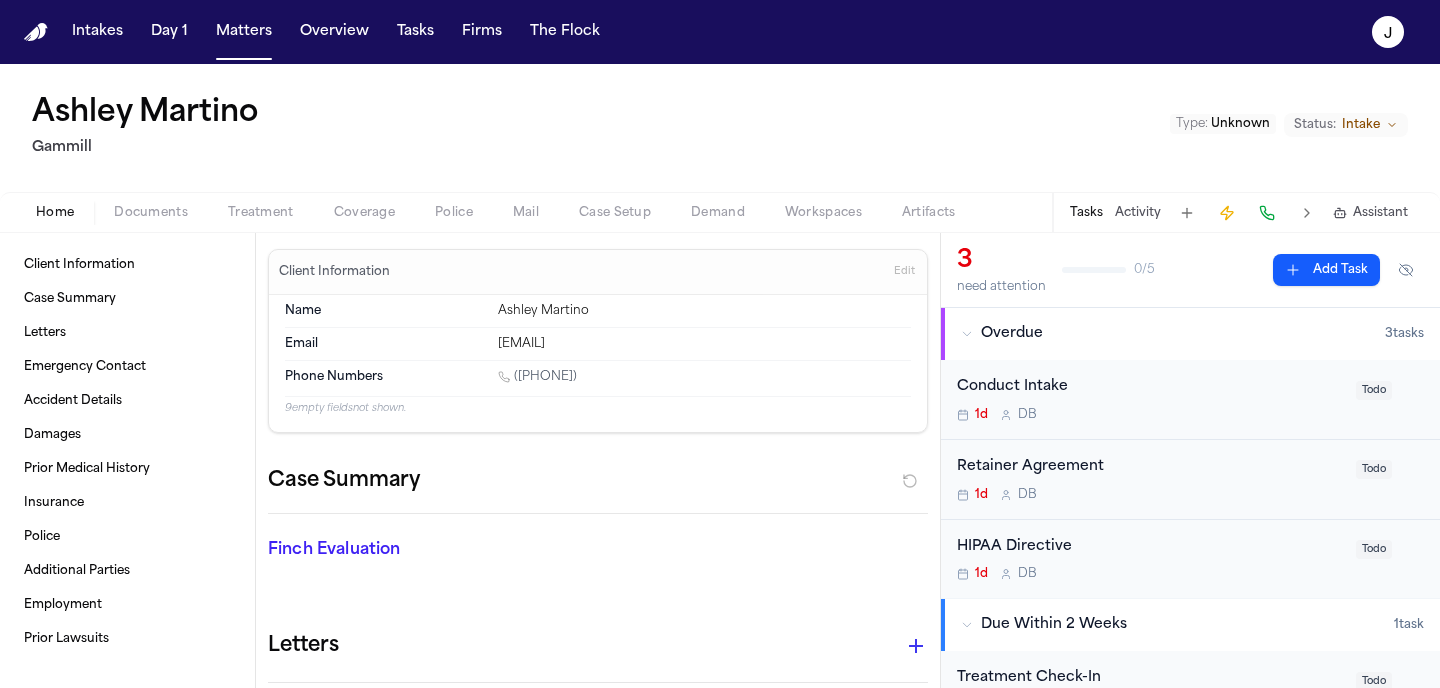 click on "Home Documents Treatment Coverage Police Mail Case Setup Demand Workspaces Artifacts Tasks Activity Assistant" at bounding box center [720, 212] 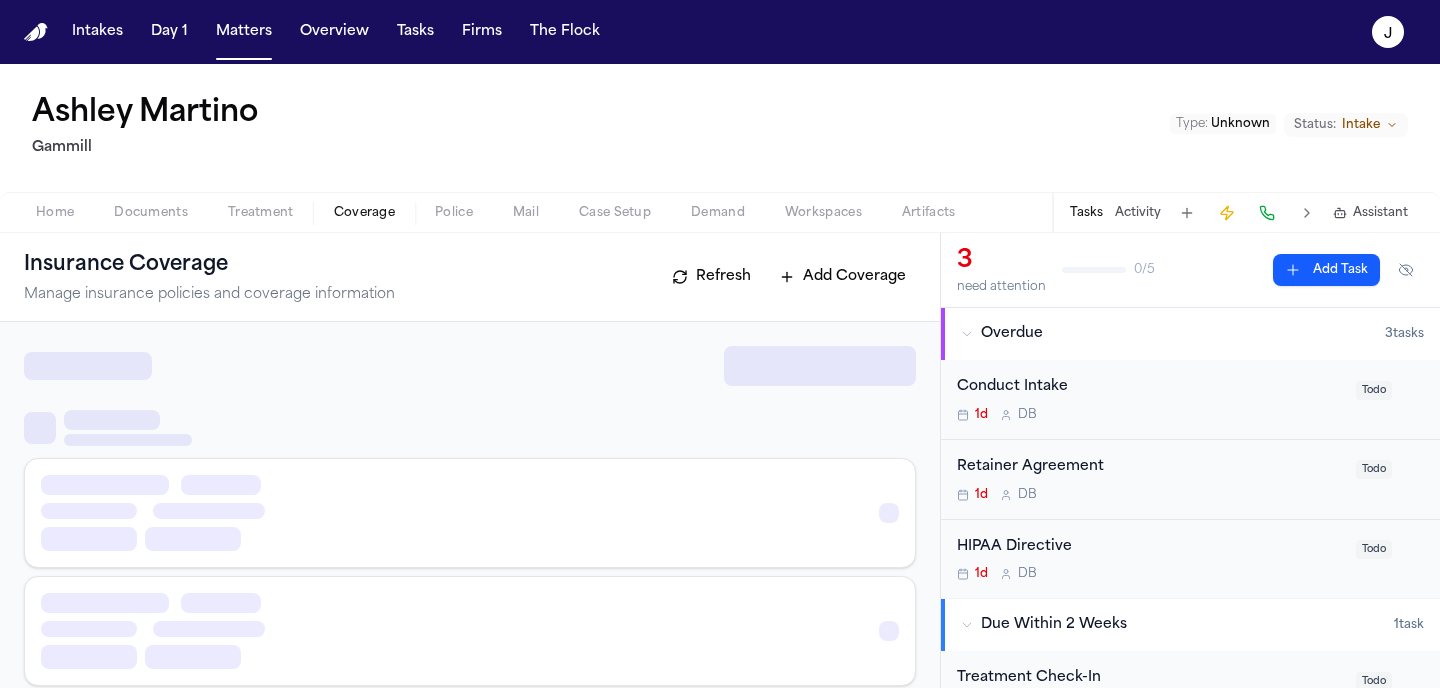 click on "Coverage" at bounding box center (364, 213) 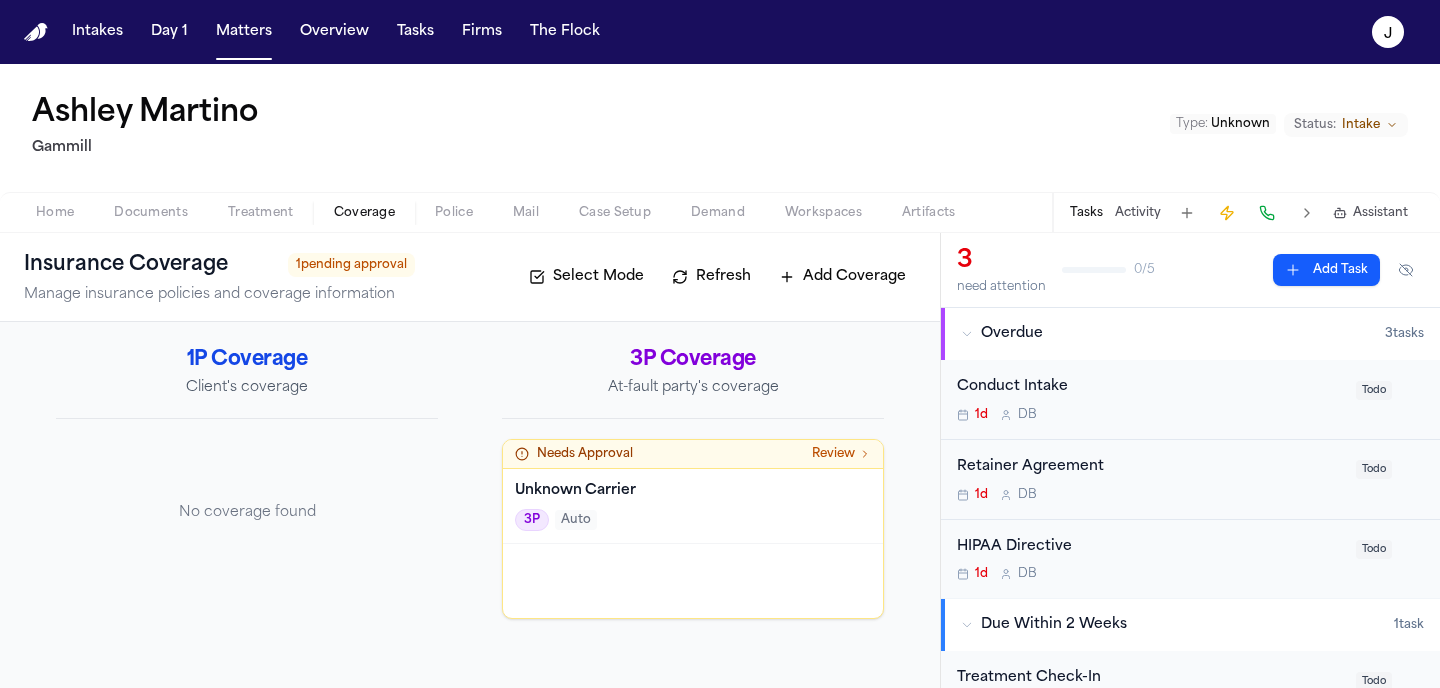 click on "Documents" at bounding box center (151, 213) 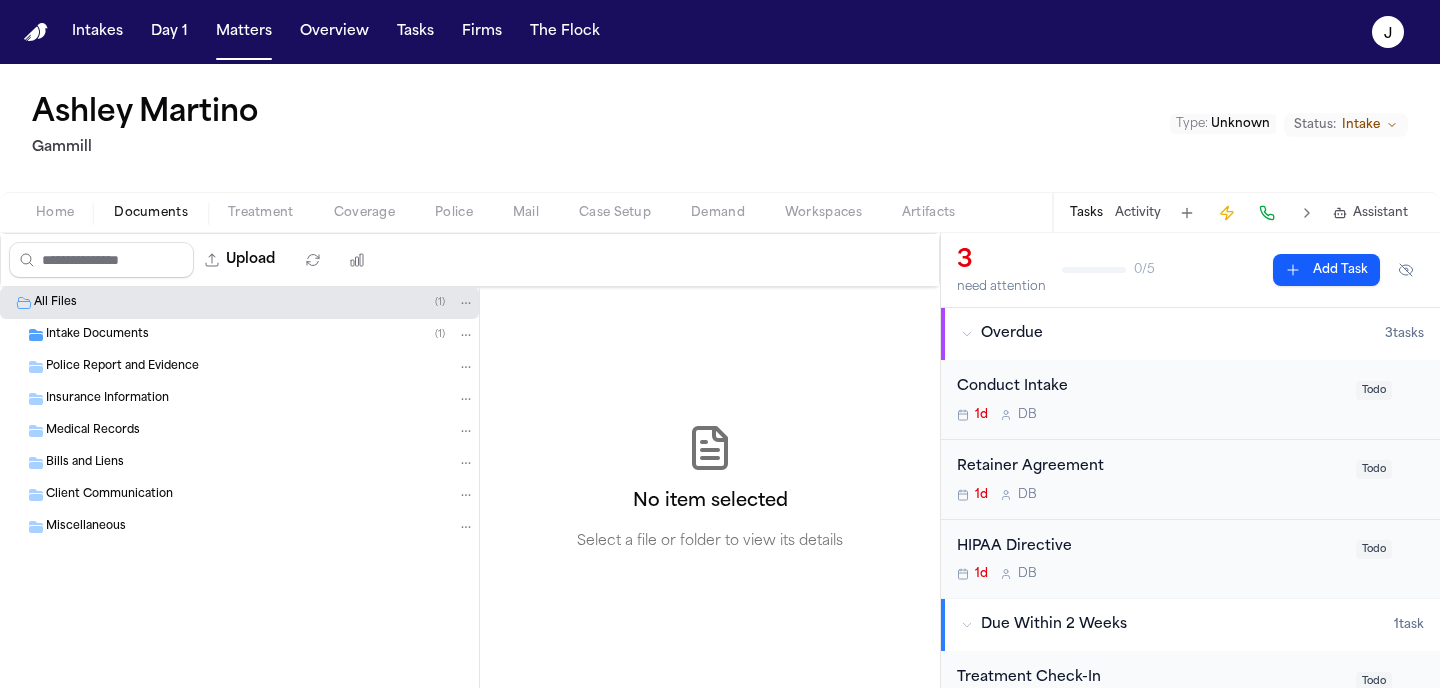 click on "Intake Documents" at bounding box center (97, 335) 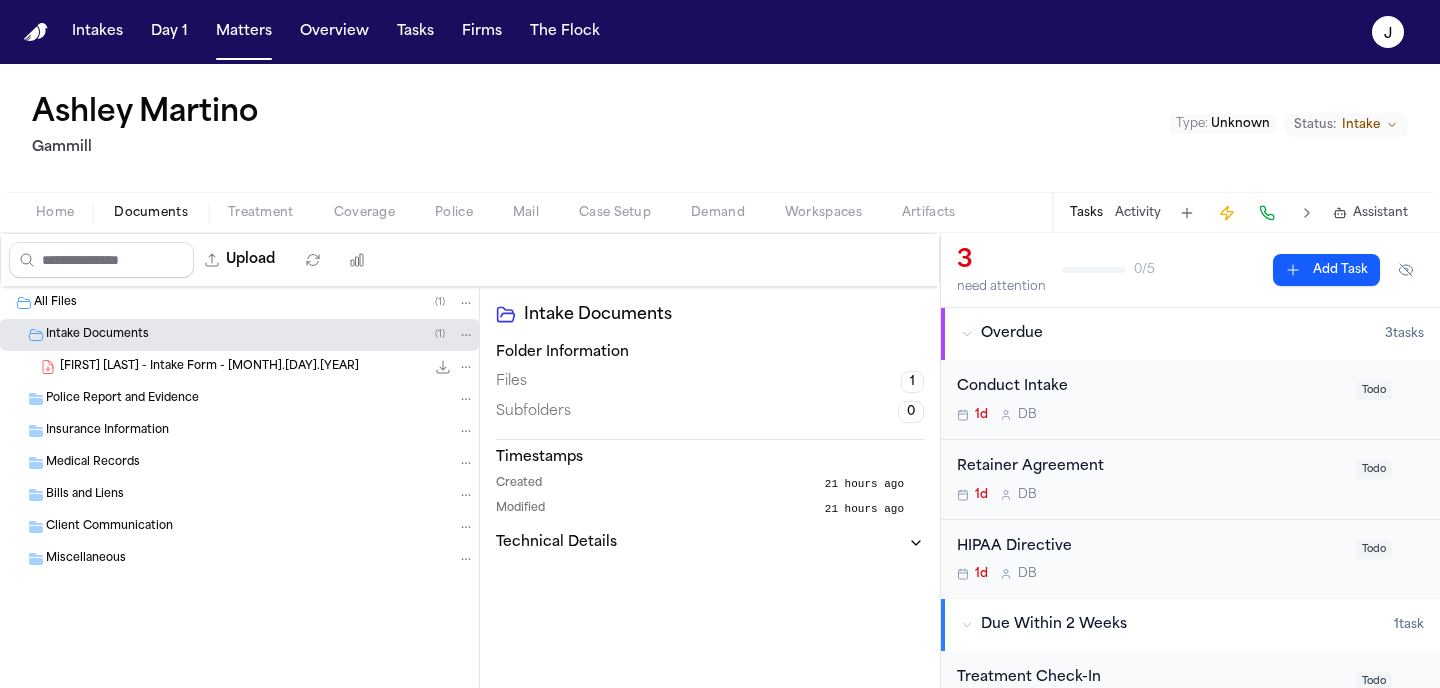 click on "A. Martino - Intake Form - 8.3.25" at bounding box center (209, 367) 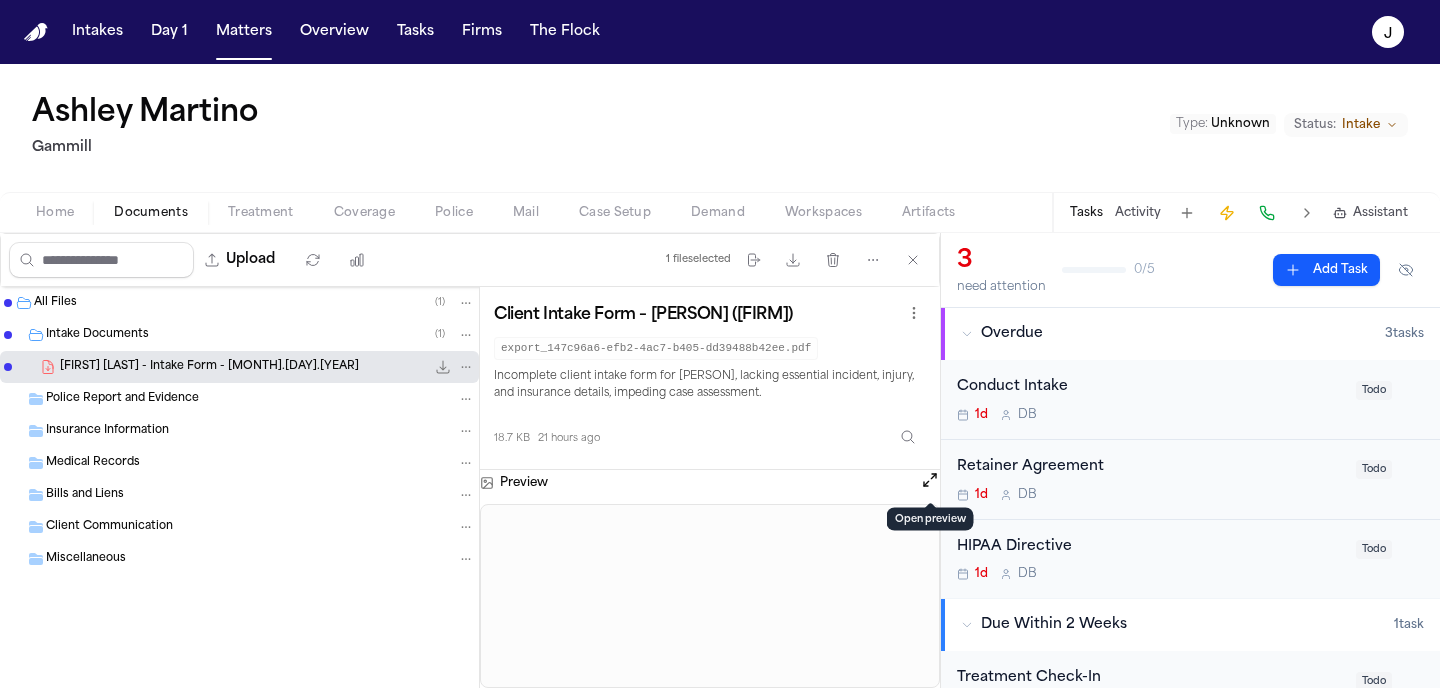 click at bounding box center (930, 480) 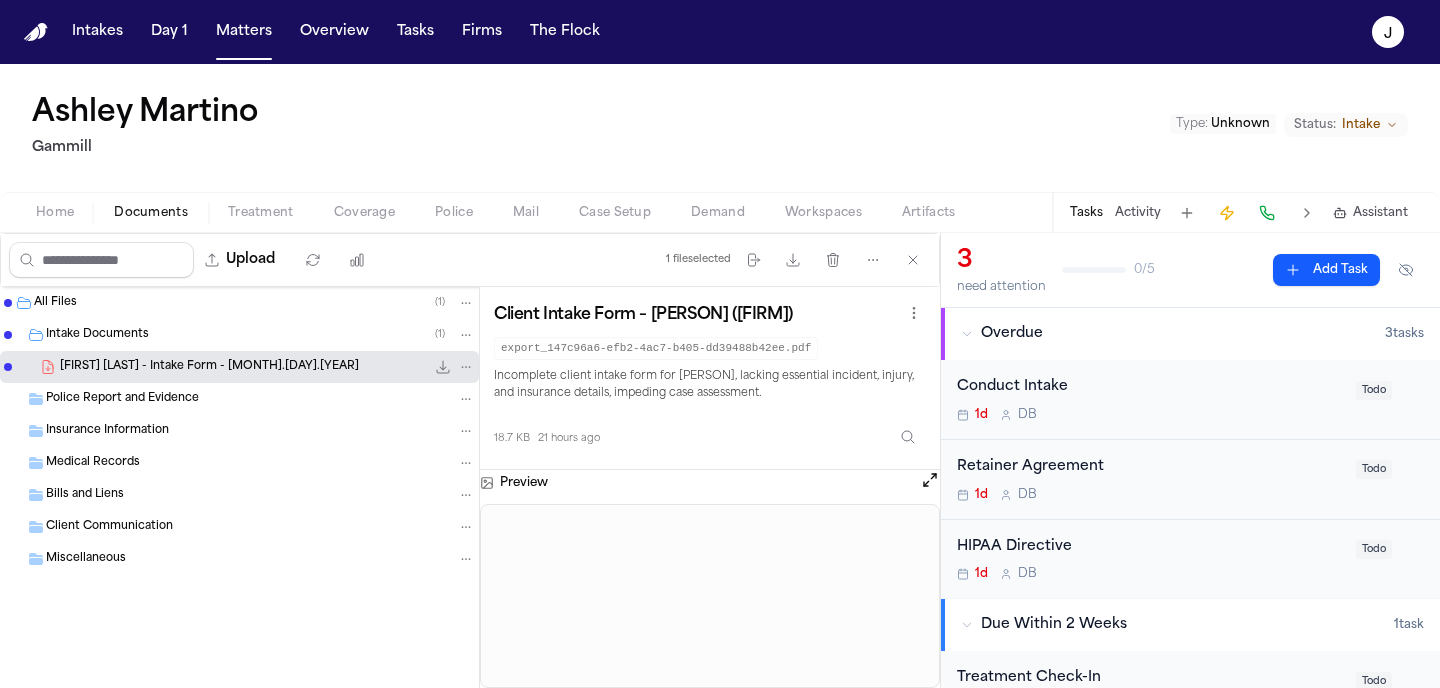 click on "All Files" at bounding box center [55, 303] 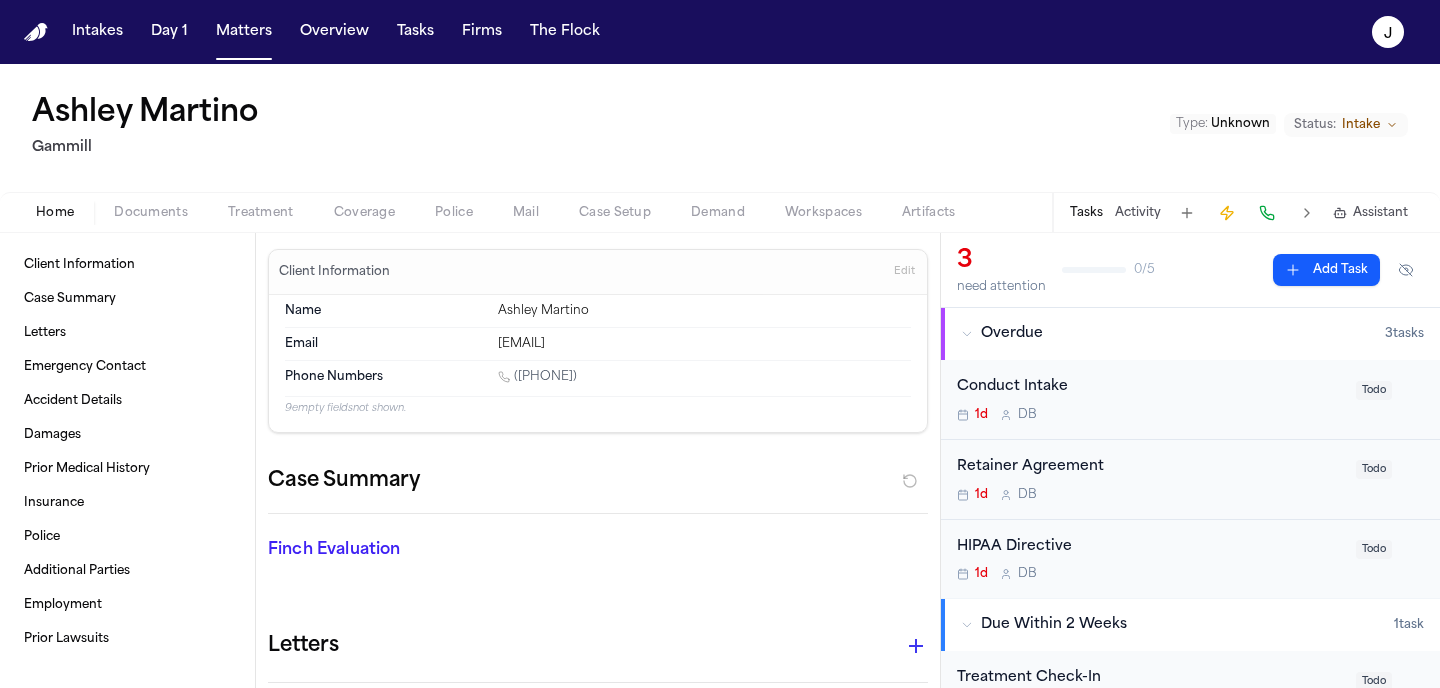 click on "Home" at bounding box center (55, 213) 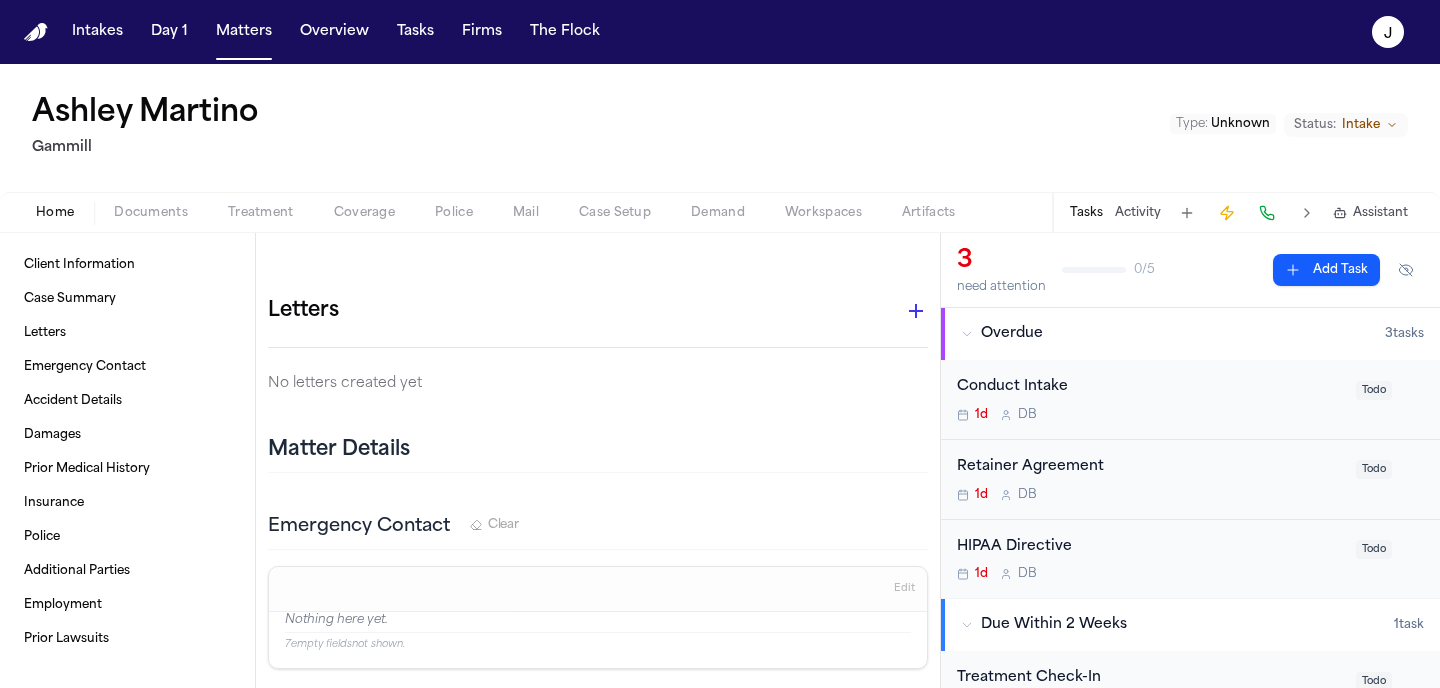 scroll, scrollTop: 0, scrollLeft: 0, axis: both 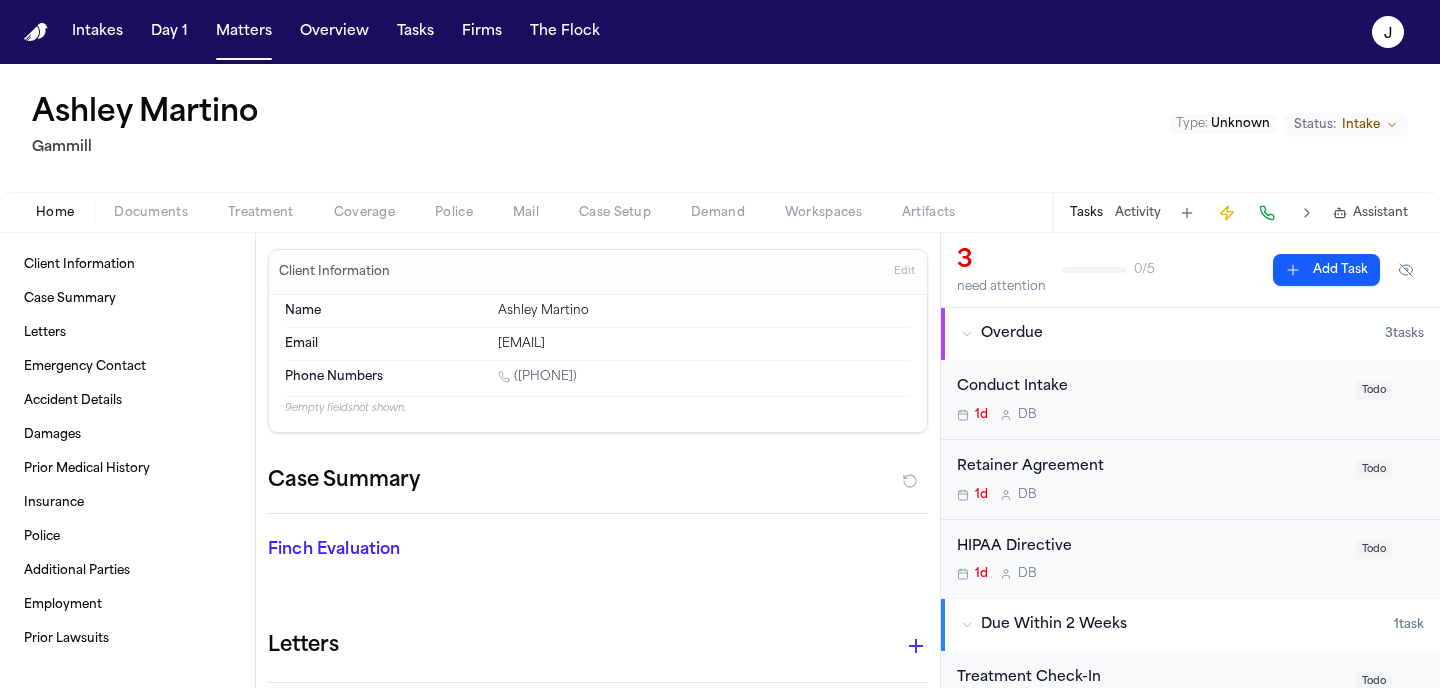 click on "Documents" at bounding box center [151, 213] 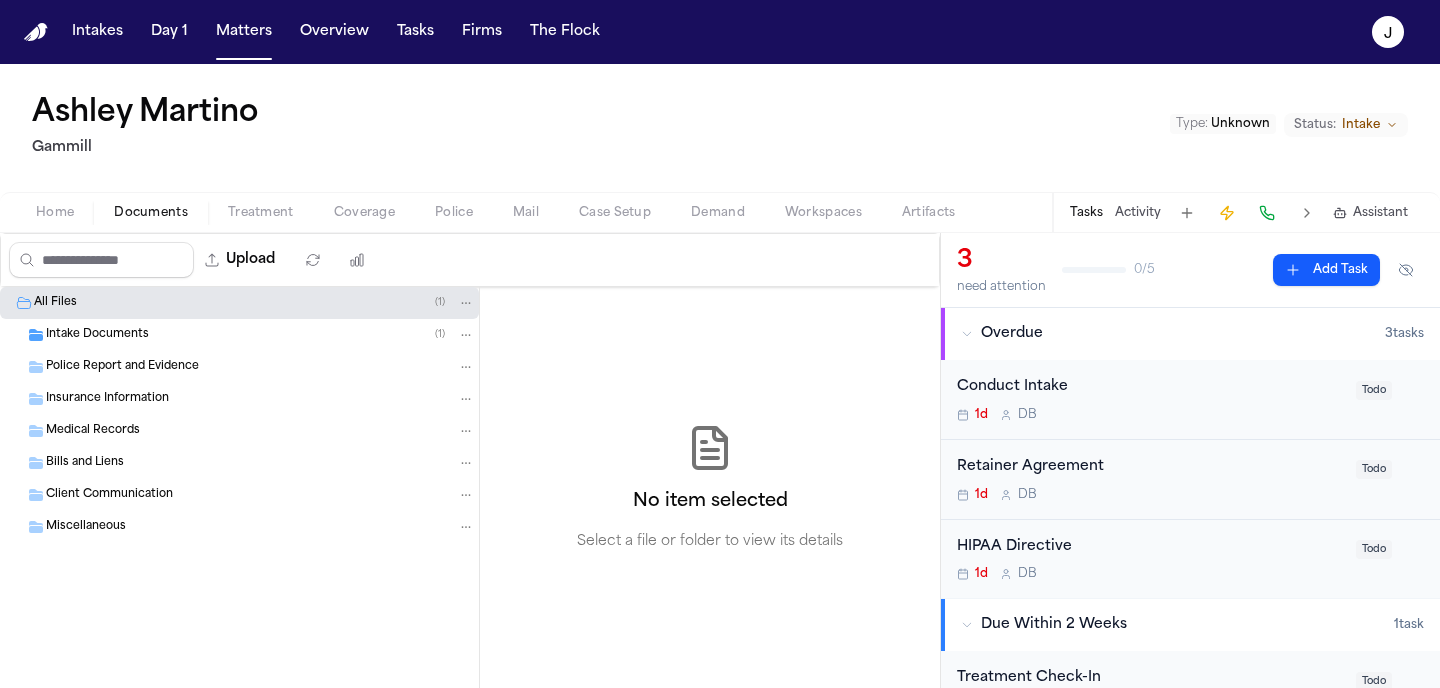 click on "Treatment" at bounding box center [261, 213] 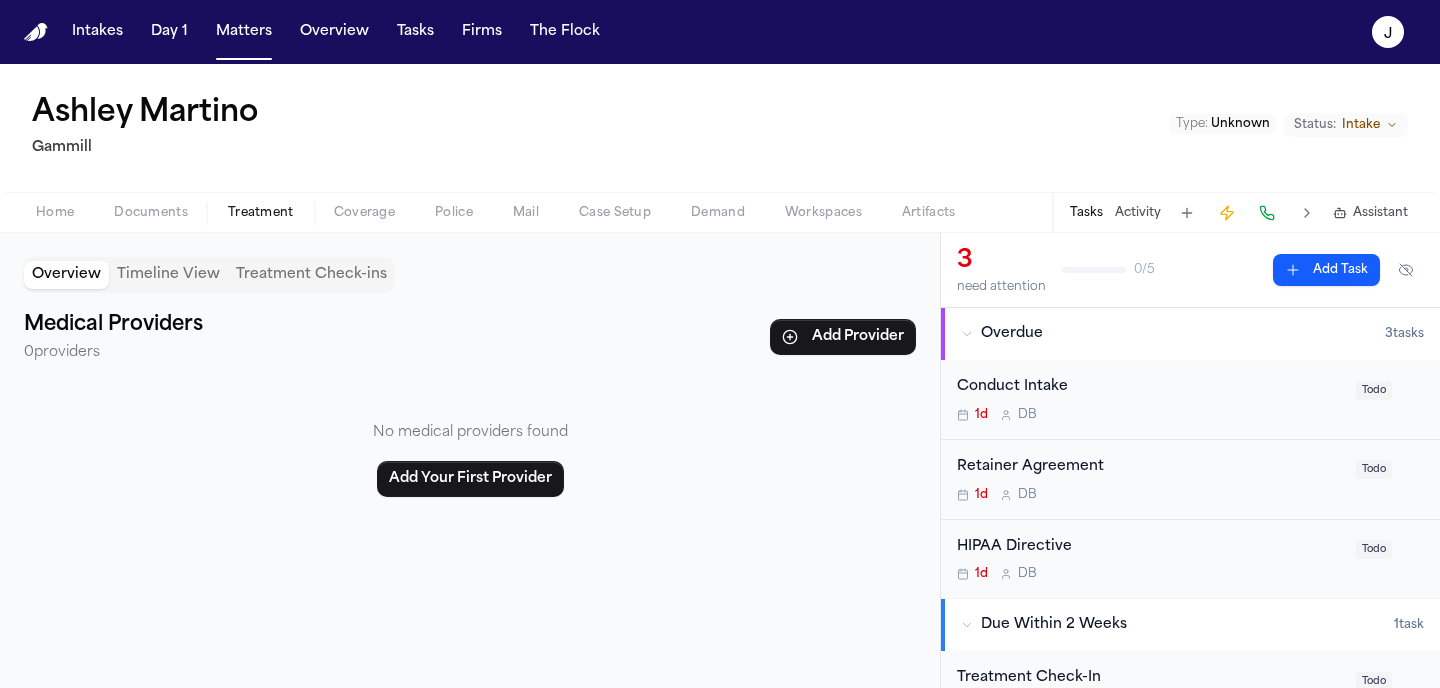 click on "Home" at bounding box center [55, 213] 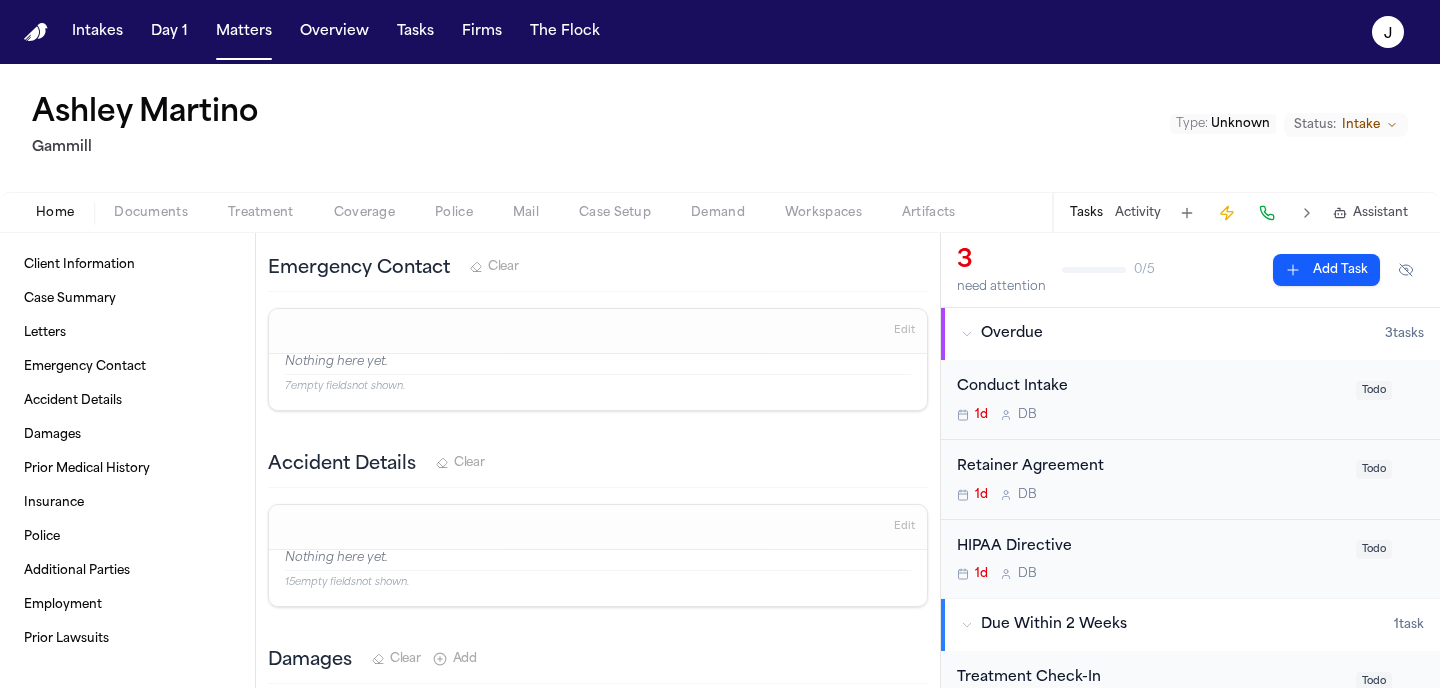 scroll, scrollTop: 600, scrollLeft: 0, axis: vertical 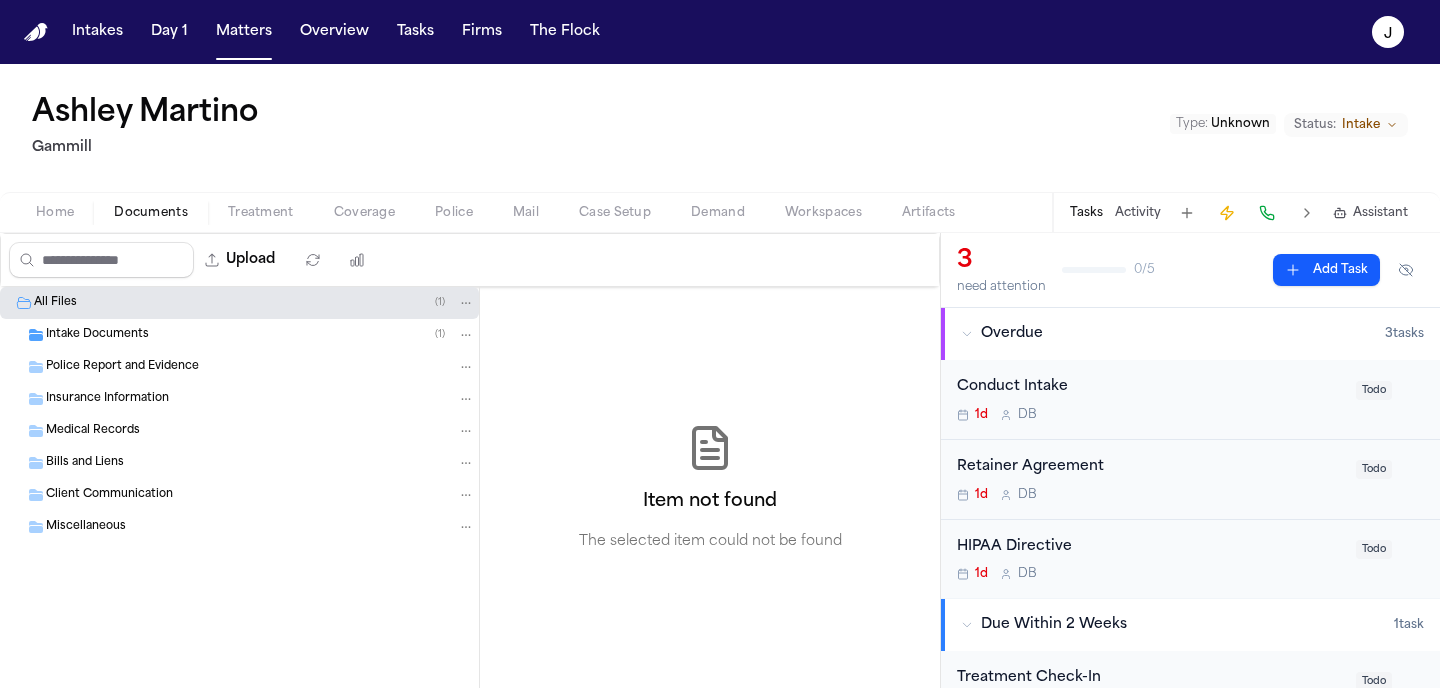 click on "Documents" at bounding box center (151, 213) 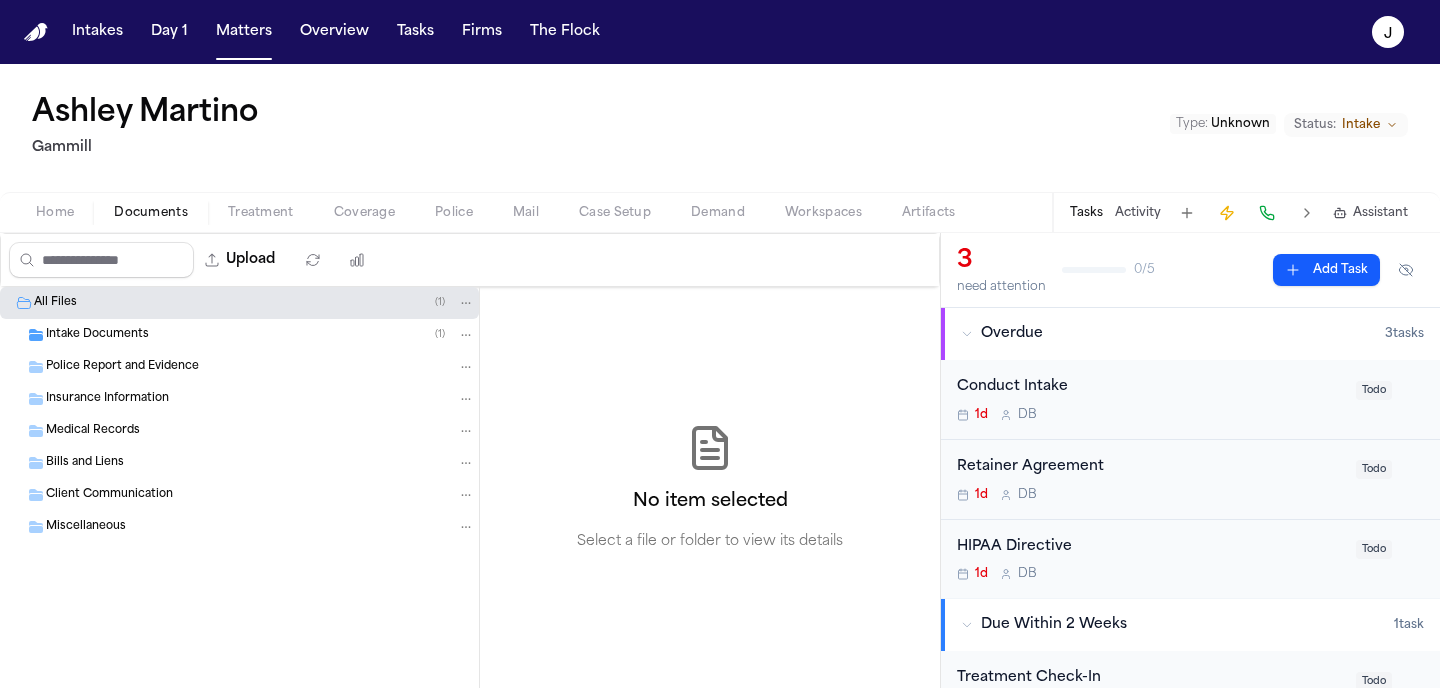 click on "Intake Documents" at bounding box center (97, 335) 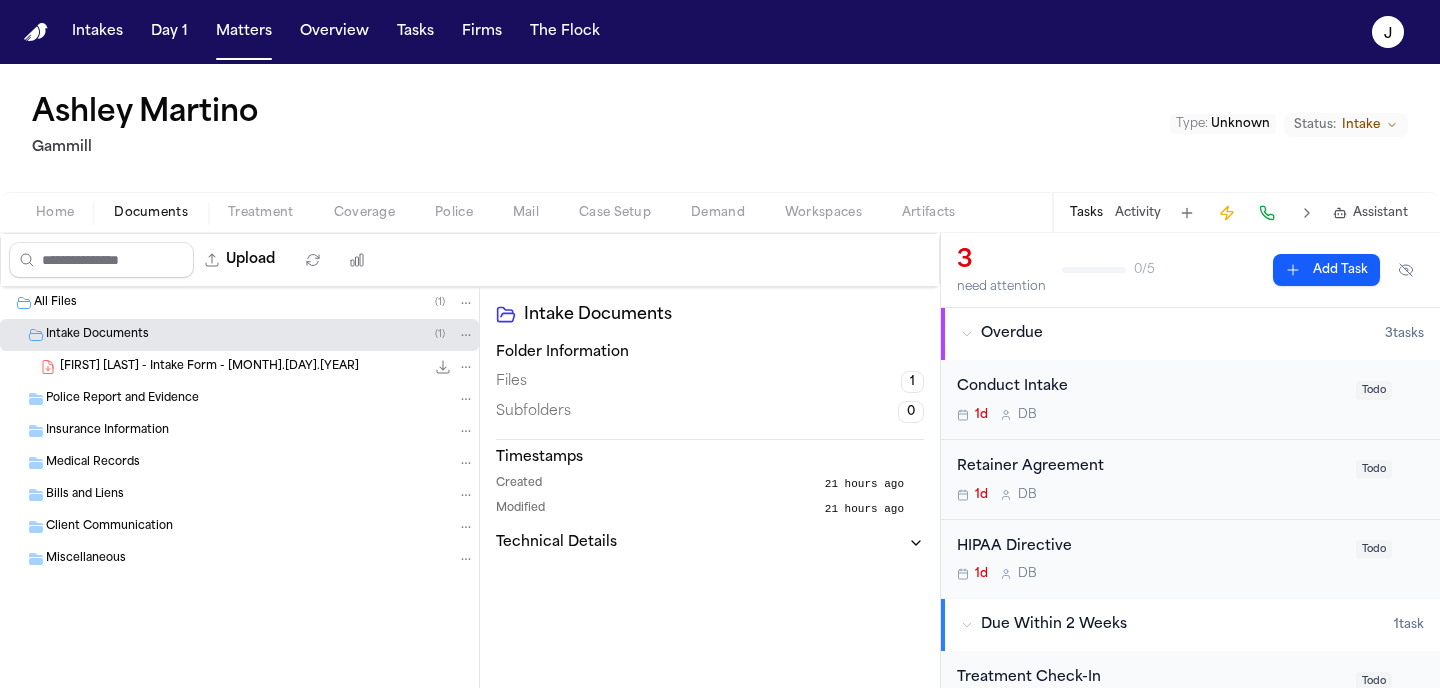 click on "A. Martino - Intake Form - 8.3.25" at bounding box center [209, 367] 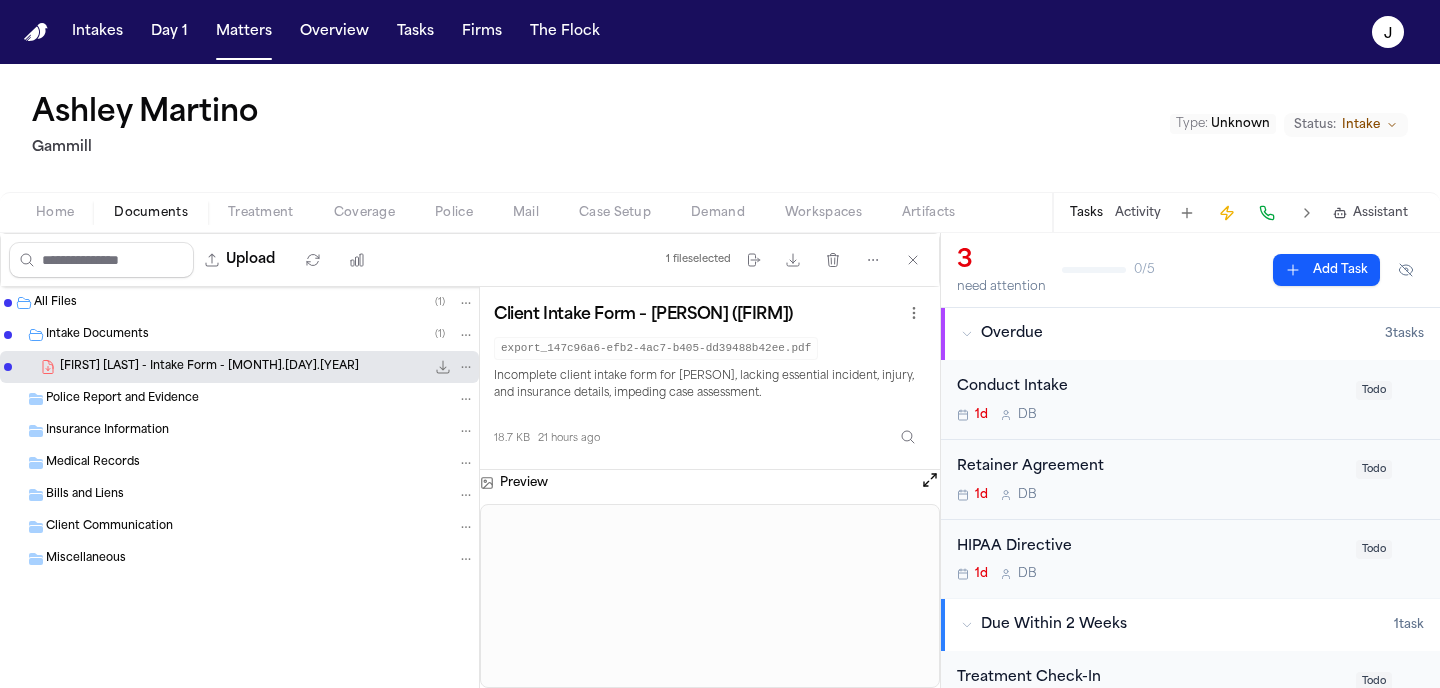click on "Home" at bounding box center (55, 213) 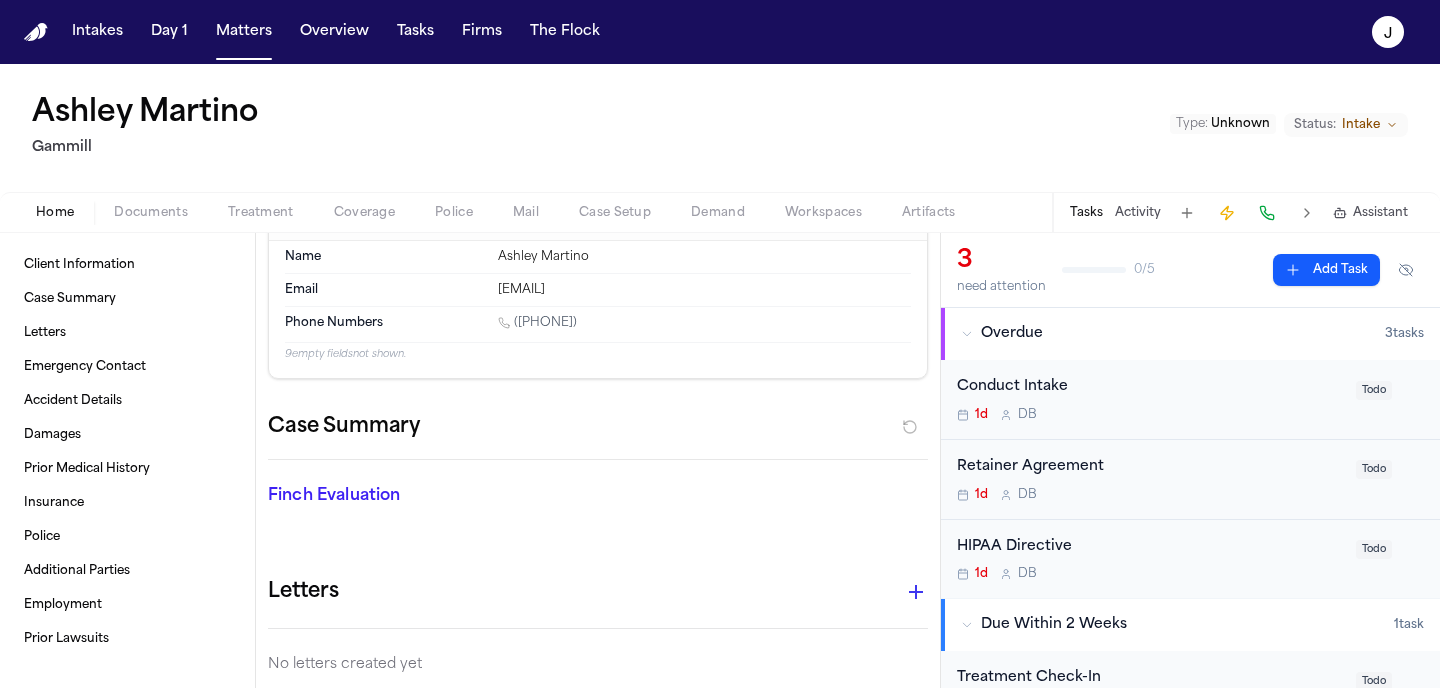 scroll, scrollTop: 91, scrollLeft: 0, axis: vertical 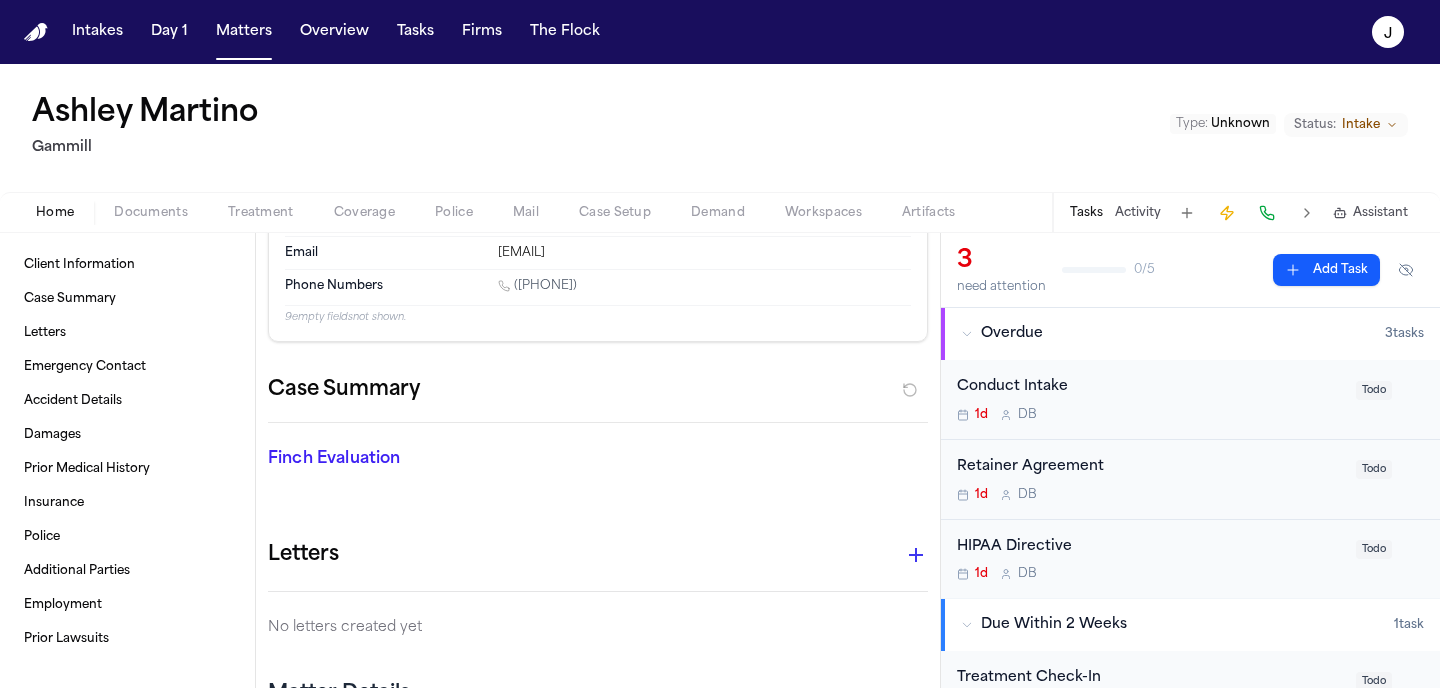 click on "Documents" at bounding box center (151, 213) 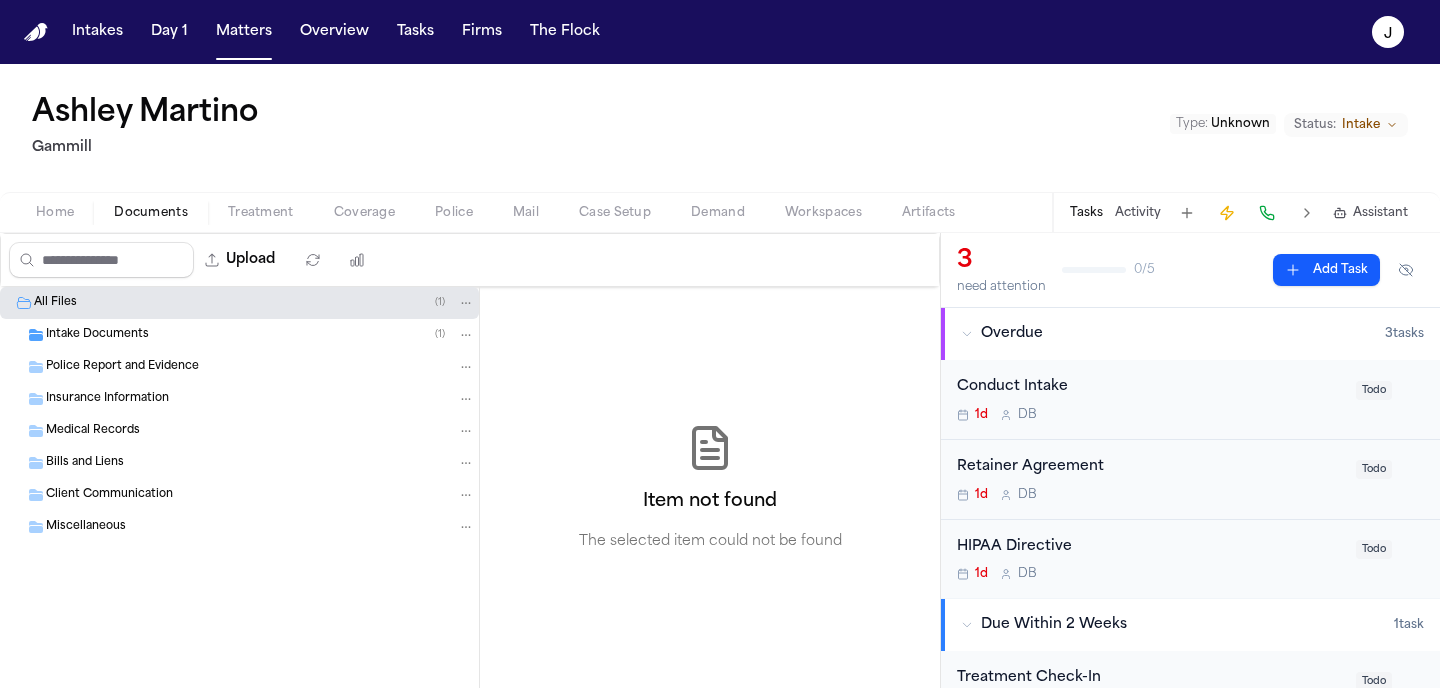 scroll, scrollTop: 0, scrollLeft: 0, axis: both 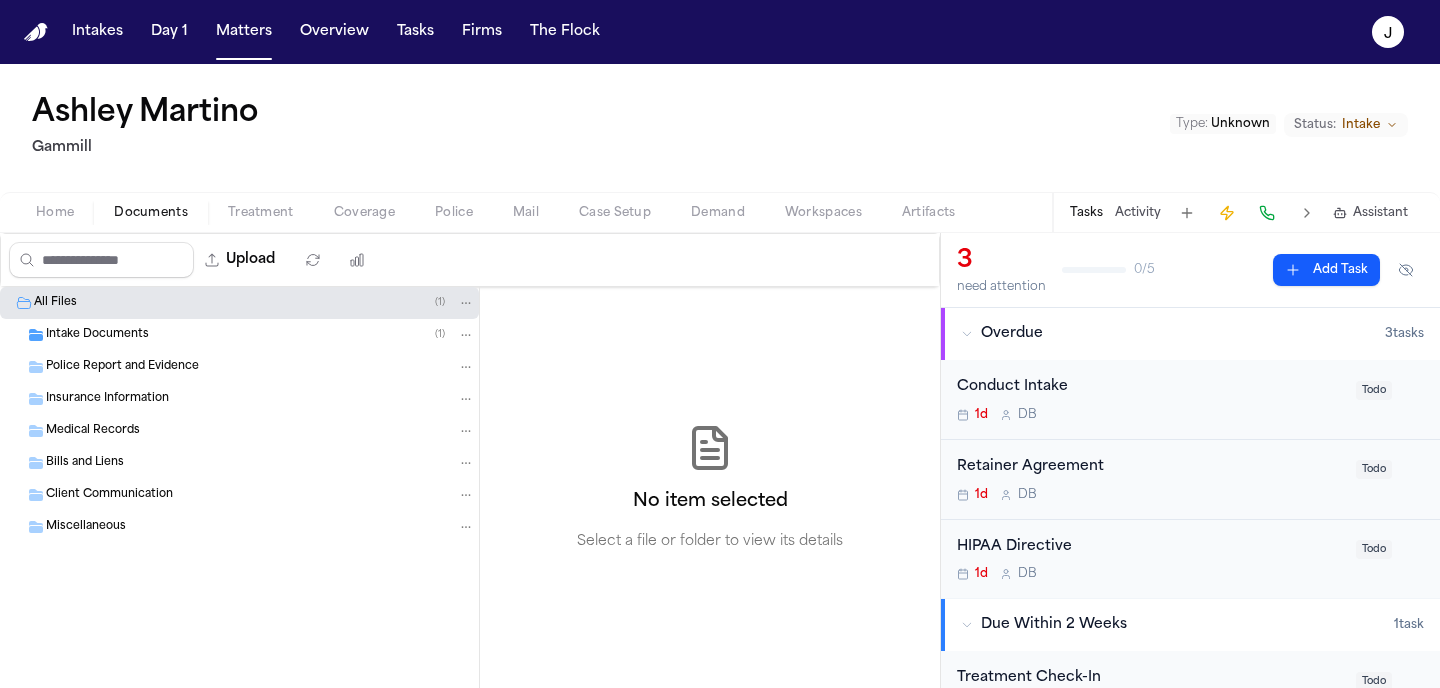 click on "Intake Documents ( 1 )" at bounding box center (260, 335) 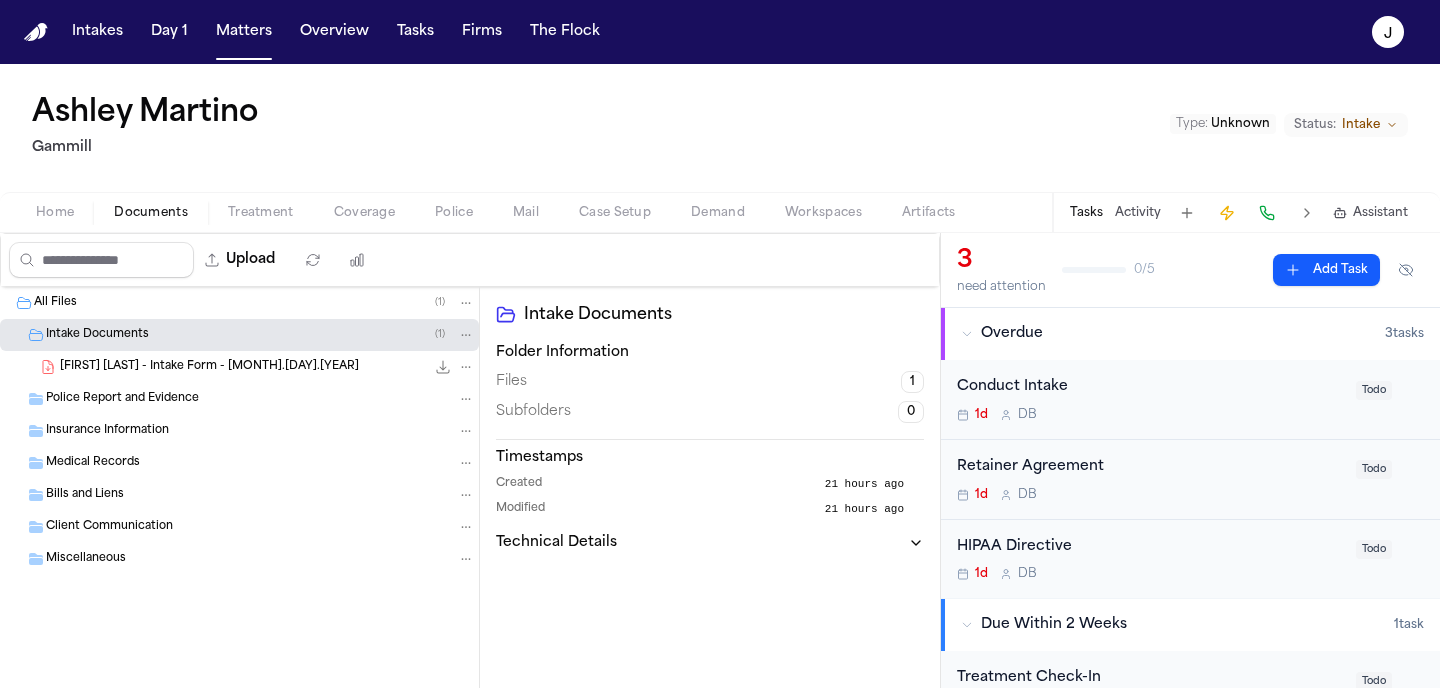 click on "A. Martino - Intake Form - 8.3.25 18.7 KB  • PDF" at bounding box center [267, 367] 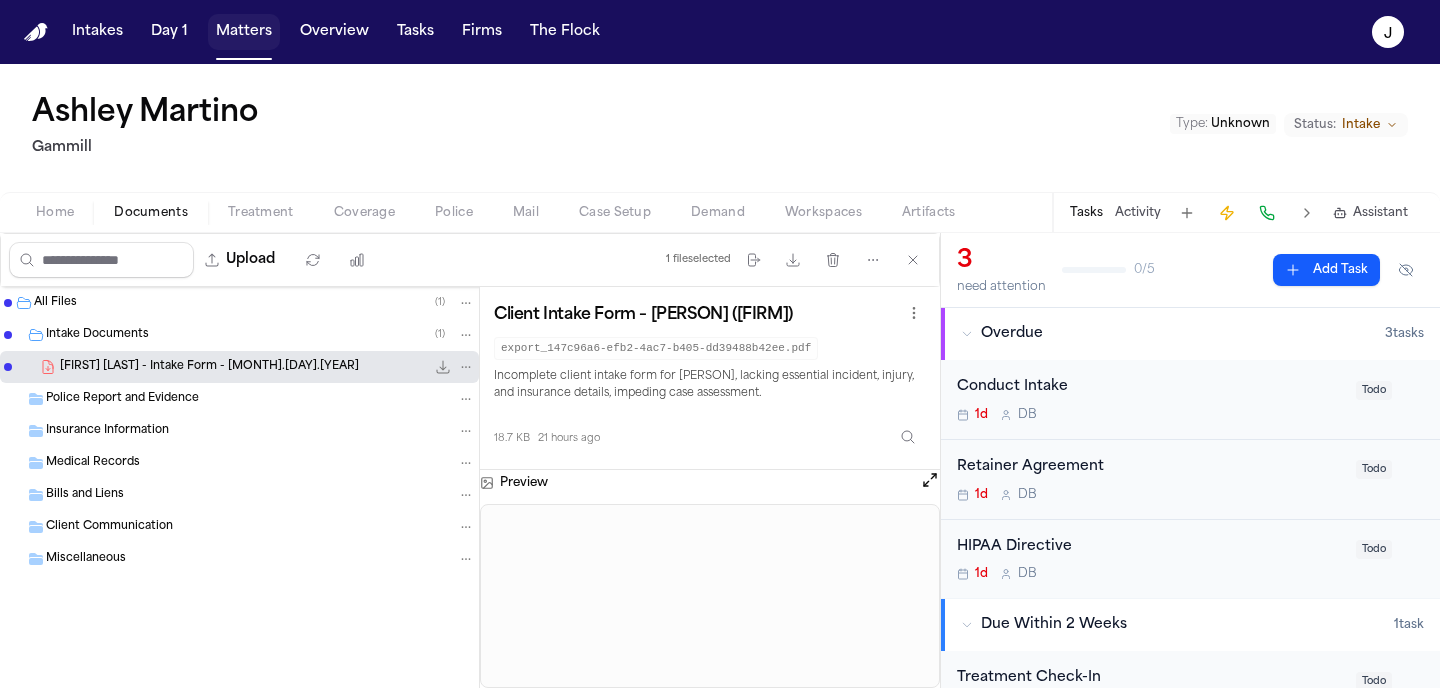 click on "Matters" at bounding box center [244, 32] 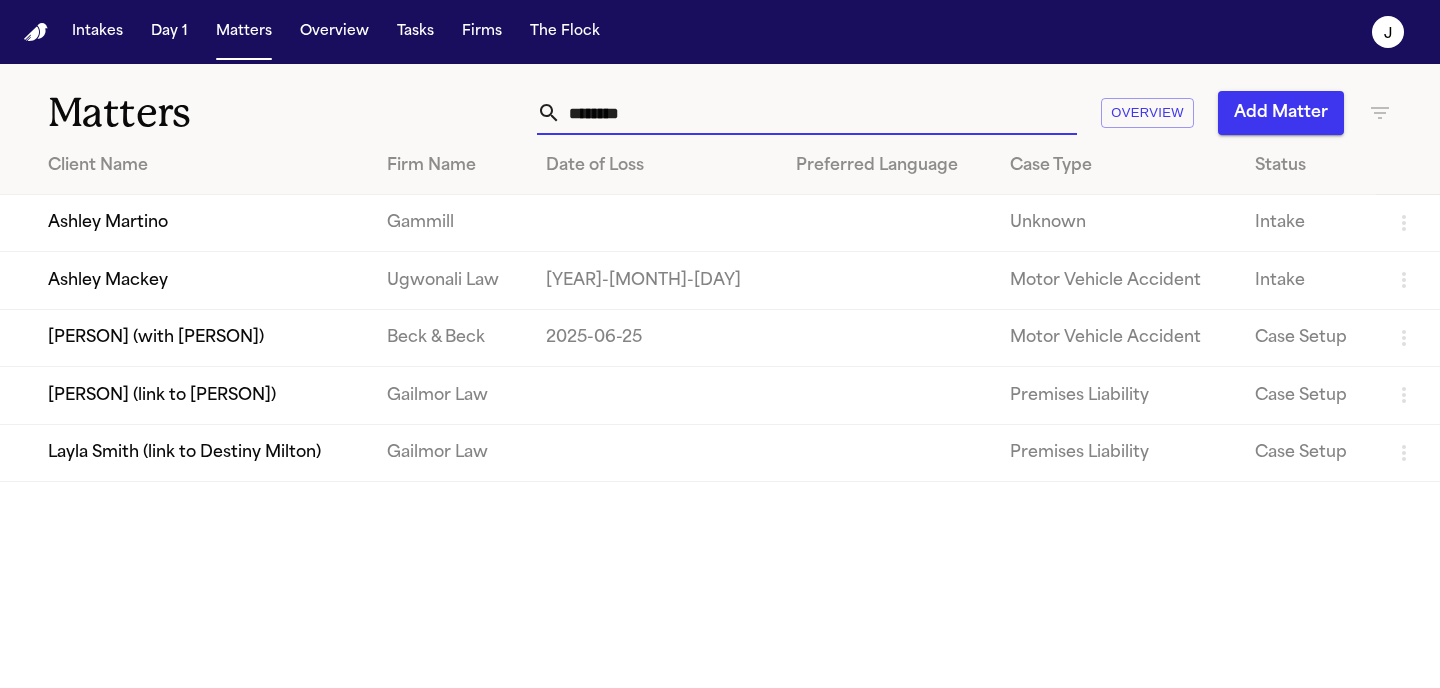 click on "********" at bounding box center (819, 113) 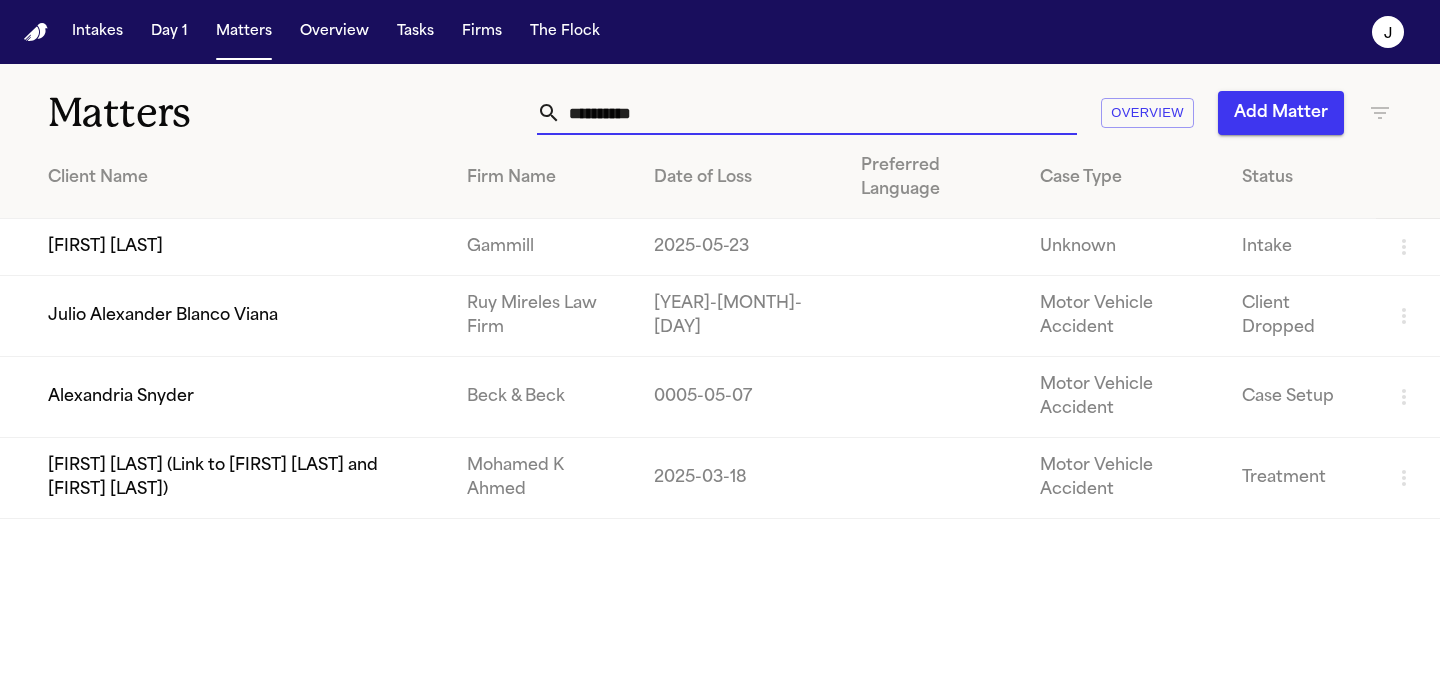 type on "**********" 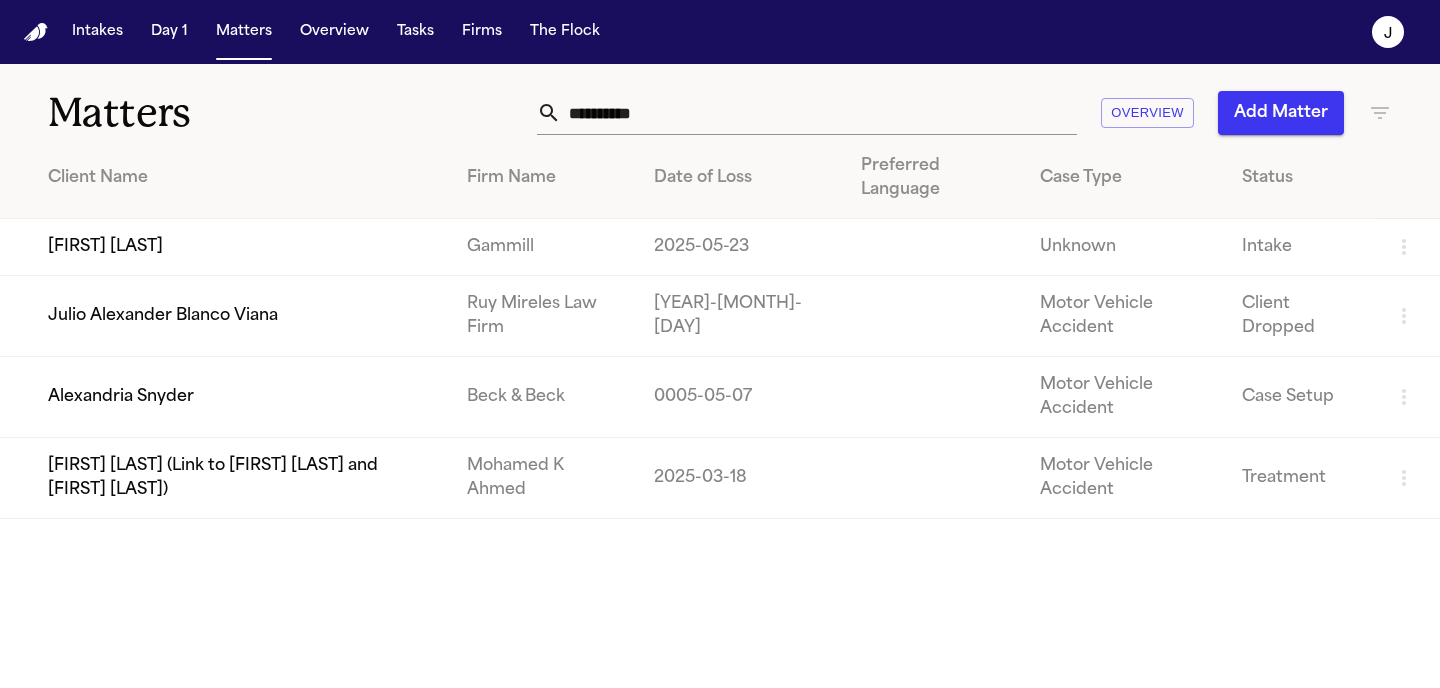 click on "[FIRST] [LAST]" at bounding box center (225, 247) 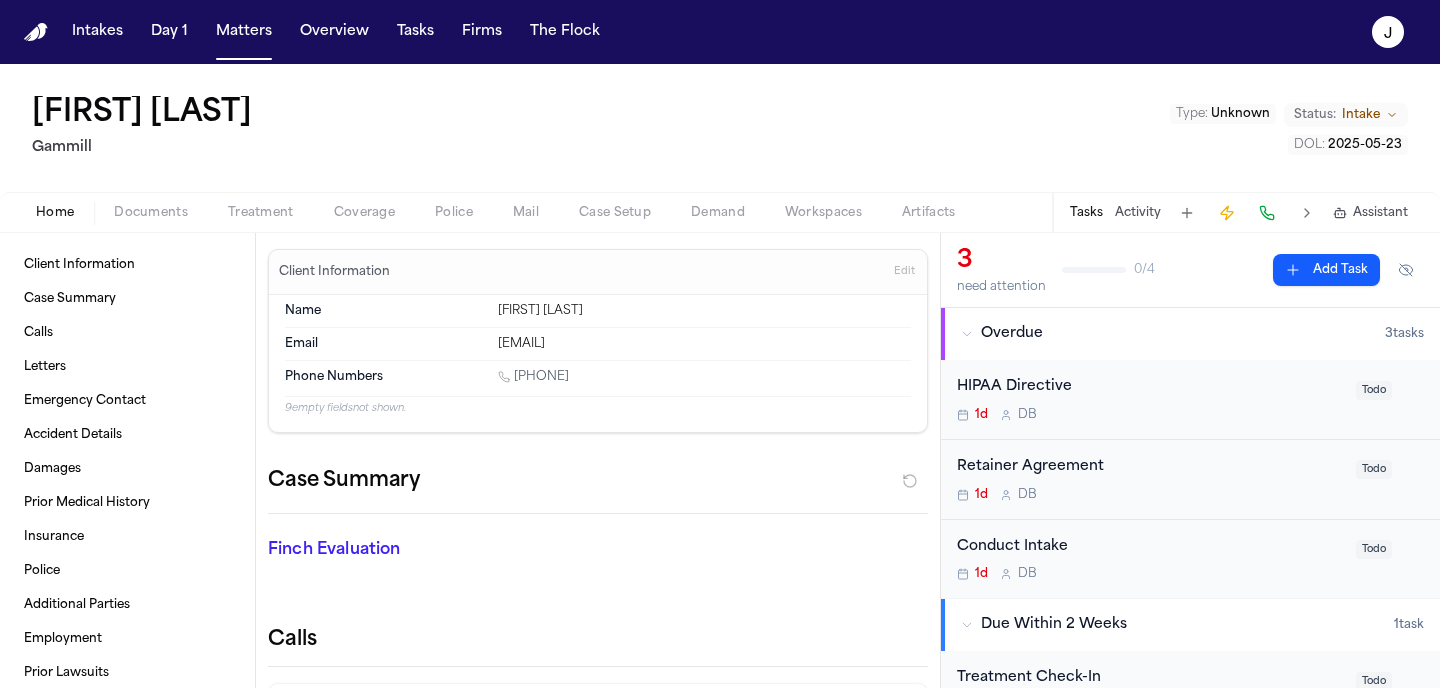click on "Home Documents Treatment Coverage Police Mail Case Setup Demand Workspaces Artifacts Tasks Activity Assistant" at bounding box center [720, 212] 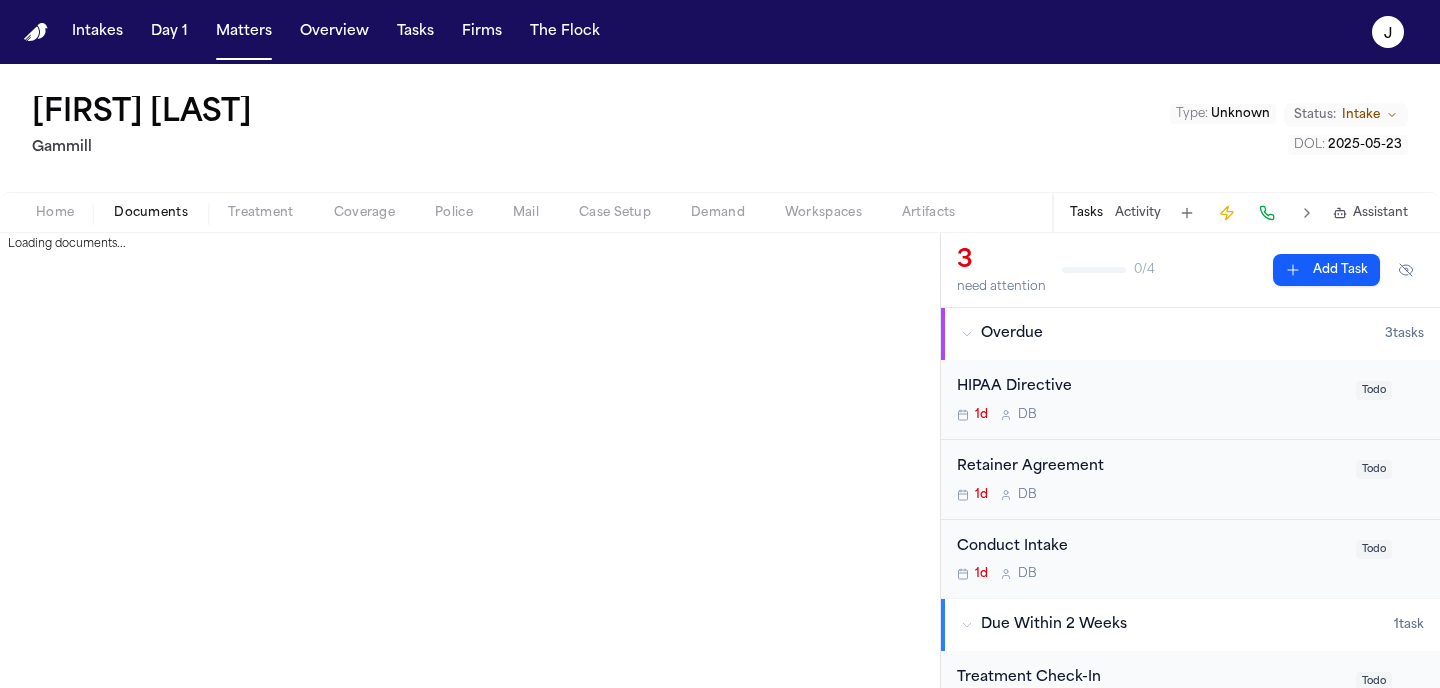 click on "Documents" at bounding box center [151, 213] 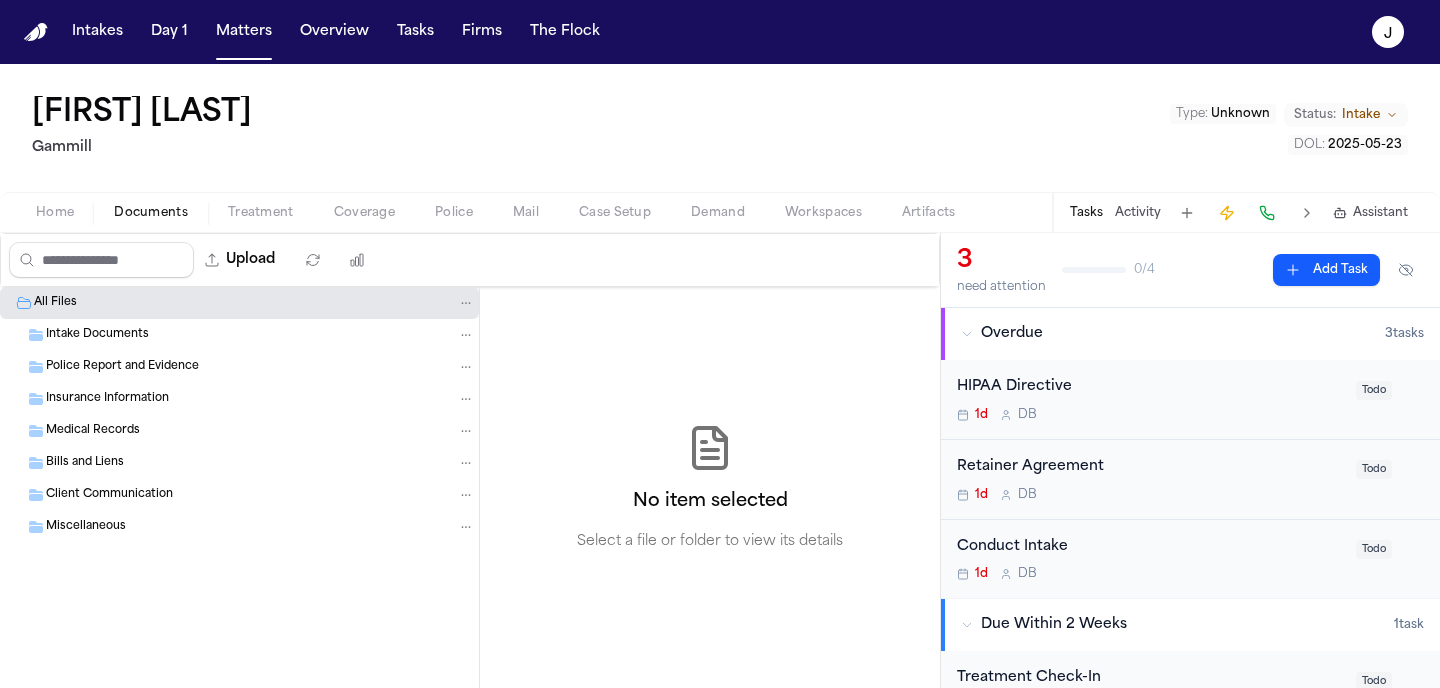 click on "Intake Documents" at bounding box center [97, 335] 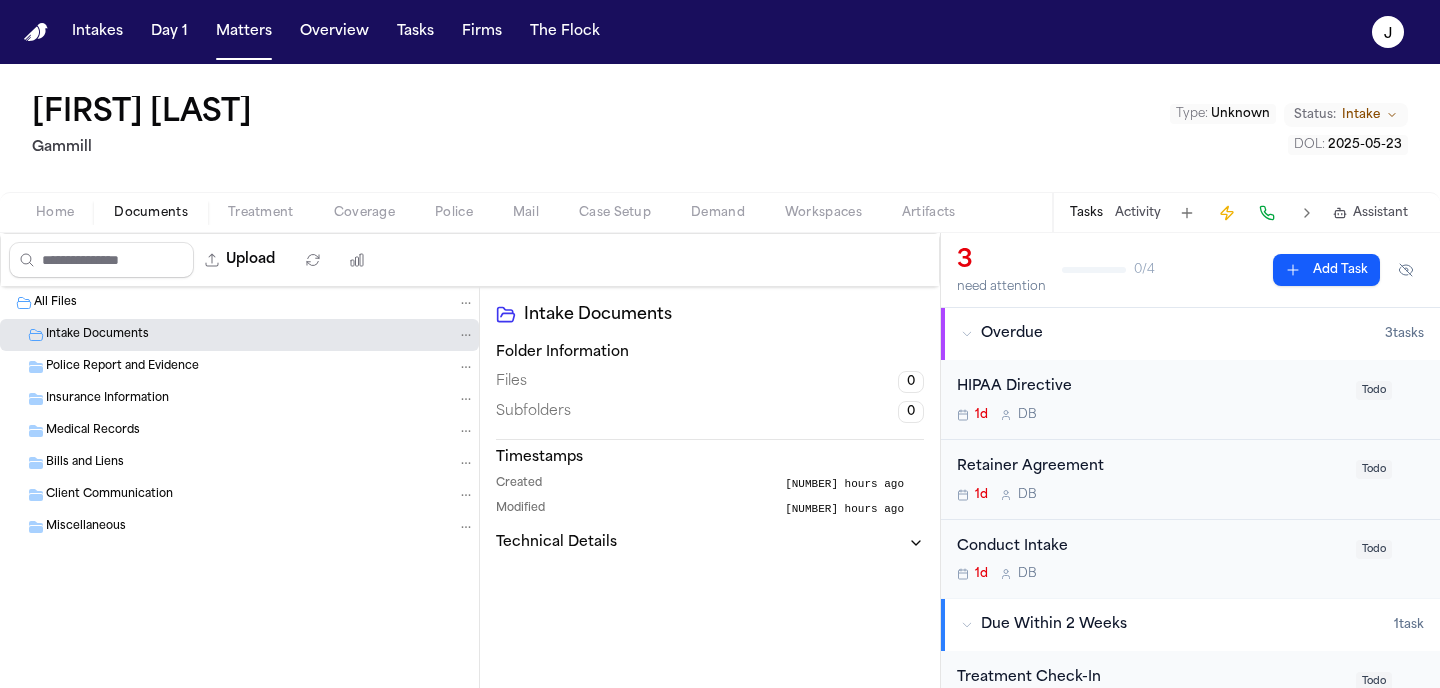 click on "All Files" at bounding box center [254, 303] 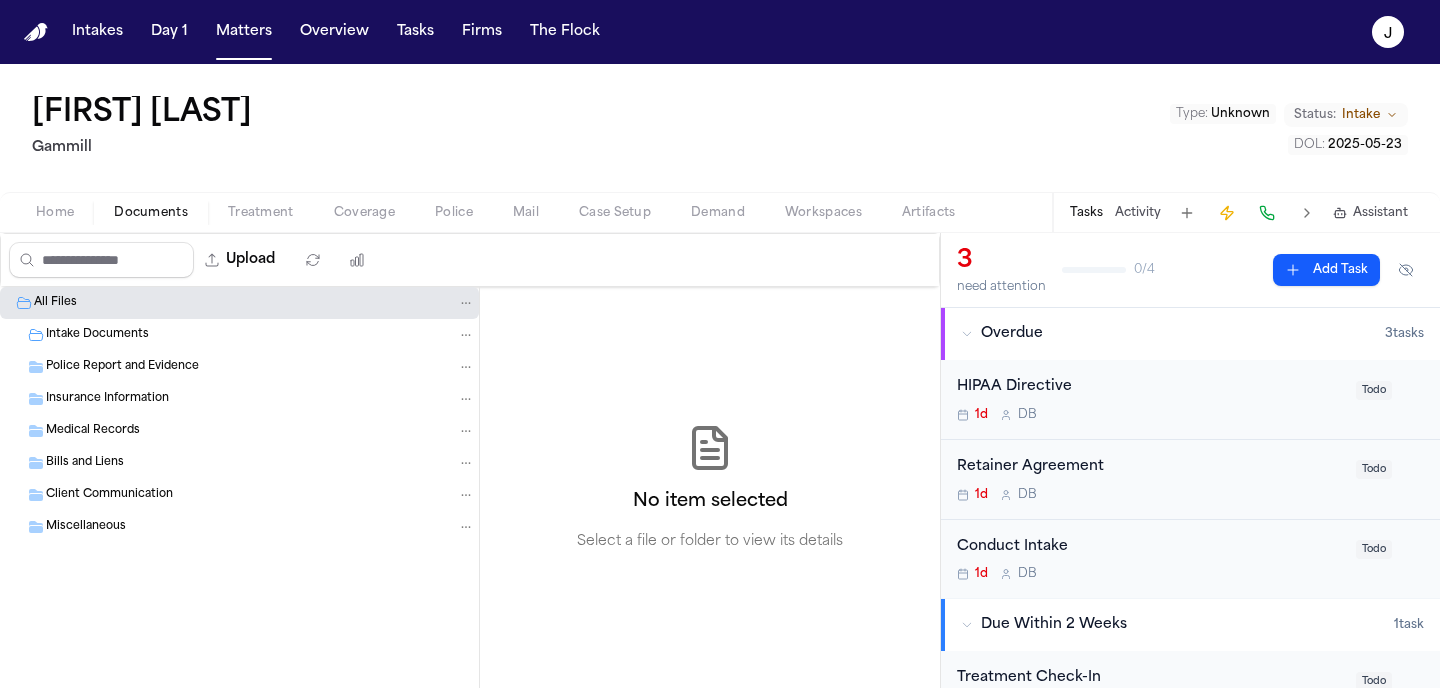 click on "Intake Documents" at bounding box center [239, 335] 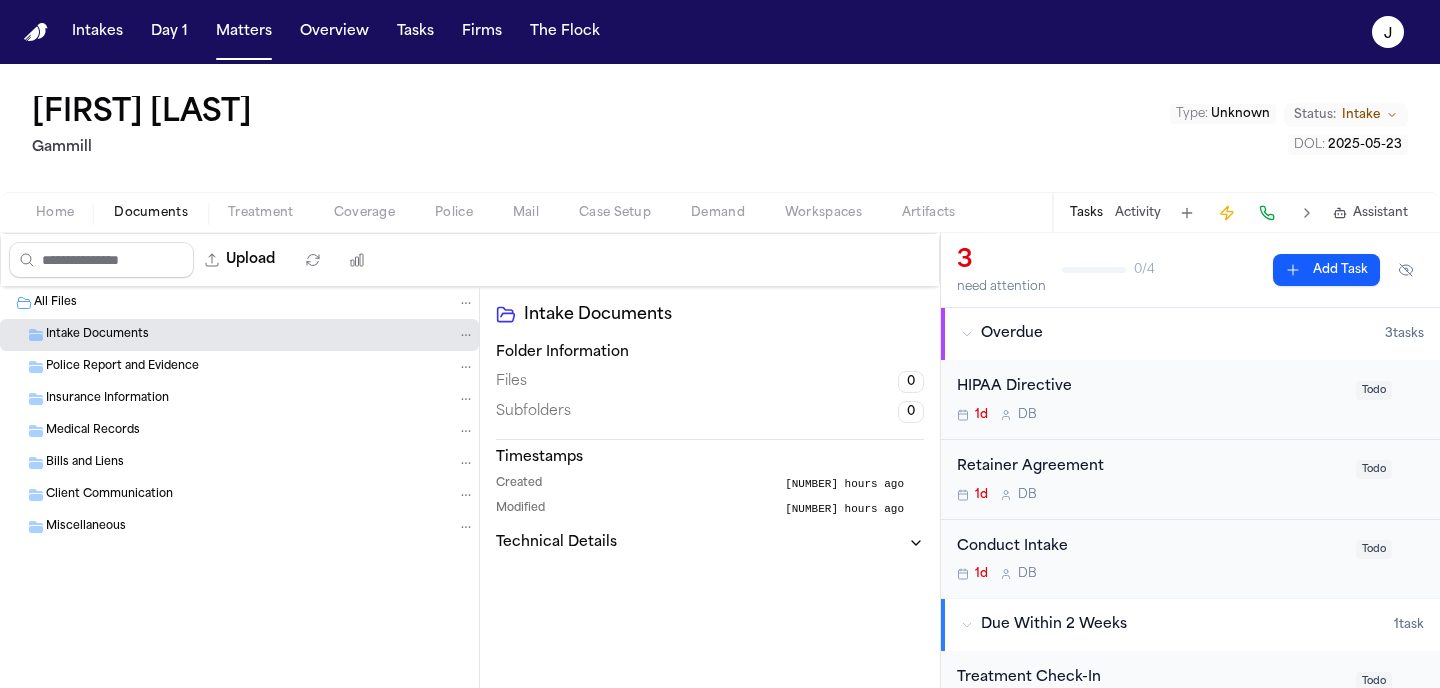click at bounding box center [55, 224] 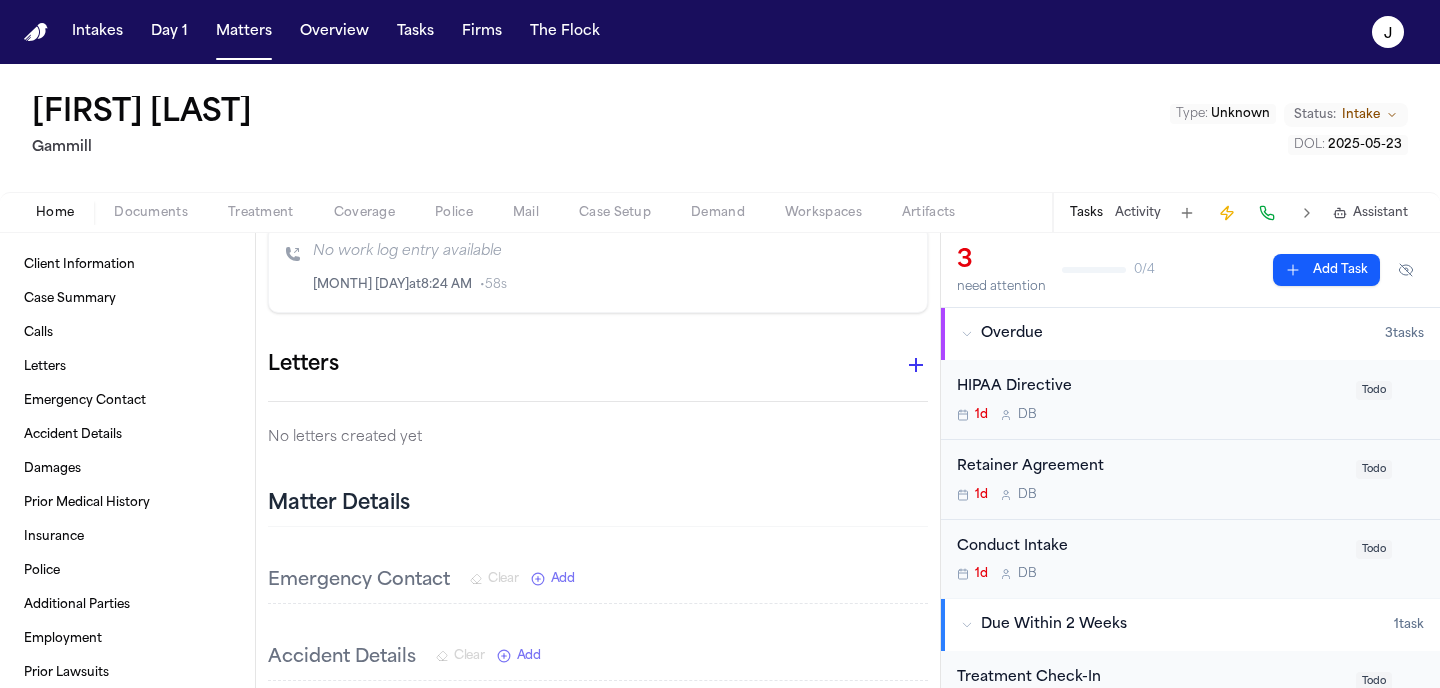 scroll, scrollTop: 0, scrollLeft: 0, axis: both 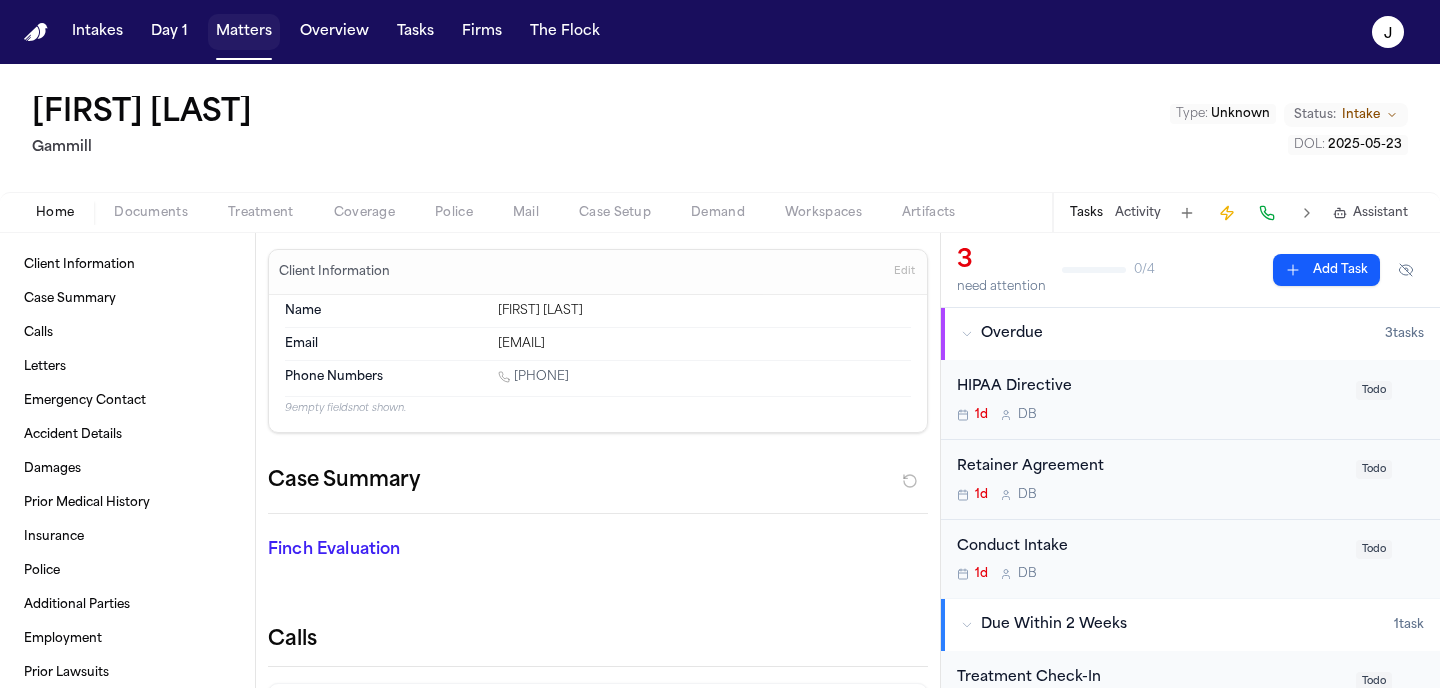click on "Matters" at bounding box center (244, 32) 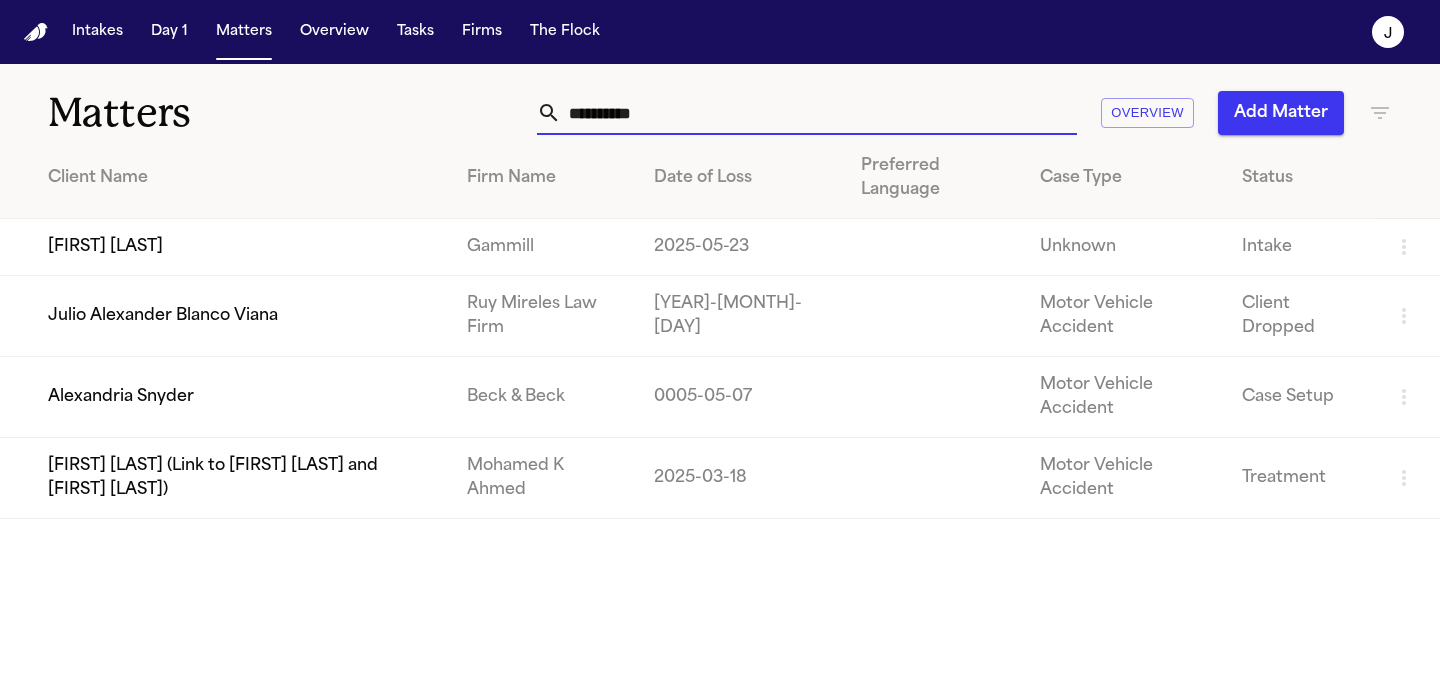 click on "**********" at bounding box center [819, 113] 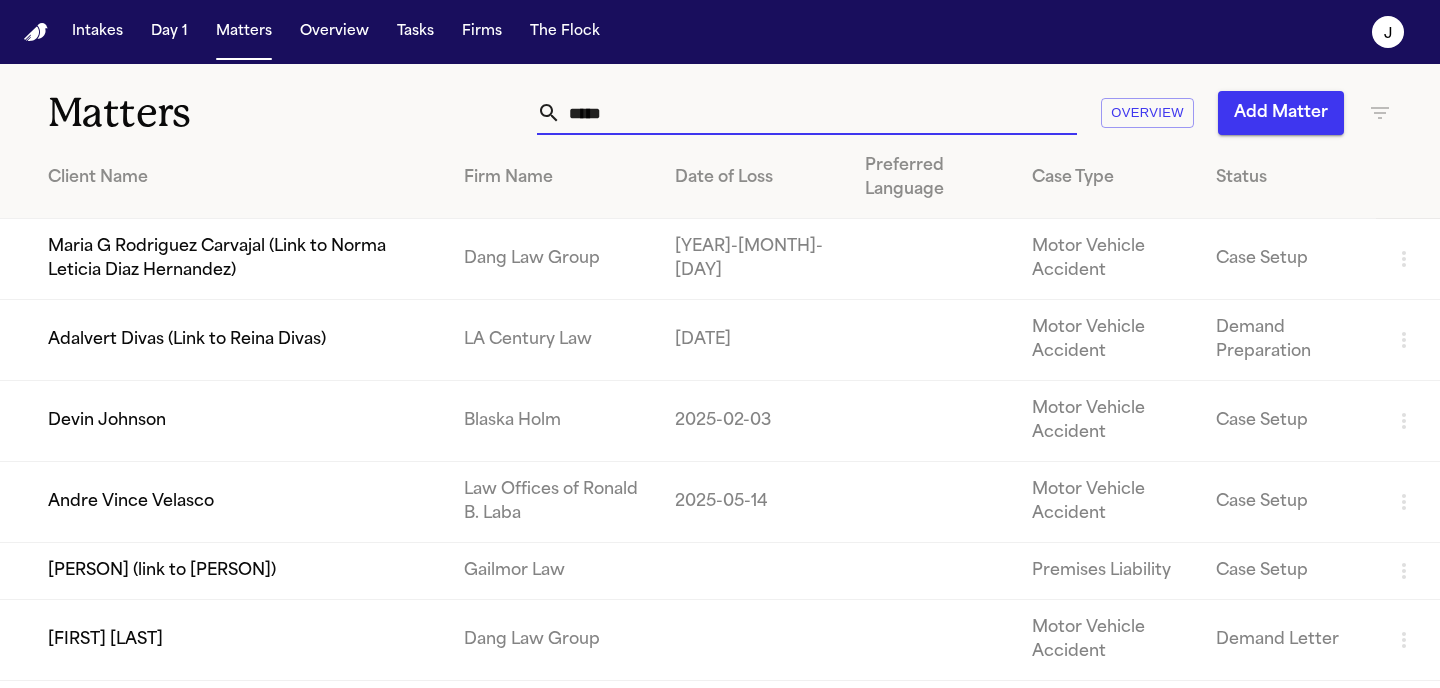 click on "*****" at bounding box center (819, 113) 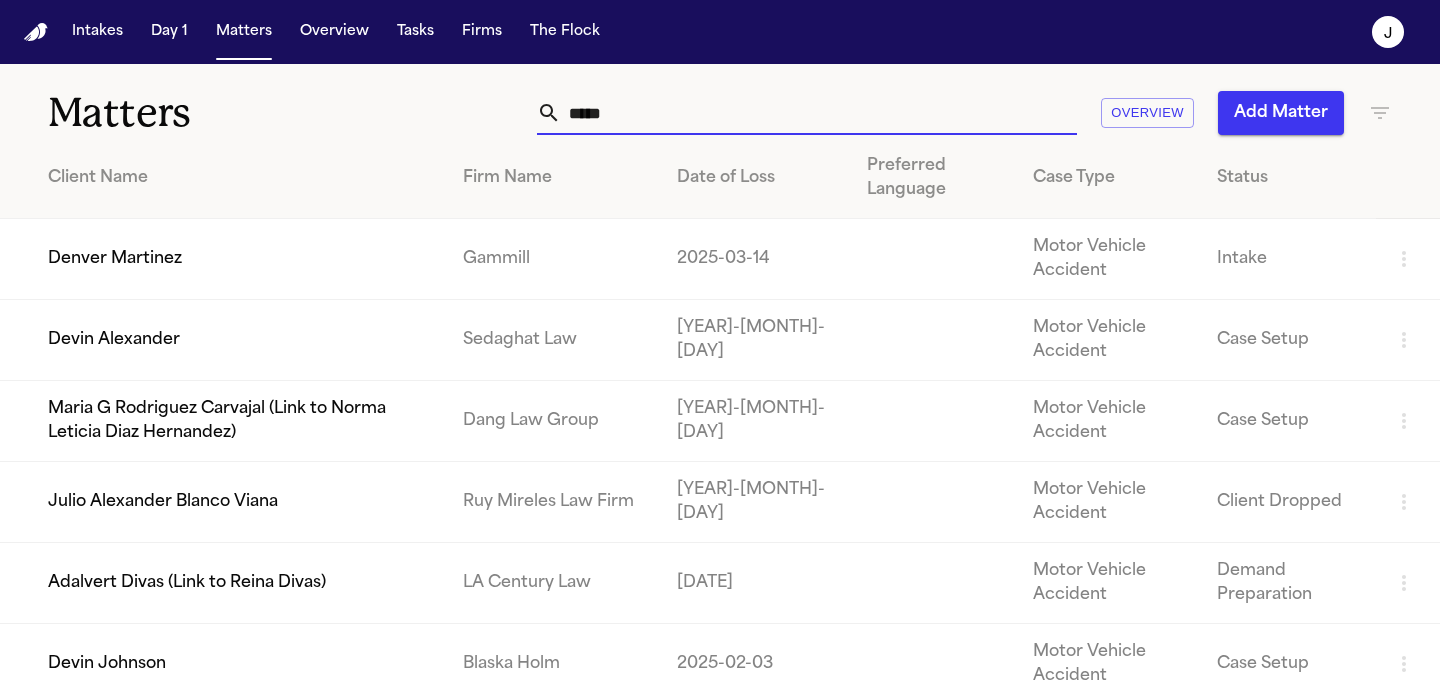 type on "*****" 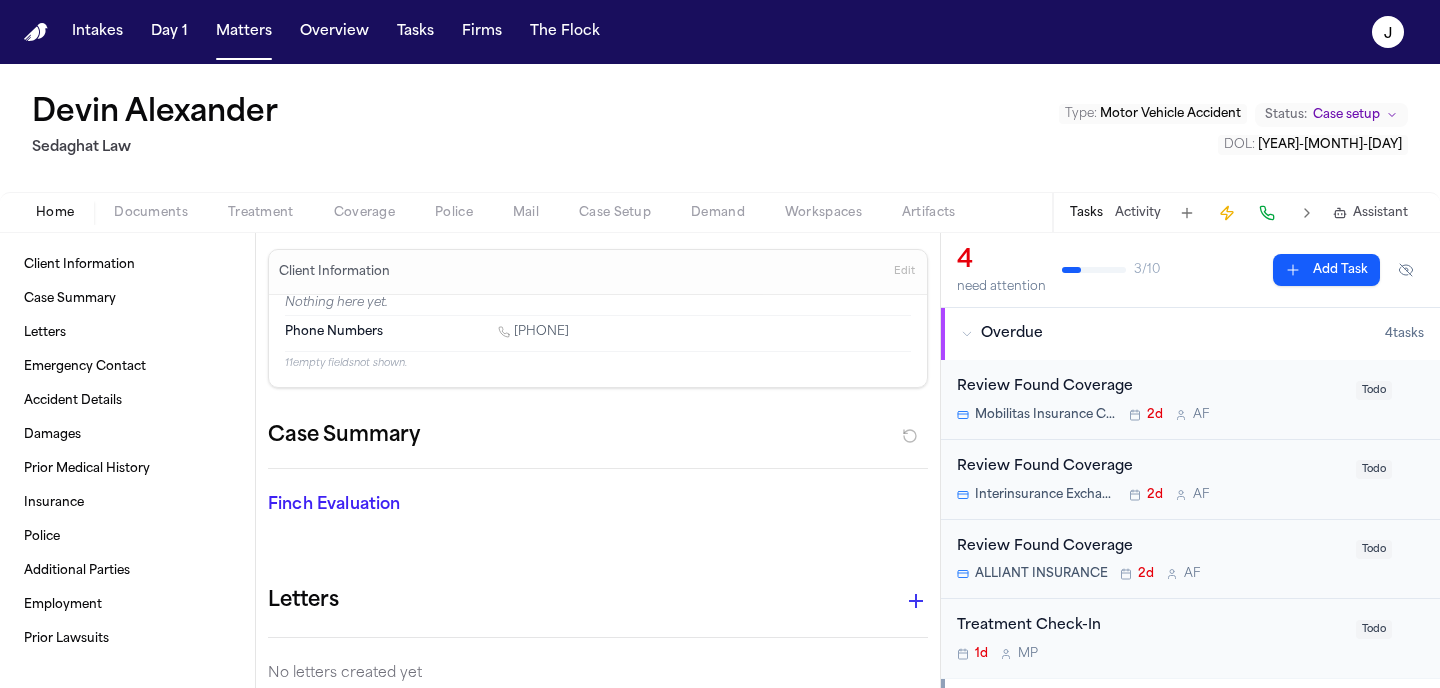 scroll, scrollTop: 53, scrollLeft: 0, axis: vertical 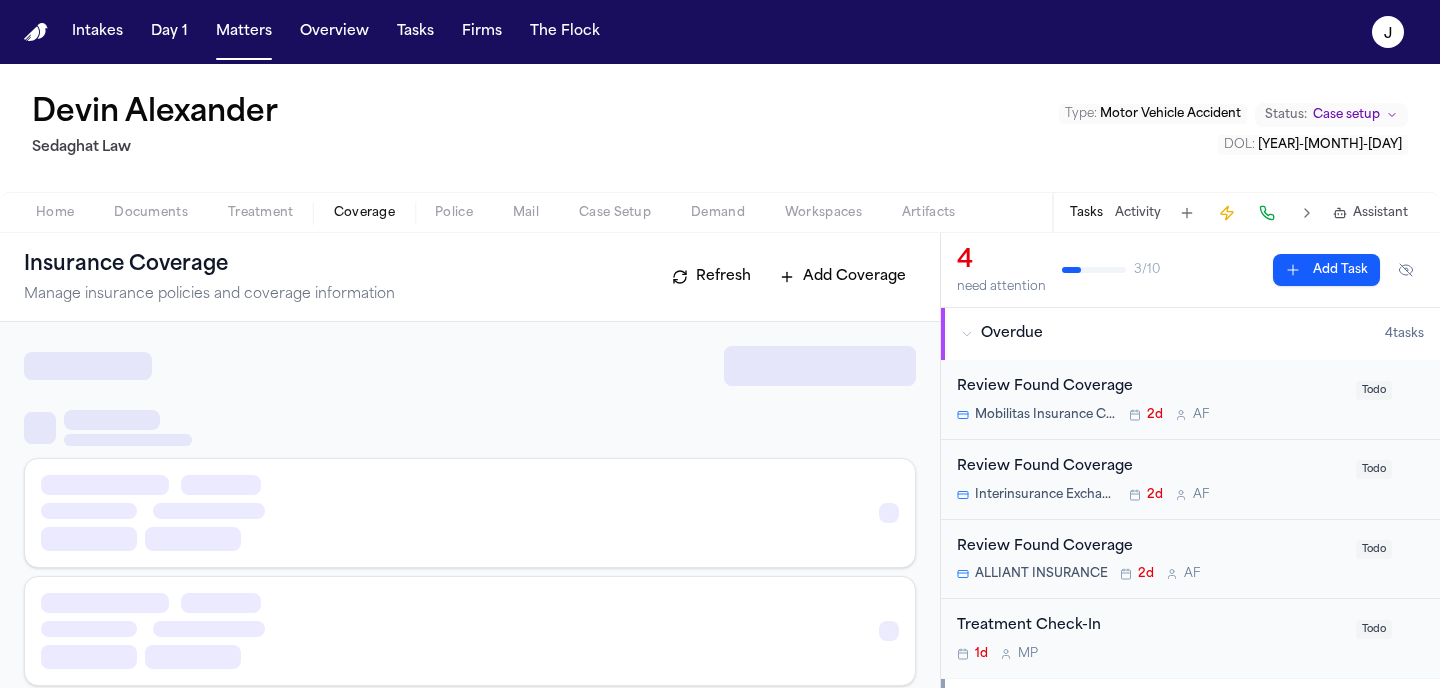 click on "Coverage" at bounding box center [364, 213] 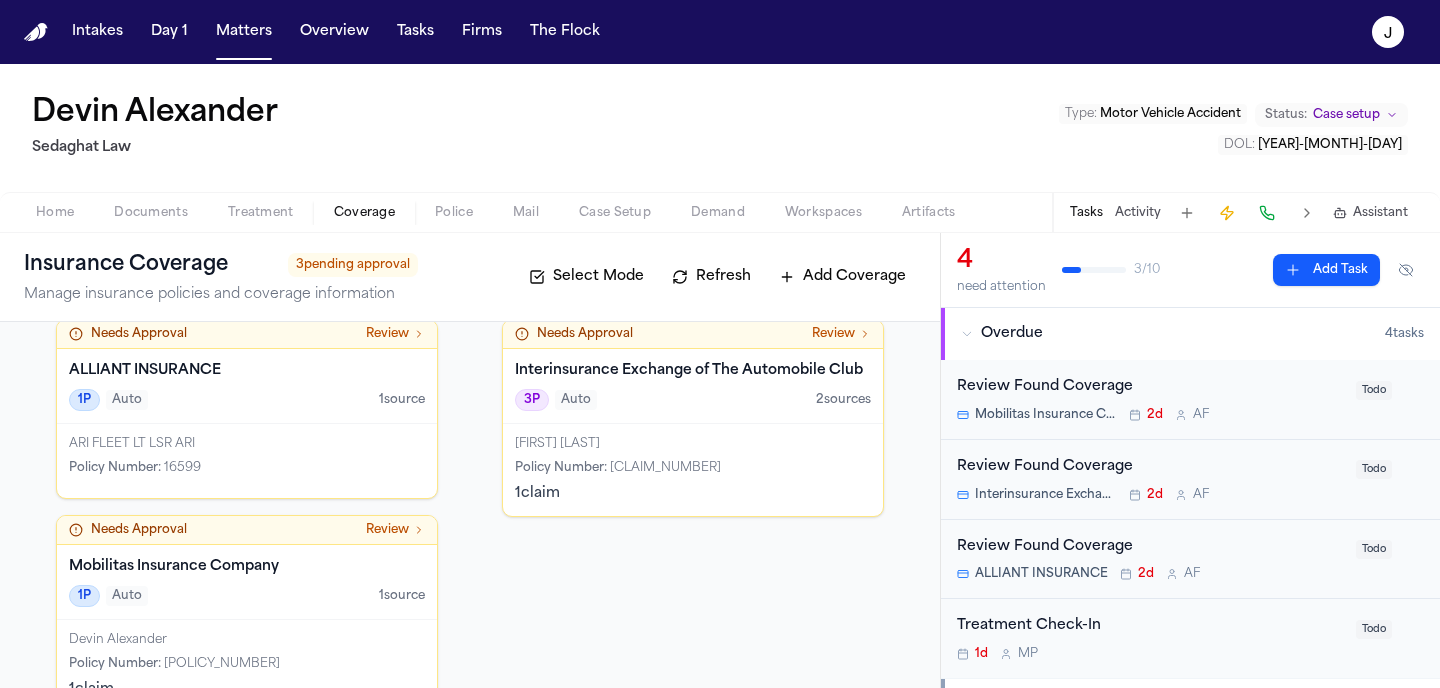 scroll, scrollTop: 169, scrollLeft: 0, axis: vertical 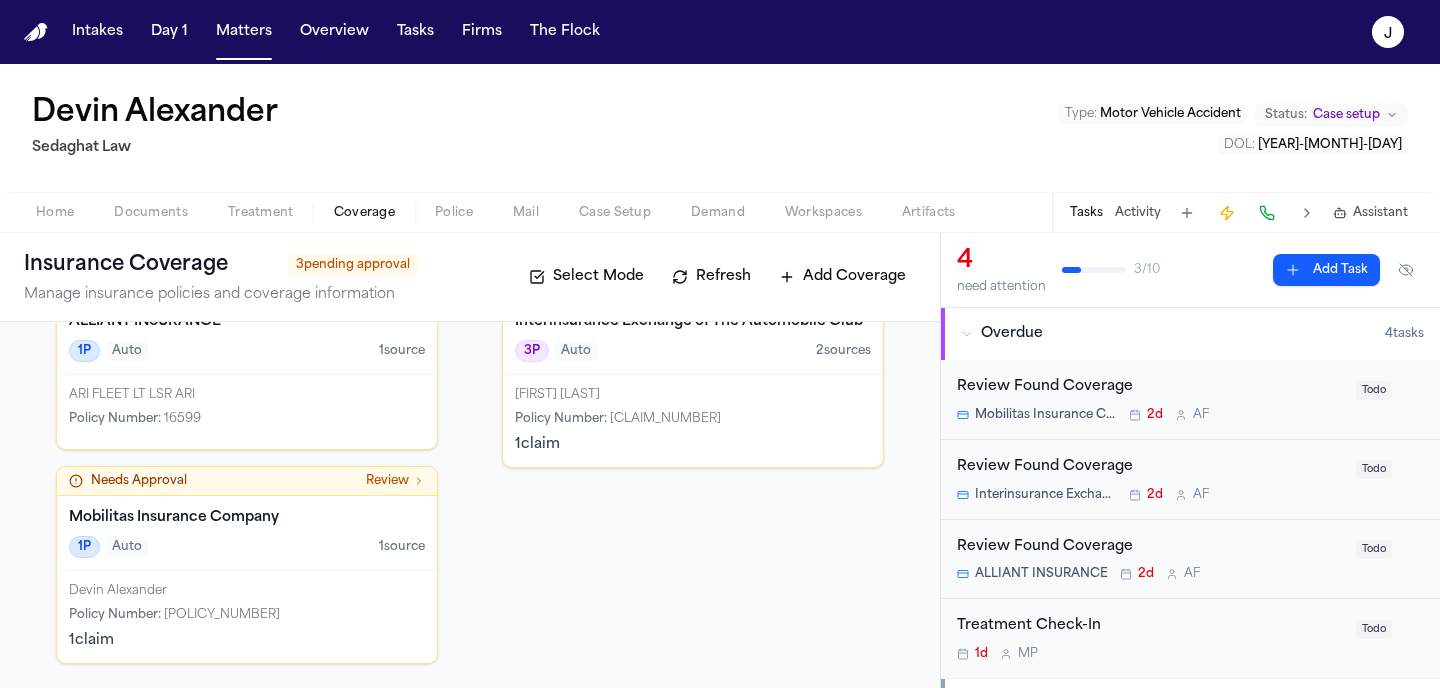 click on "DAVID VALENZUELA MENA Policy Number :   CAA144606163 1  claim" at bounding box center (693, 421) 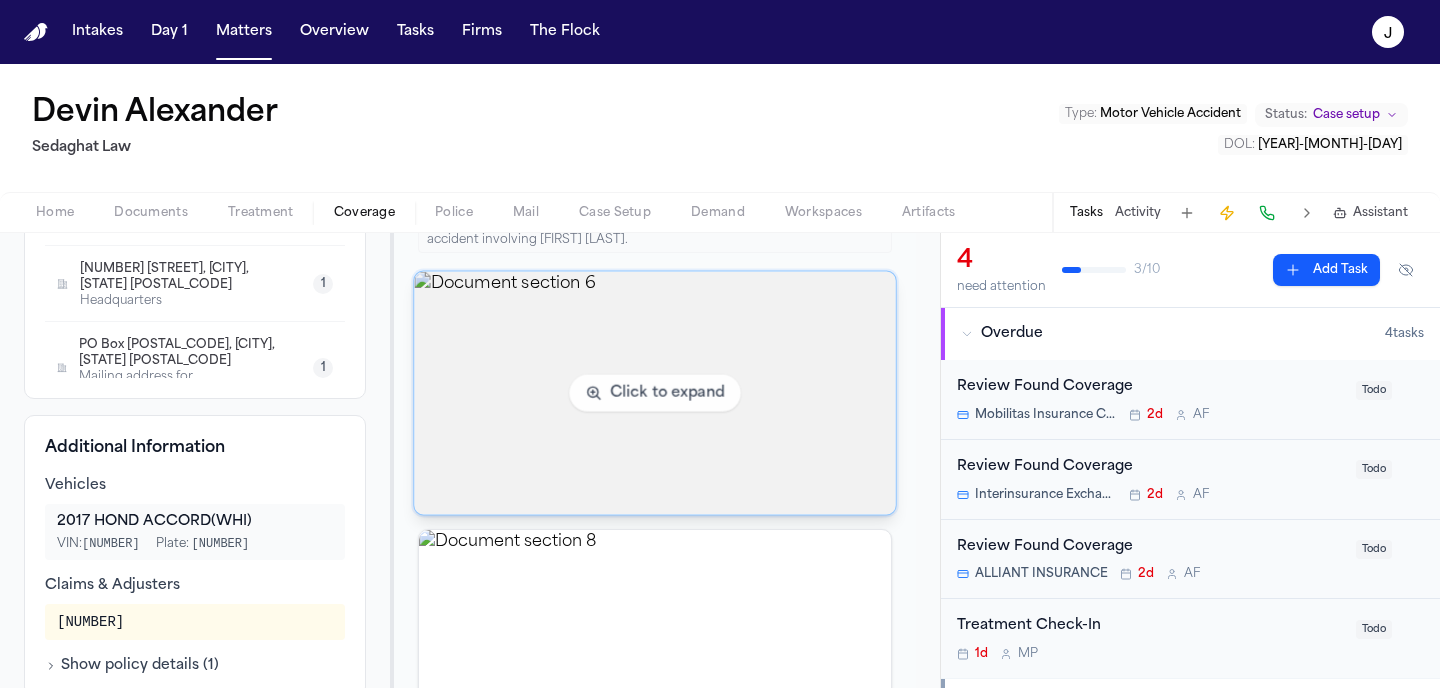 scroll, scrollTop: 567, scrollLeft: 0, axis: vertical 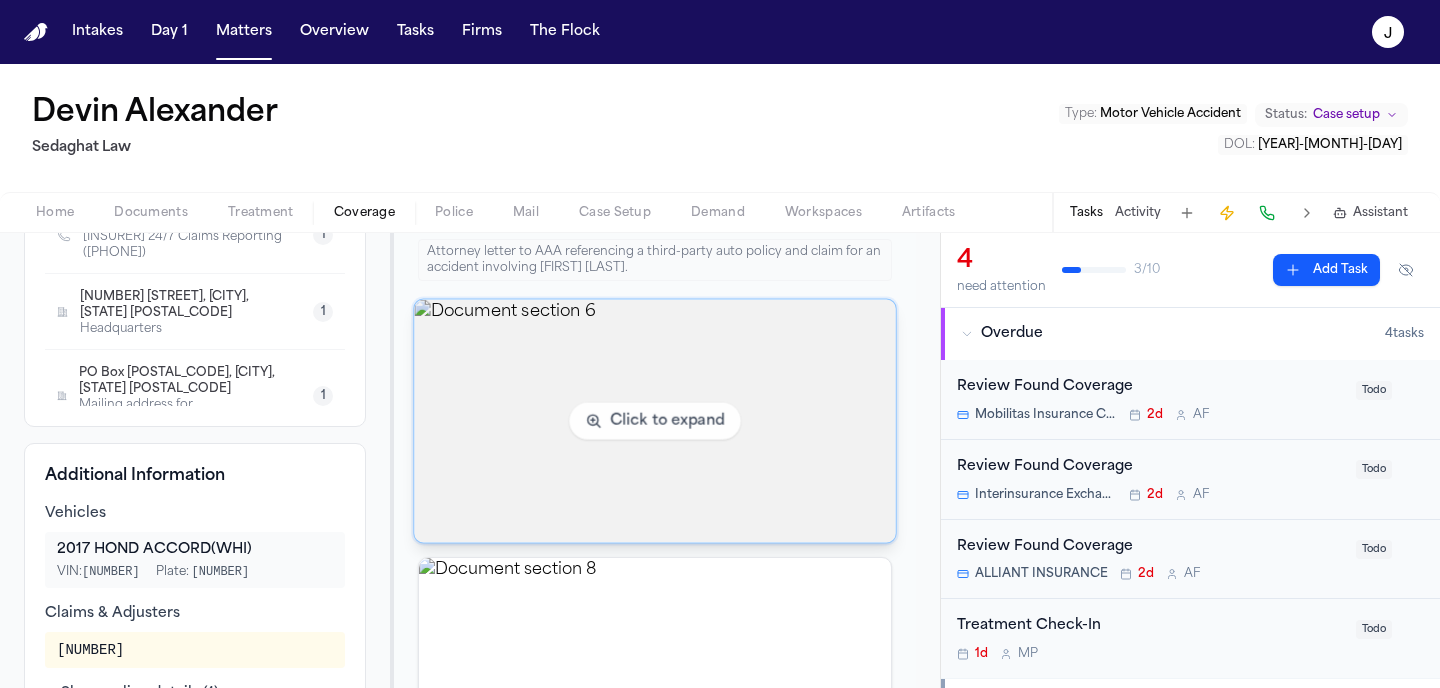 click at bounding box center (655, 421) 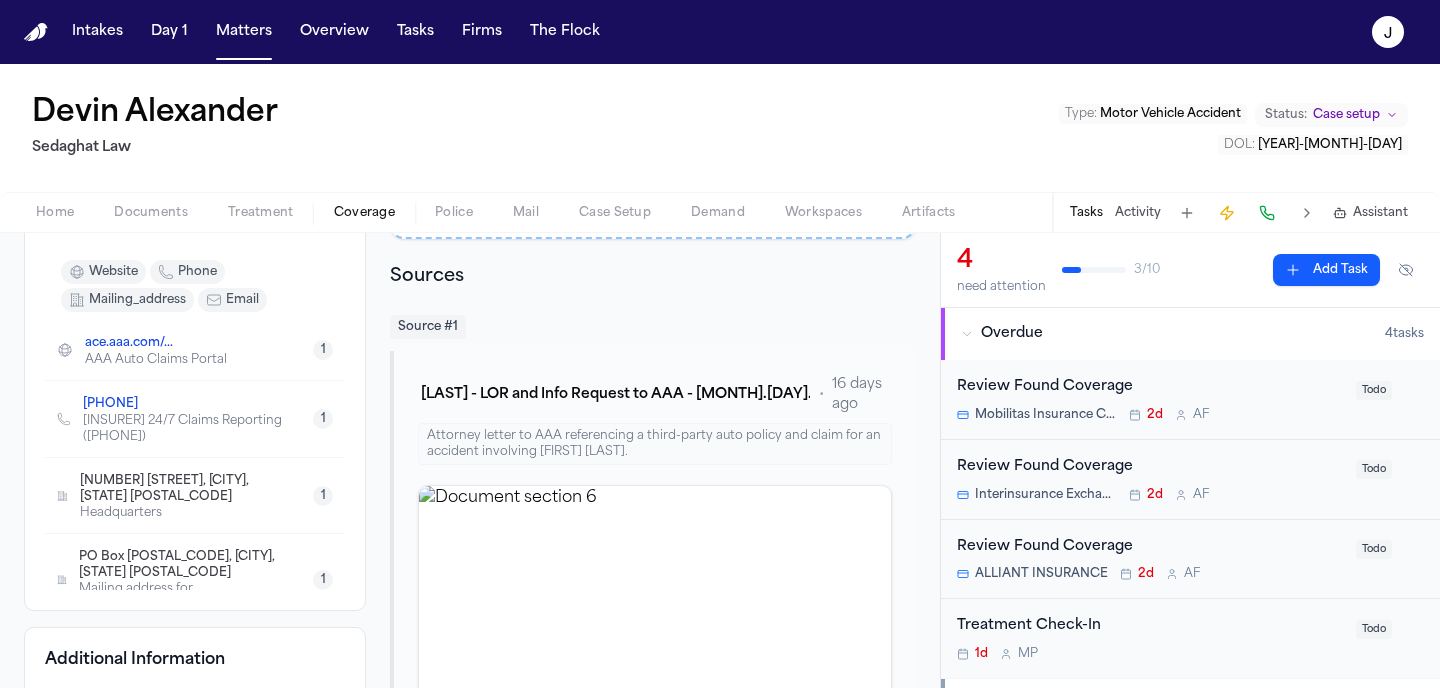 scroll, scrollTop: 404, scrollLeft: 0, axis: vertical 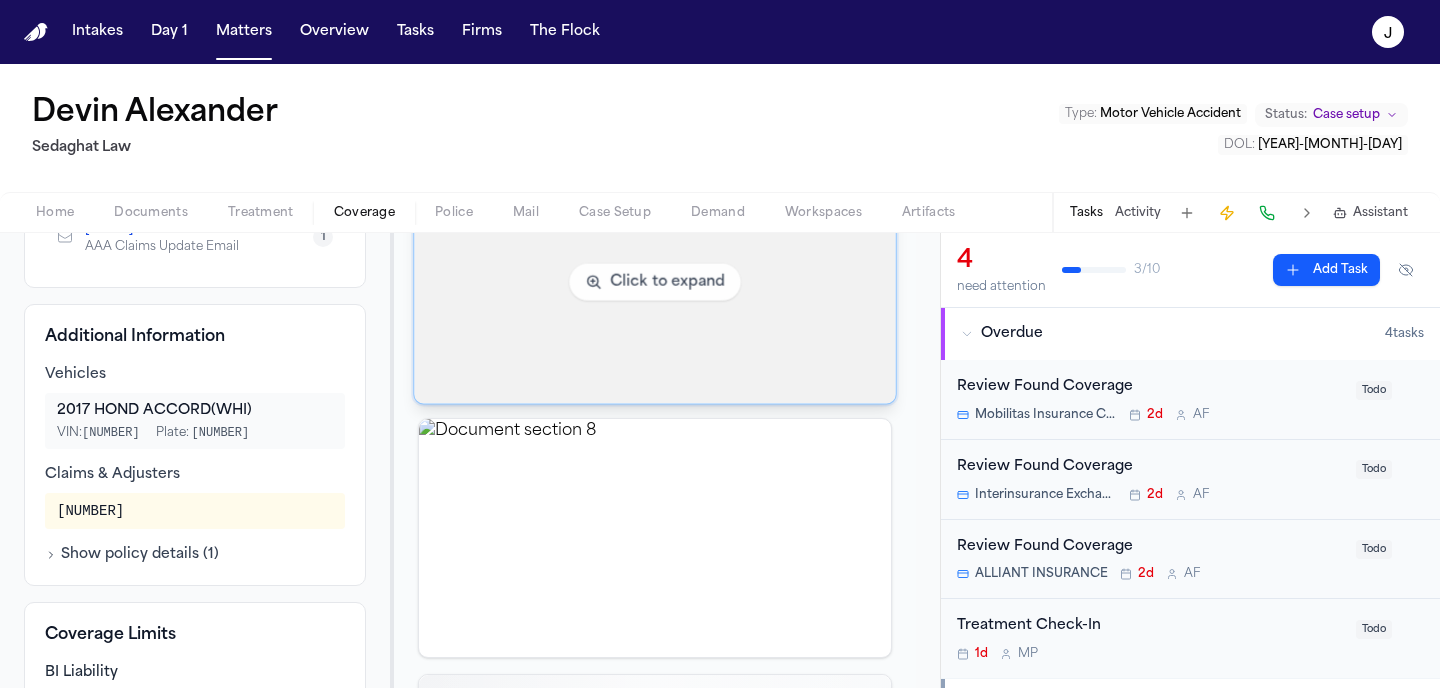 click at bounding box center [655, 282] 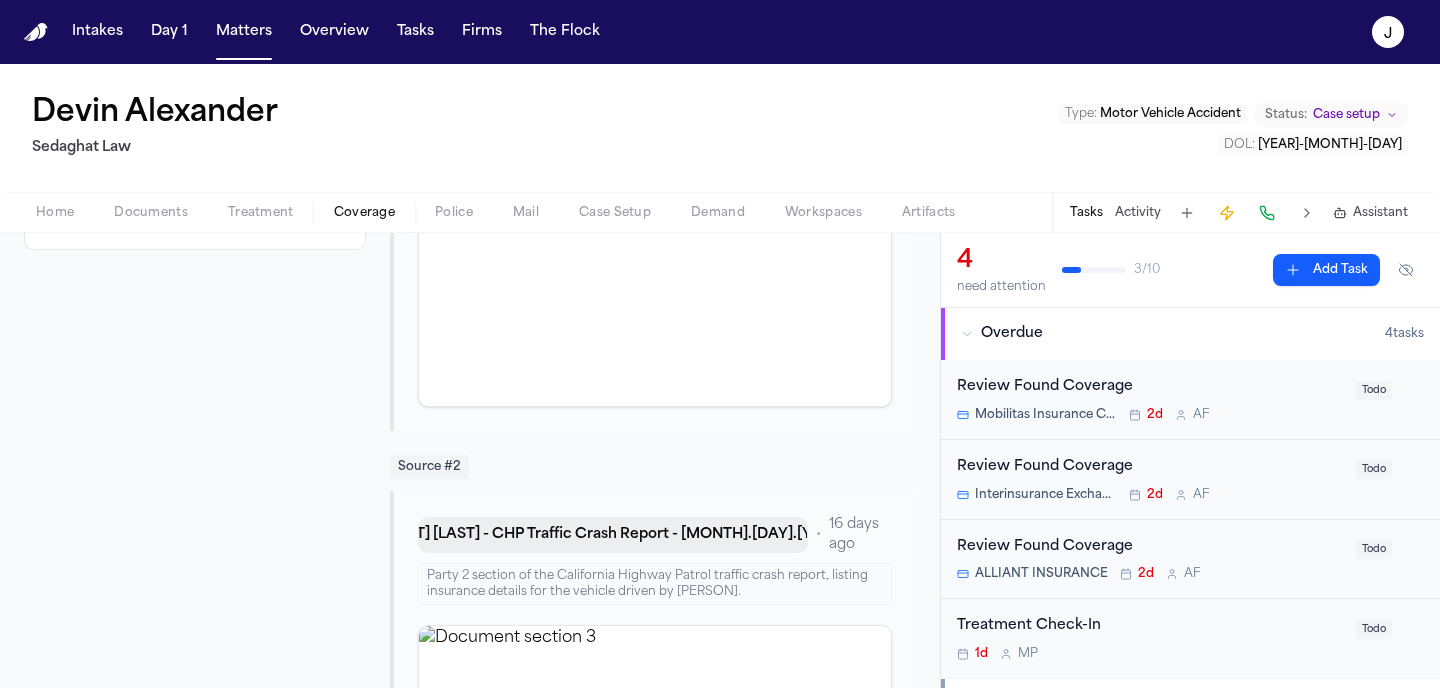 scroll, scrollTop: 1078, scrollLeft: 0, axis: vertical 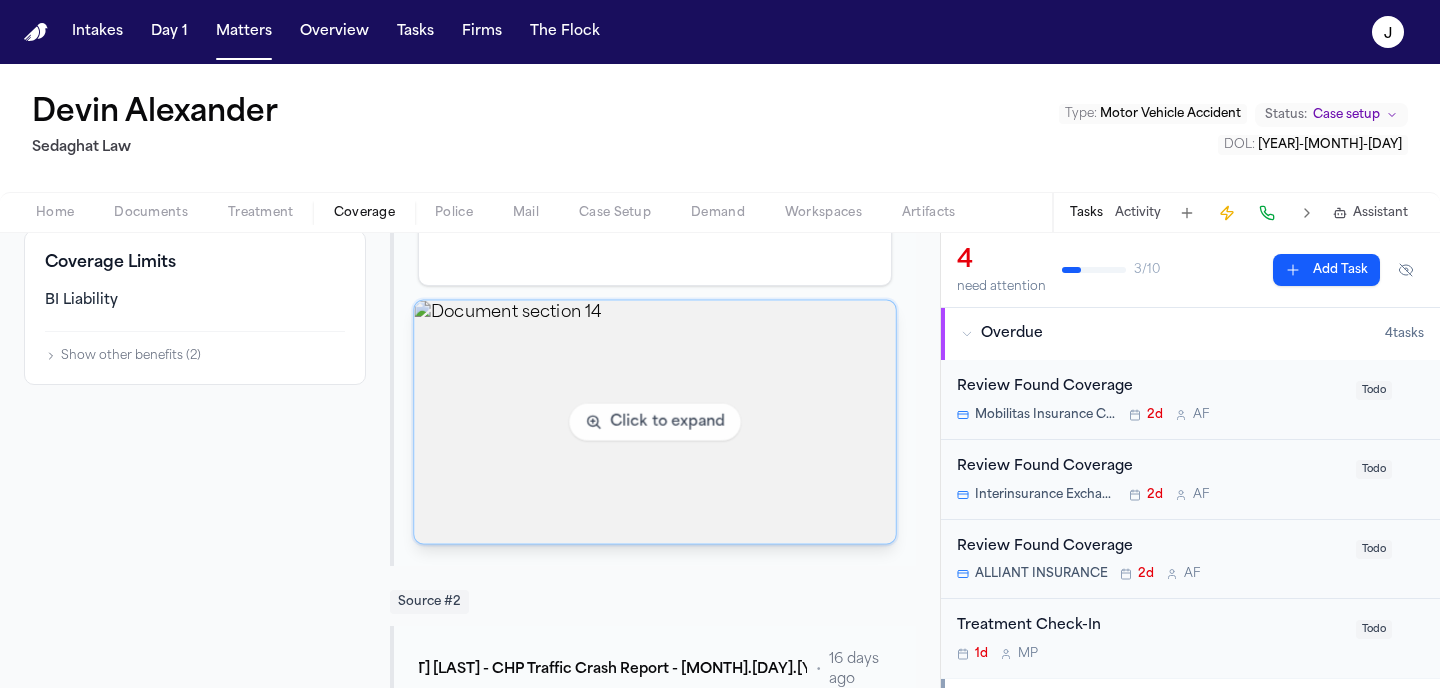 click at bounding box center (655, 422) 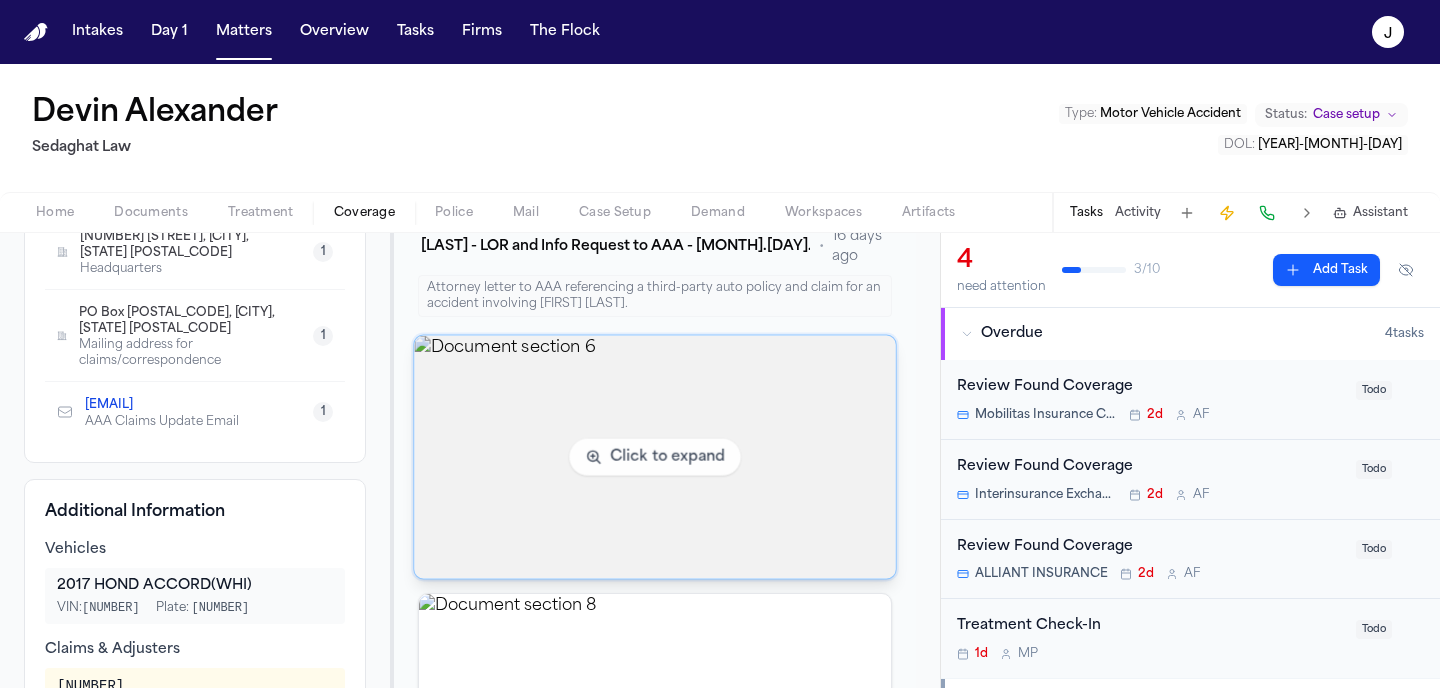 scroll, scrollTop: 502, scrollLeft: 0, axis: vertical 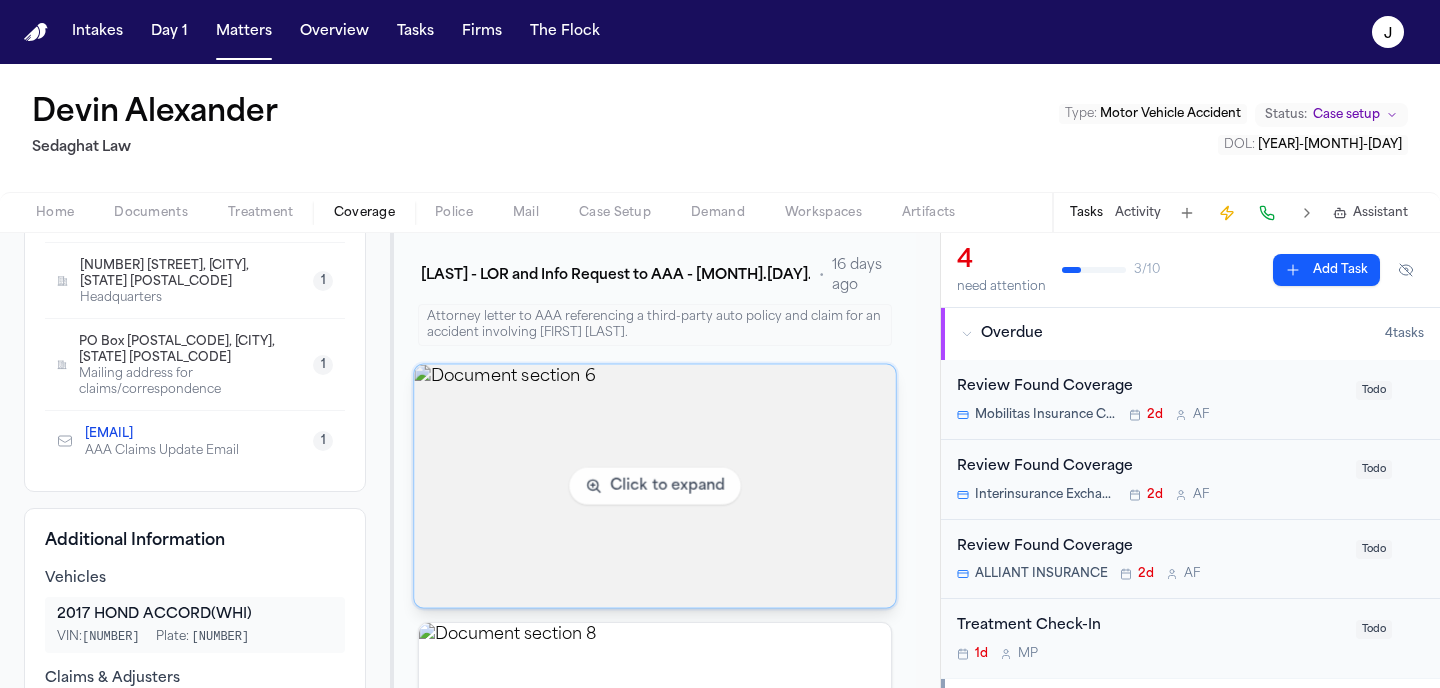 click at bounding box center [655, 486] 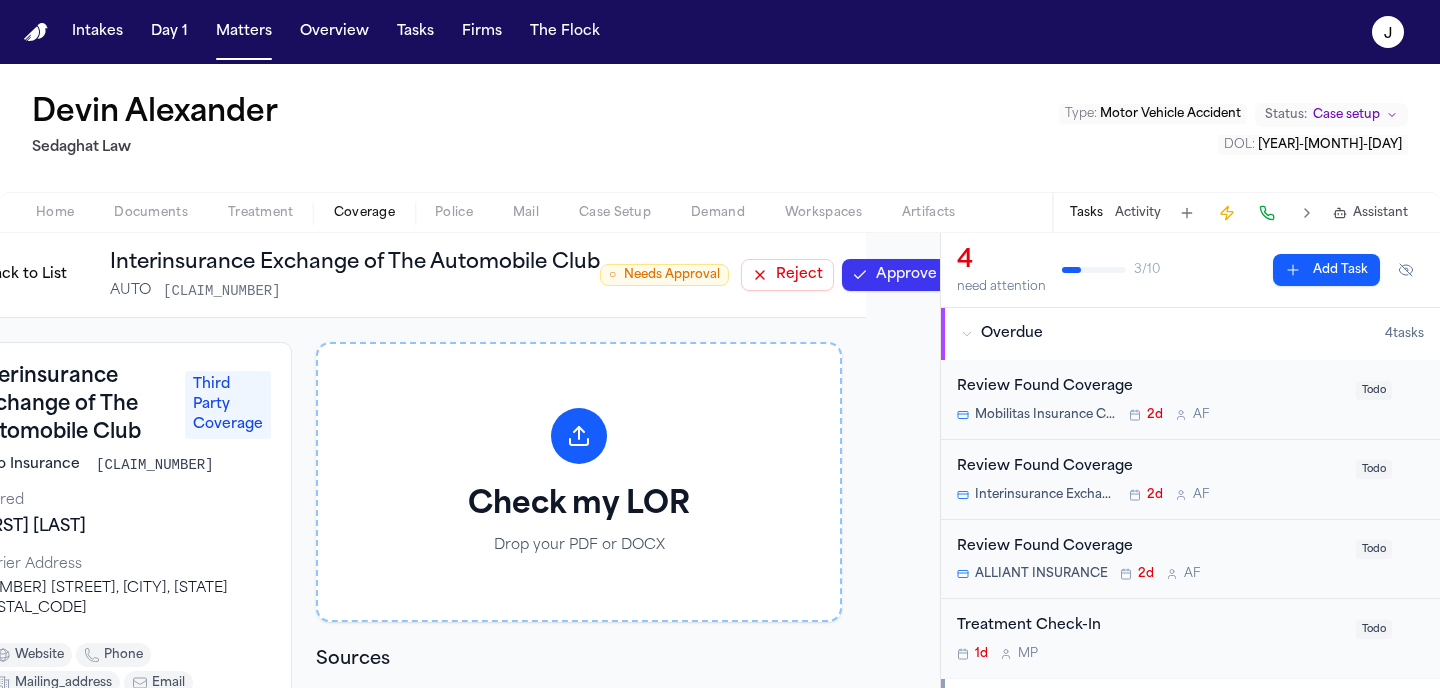 scroll, scrollTop: 0, scrollLeft: 95, axis: horizontal 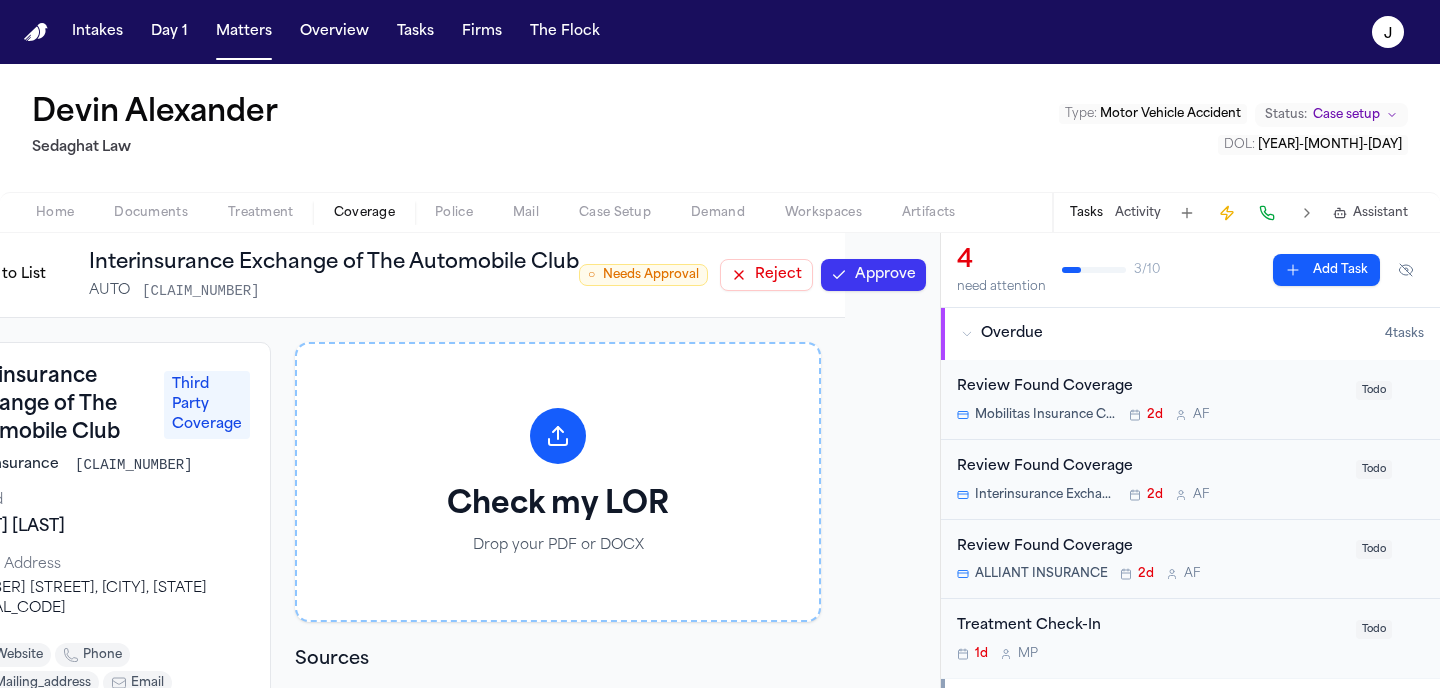 click on "Approve" at bounding box center (873, 275) 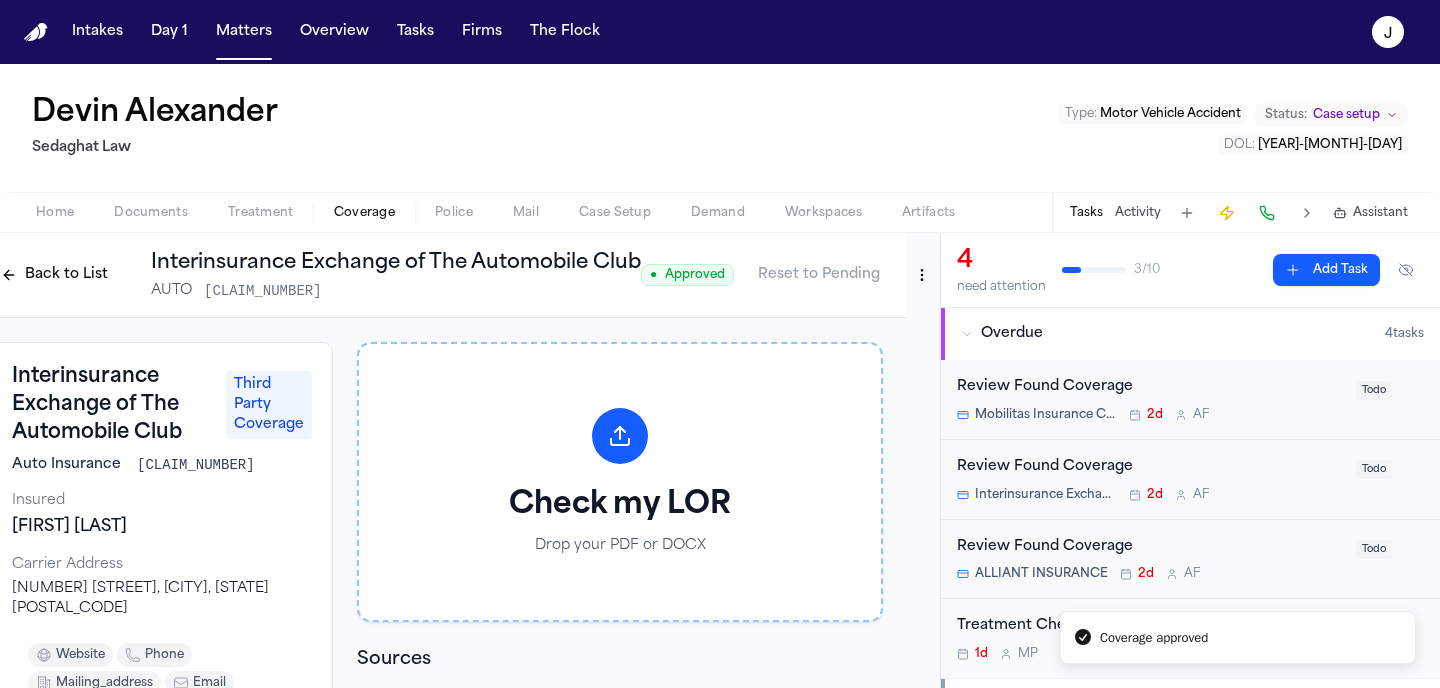scroll, scrollTop: 0, scrollLeft: 26, axis: horizontal 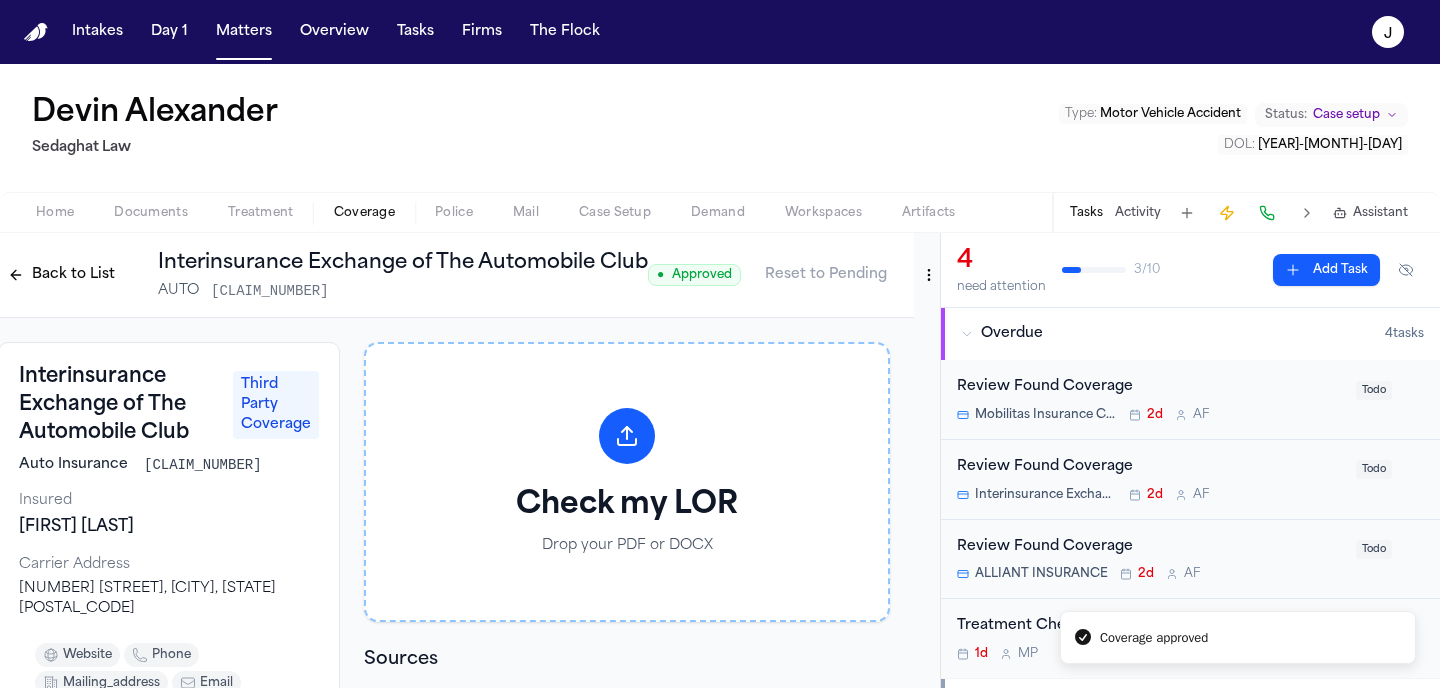 click on "Home Documents Treatment Coverage Police Mail Case Setup Demand Workspaces Artifacts Tasks Activity Assistant" at bounding box center (720, 212) 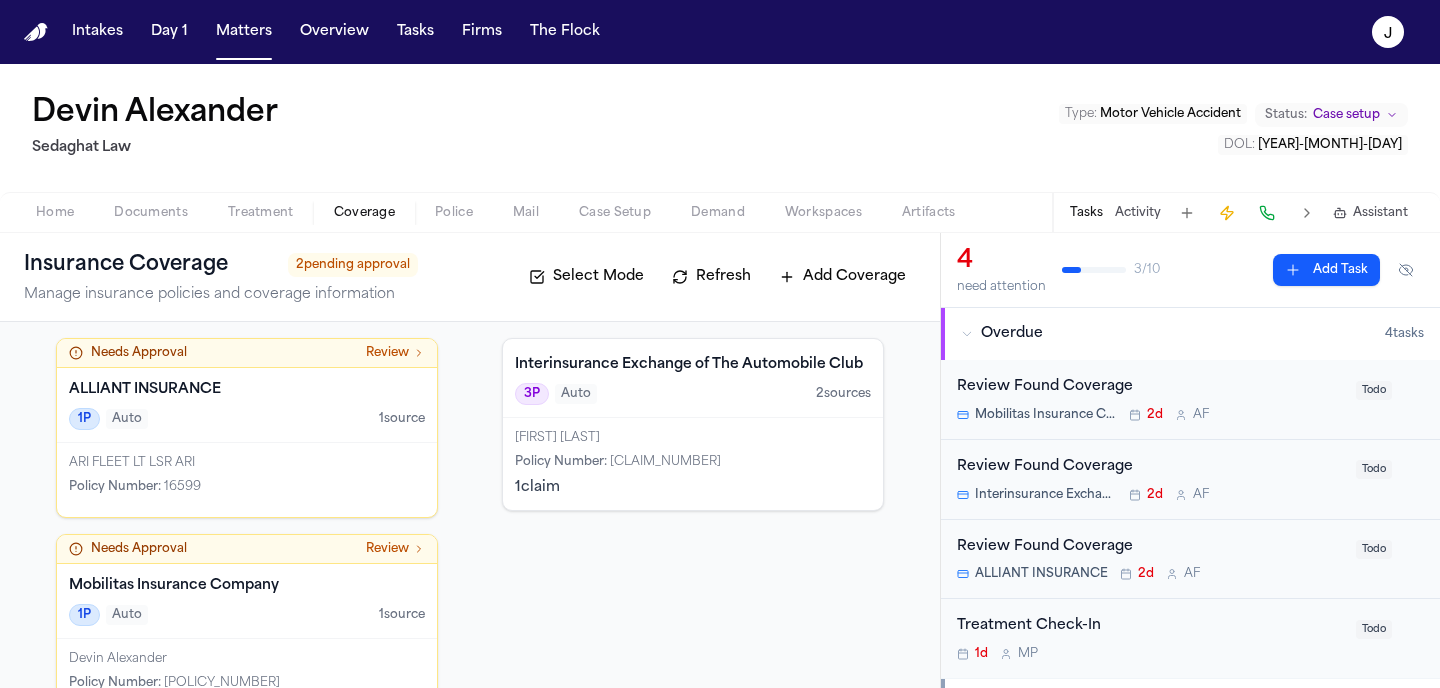 scroll, scrollTop: 97, scrollLeft: 0, axis: vertical 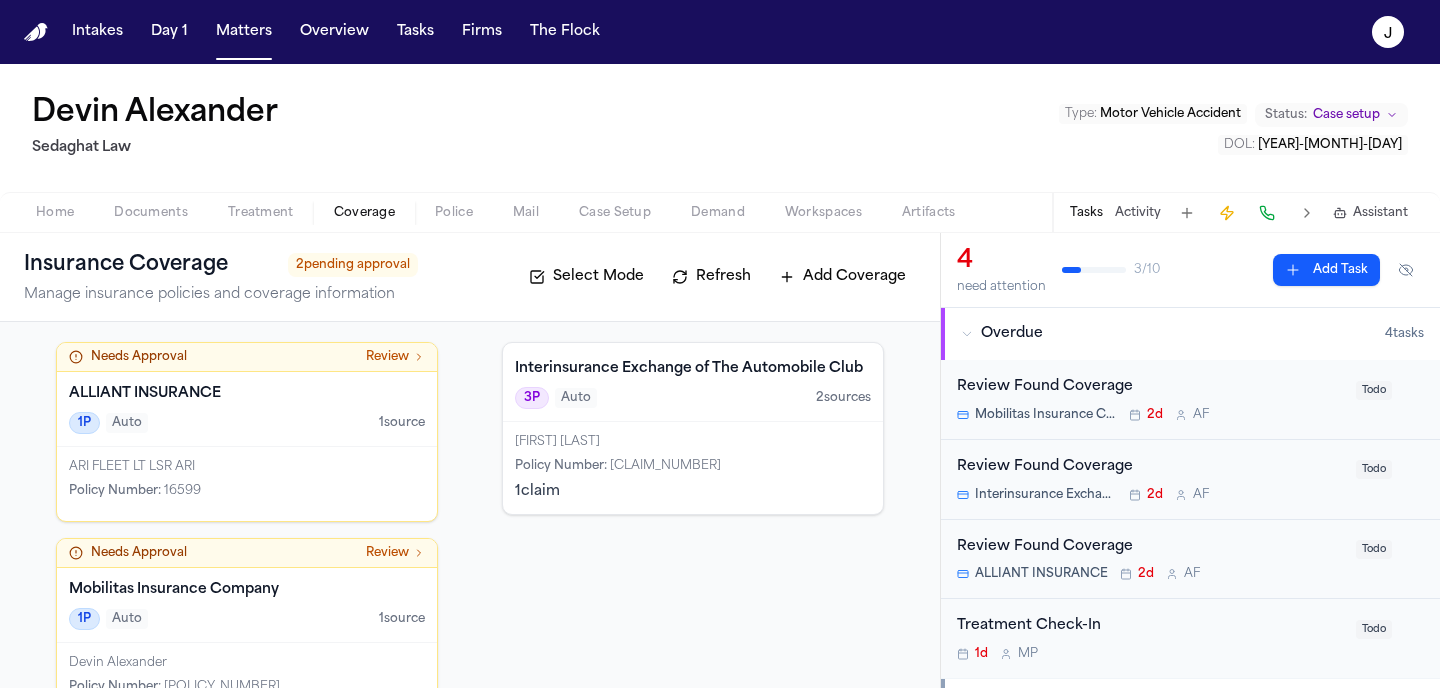 click on "1P Auto 1  source" at bounding box center [247, 423] 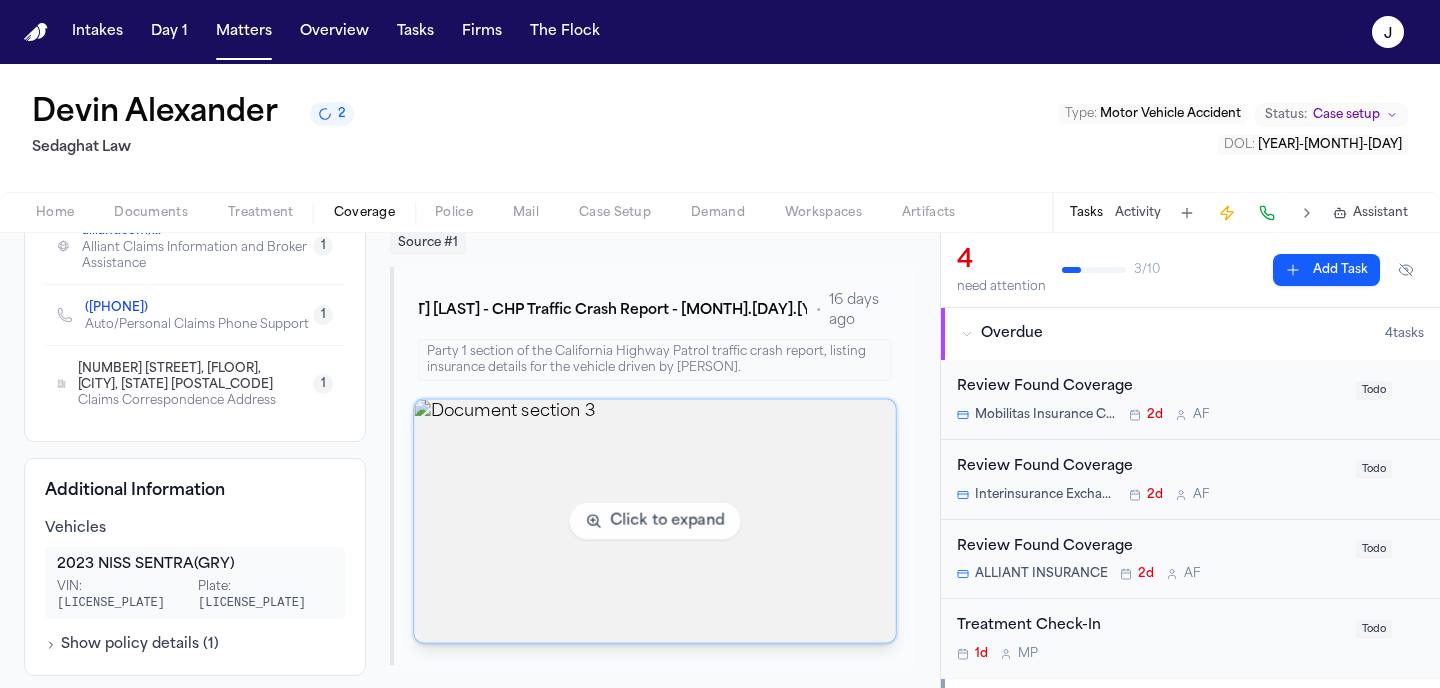 scroll, scrollTop: 466, scrollLeft: 0, axis: vertical 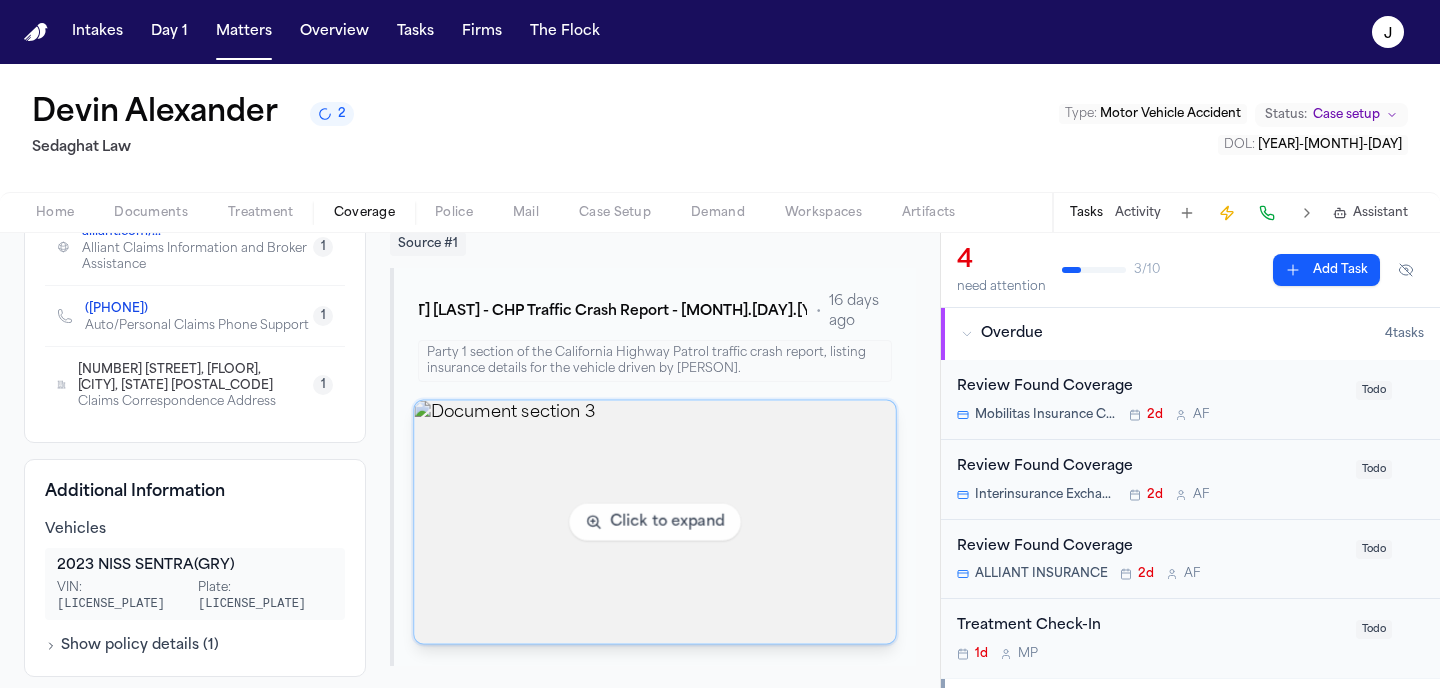 click at bounding box center [655, 522] 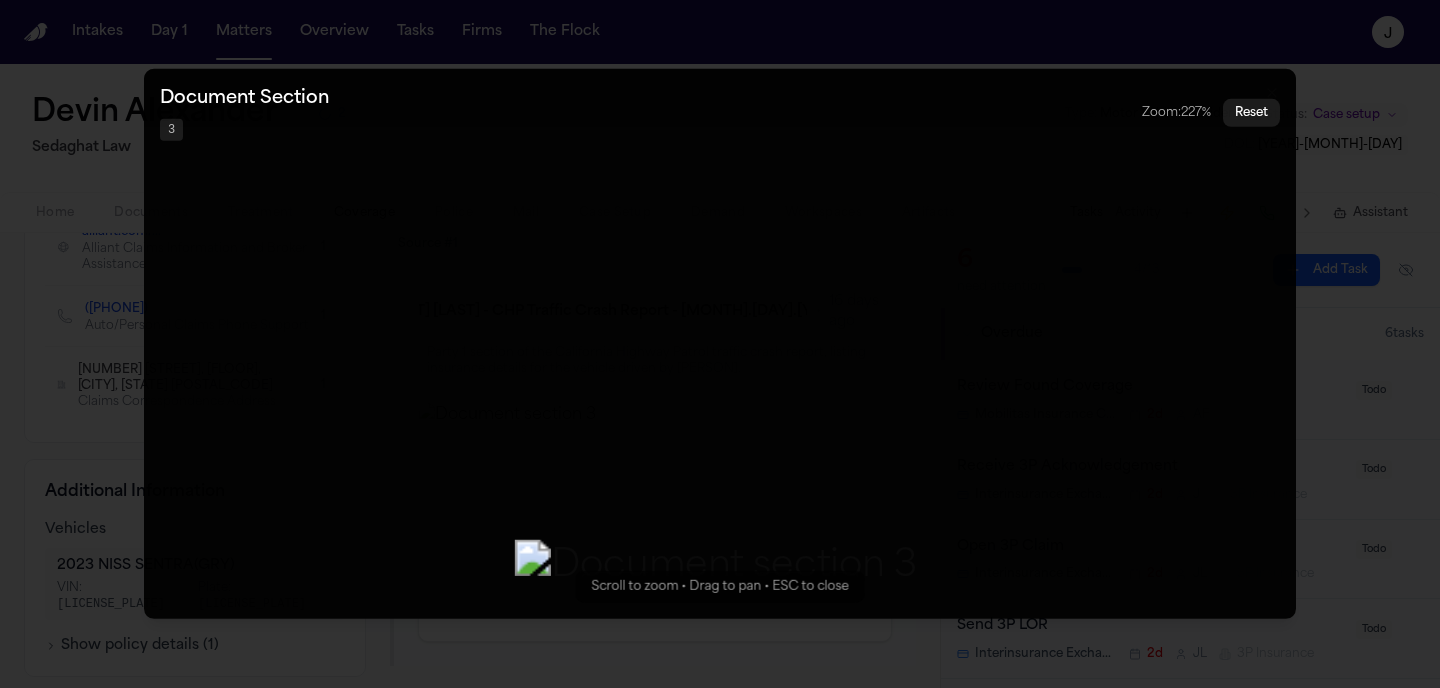 drag, startPoint x: 765, startPoint y: 274, endPoint x: 760, endPoint y: 473, distance: 199.0628 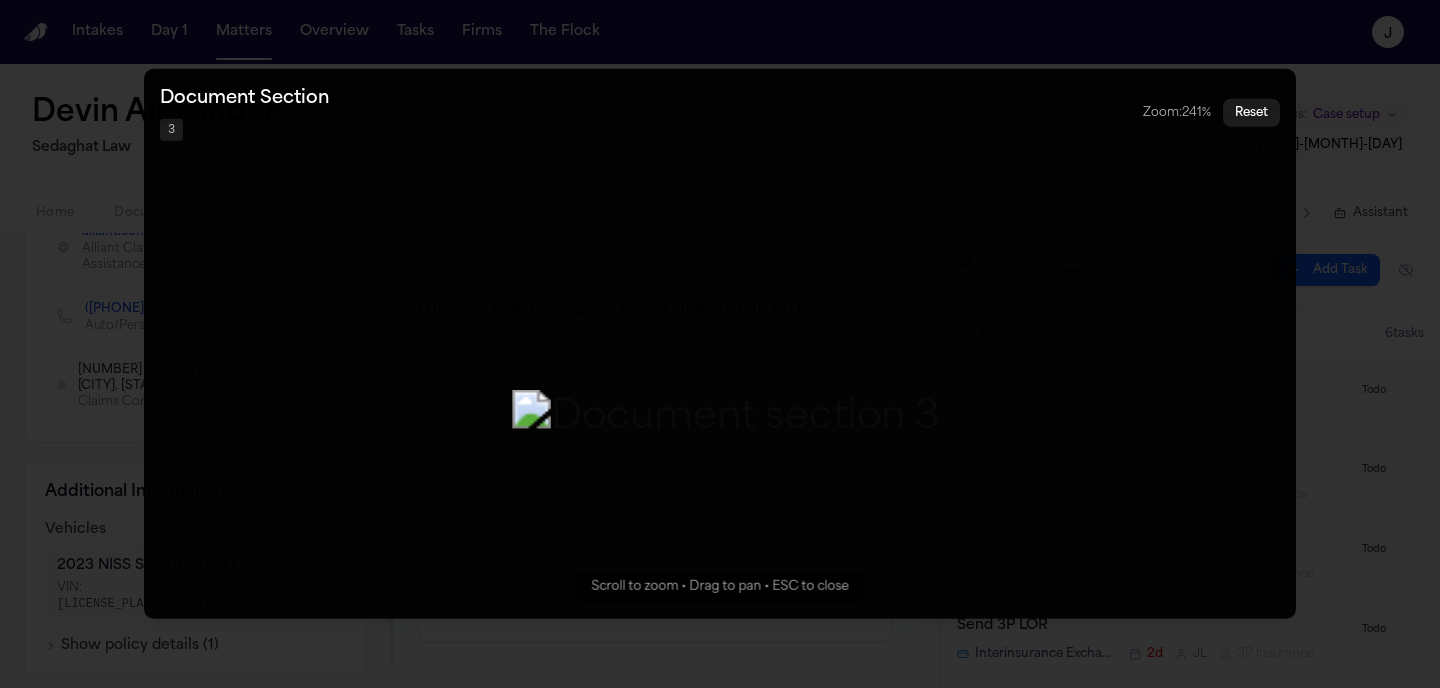 drag, startPoint x: 820, startPoint y: 335, endPoint x: 830, endPoint y: 180, distance: 155.32225 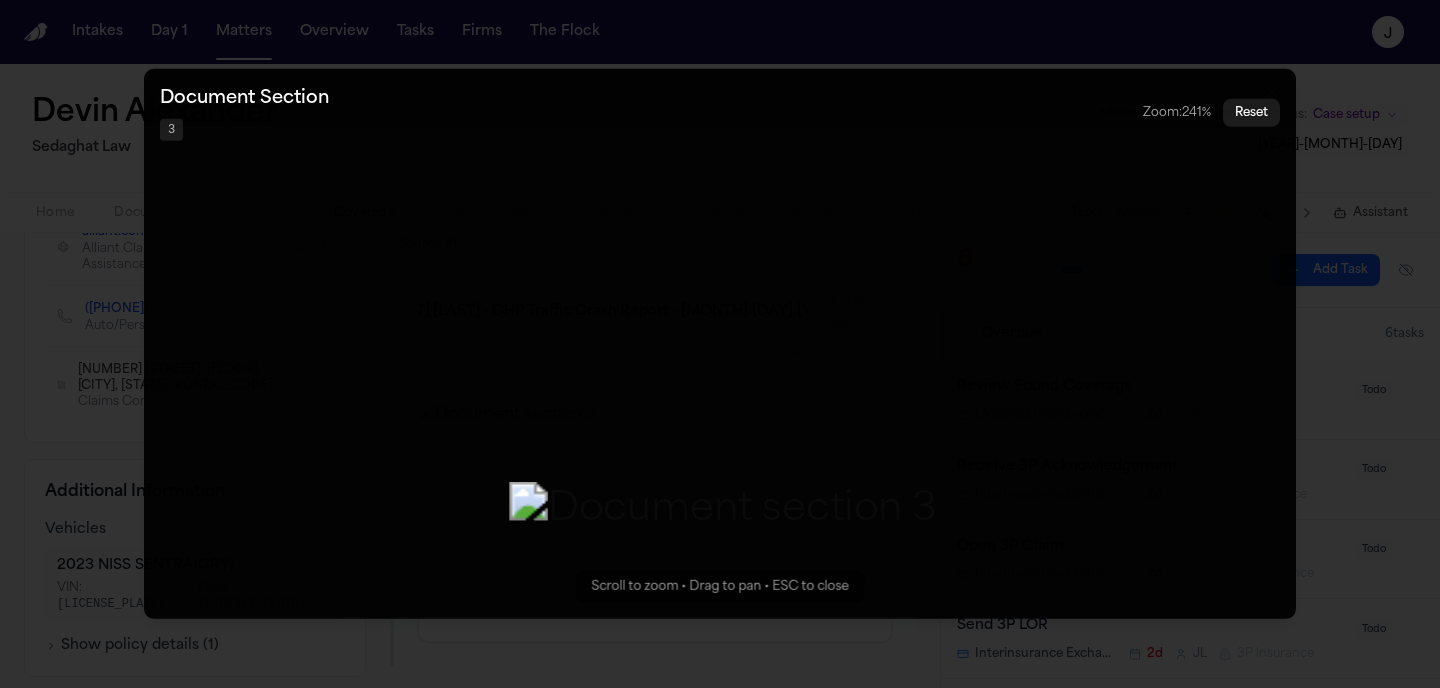 drag, startPoint x: 775, startPoint y: 235, endPoint x: 771, endPoint y: 341, distance: 106.07545 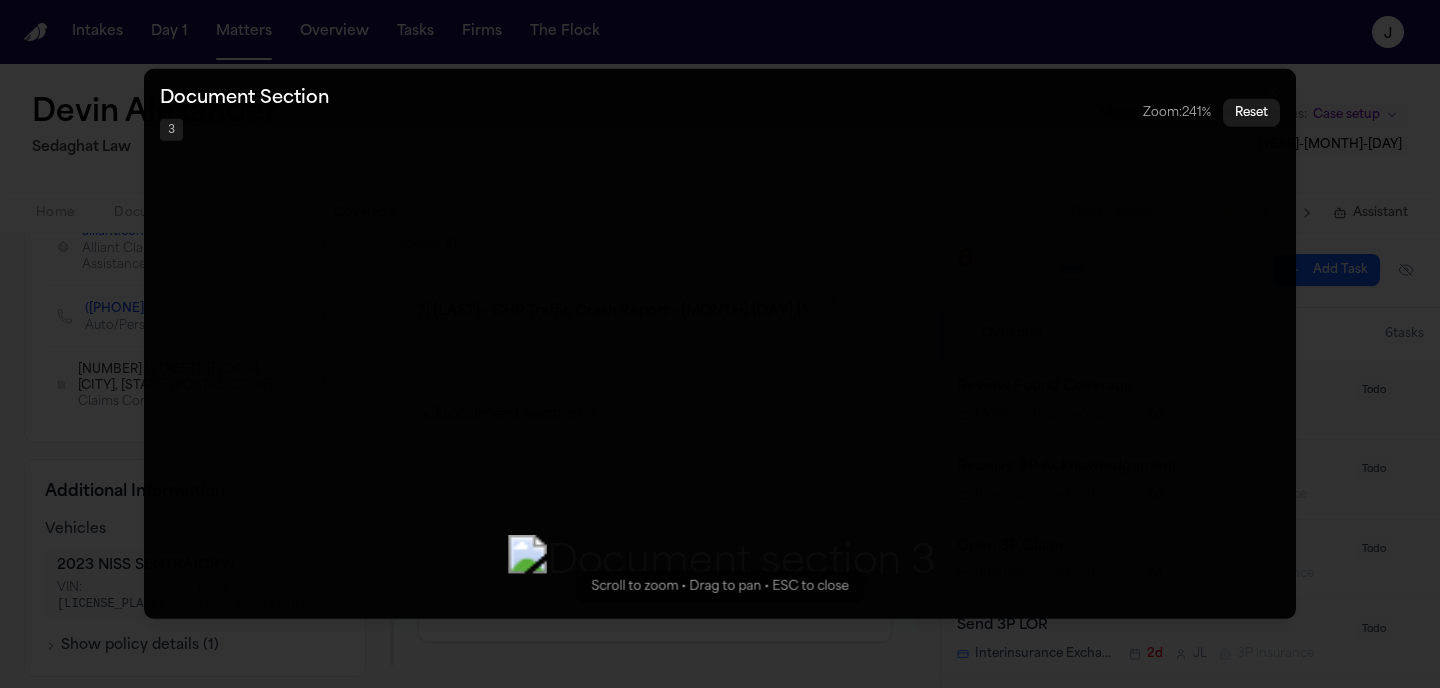 drag, startPoint x: 803, startPoint y: 306, endPoint x: 803, endPoint y: 352, distance: 46 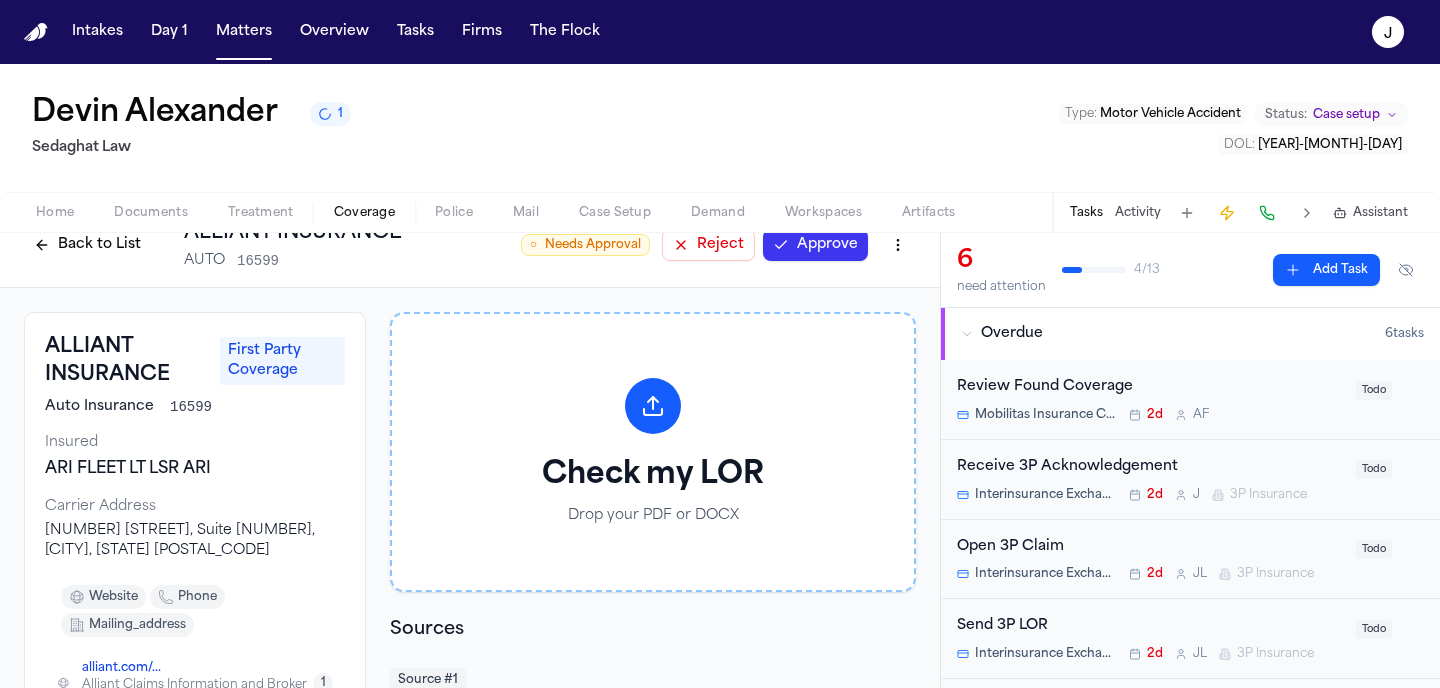 scroll, scrollTop: 0, scrollLeft: 0, axis: both 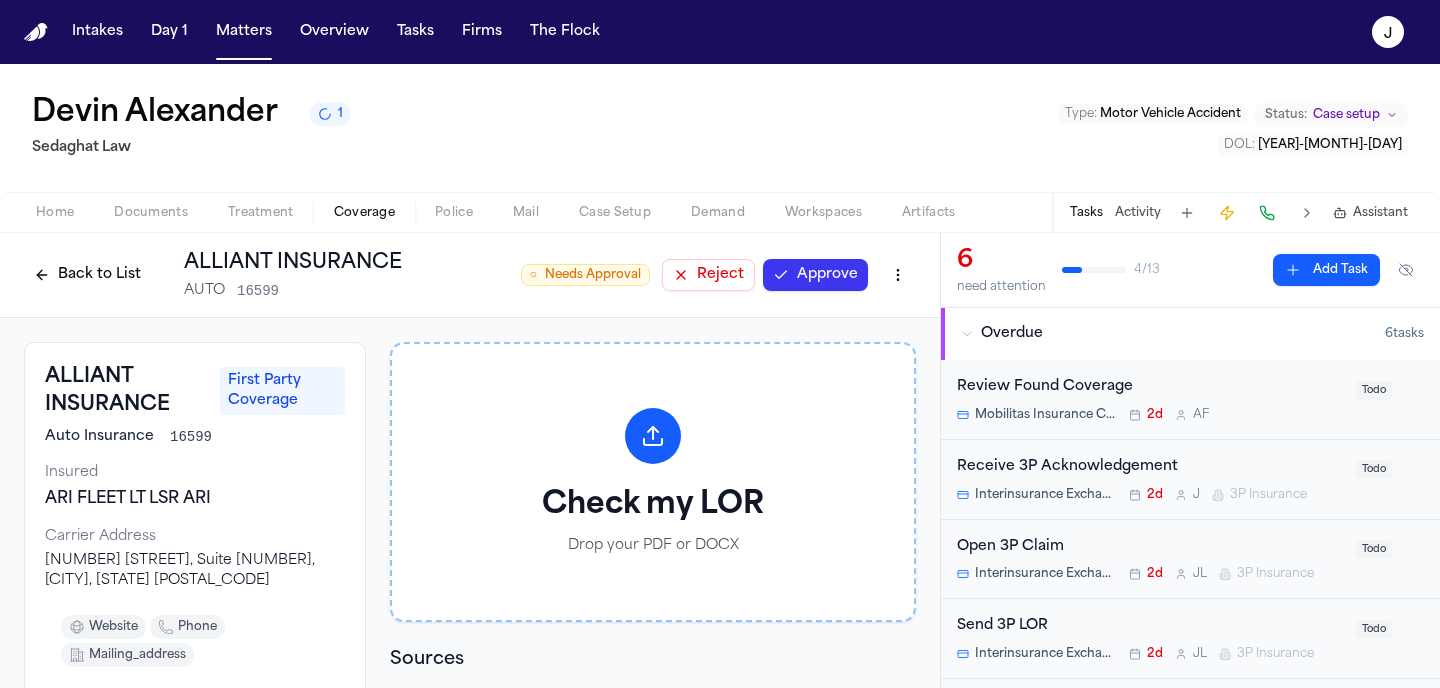 click on "Approve" at bounding box center (815, 275) 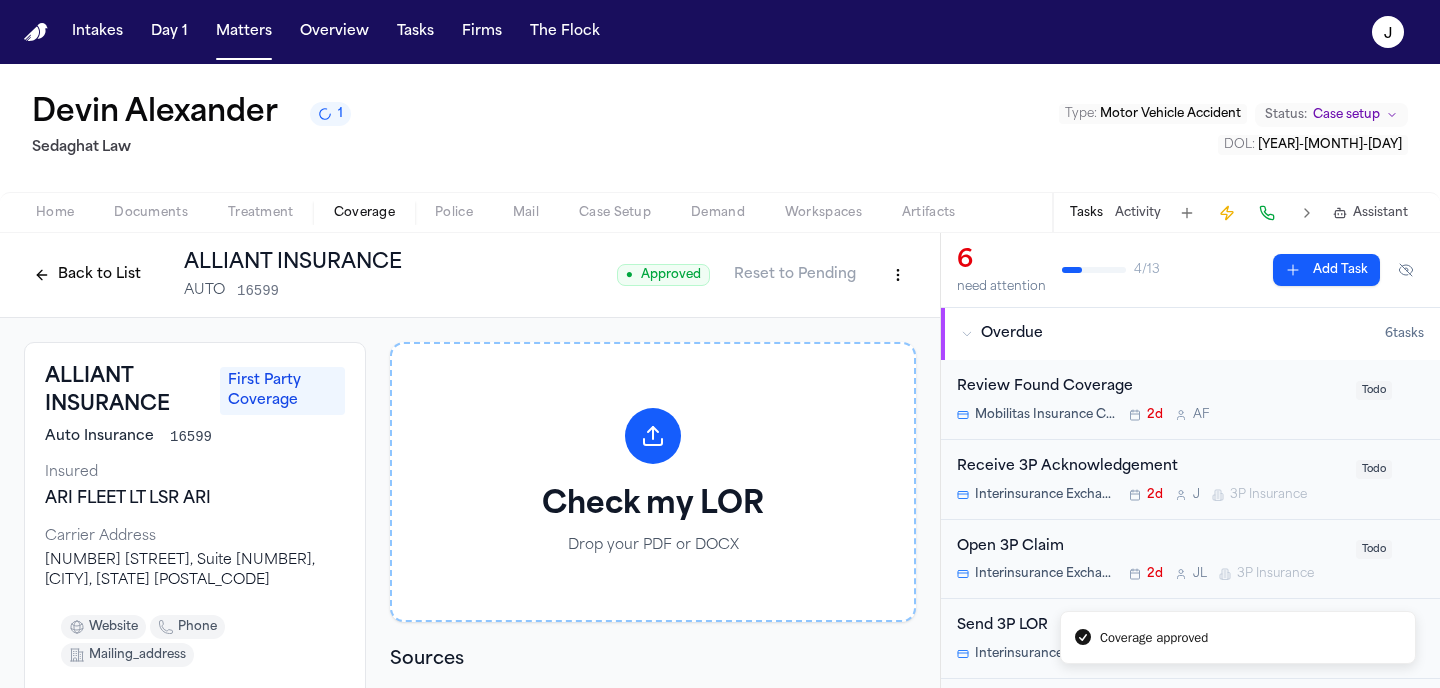 click on "Back to List" at bounding box center (87, 275) 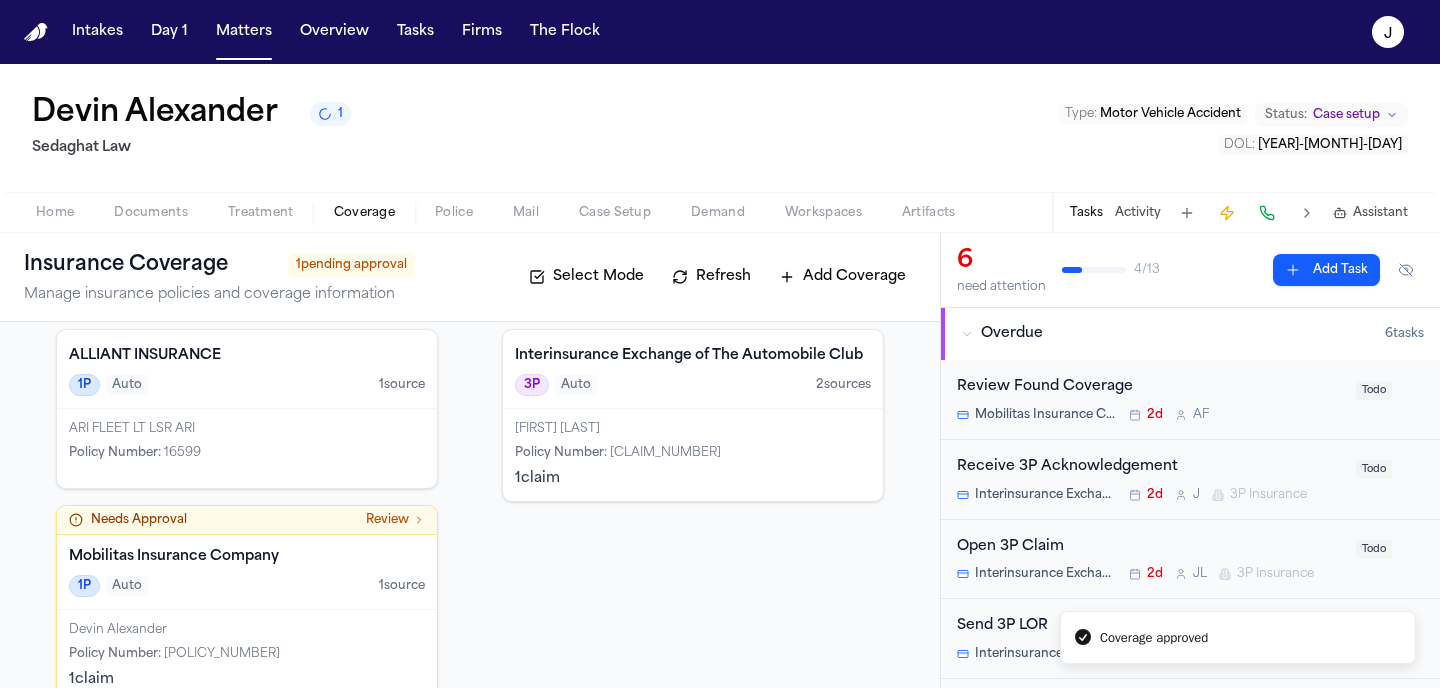 scroll, scrollTop: 150, scrollLeft: 0, axis: vertical 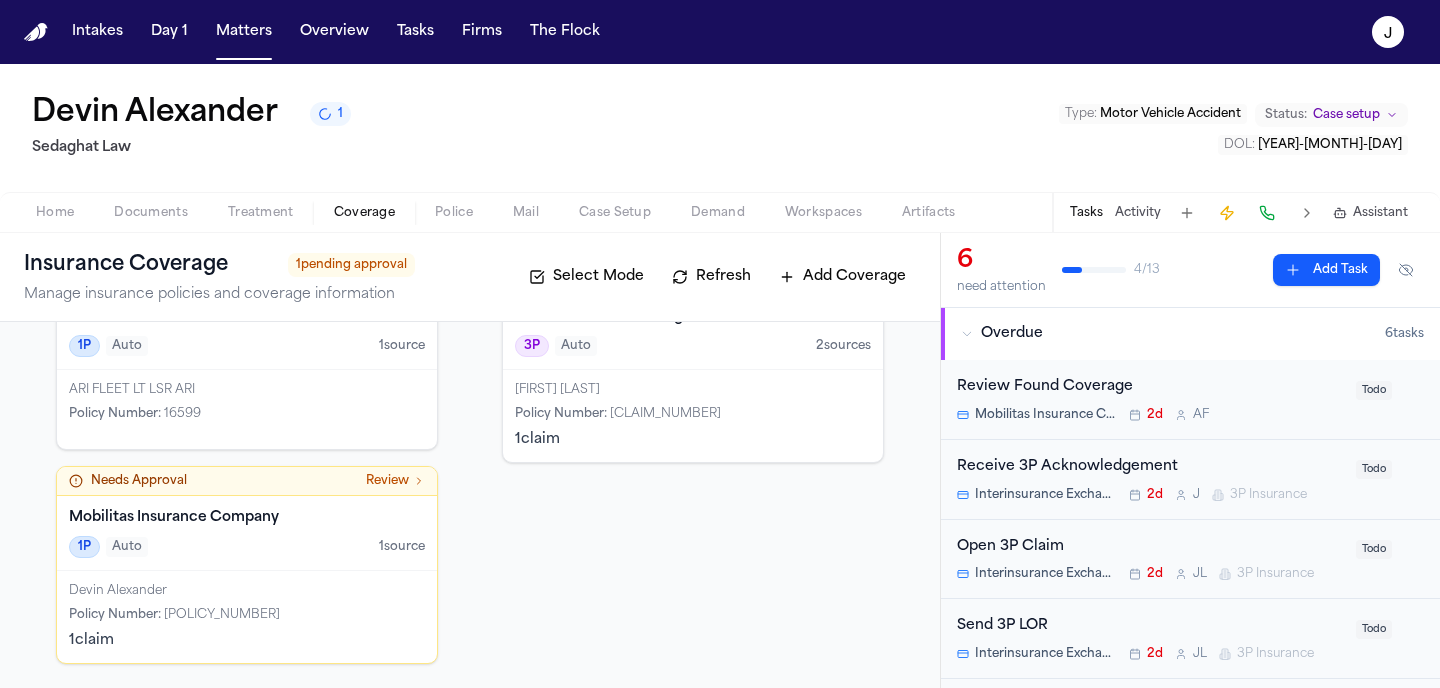 click on "Mobilitas Insurance Company 1P Auto 1  source" at bounding box center [247, 533] 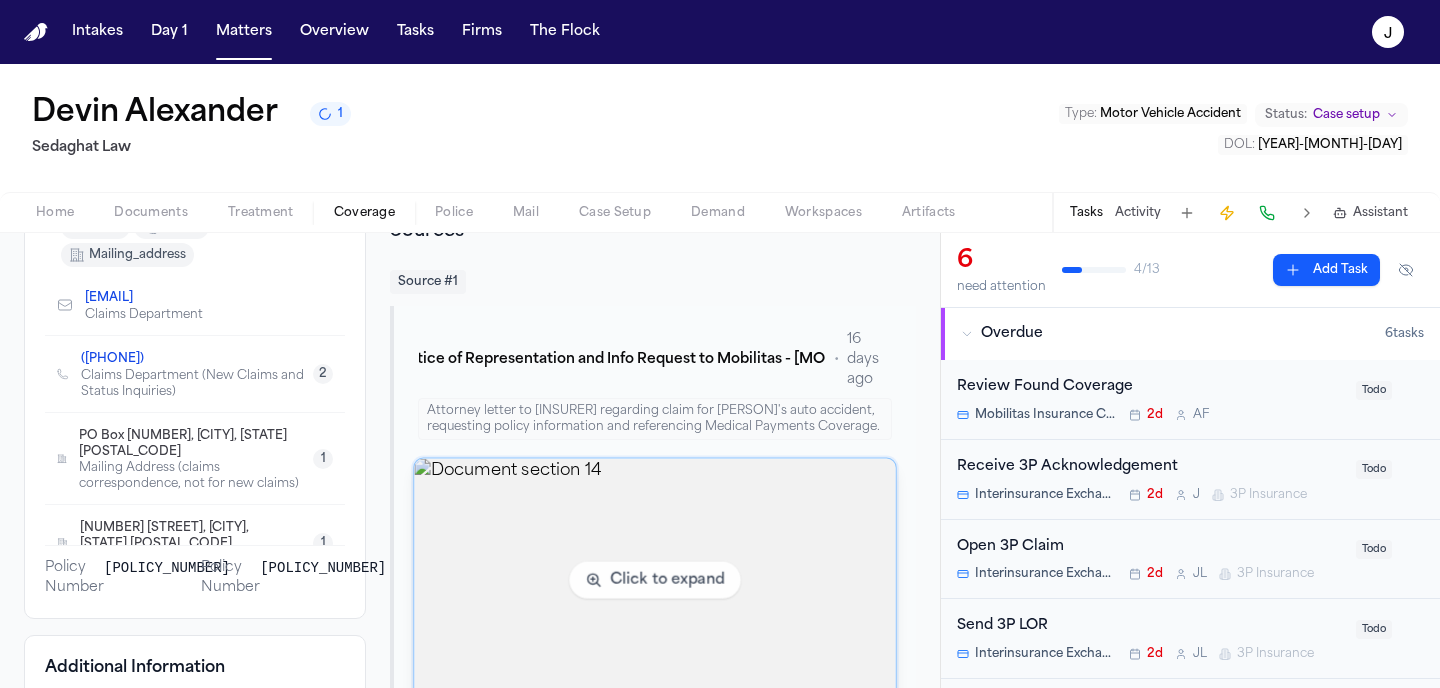 scroll, scrollTop: 446, scrollLeft: 0, axis: vertical 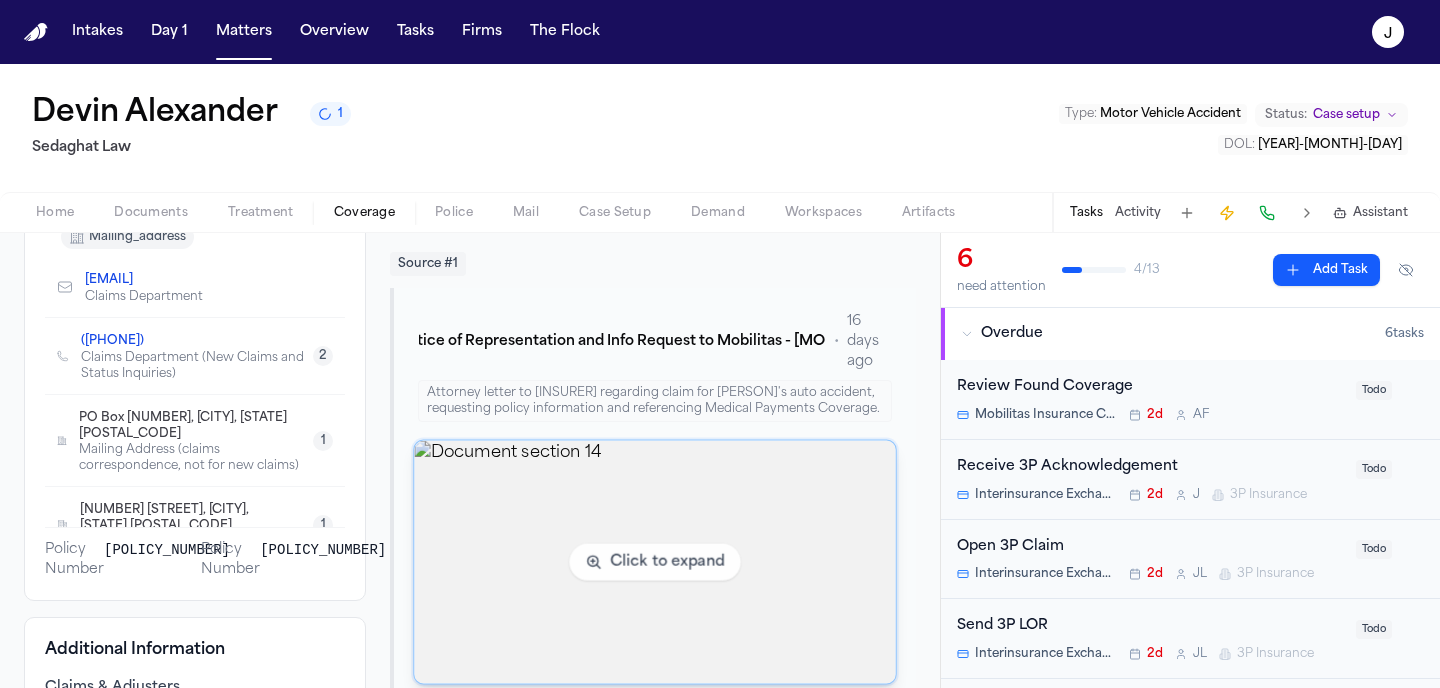 click at bounding box center [655, 562] 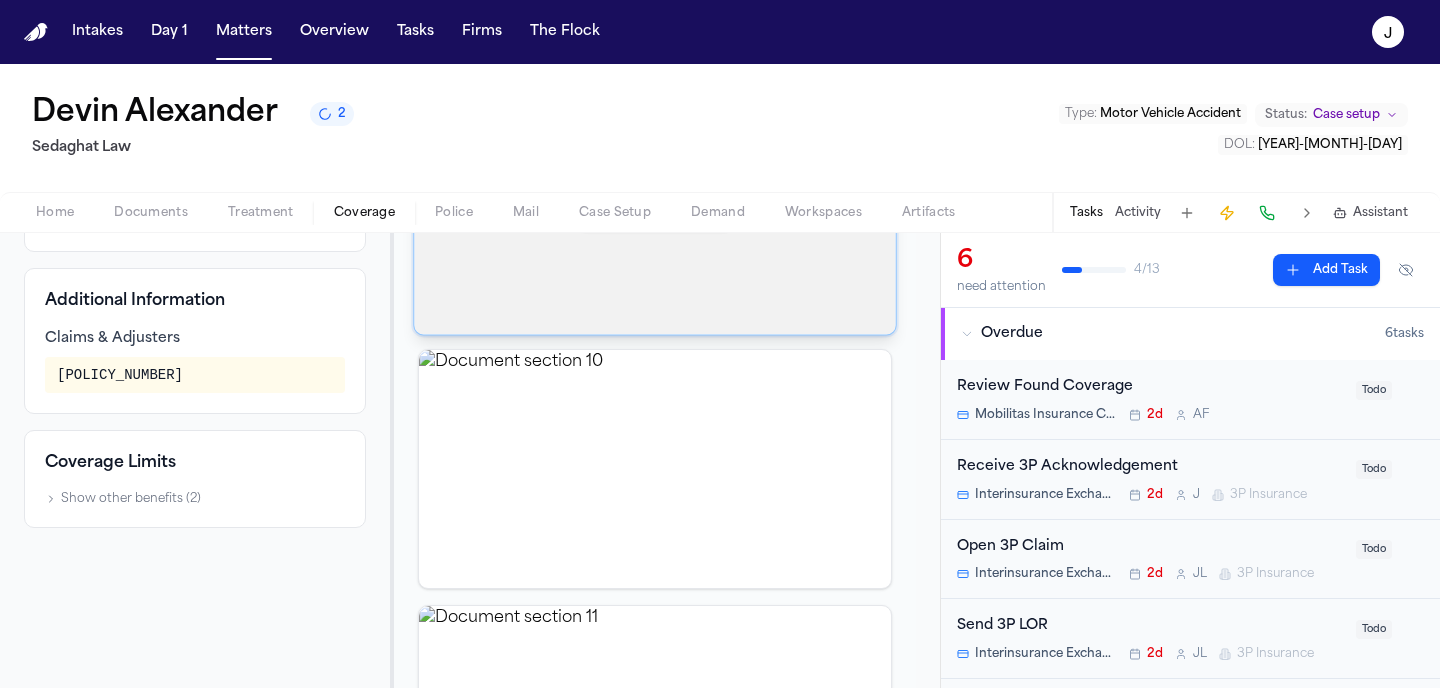 scroll, scrollTop: 819, scrollLeft: 0, axis: vertical 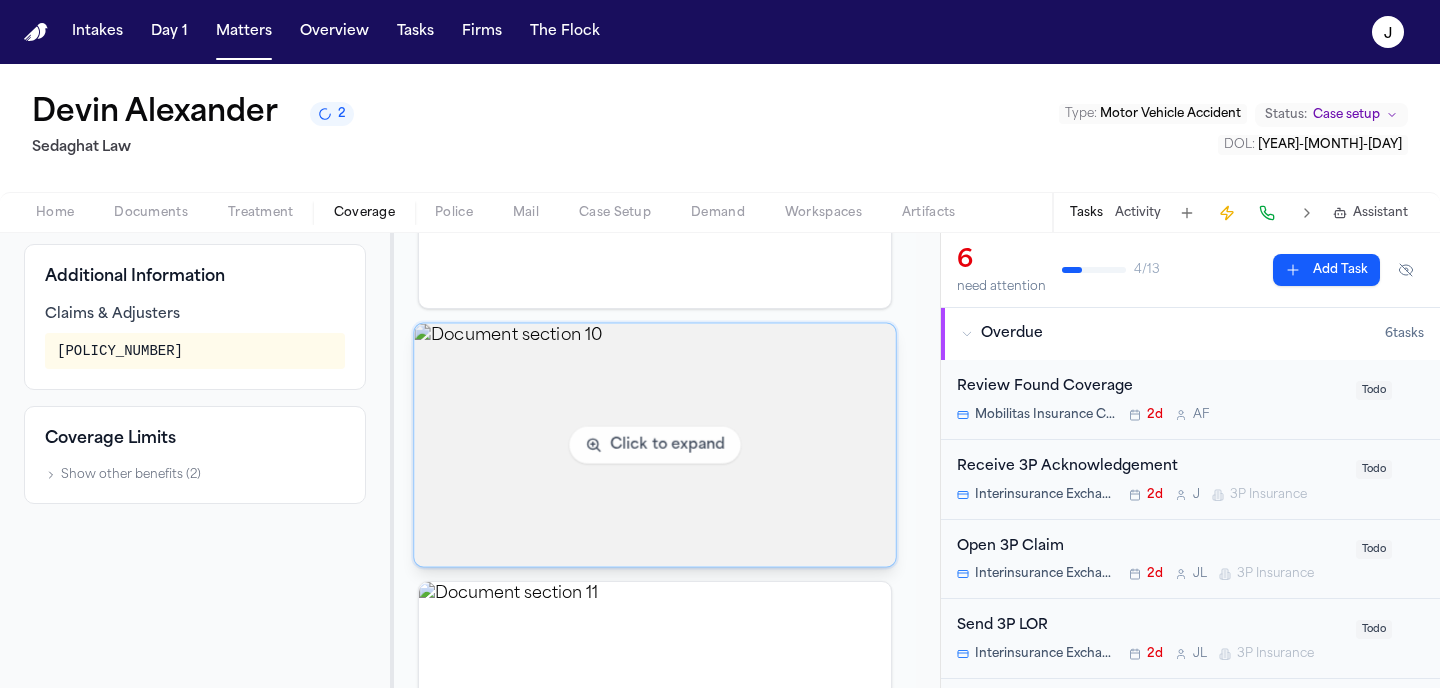 click at bounding box center [655, 445] 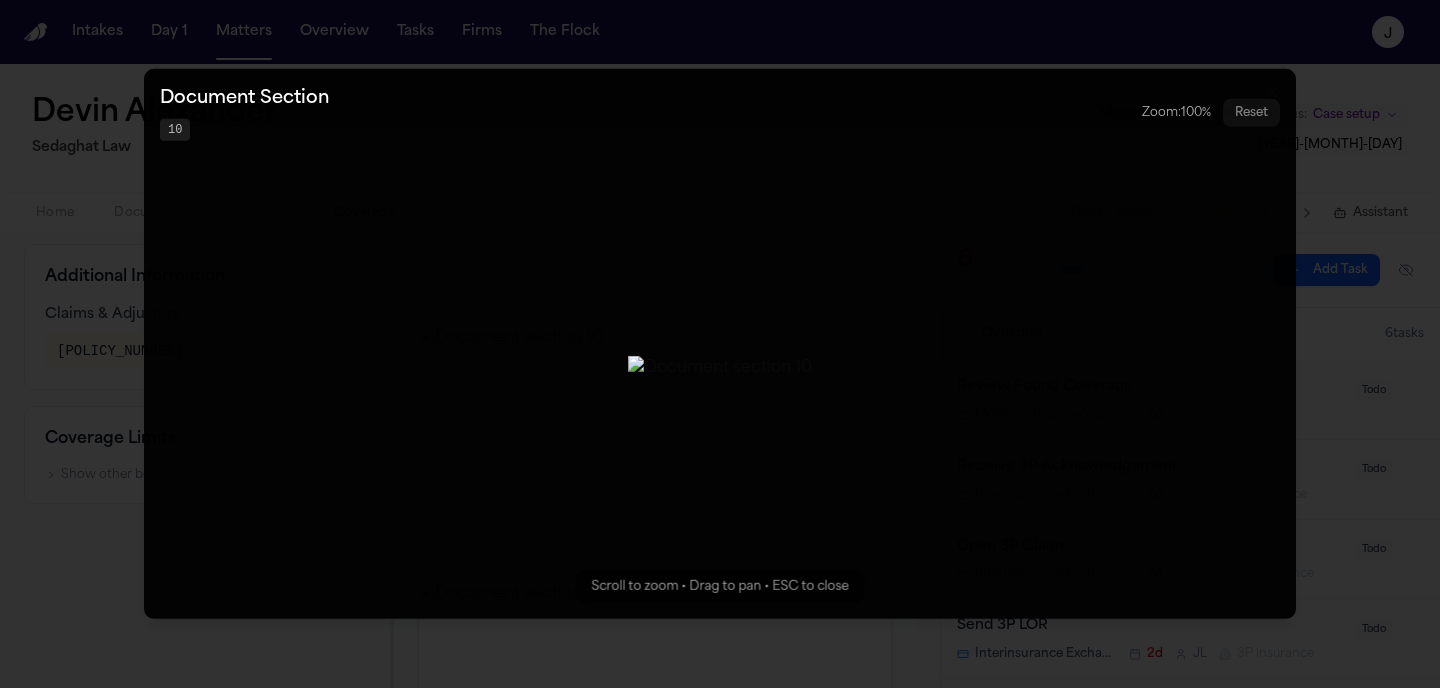 click on "Document Section 10 Zoom:  100 % Reset" at bounding box center [720, 113] 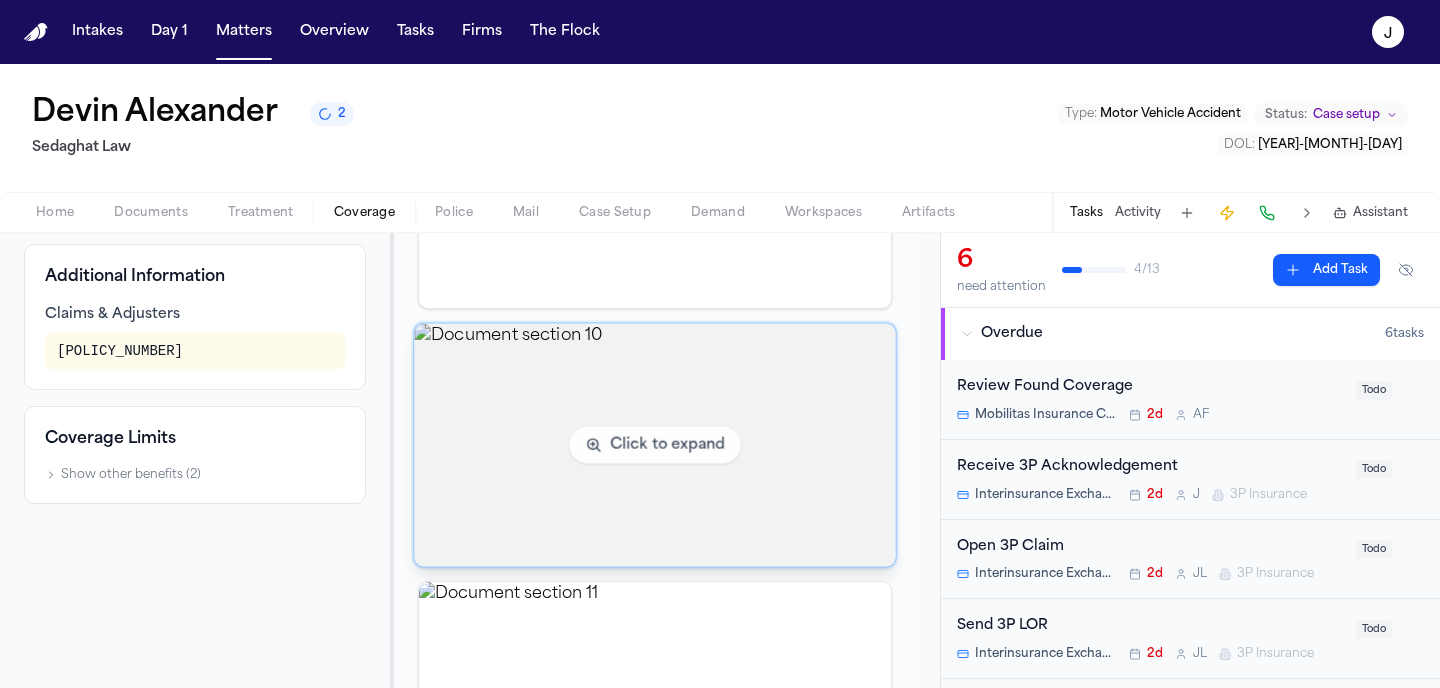 scroll, scrollTop: 893, scrollLeft: 0, axis: vertical 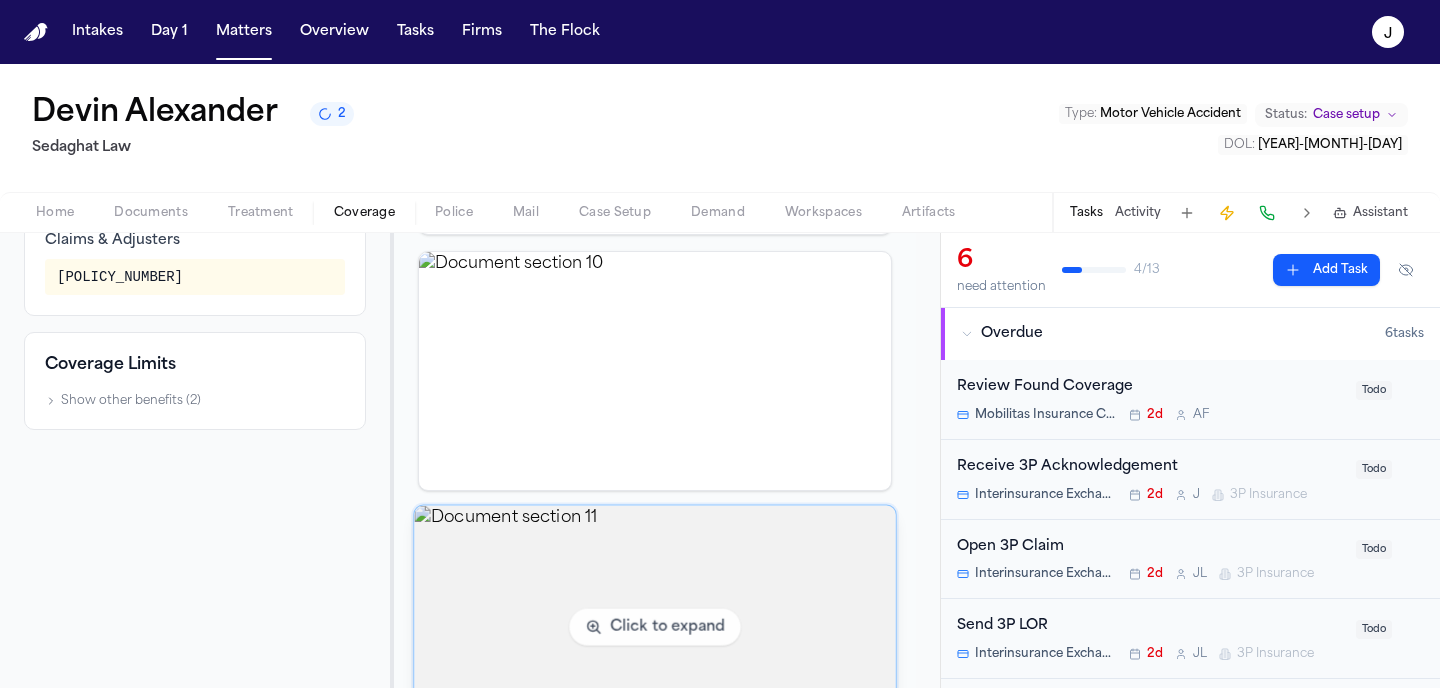 click at bounding box center [655, 627] 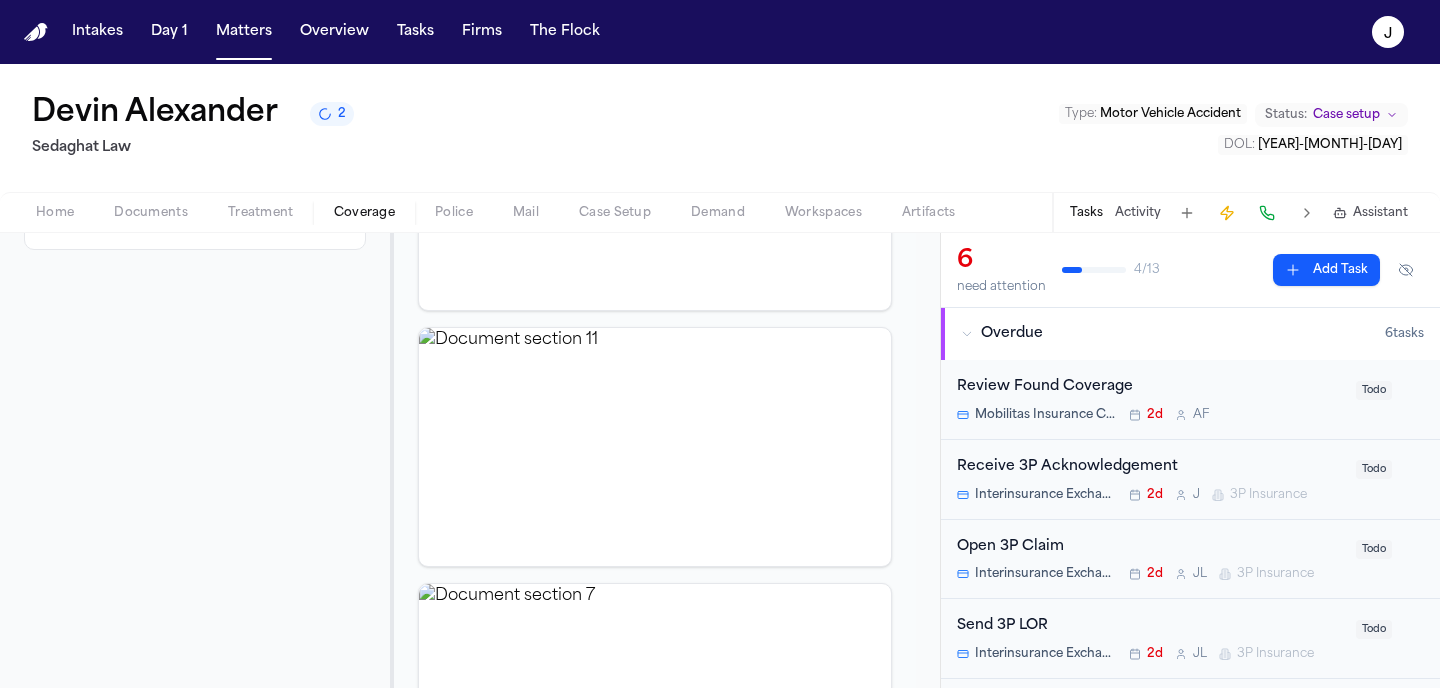 scroll, scrollTop: 1253, scrollLeft: 0, axis: vertical 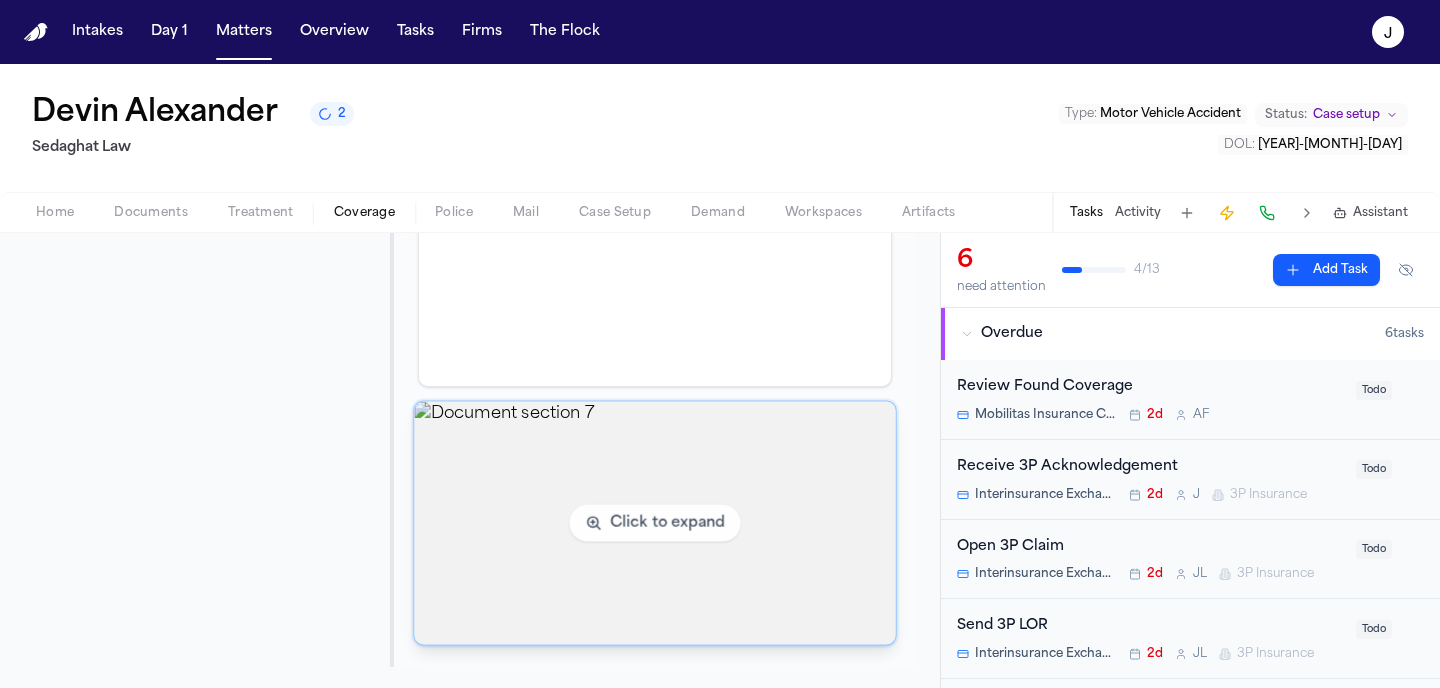 click at bounding box center (655, 523) 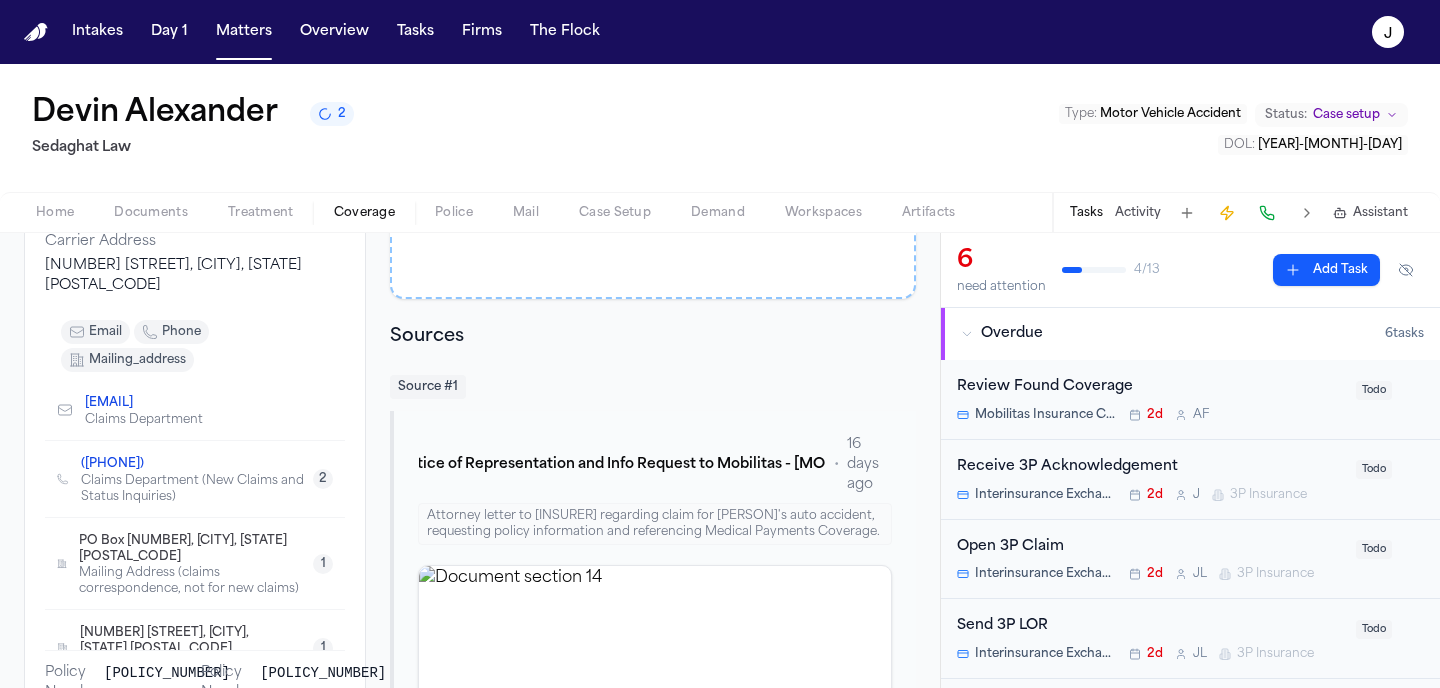 scroll, scrollTop: 0, scrollLeft: 0, axis: both 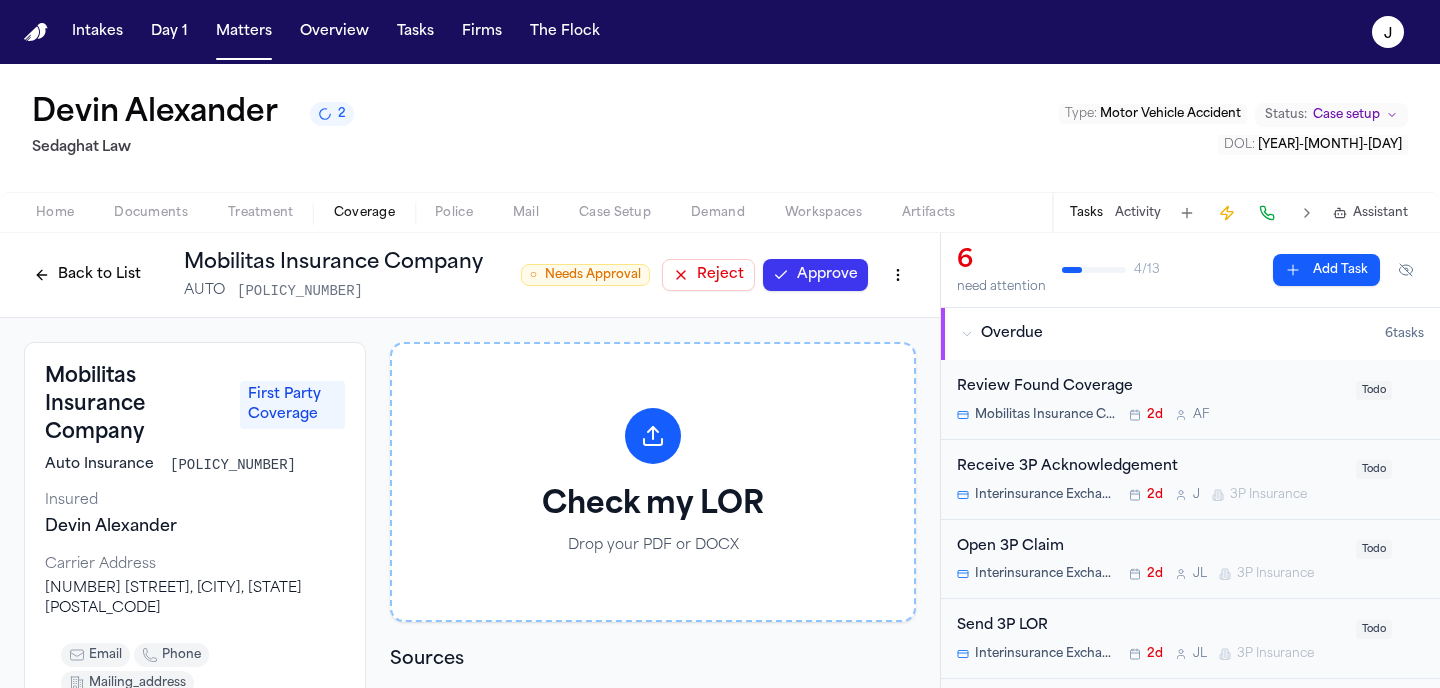click on "Documents" at bounding box center (151, 213) 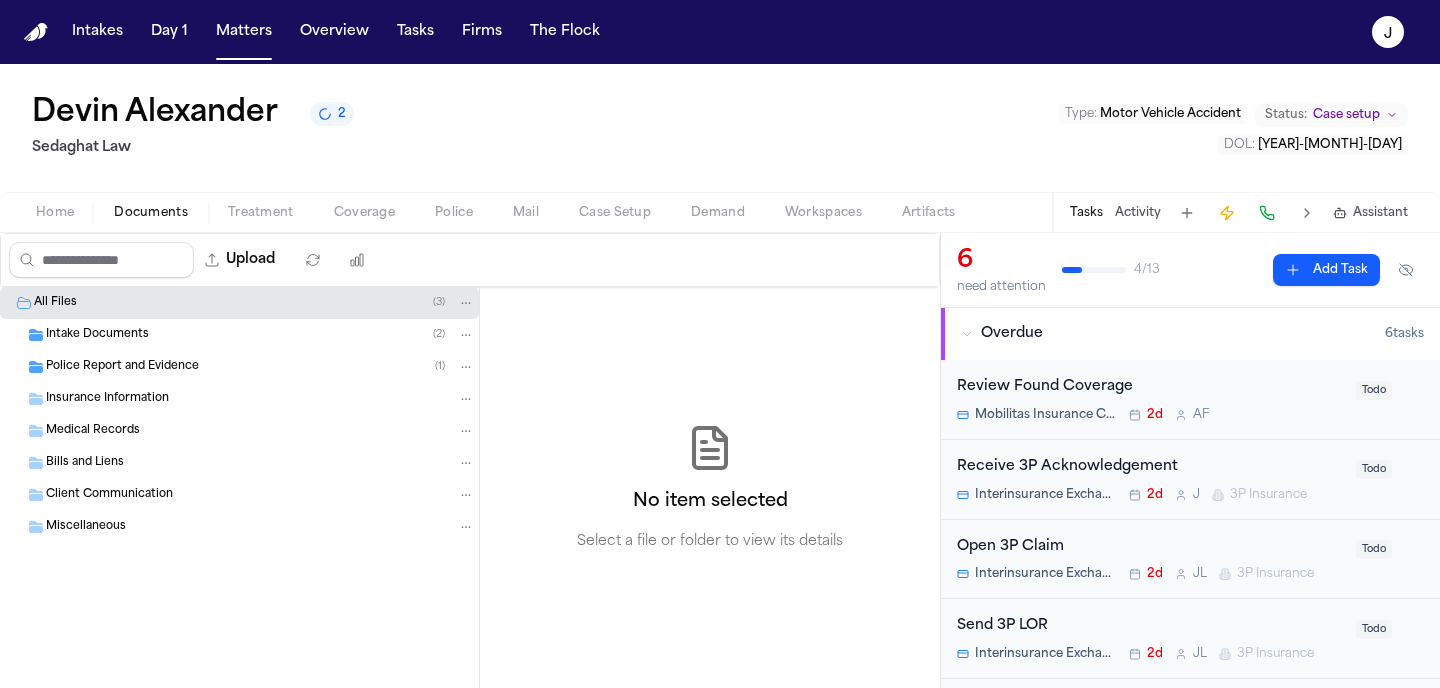 click on "Intake Documents ( 2 )" at bounding box center (260, 335) 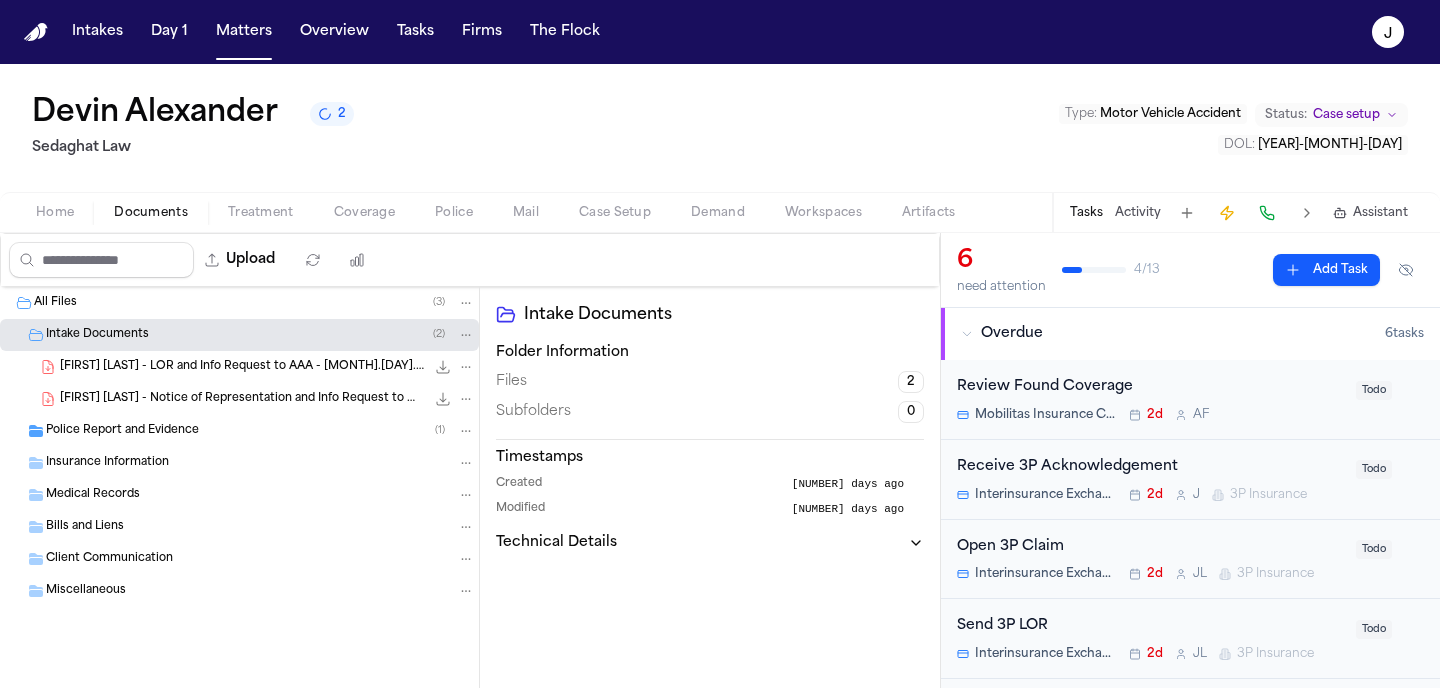 click on "D. Alexander - LOR and Info Request to AAA - 7.23.25" at bounding box center [242, 367] 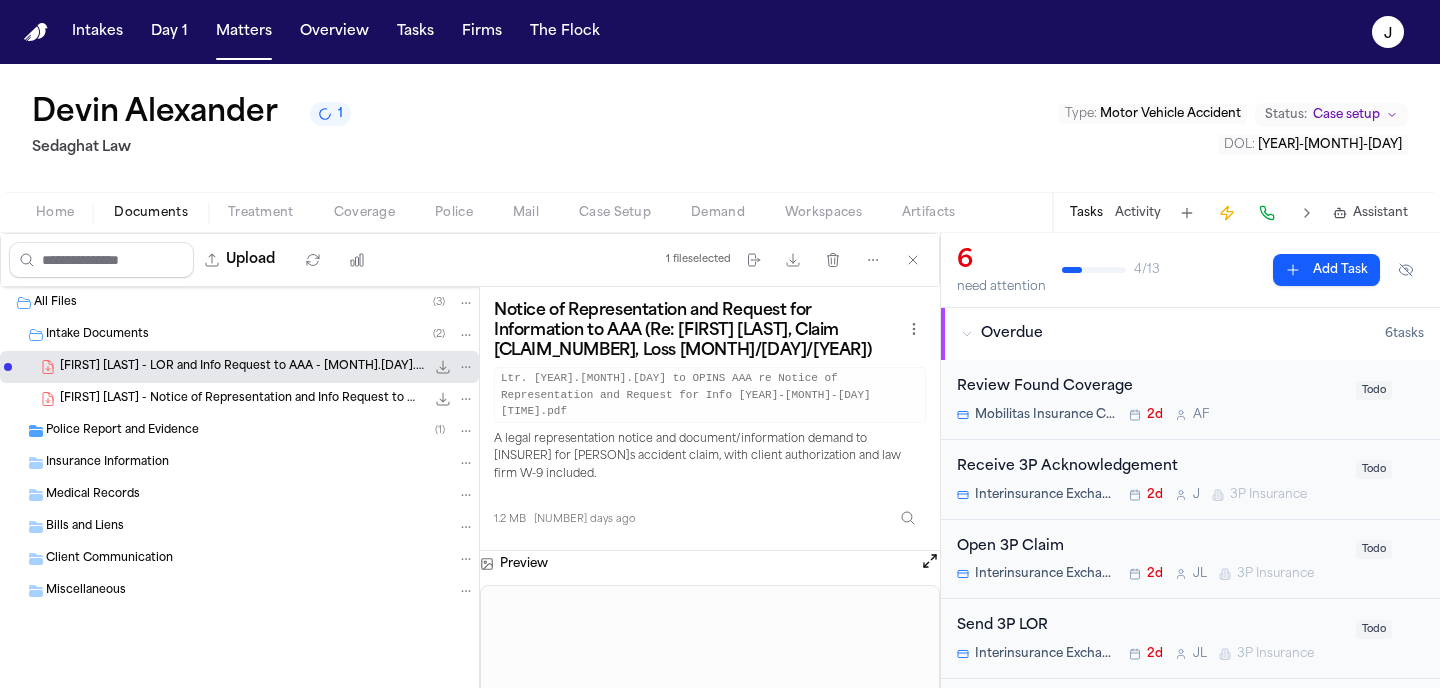 click on "D. Alexander - Notice of Representation and Info Request to Mobilitas - 7.23.25" at bounding box center (242, 399) 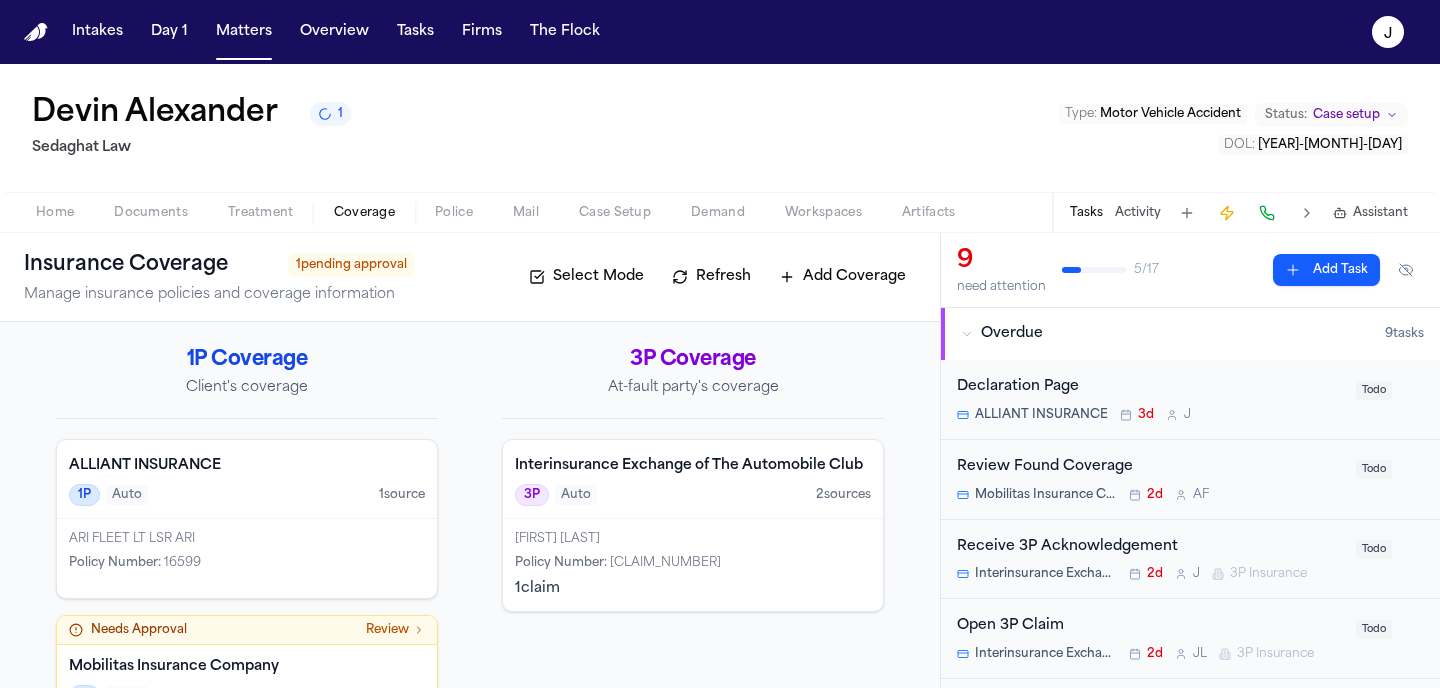 click on "Coverage" at bounding box center (364, 213) 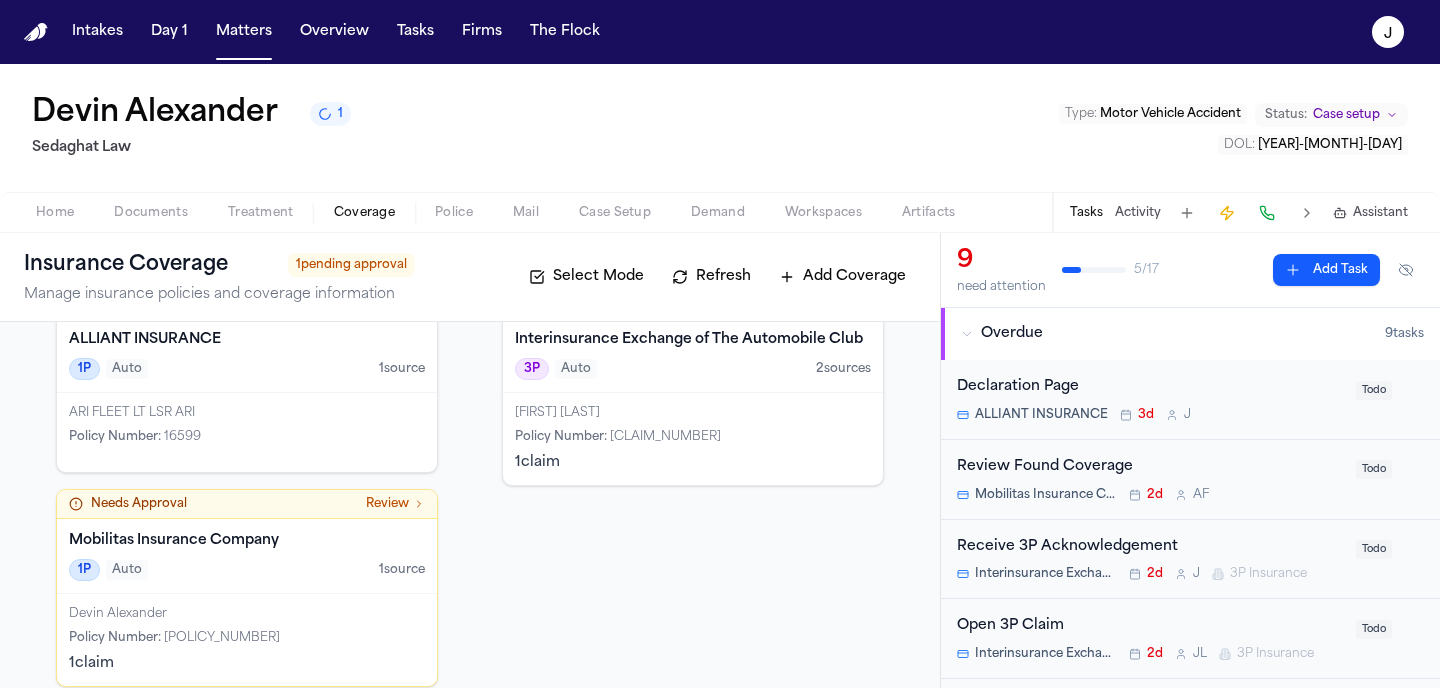 scroll, scrollTop: 128, scrollLeft: 0, axis: vertical 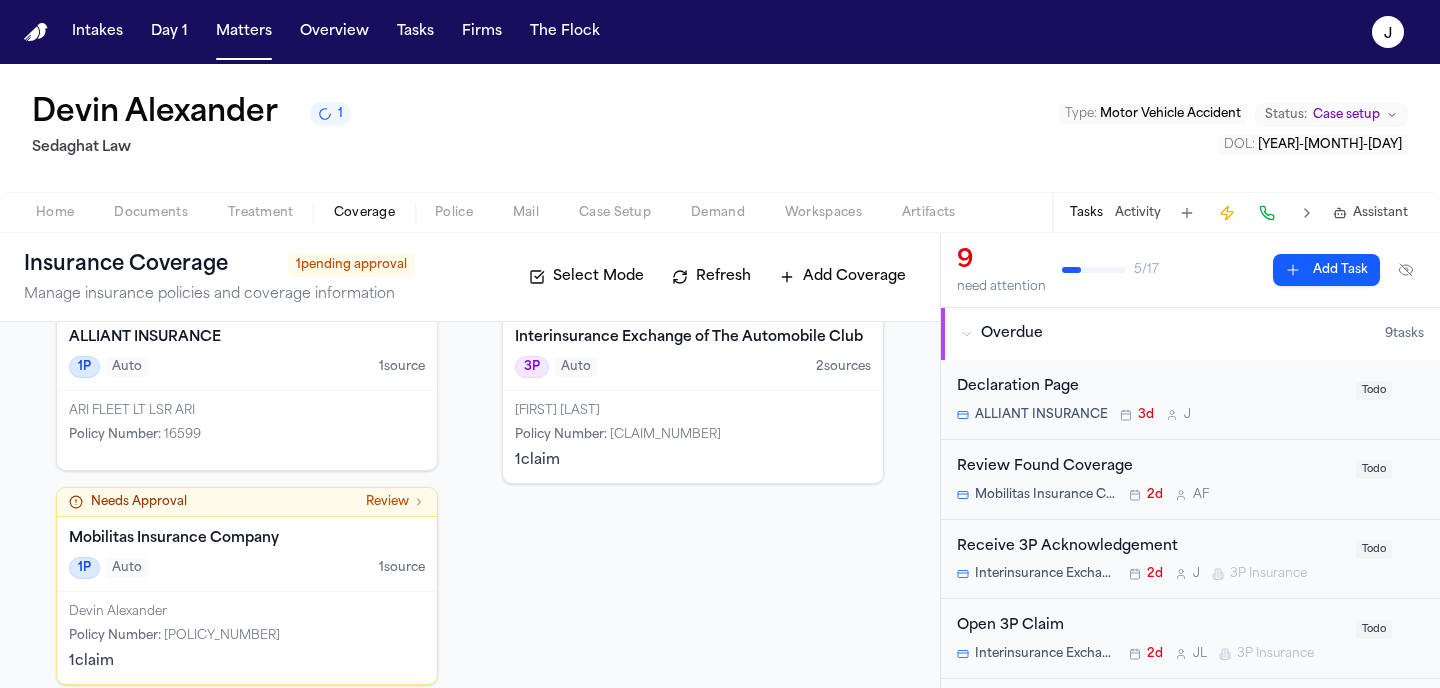 click on "Documents" at bounding box center (151, 213) 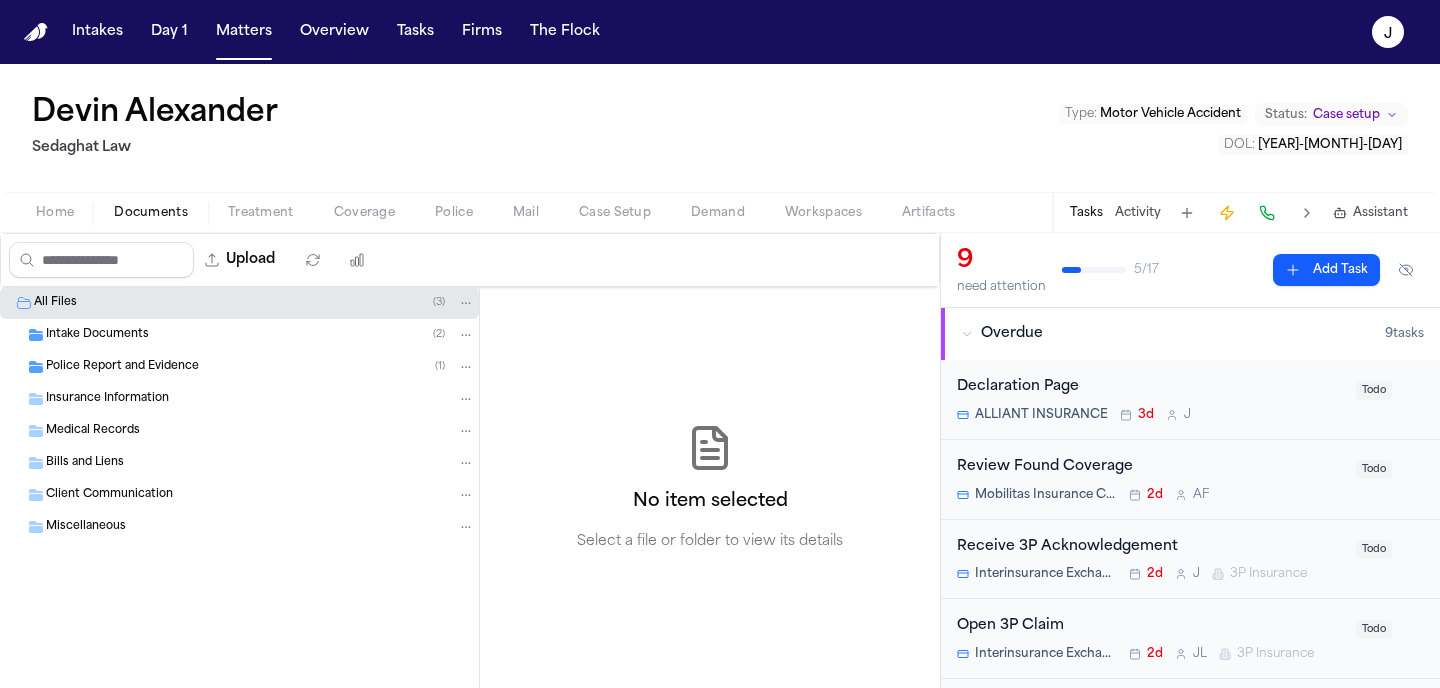 click on "Intake Documents ( 2 )" at bounding box center (260, 335) 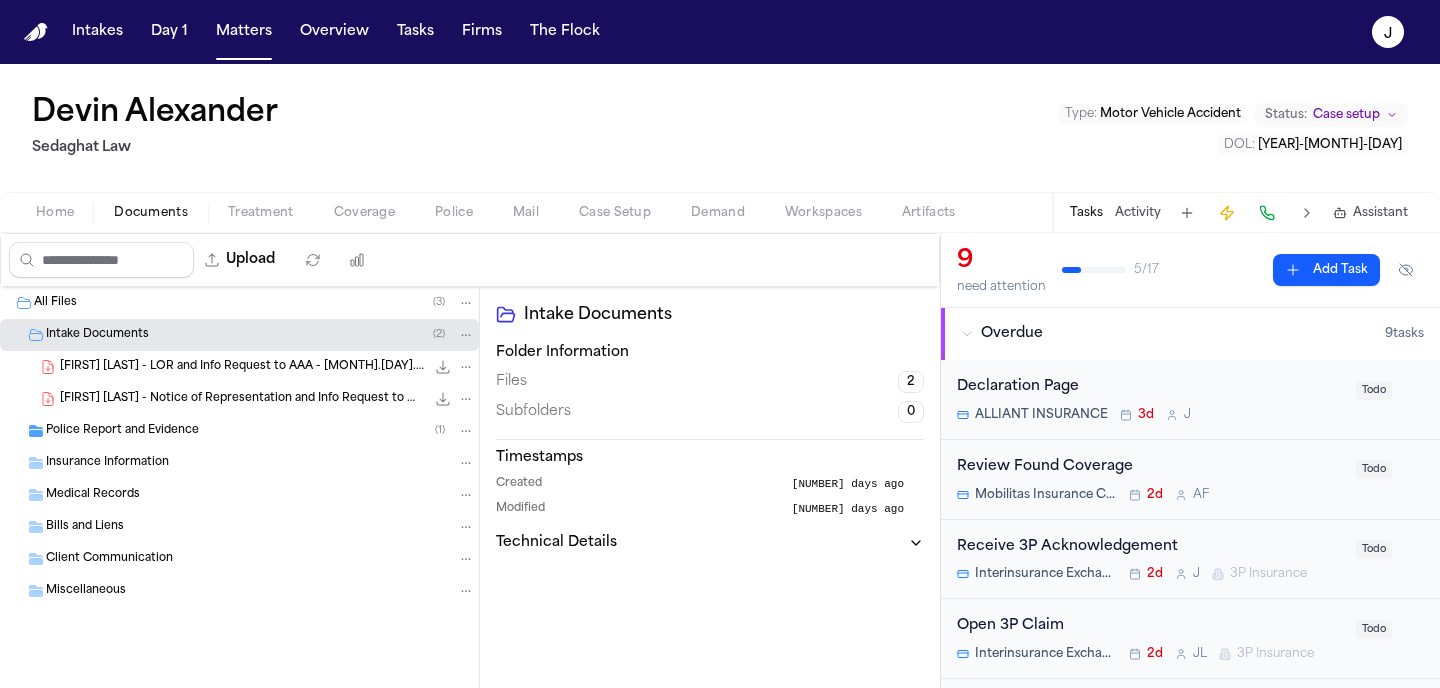 click on "D. Alexander - LOR and Info Request to AAA - 7.23.25" at bounding box center (242, 367) 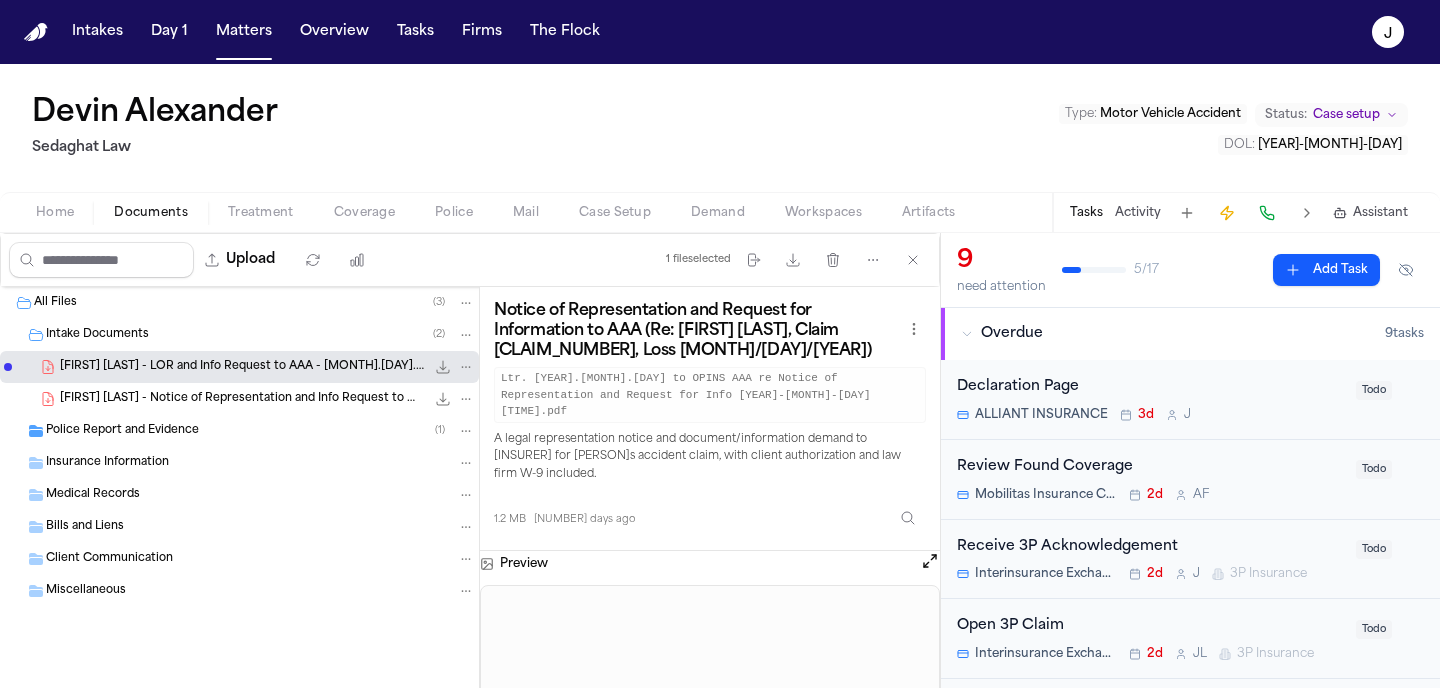 click on "D. Alexander - Notice of Representation and Info Request to Mobilitas - 7.23.25 1.2 MB  • PDF" at bounding box center [239, 399] 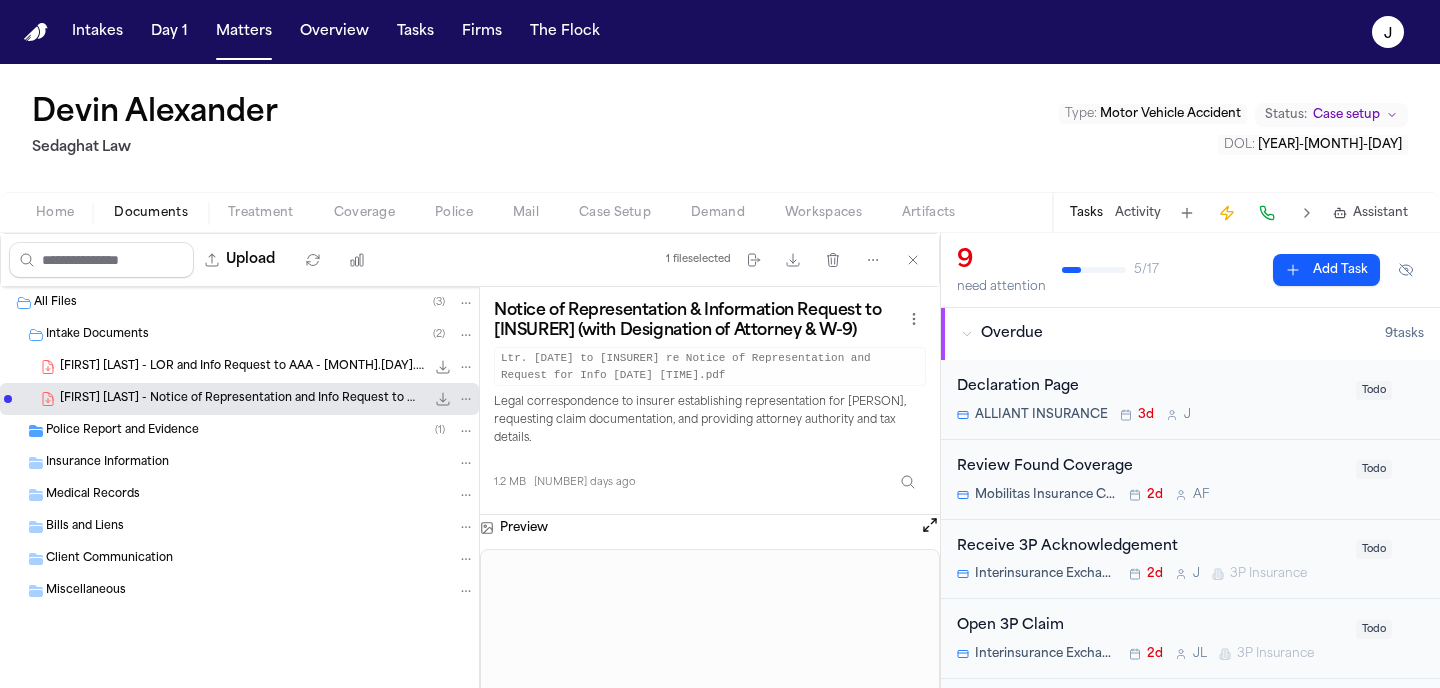 click on "Police Report and Evidence" at bounding box center [122, 431] 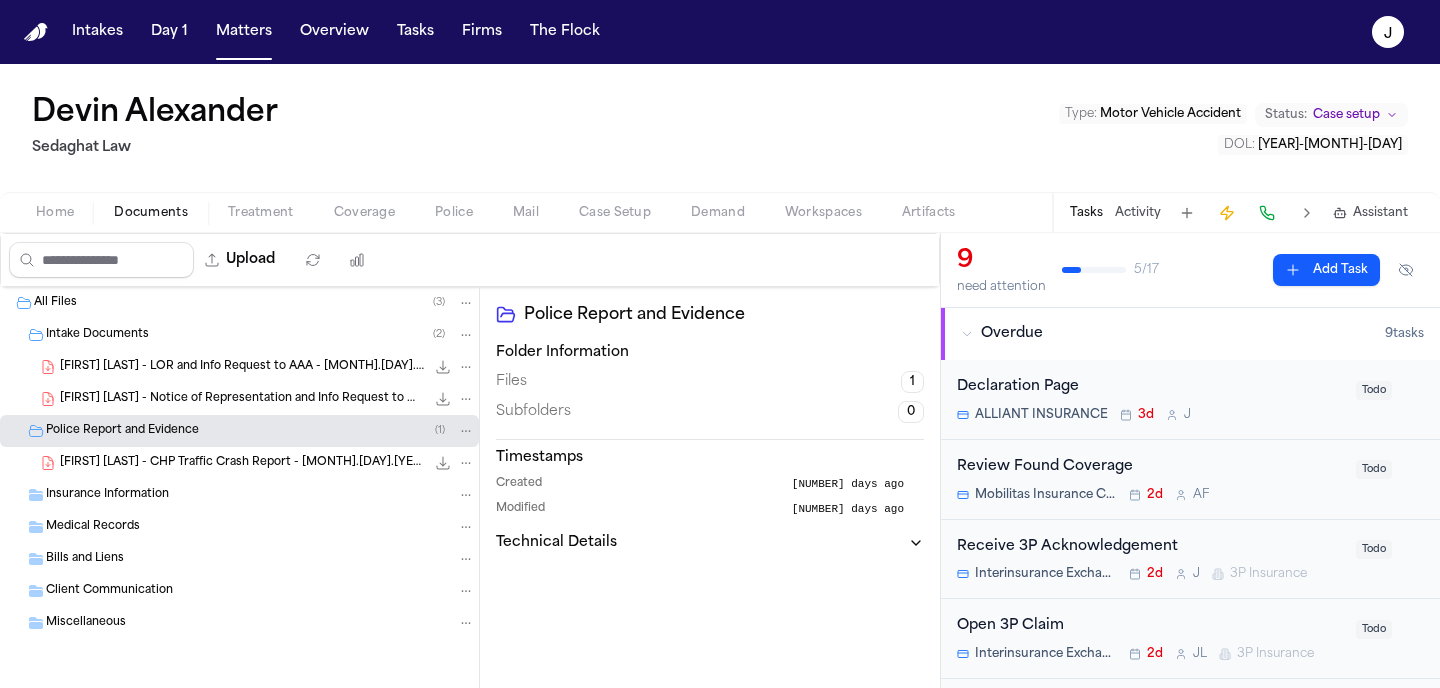 click on "Coverage" at bounding box center (364, 213) 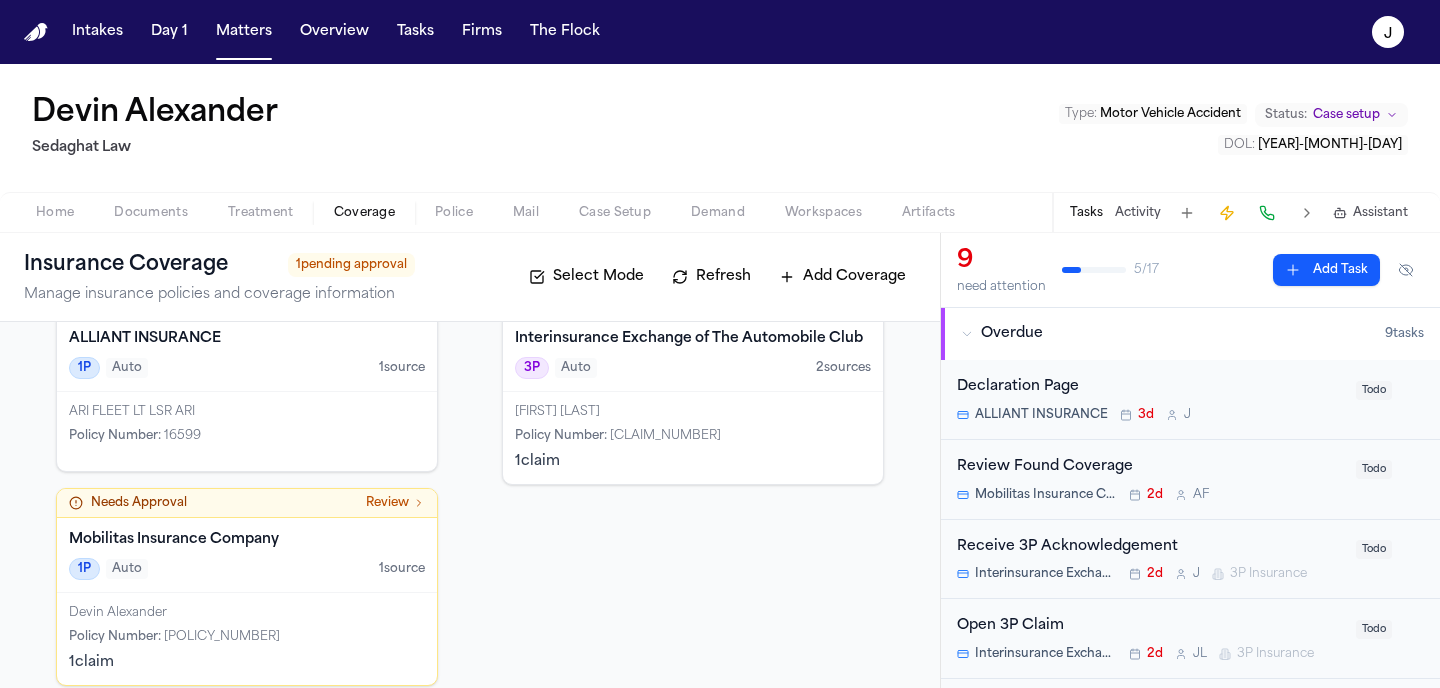 scroll, scrollTop: 149, scrollLeft: 0, axis: vertical 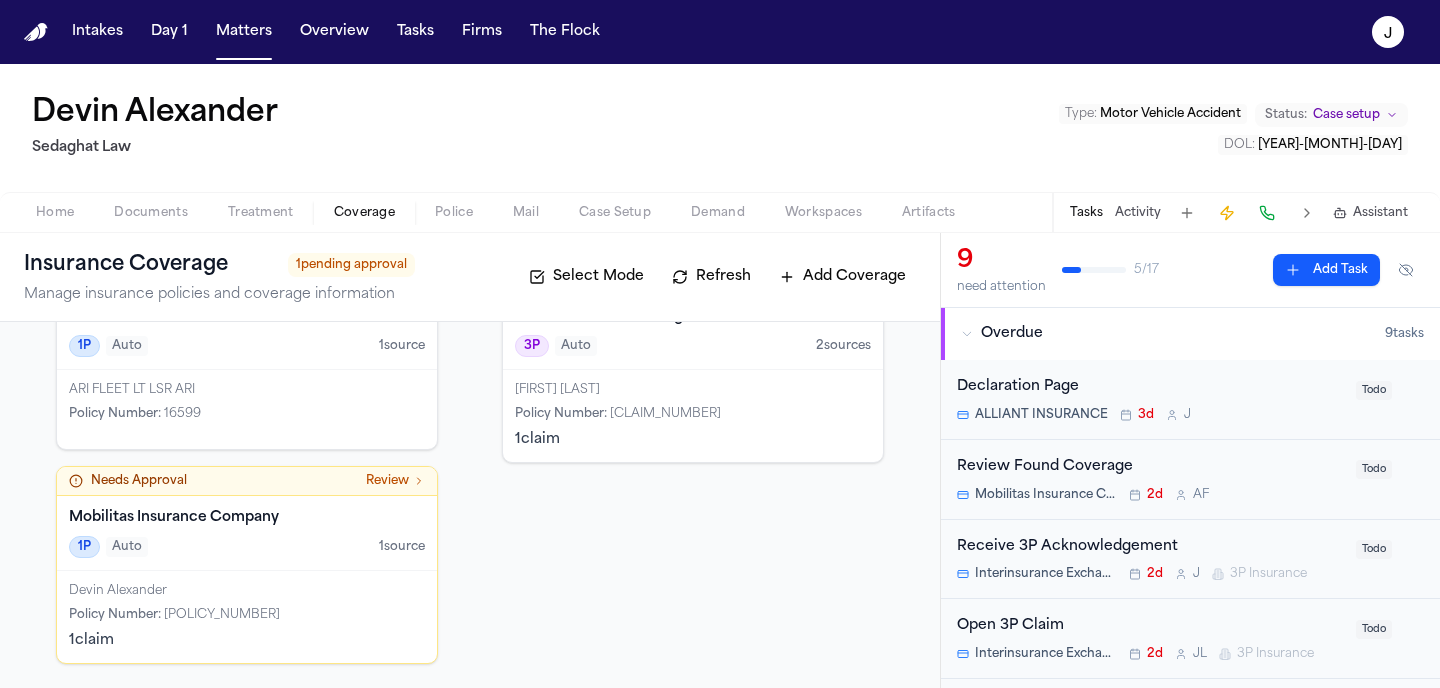 click on "ARI FLEET LT LSR ARI" at bounding box center (247, 390) 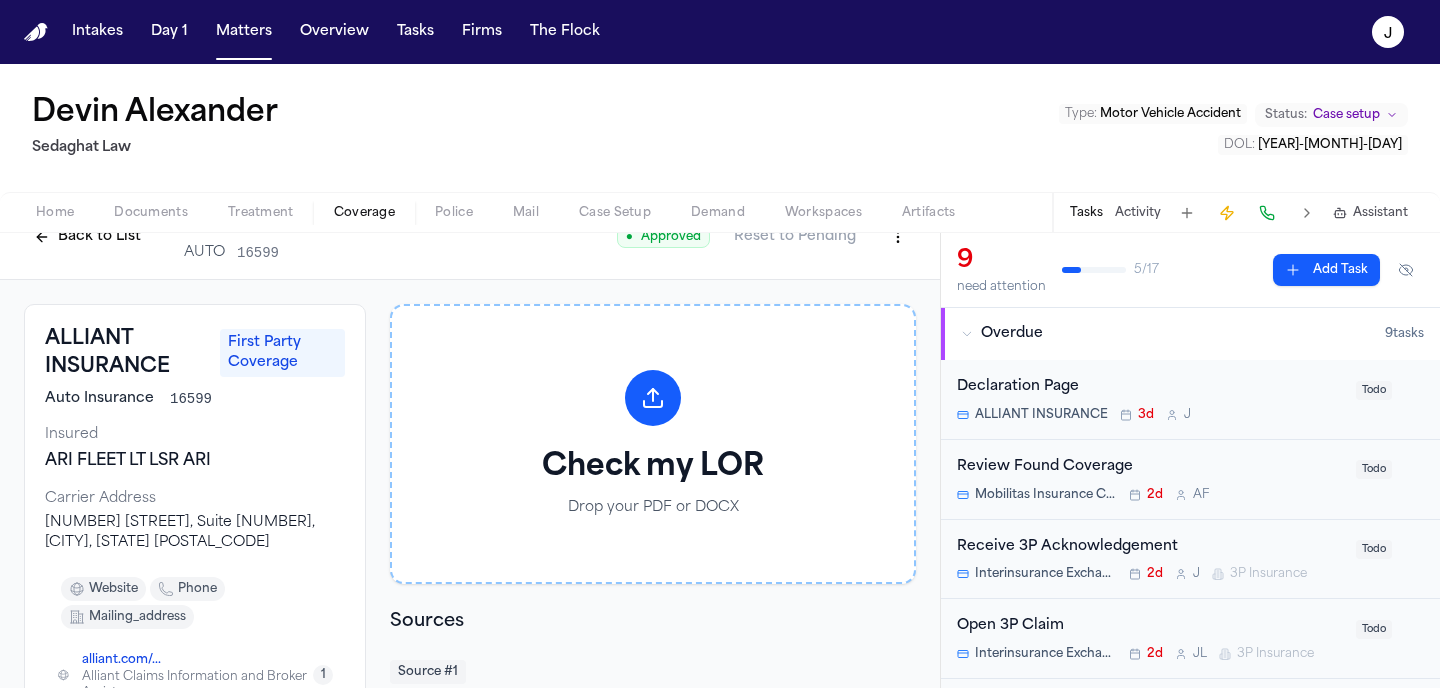 scroll, scrollTop: 0, scrollLeft: 0, axis: both 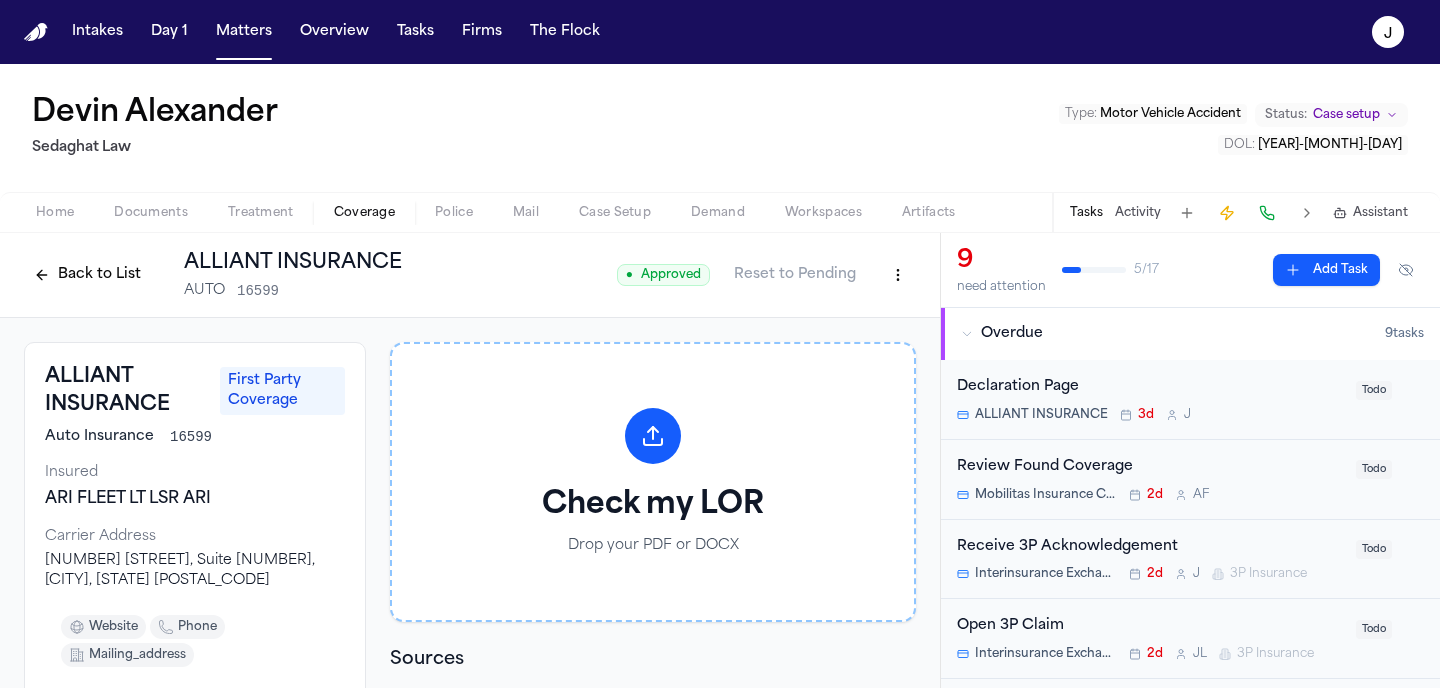 click on "Back to List" at bounding box center (87, 275) 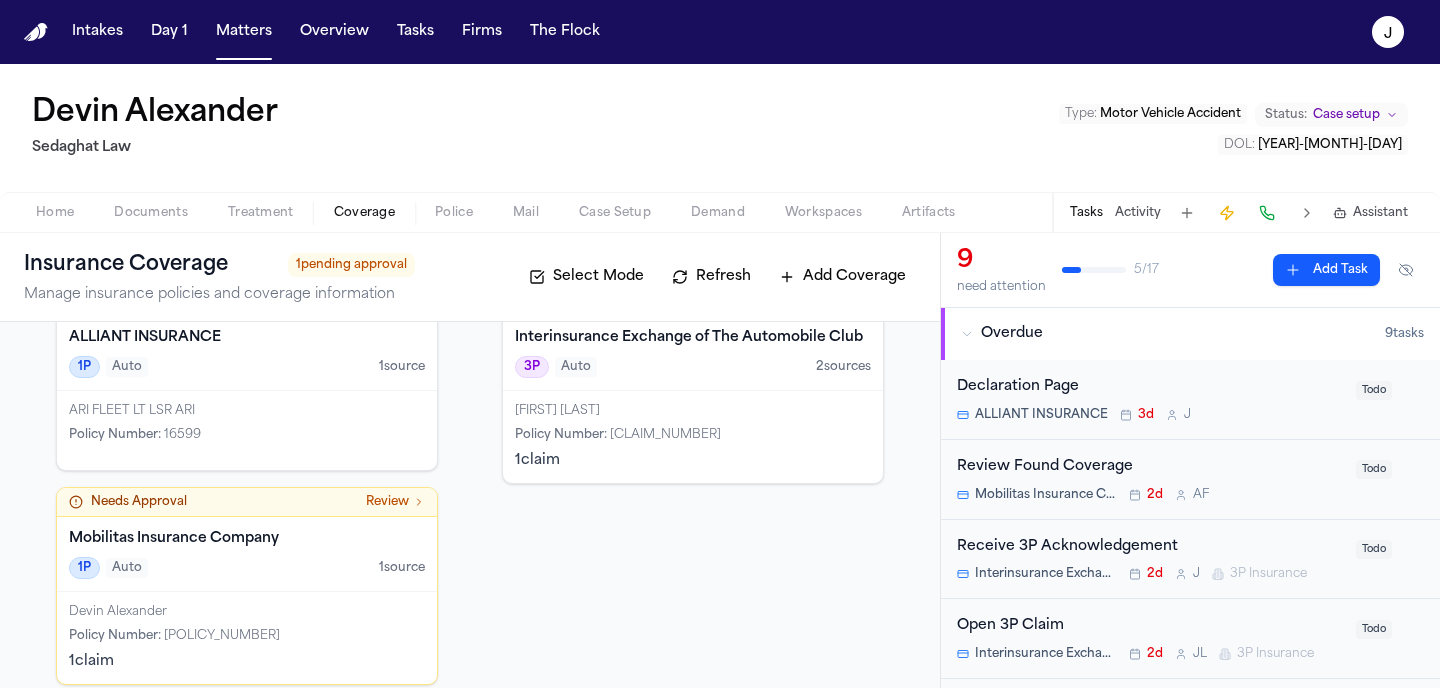 scroll, scrollTop: 149, scrollLeft: 0, axis: vertical 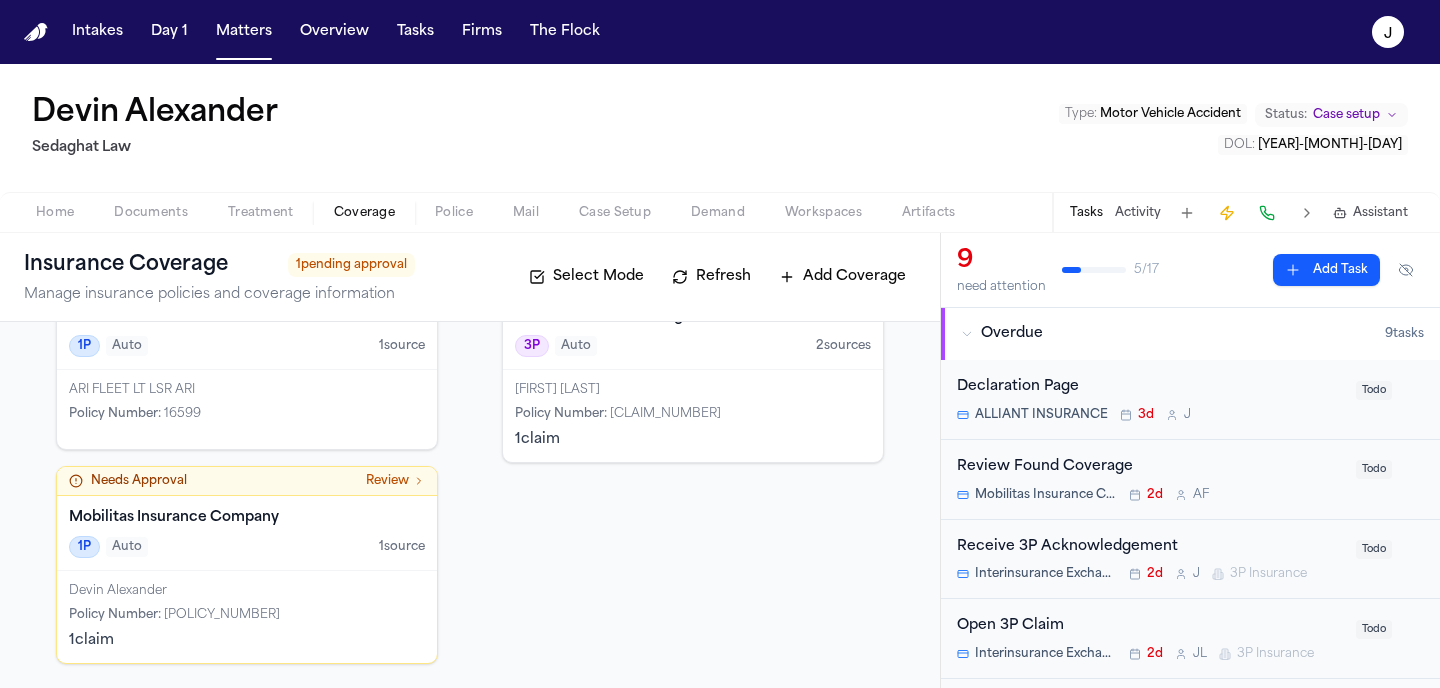 click on "Mobilitas Insurance Company" at bounding box center (247, 518) 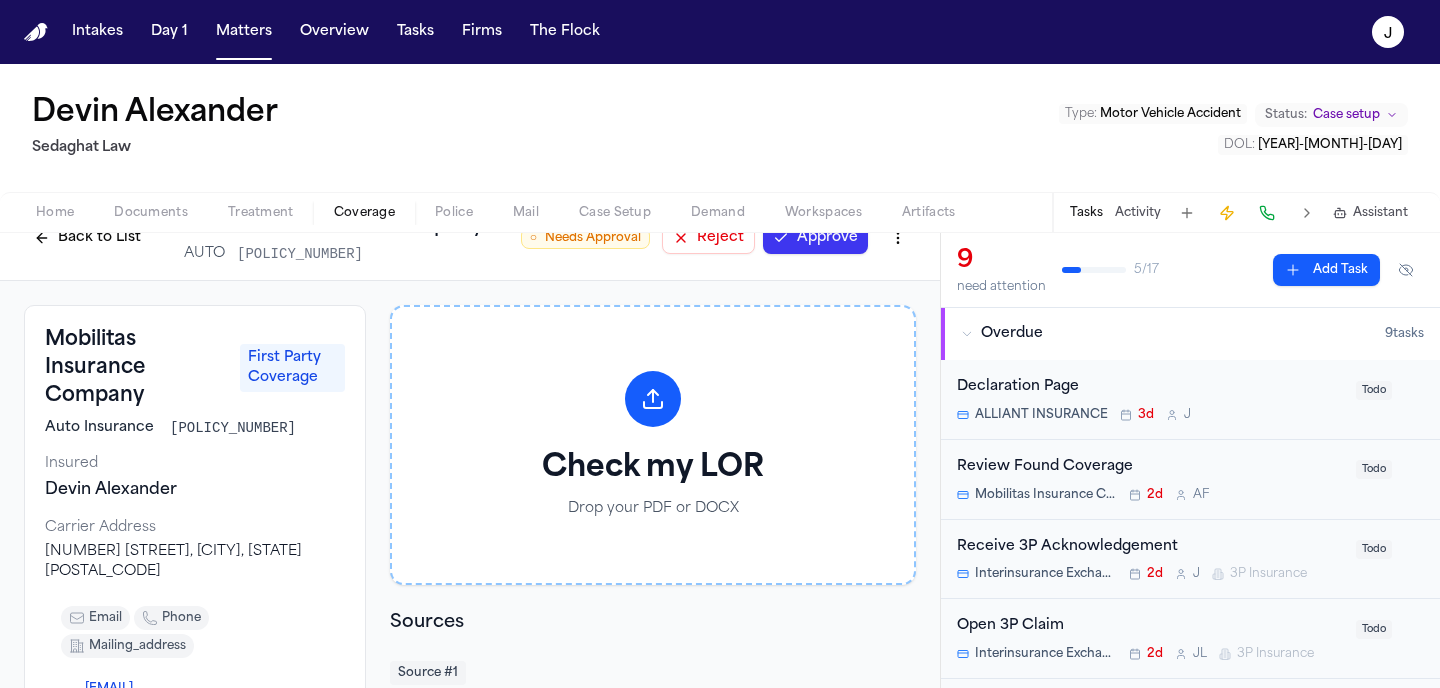 scroll, scrollTop: 0, scrollLeft: 0, axis: both 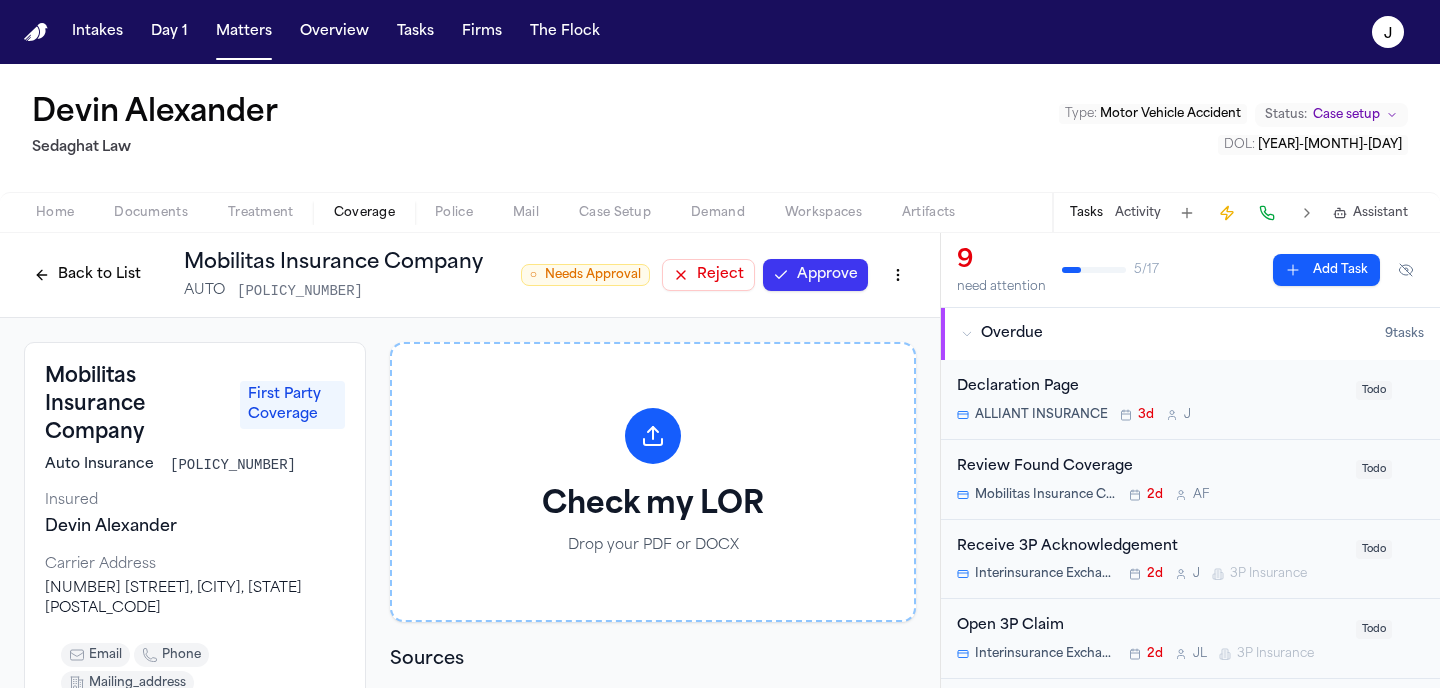 click on "Approve" at bounding box center [815, 275] 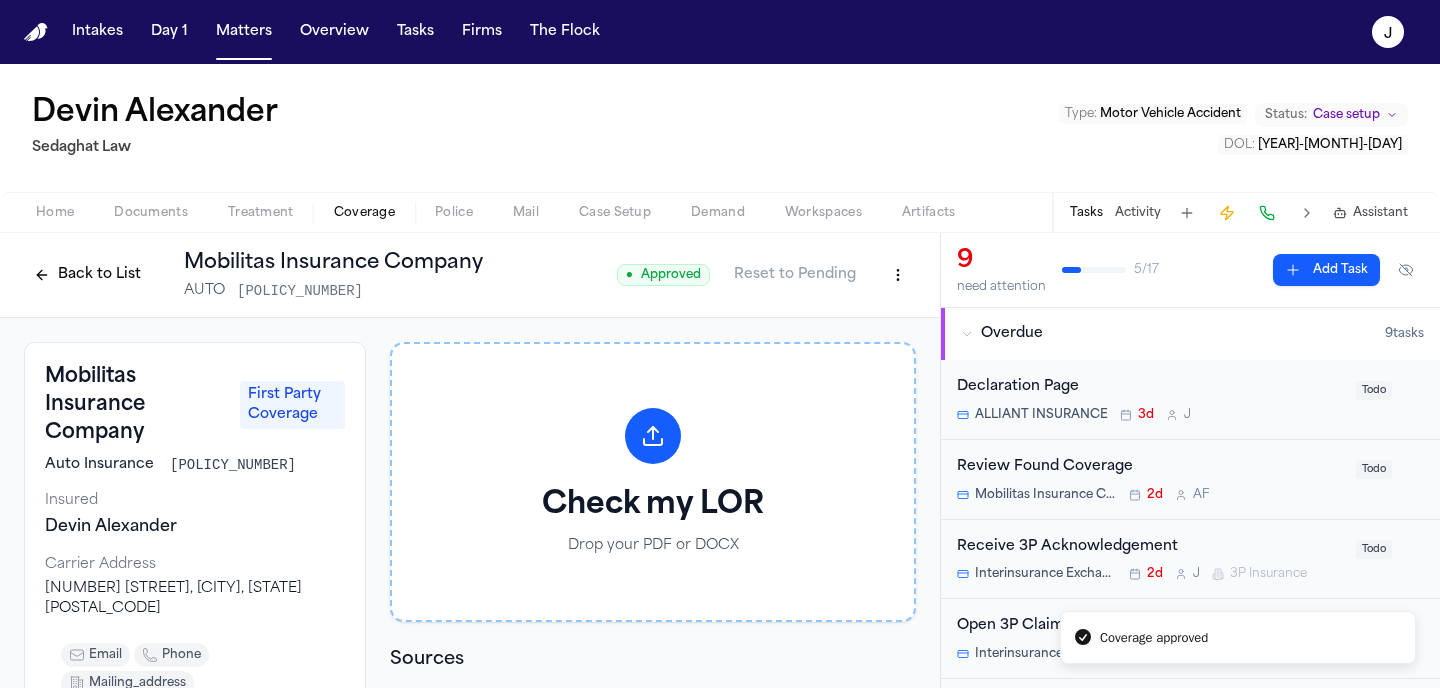 click on "Back to List" at bounding box center (87, 275) 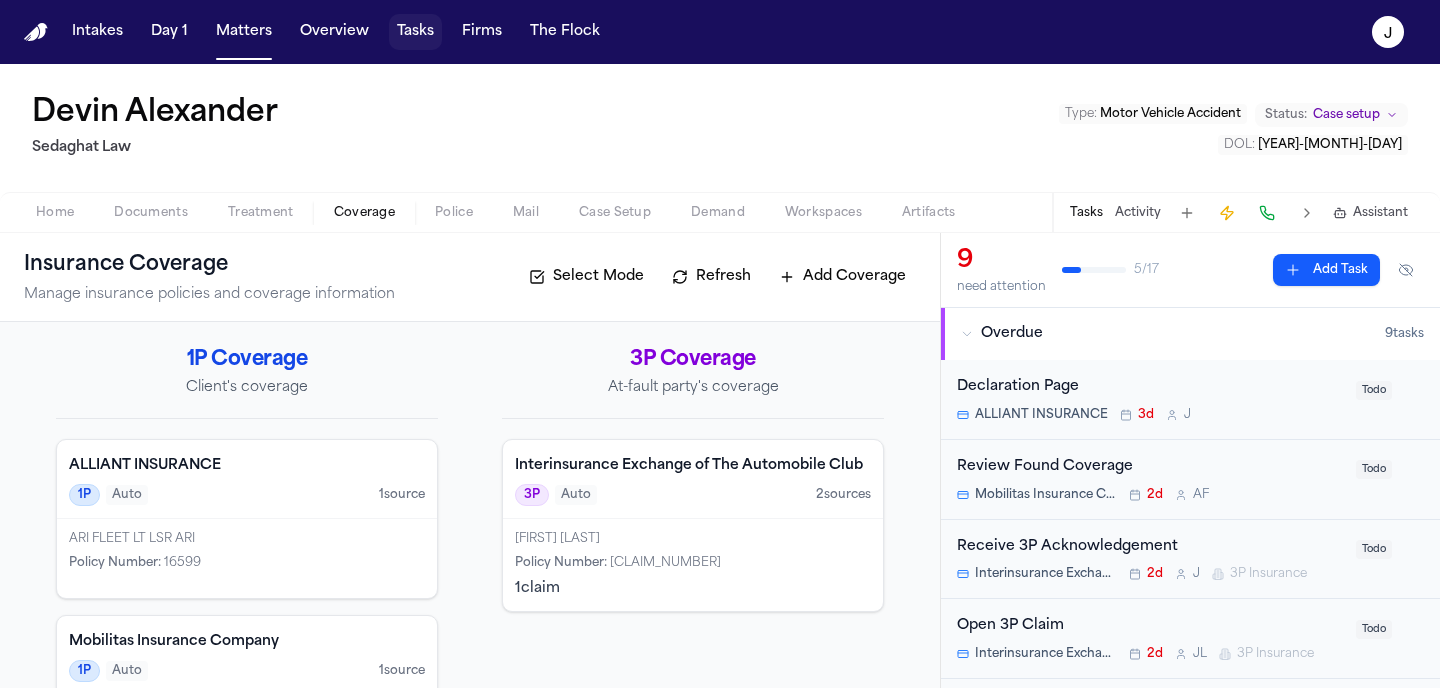 click on "Tasks" at bounding box center [415, 32] 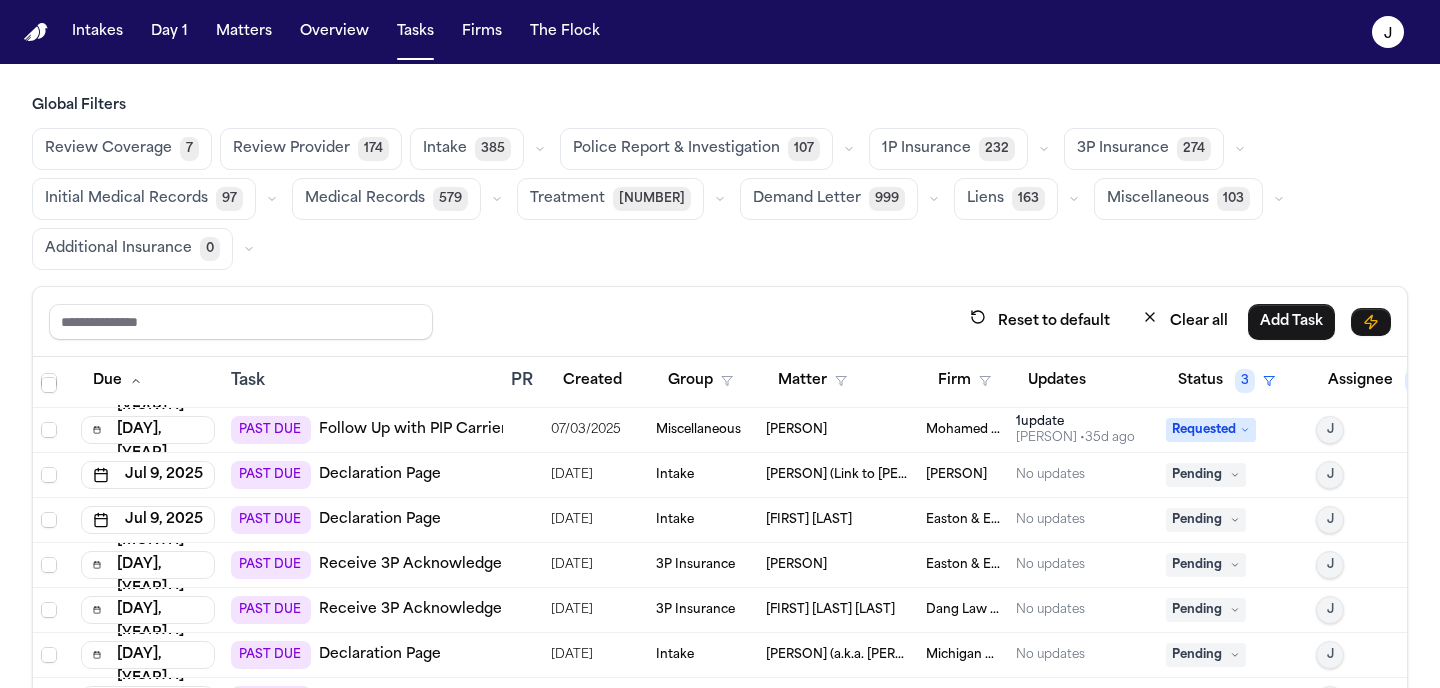 scroll, scrollTop: 1985, scrollLeft: 0, axis: vertical 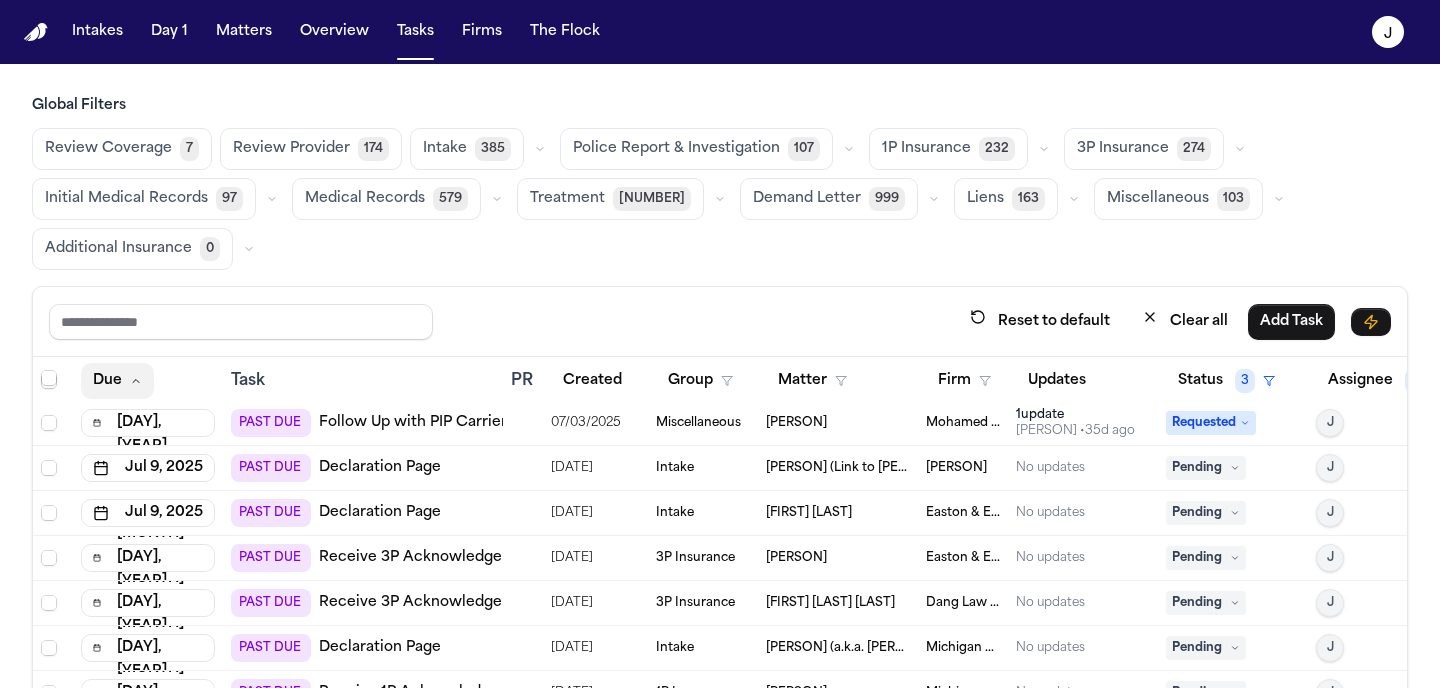 click on "Due" at bounding box center [117, 381] 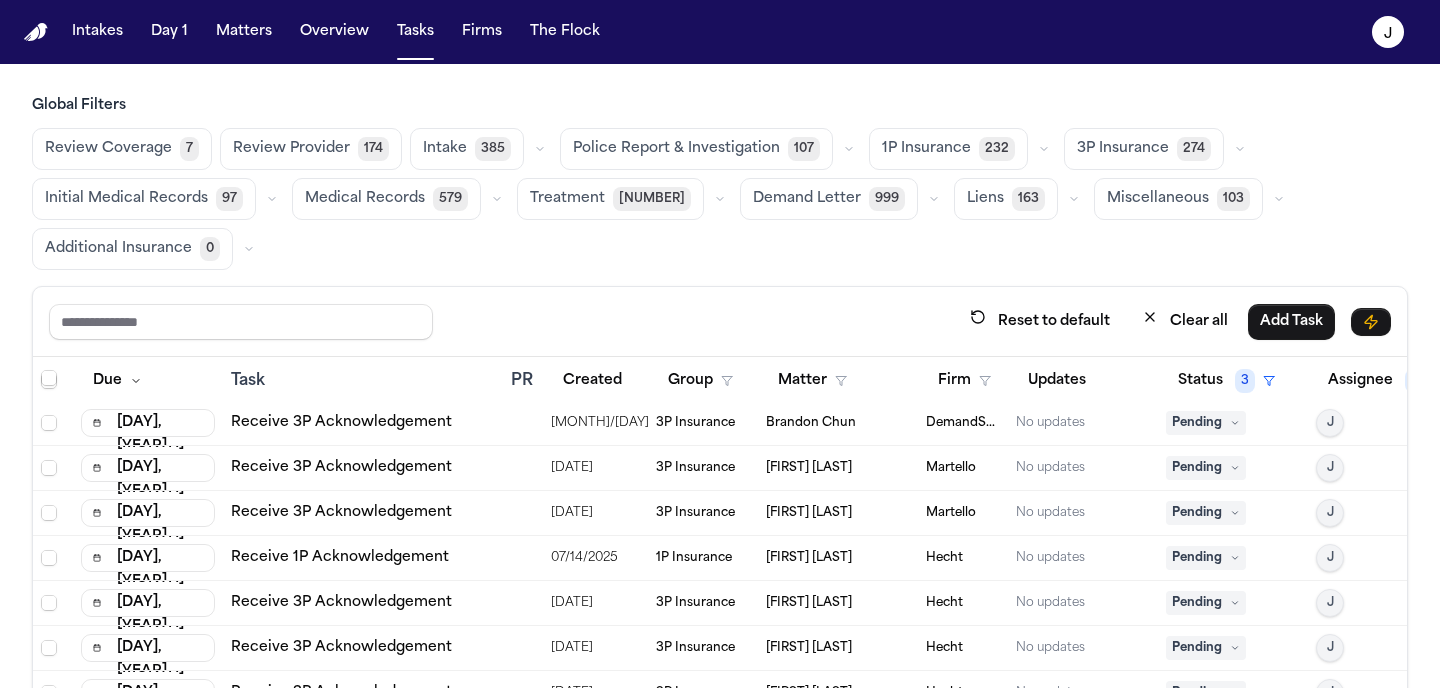 scroll, scrollTop: 3780, scrollLeft: 0, axis: vertical 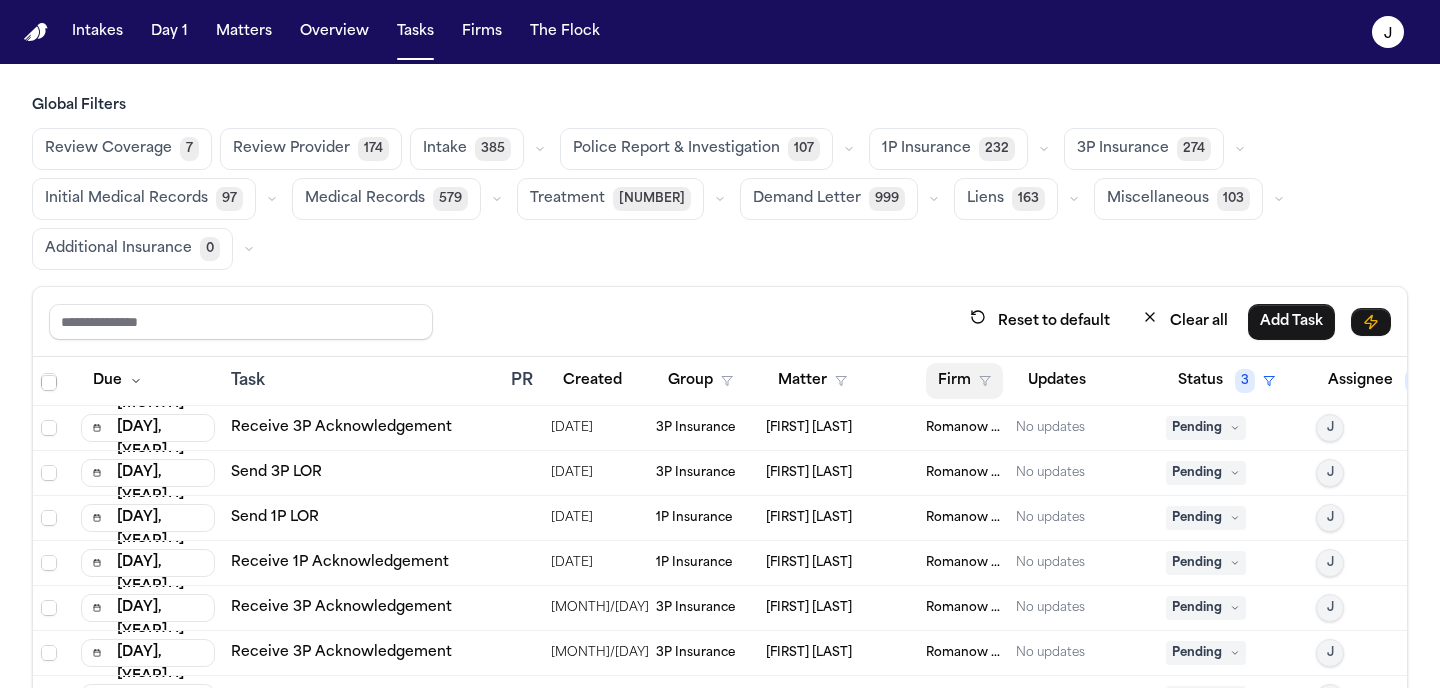 click on "Firm" at bounding box center (964, 381) 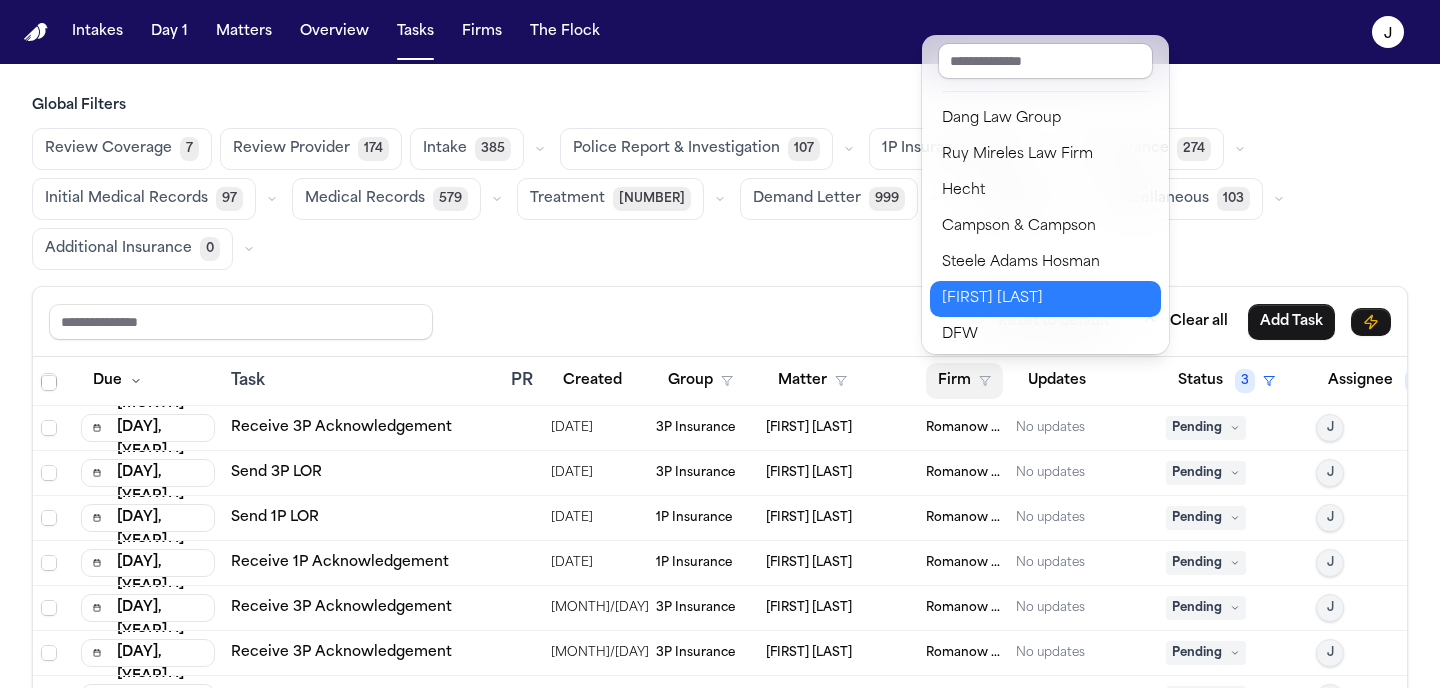scroll, scrollTop: 172, scrollLeft: 0, axis: vertical 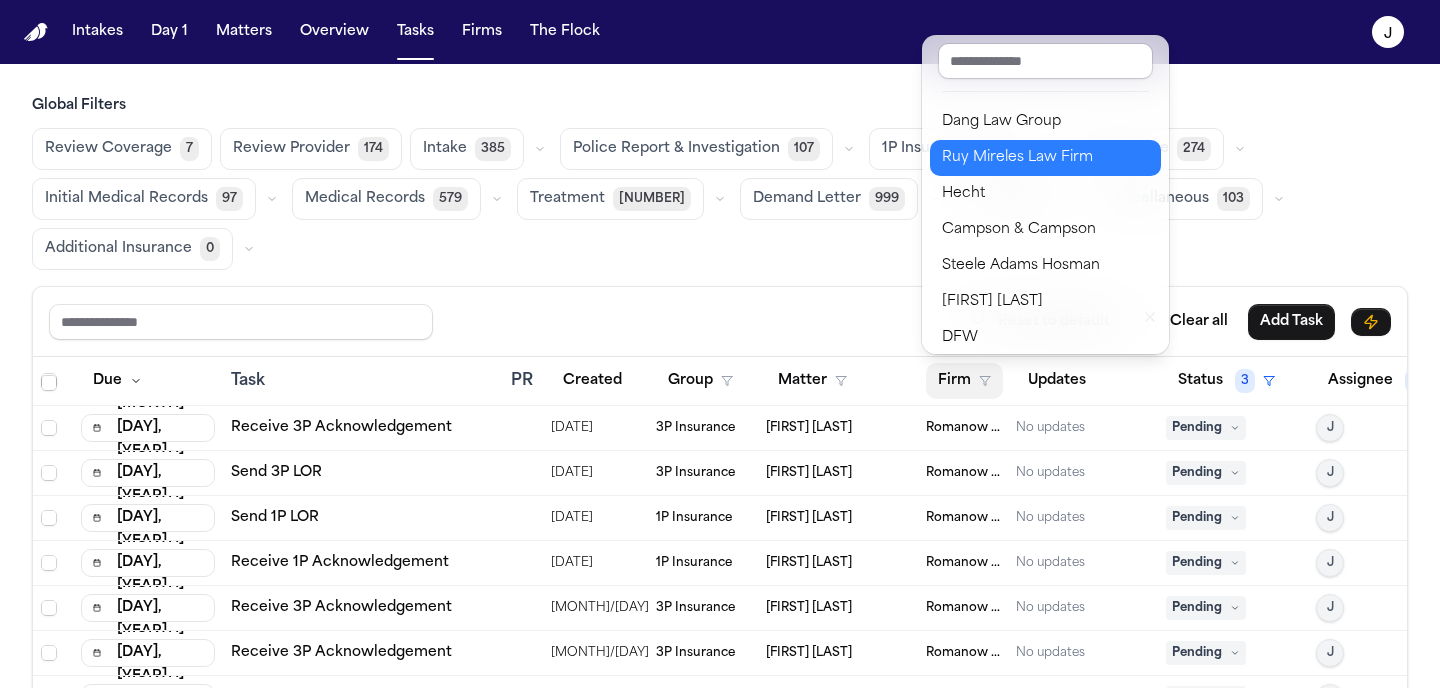 click on "Ruy Mireles Law Firm" at bounding box center [1045, 158] 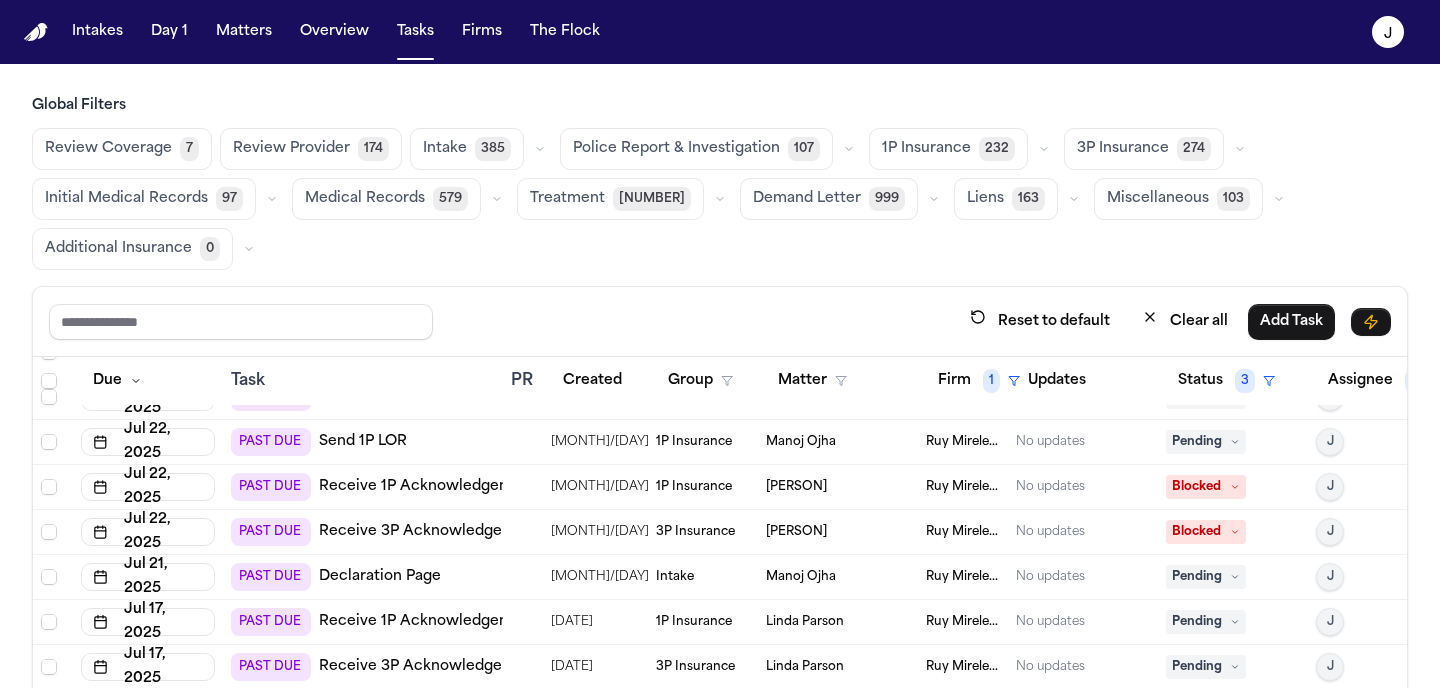 scroll, scrollTop: 1606, scrollLeft: 0, axis: vertical 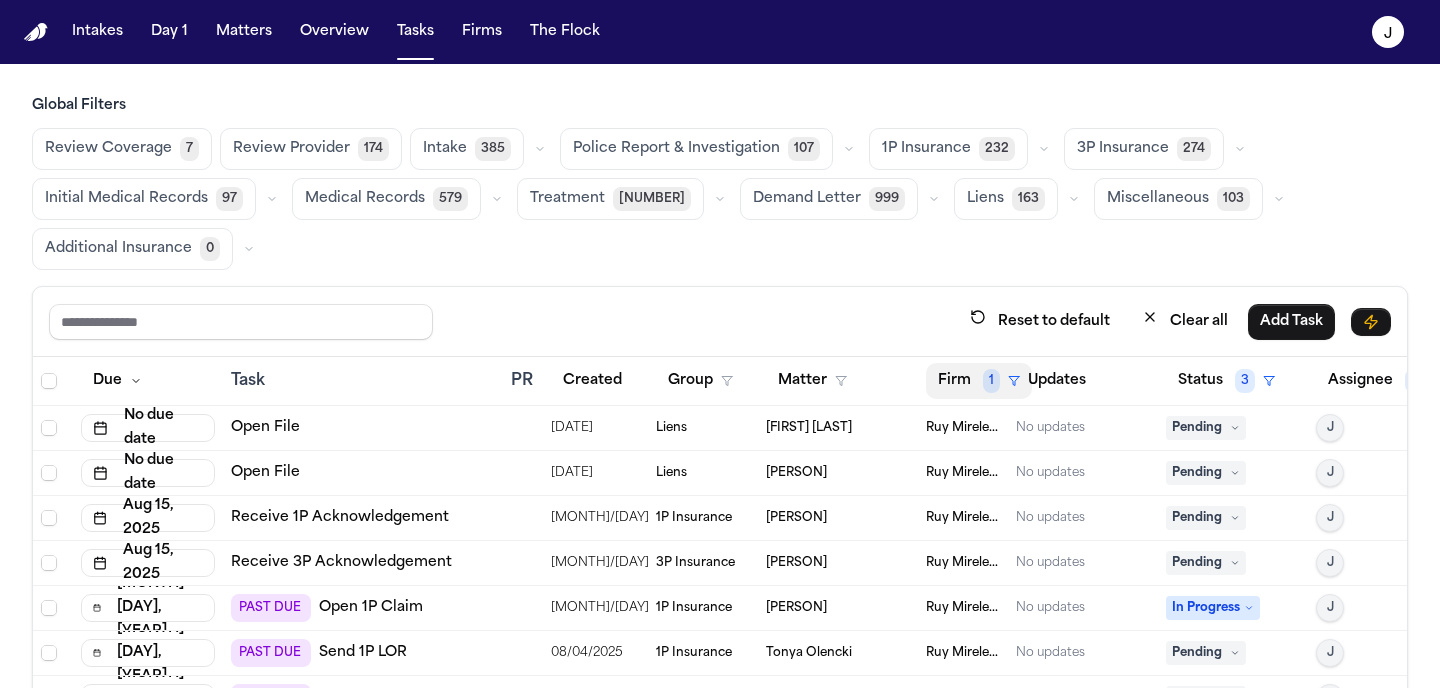 click on "Firm 1" at bounding box center (979, 381) 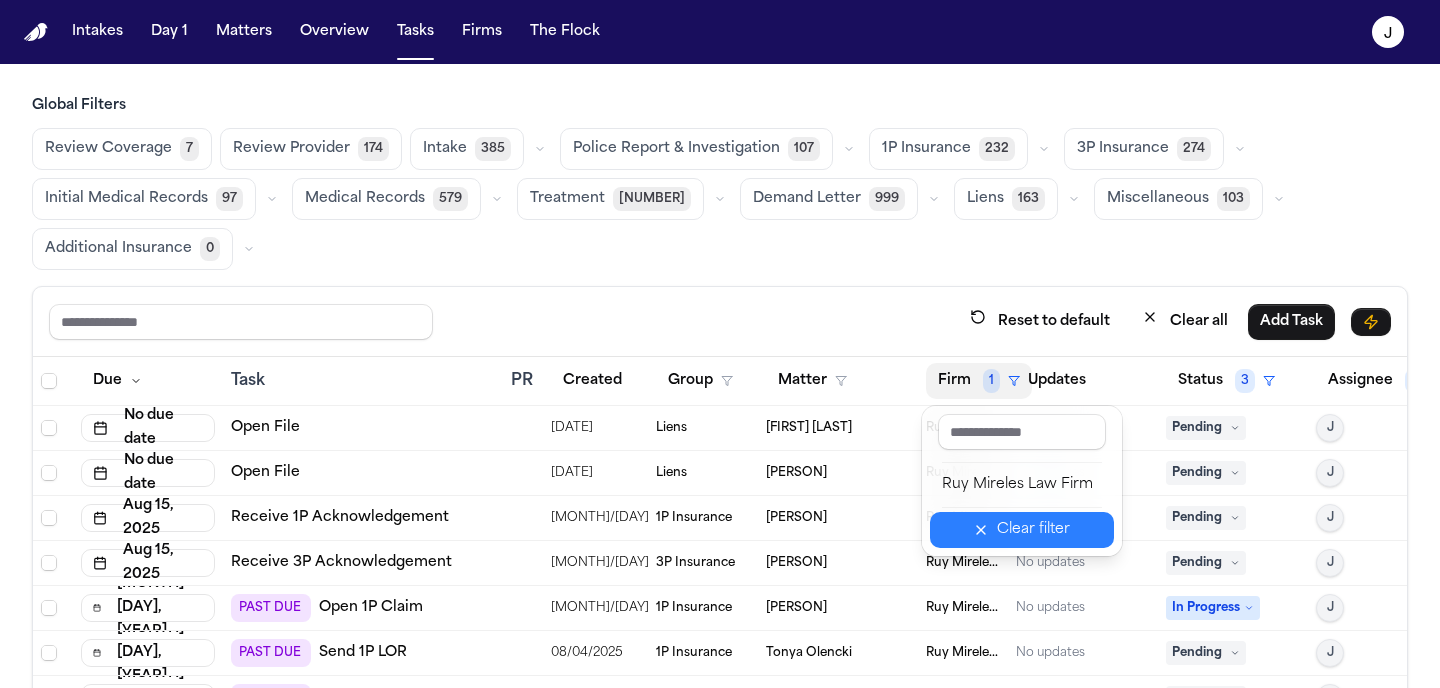 click 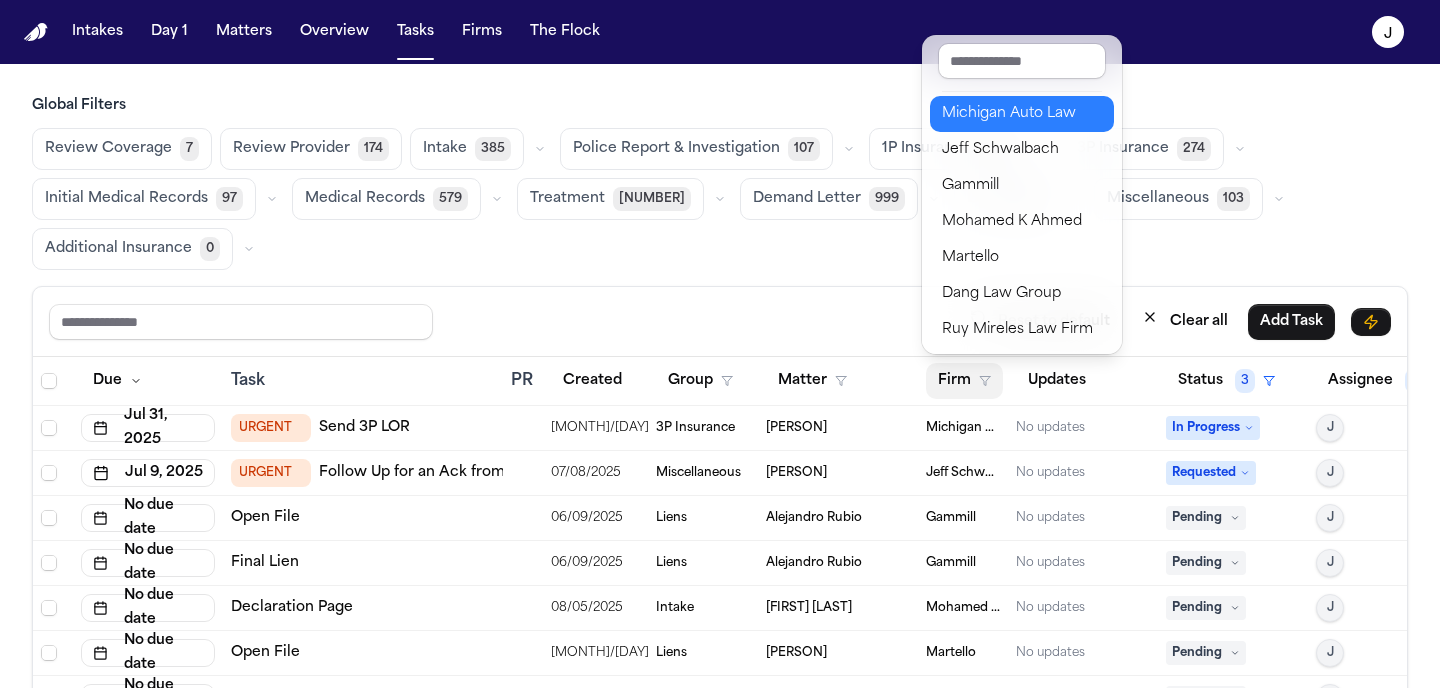 click on "Michigan Auto Law" at bounding box center (1022, 114) 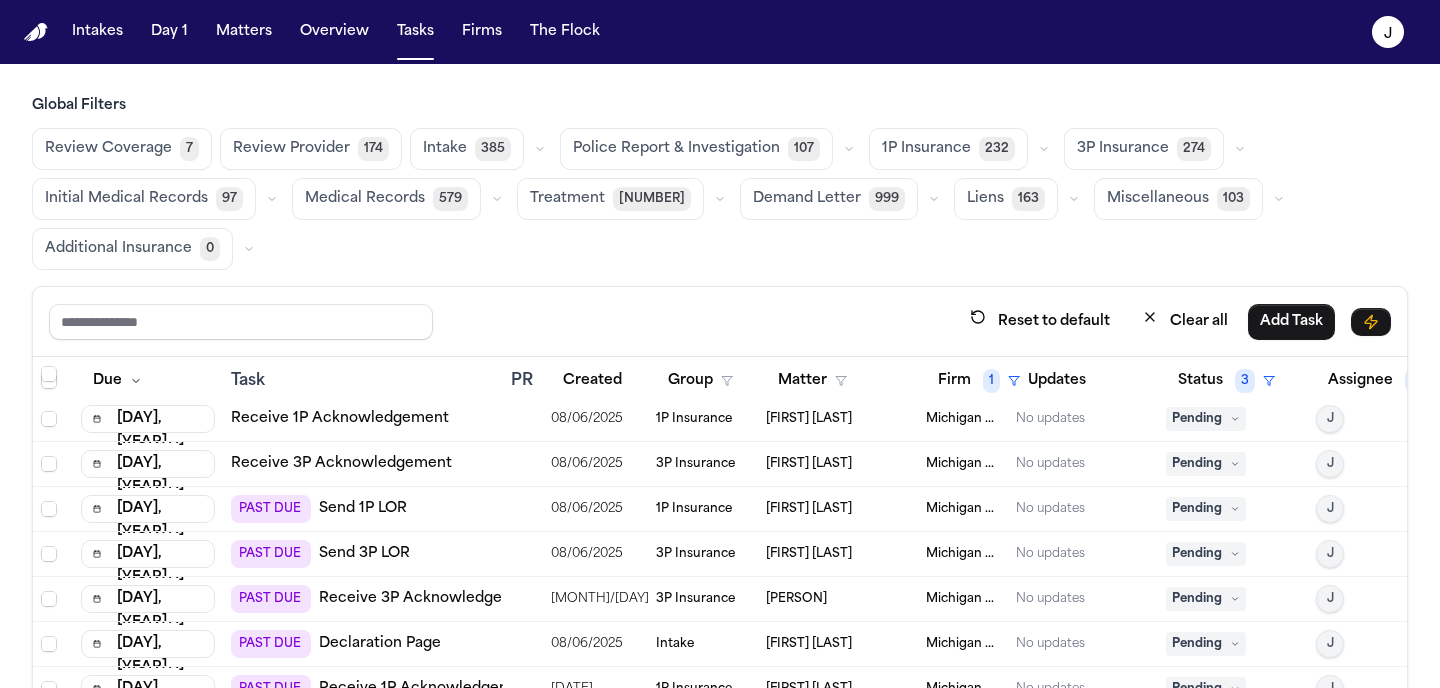 scroll, scrollTop: 0, scrollLeft: 0, axis: both 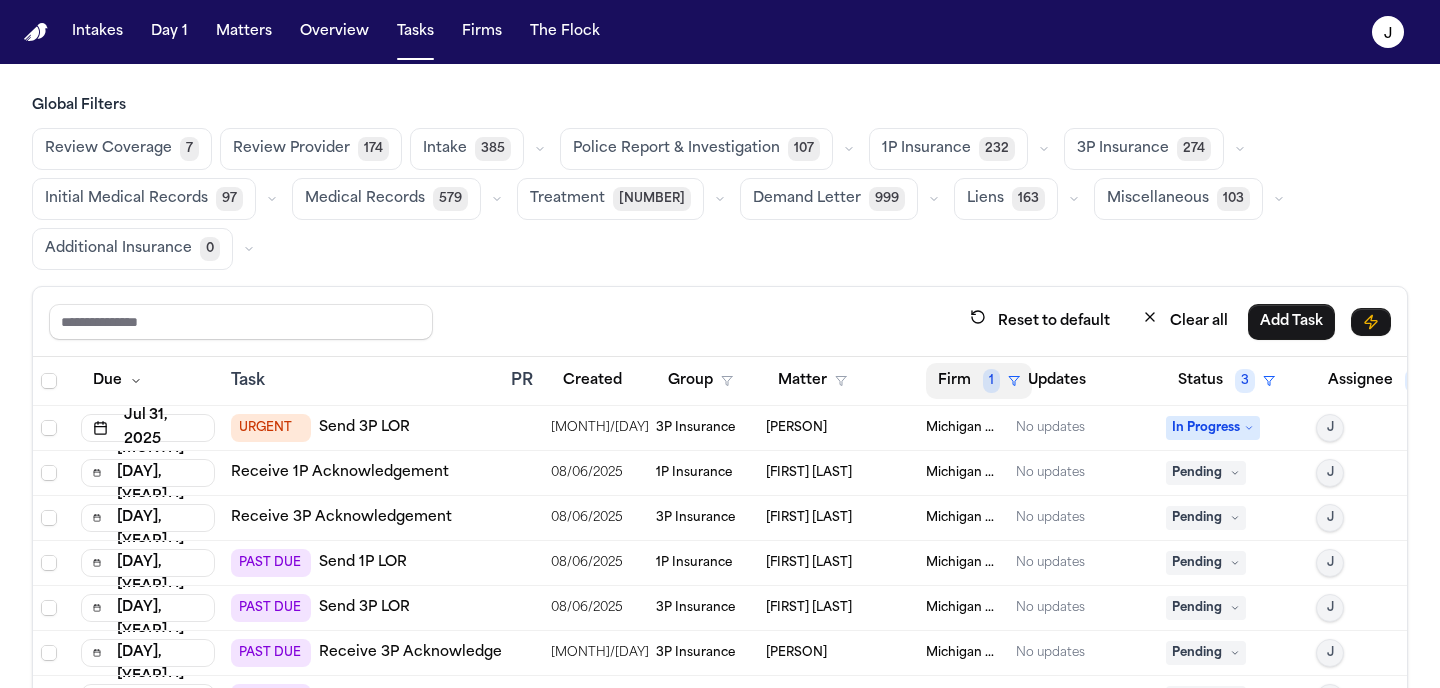 click on "Firm 1" at bounding box center (979, 381) 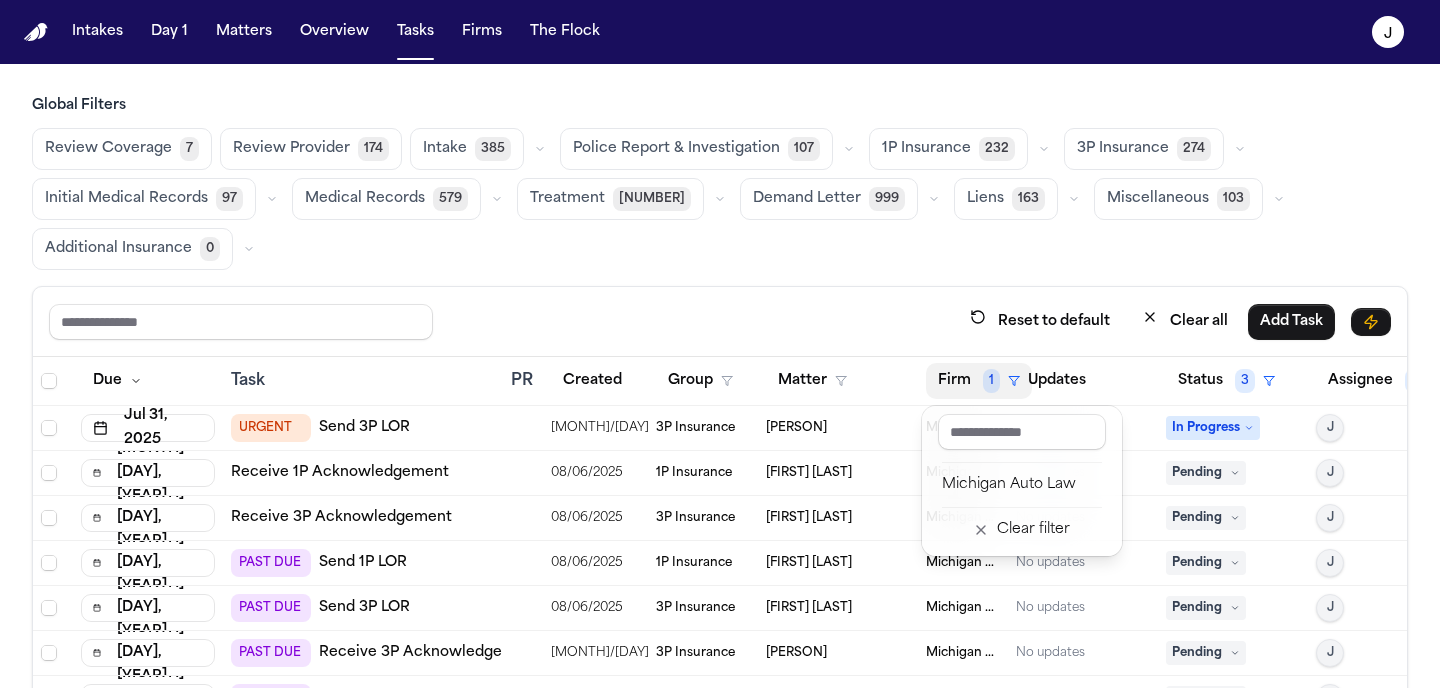 click on "Clear filter" at bounding box center [1022, 530] 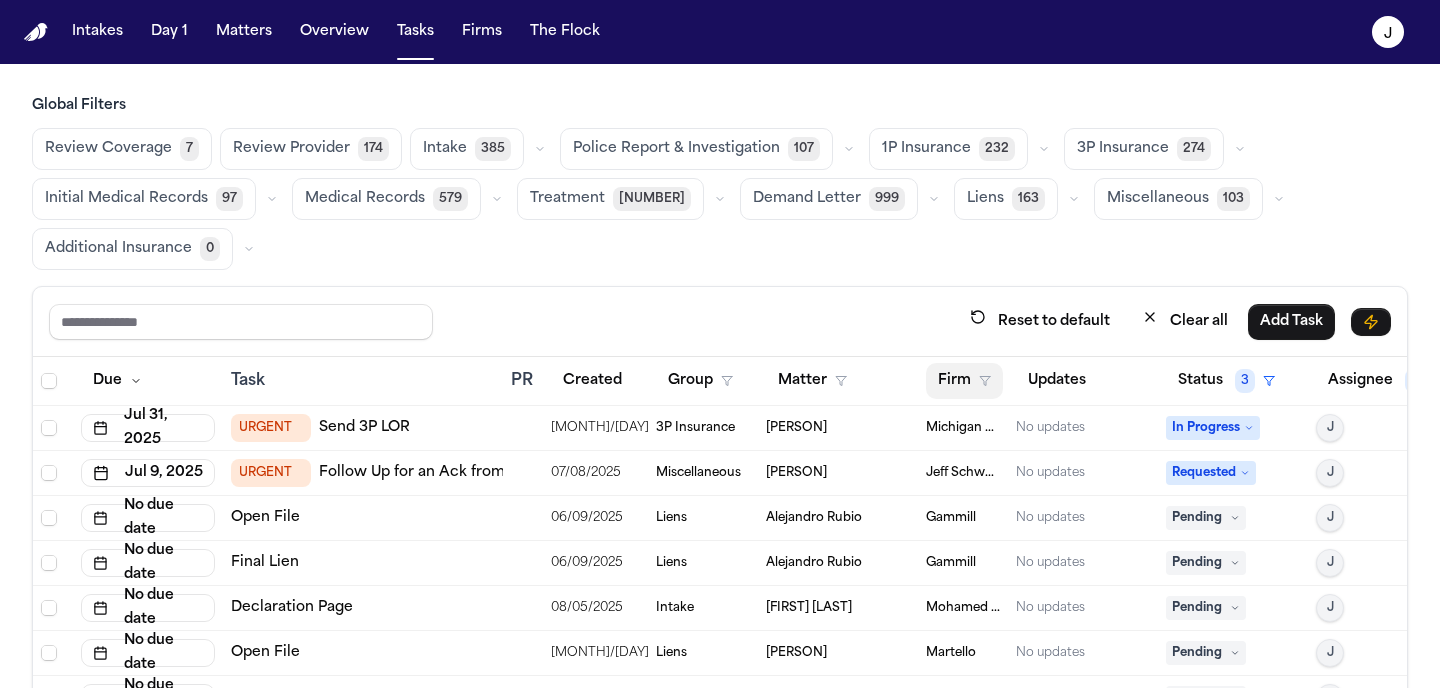 click on "Firm" at bounding box center (964, 381) 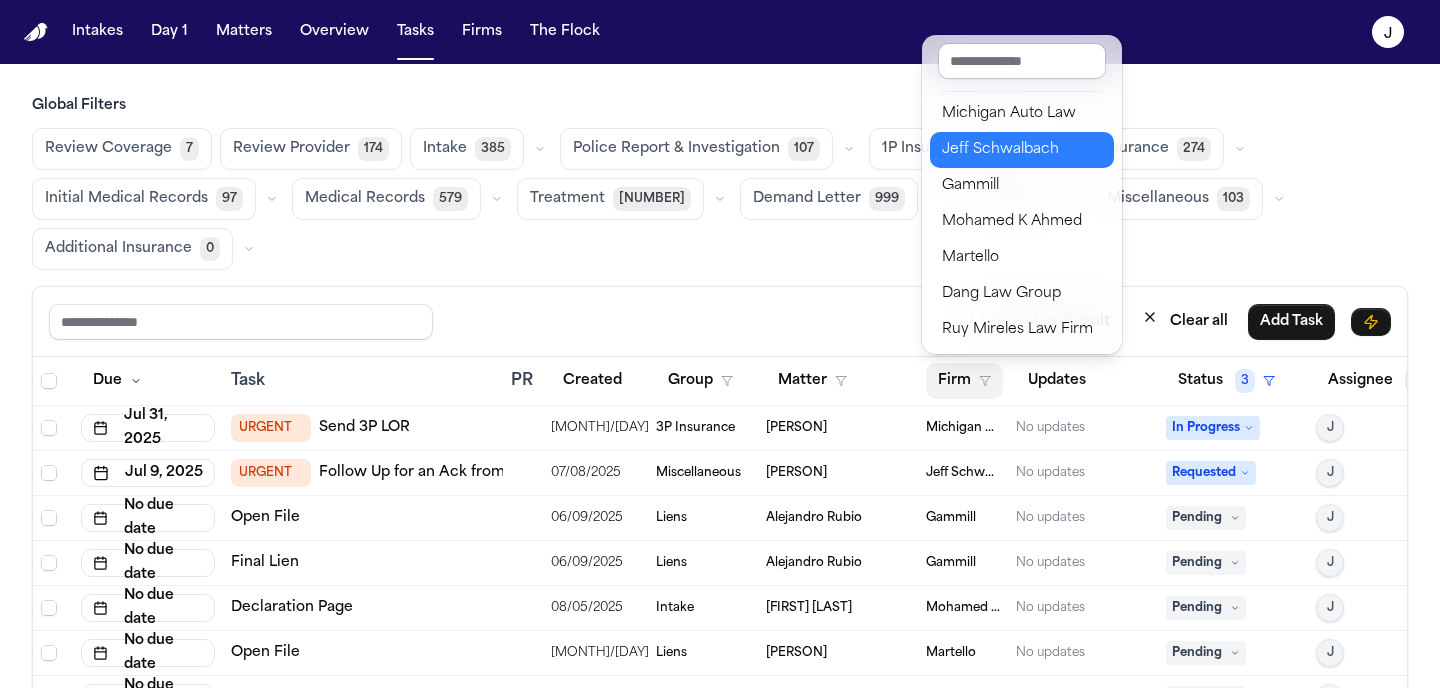 click on "Jeff Schwalbach" at bounding box center (1022, 150) 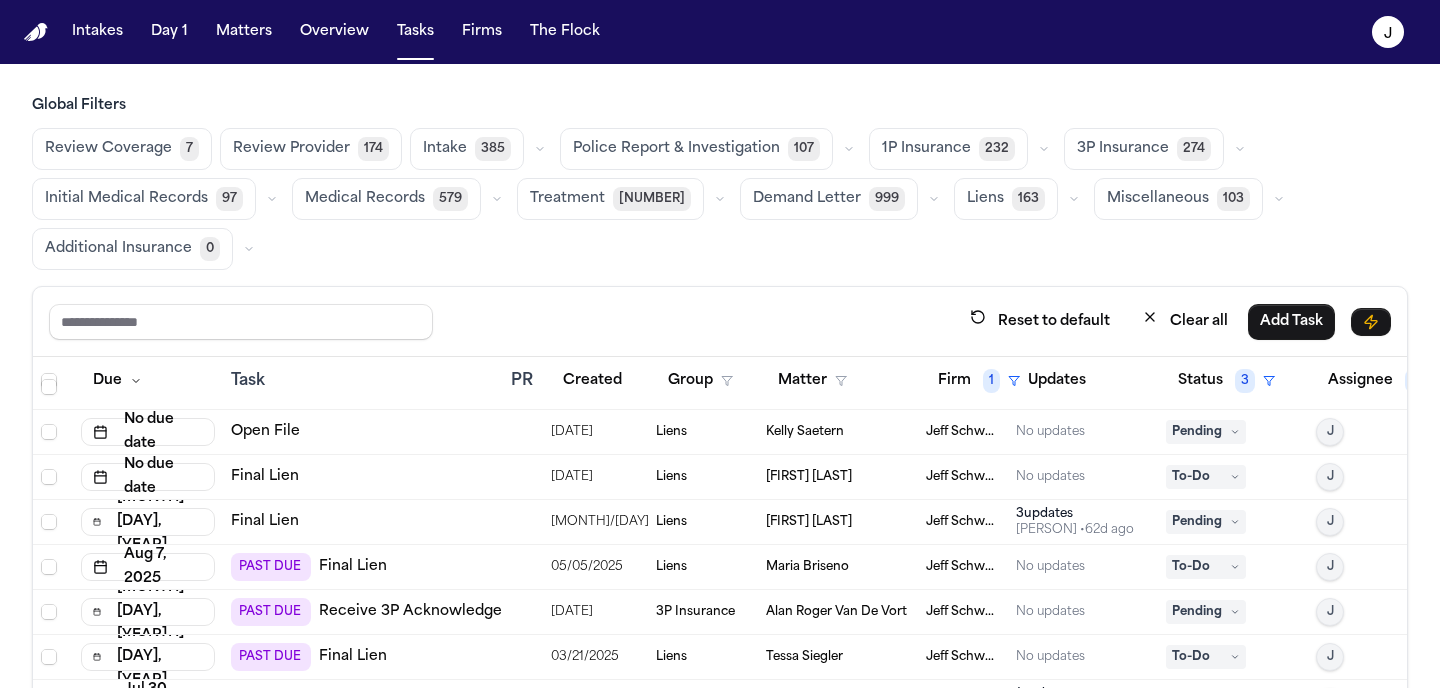scroll, scrollTop: 146, scrollLeft: 0, axis: vertical 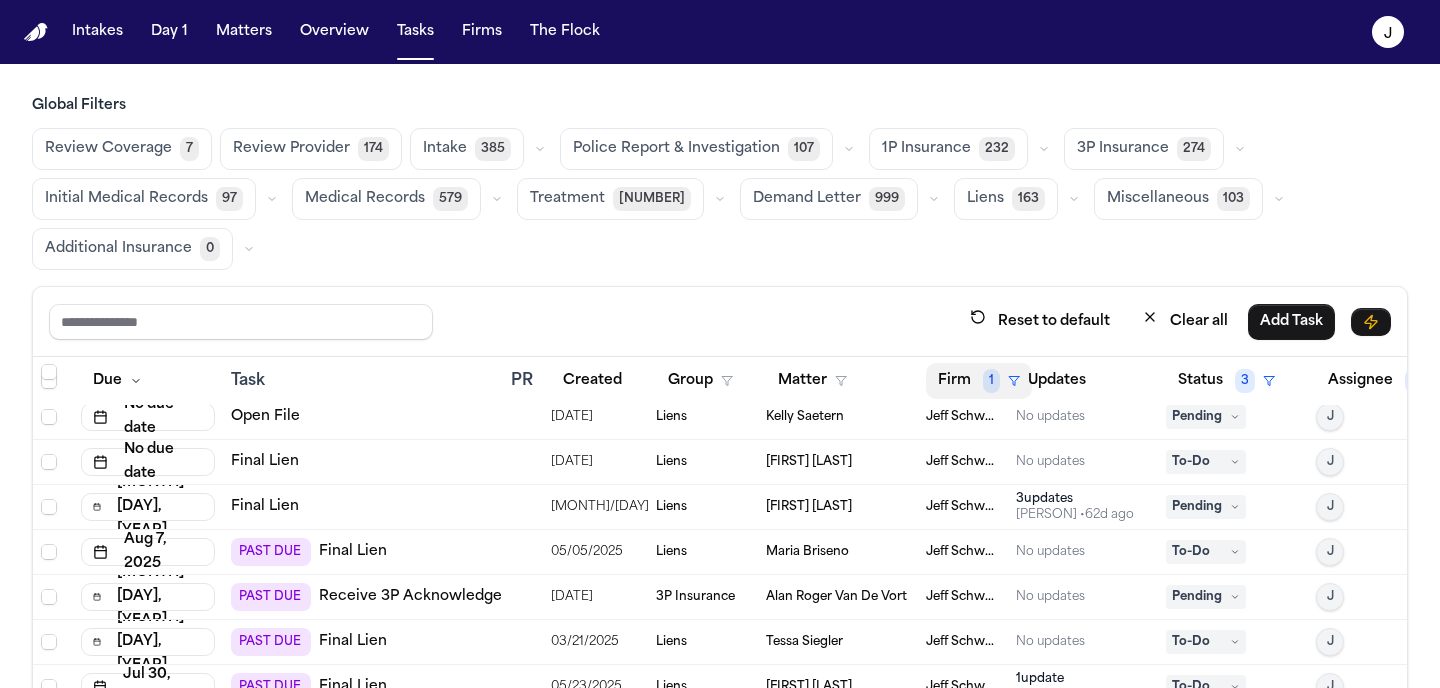 click on "Firm 1" at bounding box center [979, 381] 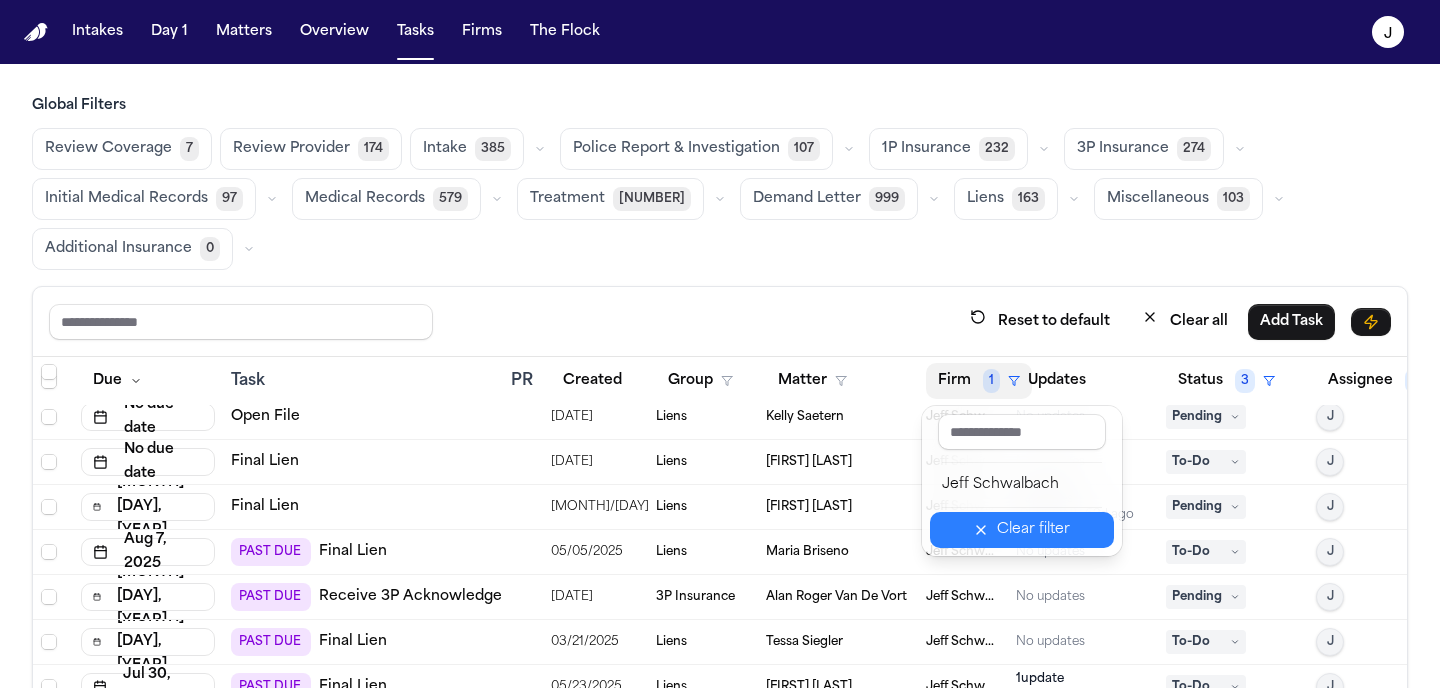 click 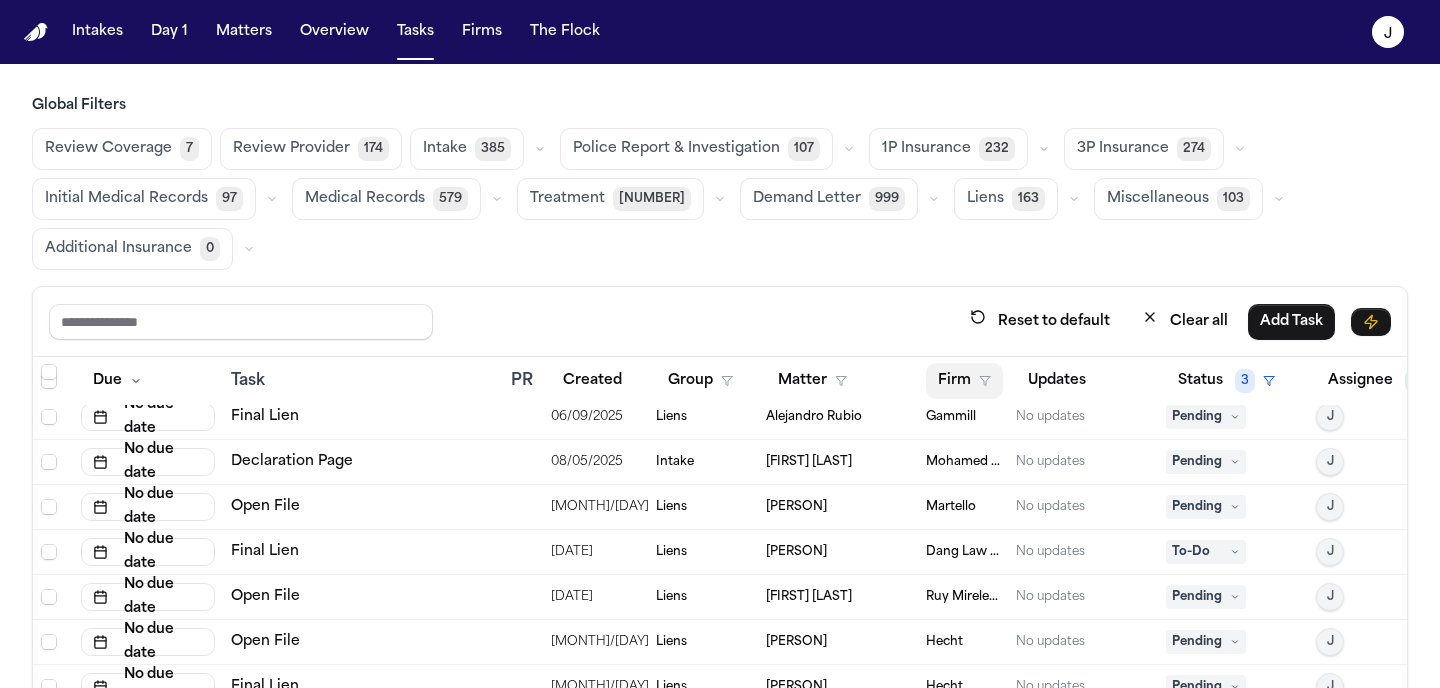 click on "Firm" at bounding box center (964, 381) 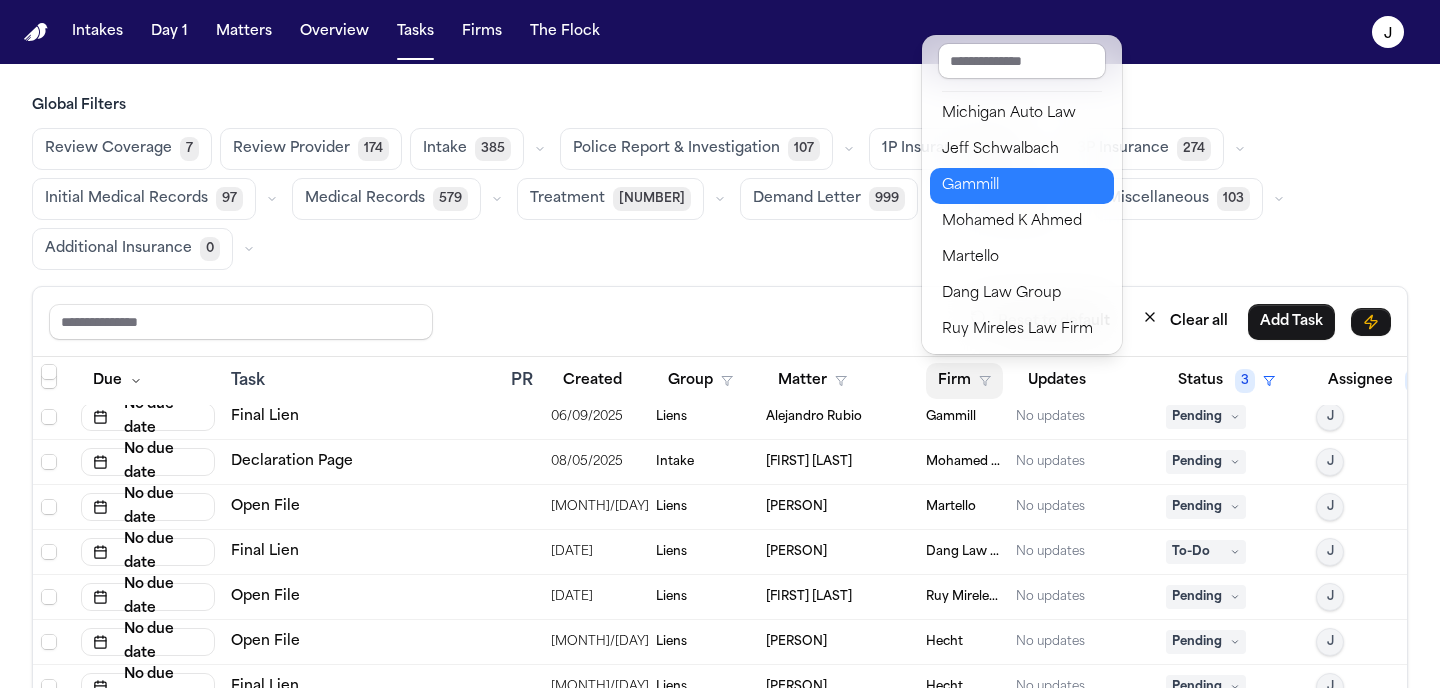click on "Gammill" at bounding box center [1022, 186] 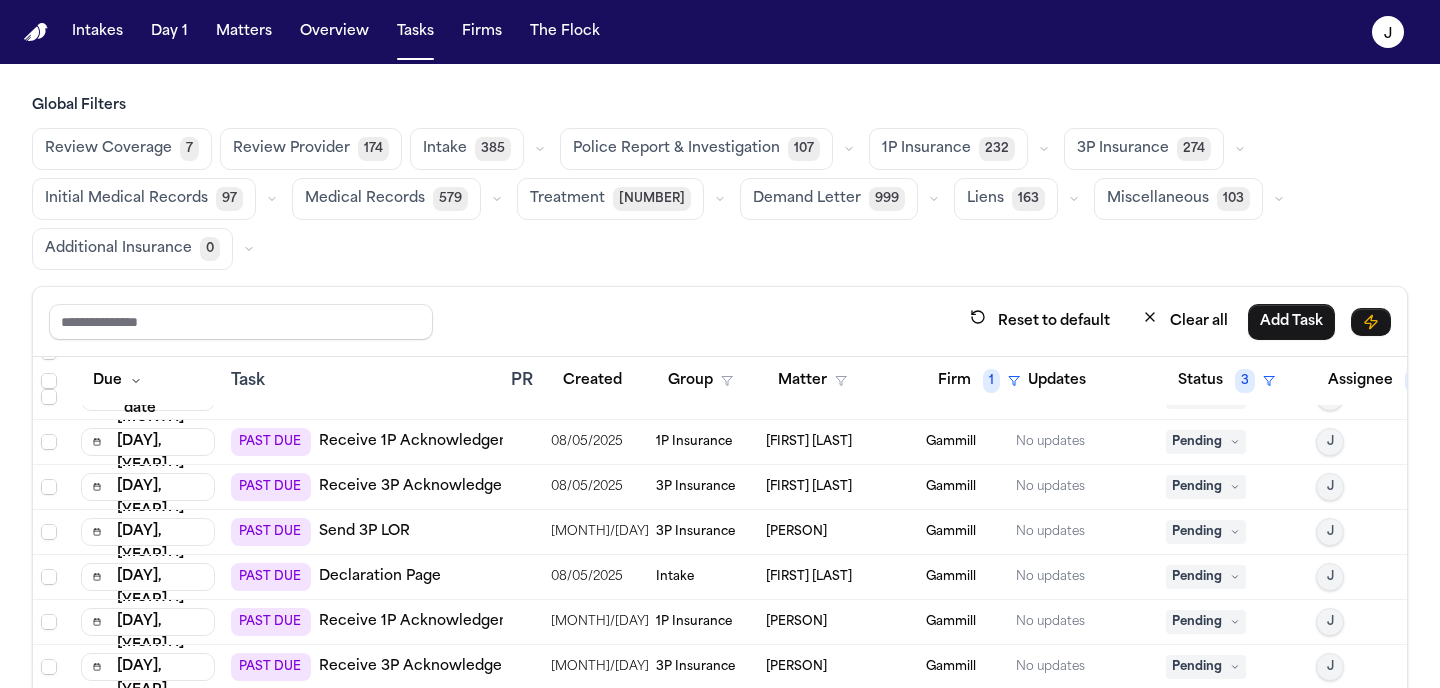 scroll, scrollTop: 76, scrollLeft: 0, axis: vertical 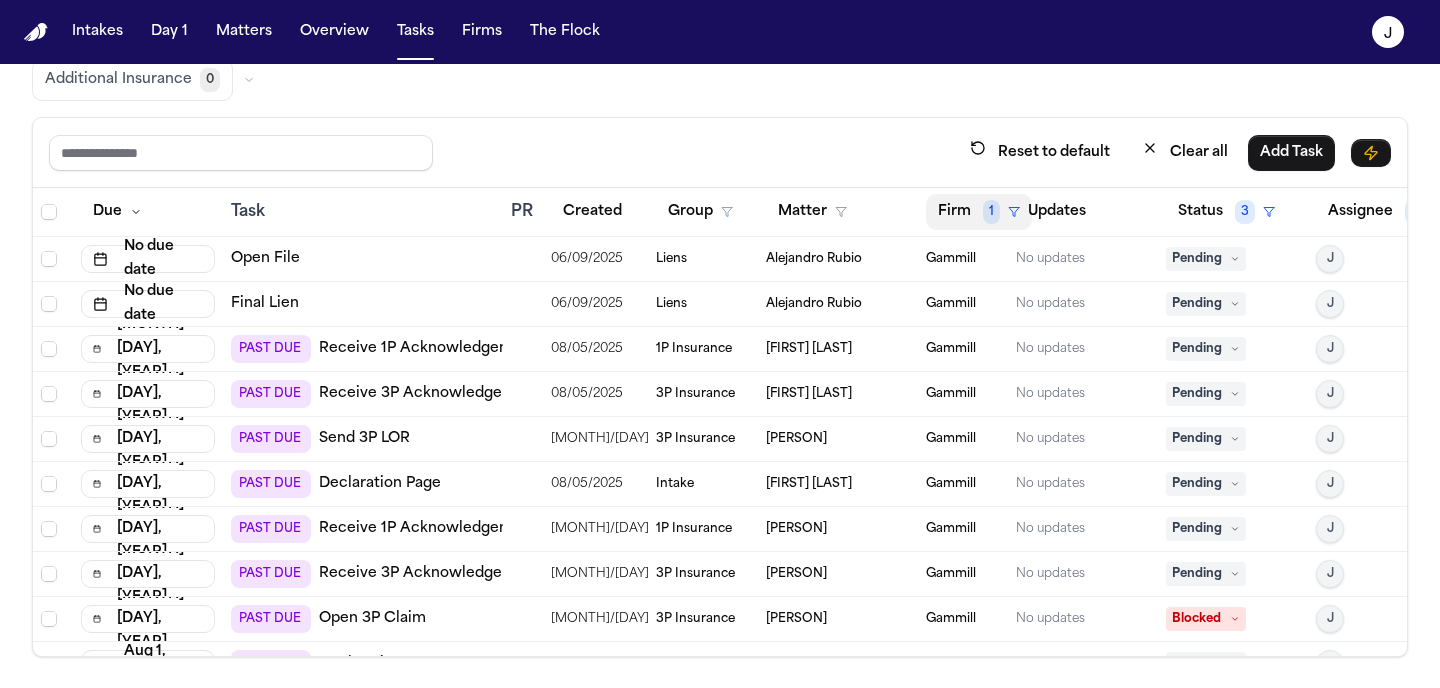 click on "Firm 1" at bounding box center (979, 212) 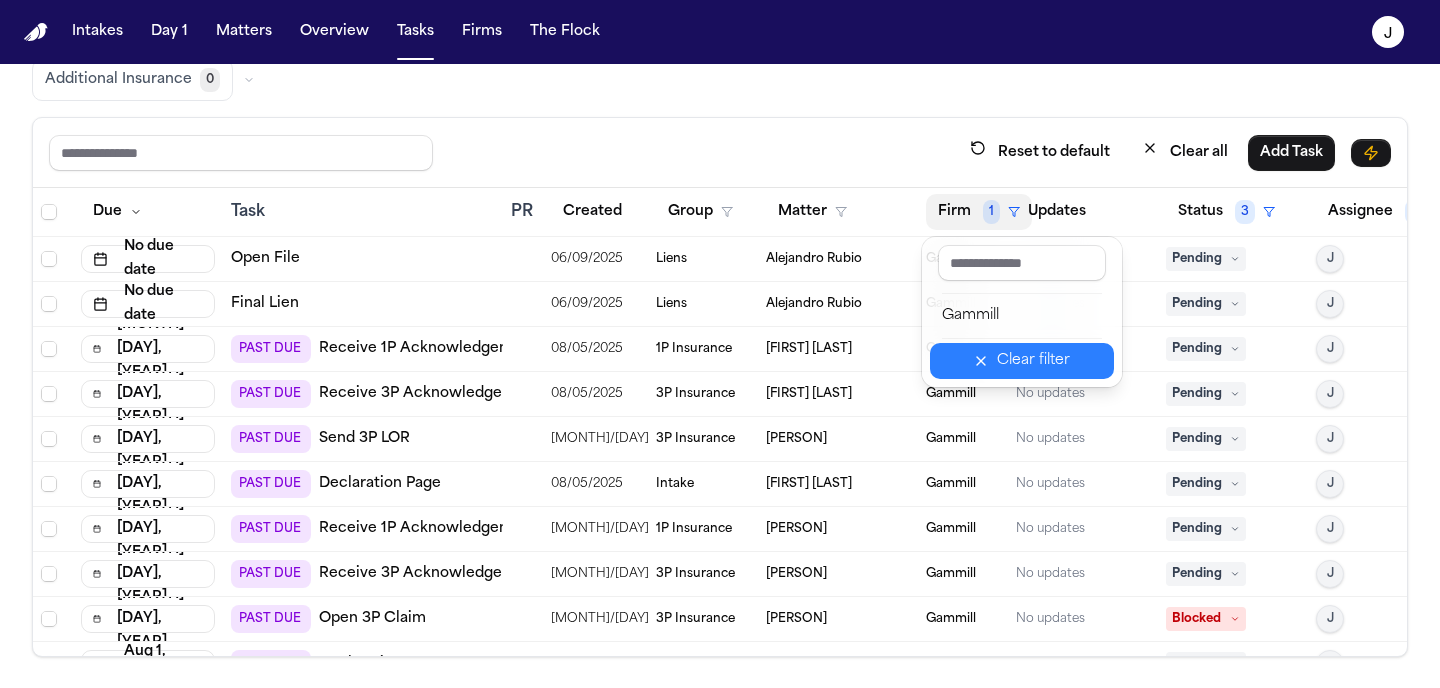 click on "Clear filter" at bounding box center [1022, 361] 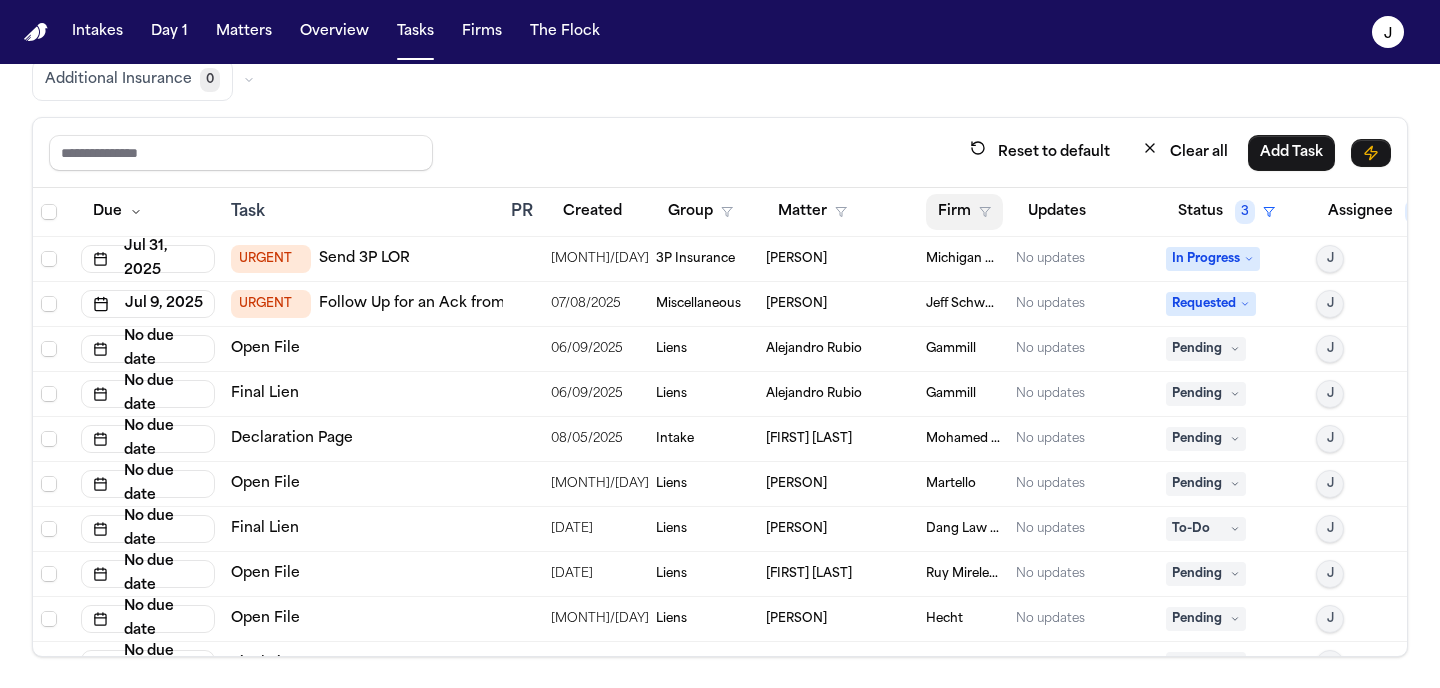 click on "Firm" at bounding box center (964, 212) 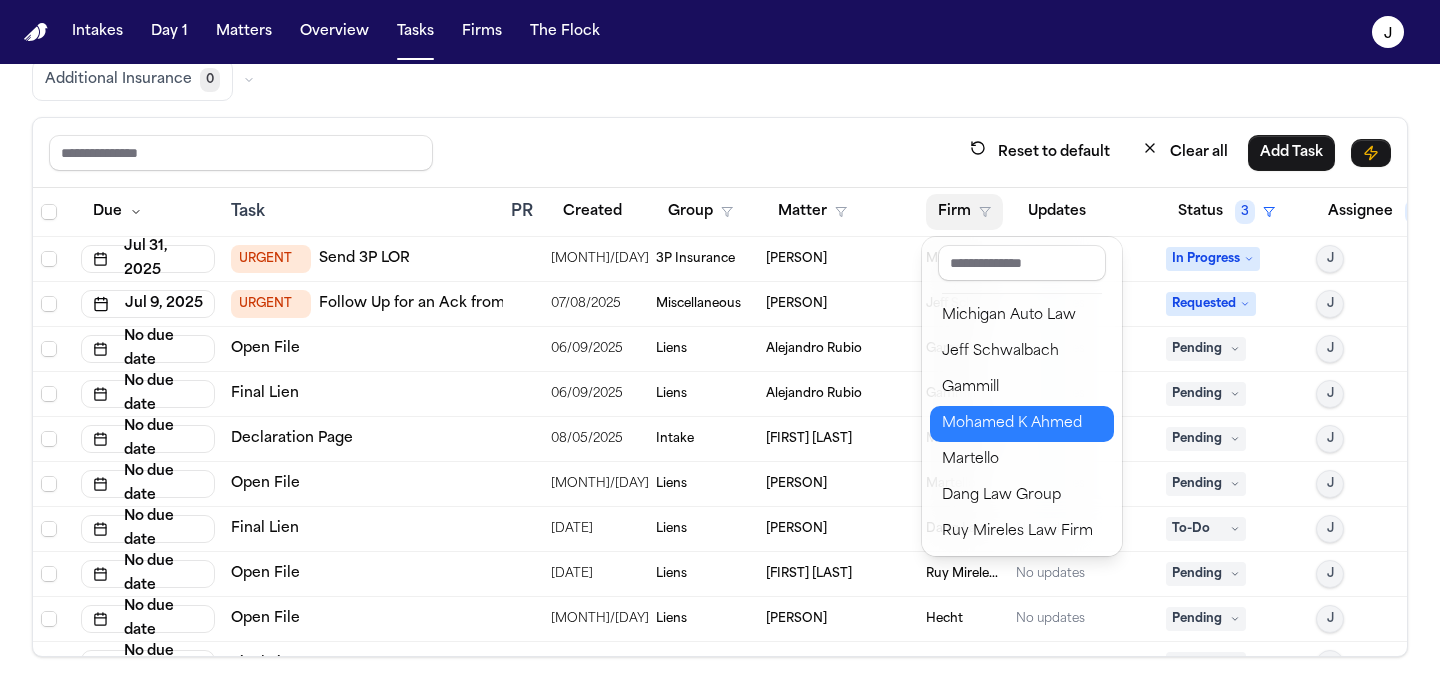 click on "Mohamed K Ahmed" at bounding box center [1022, 424] 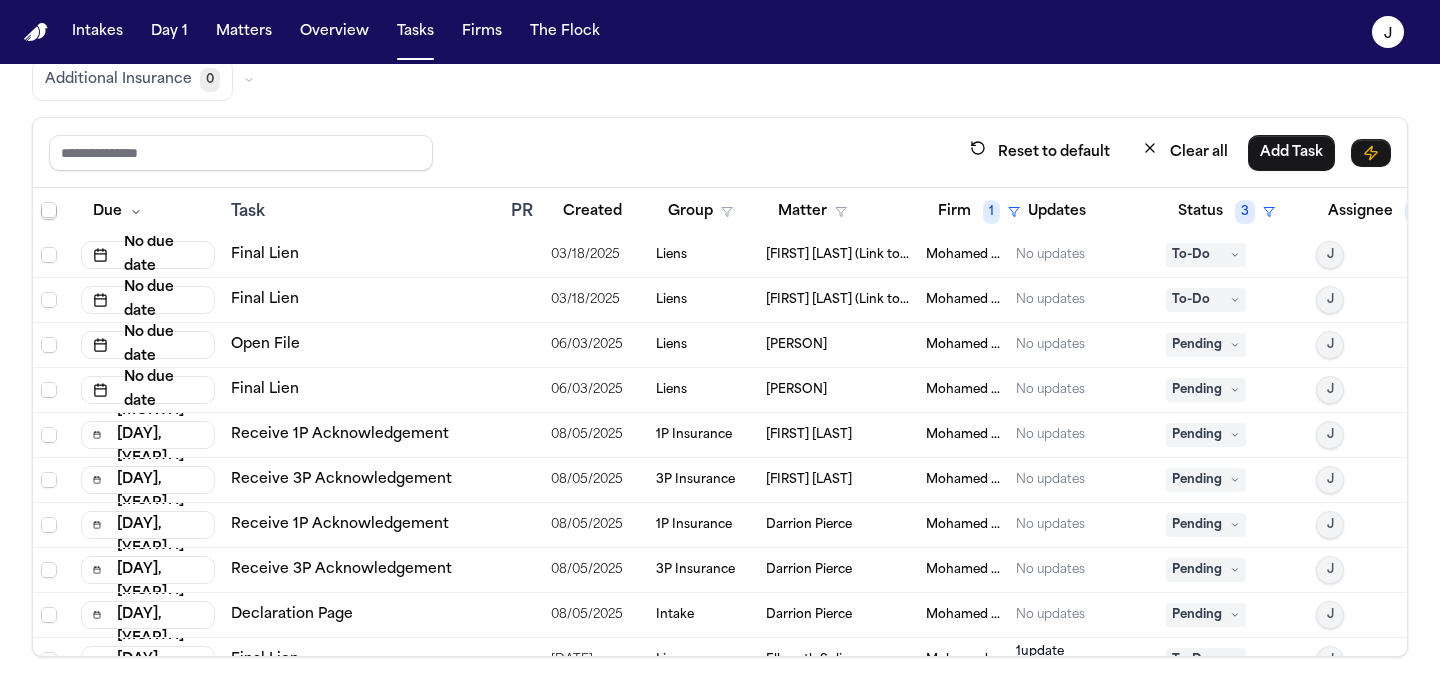 scroll, scrollTop: 0, scrollLeft: 0, axis: both 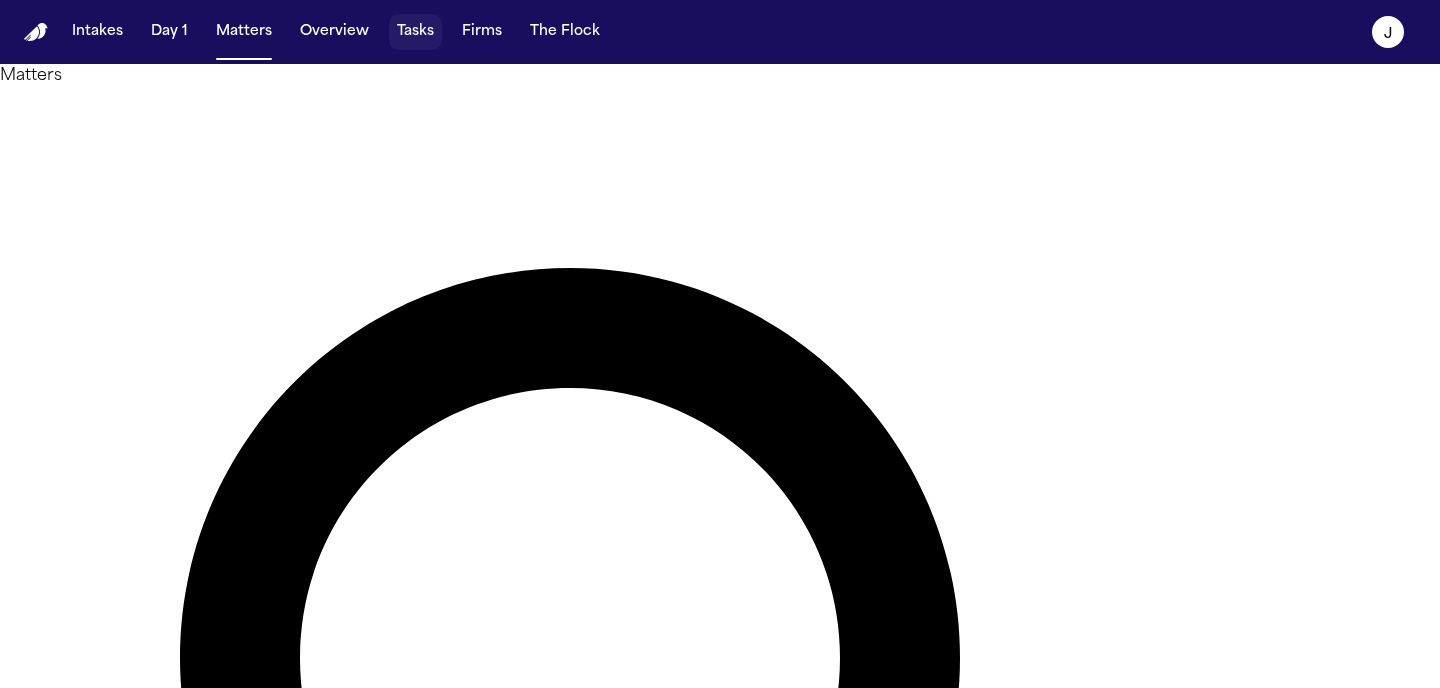 click on "Tasks" at bounding box center [415, 32] 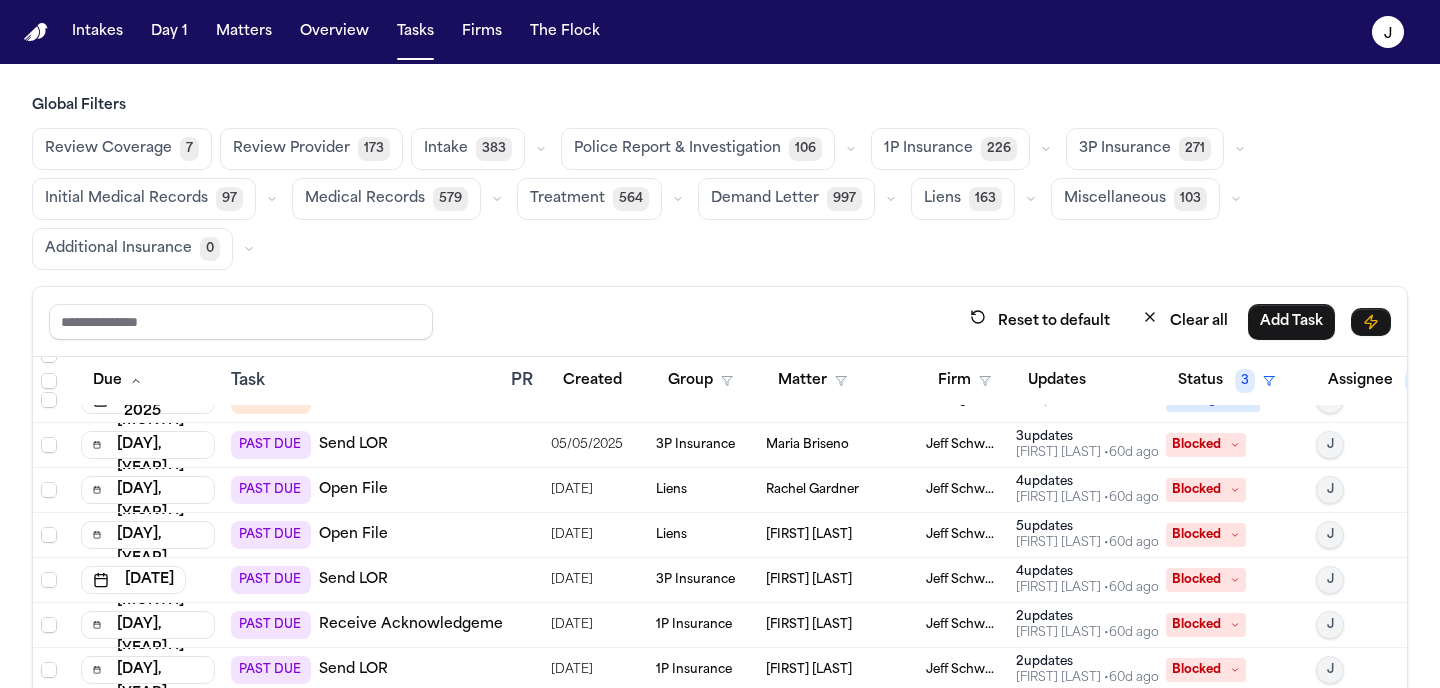 scroll, scrollTop: 0, scrollLeft: 0, axis: both 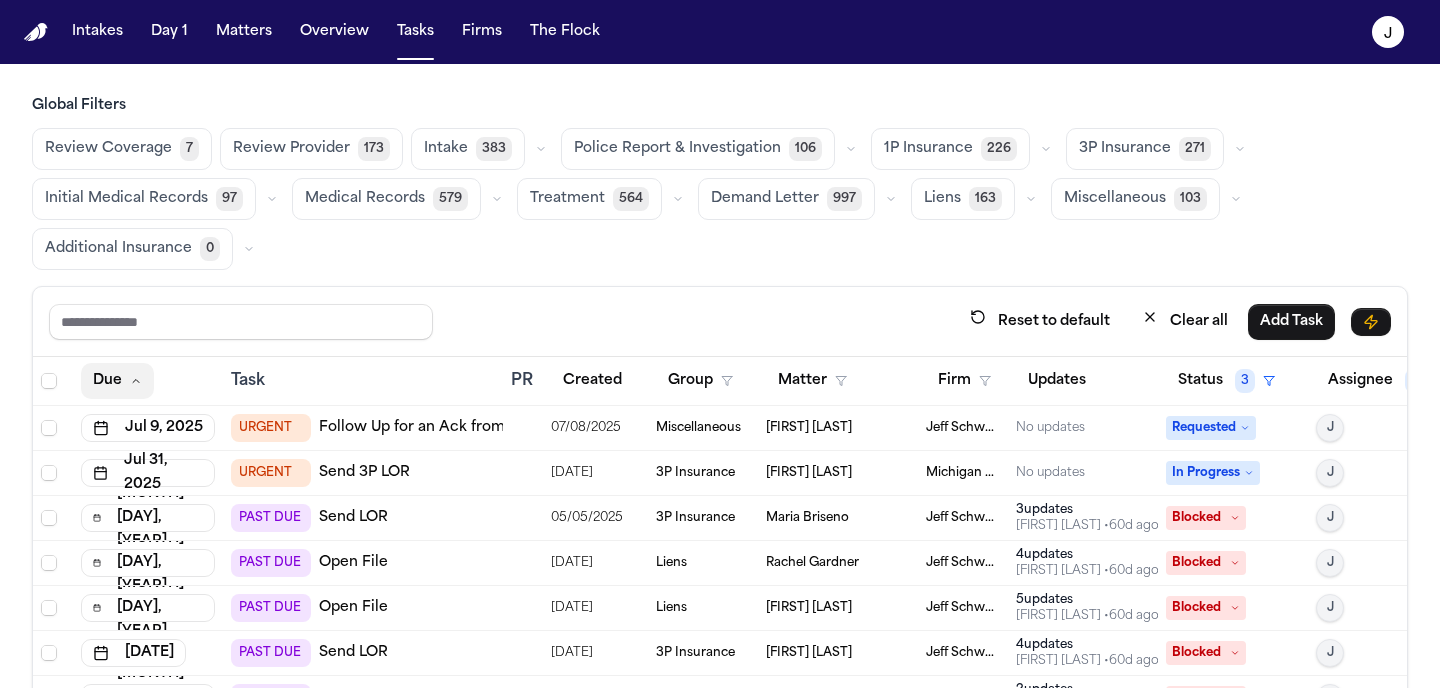 click on "Due" at bounding box center [117, 381] 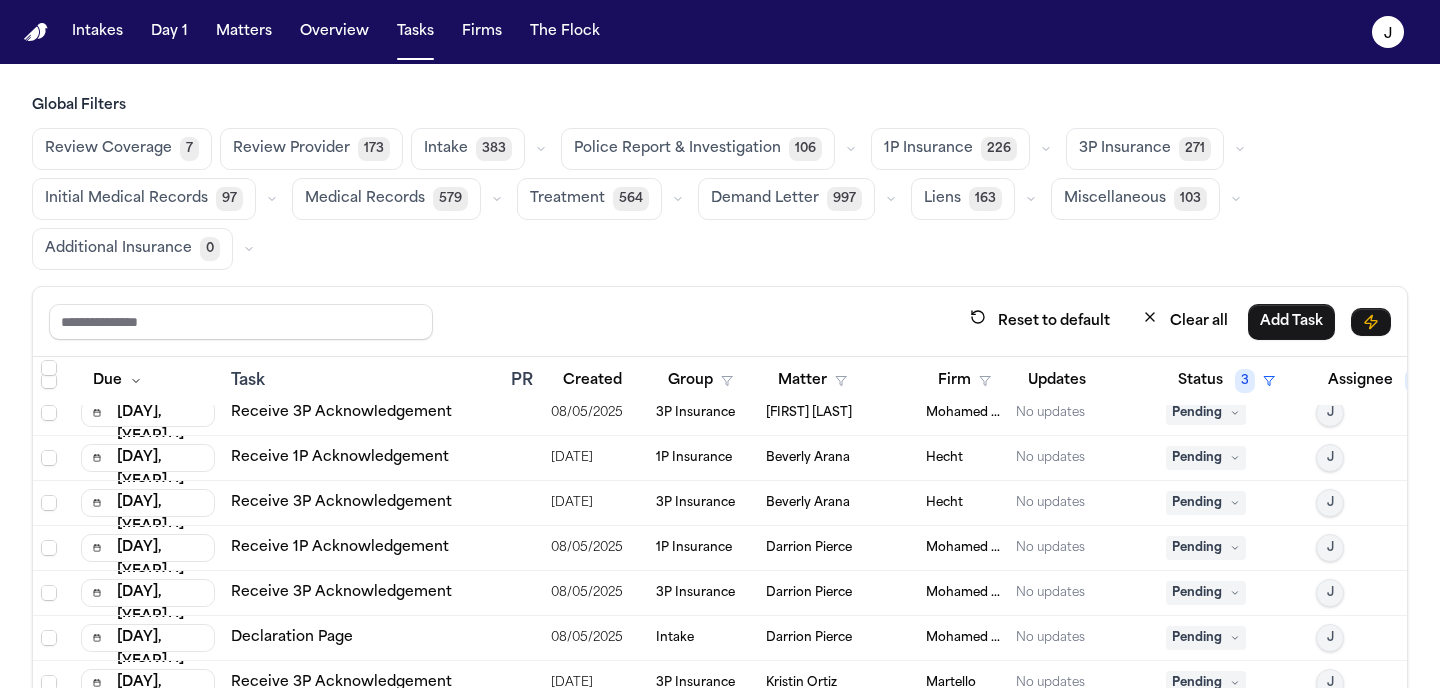 scroll, scrollTop: 1759, scrollLeft: 0, axis: vertical 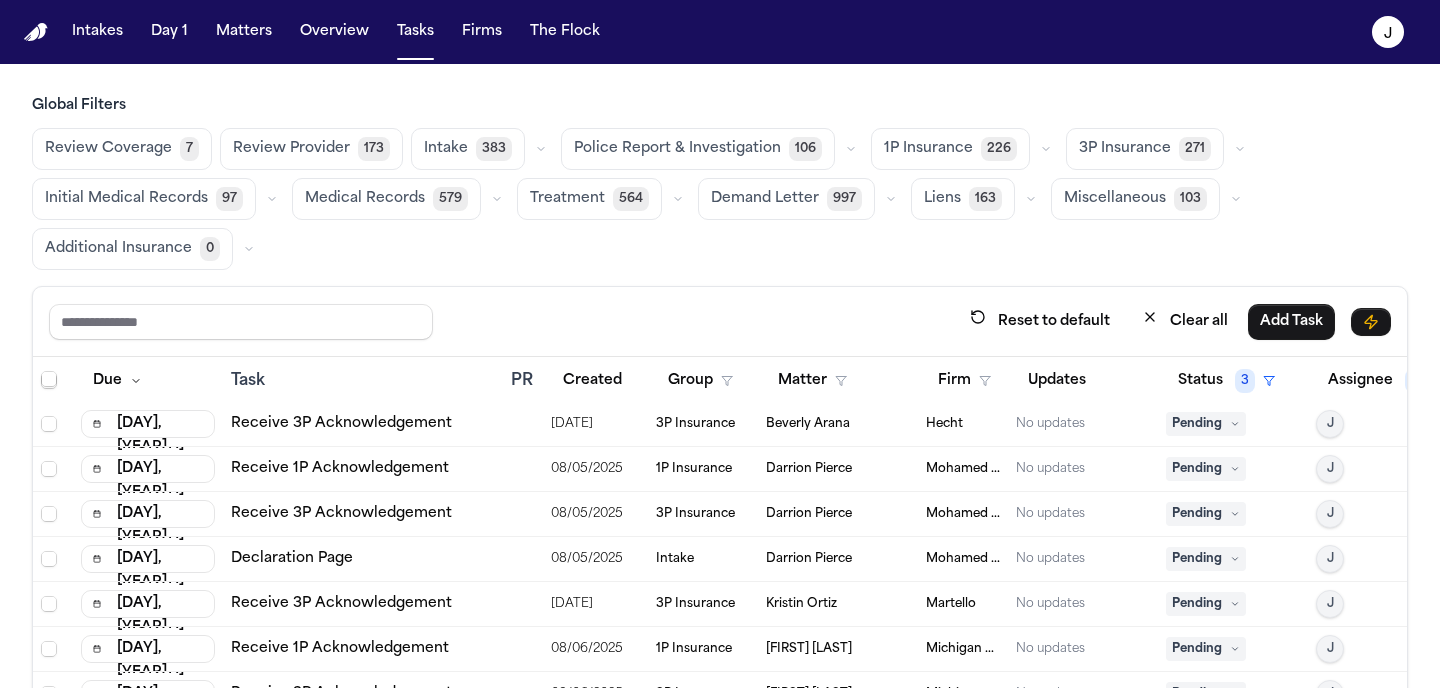 click on "Review Coverage" at bounding box center (108, 149) 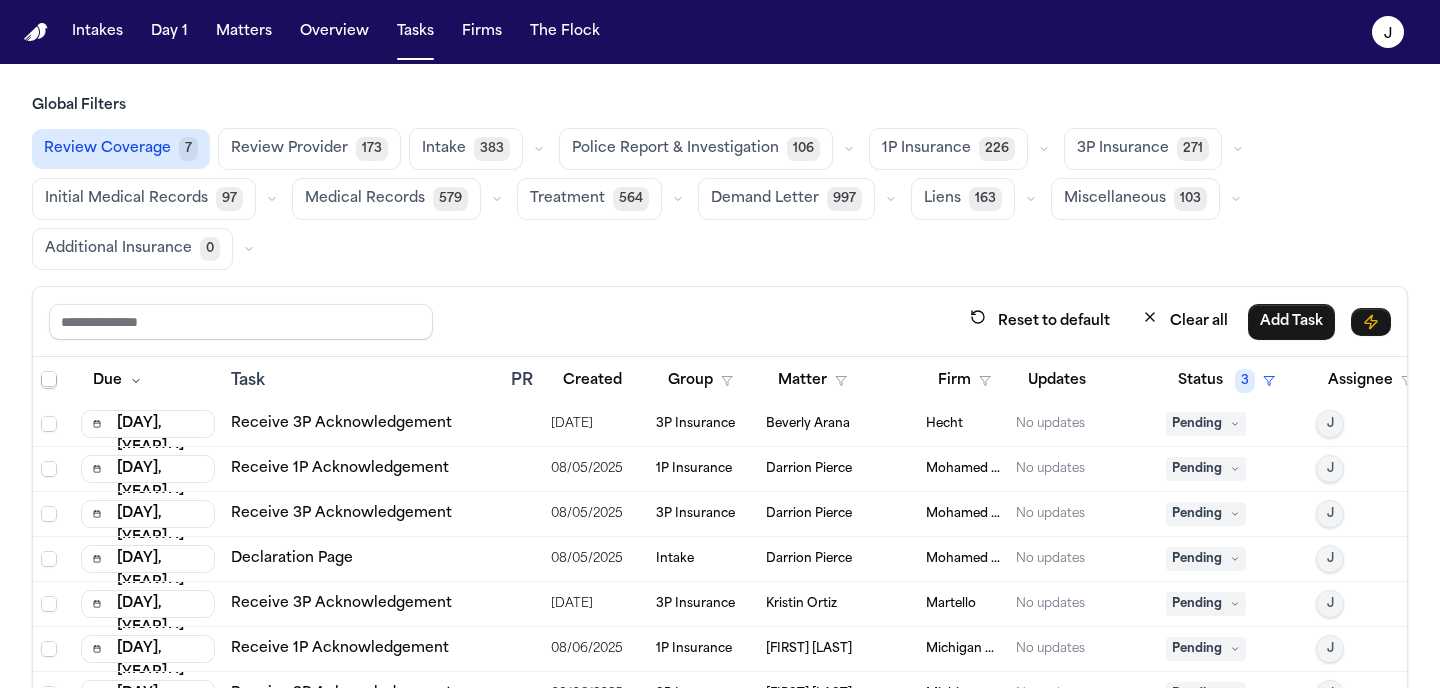 scroll, scrollTop: 0, scrollLeft: 0, axis: both 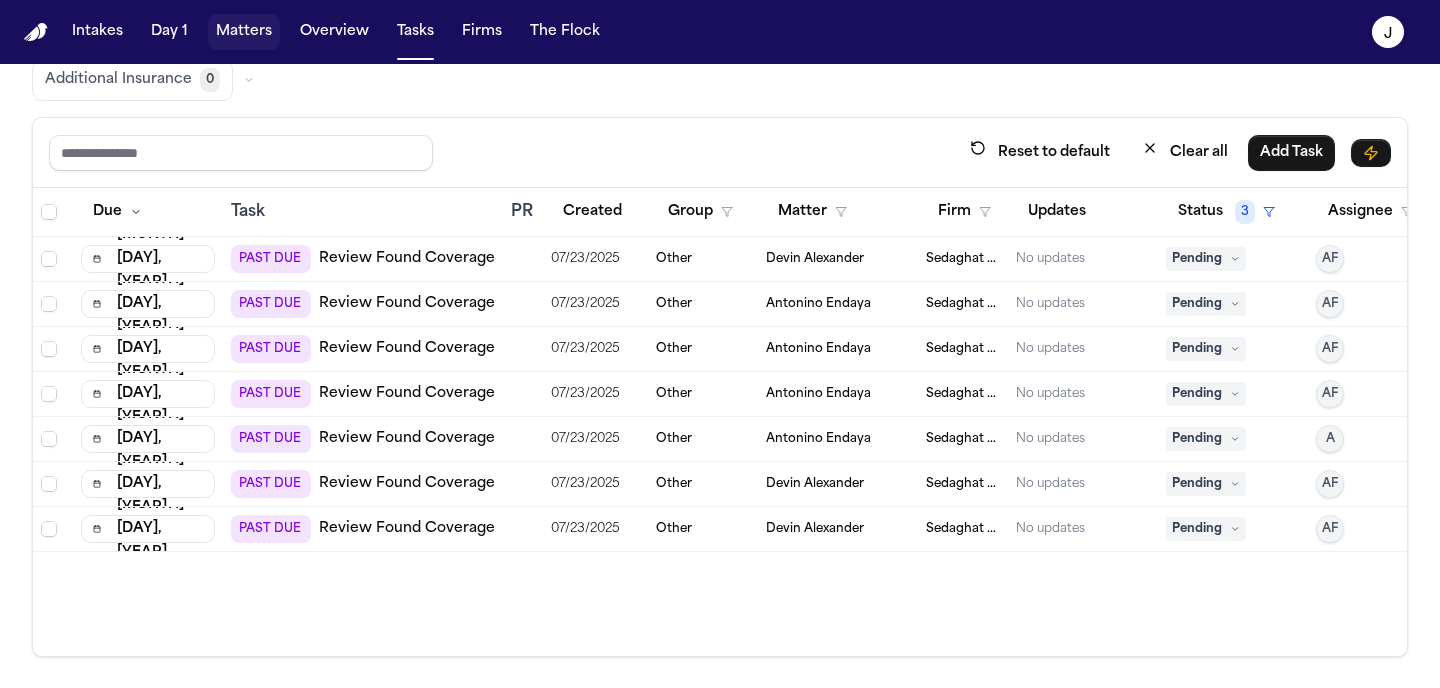 click on "Matters" at bounding box center [244, 32] 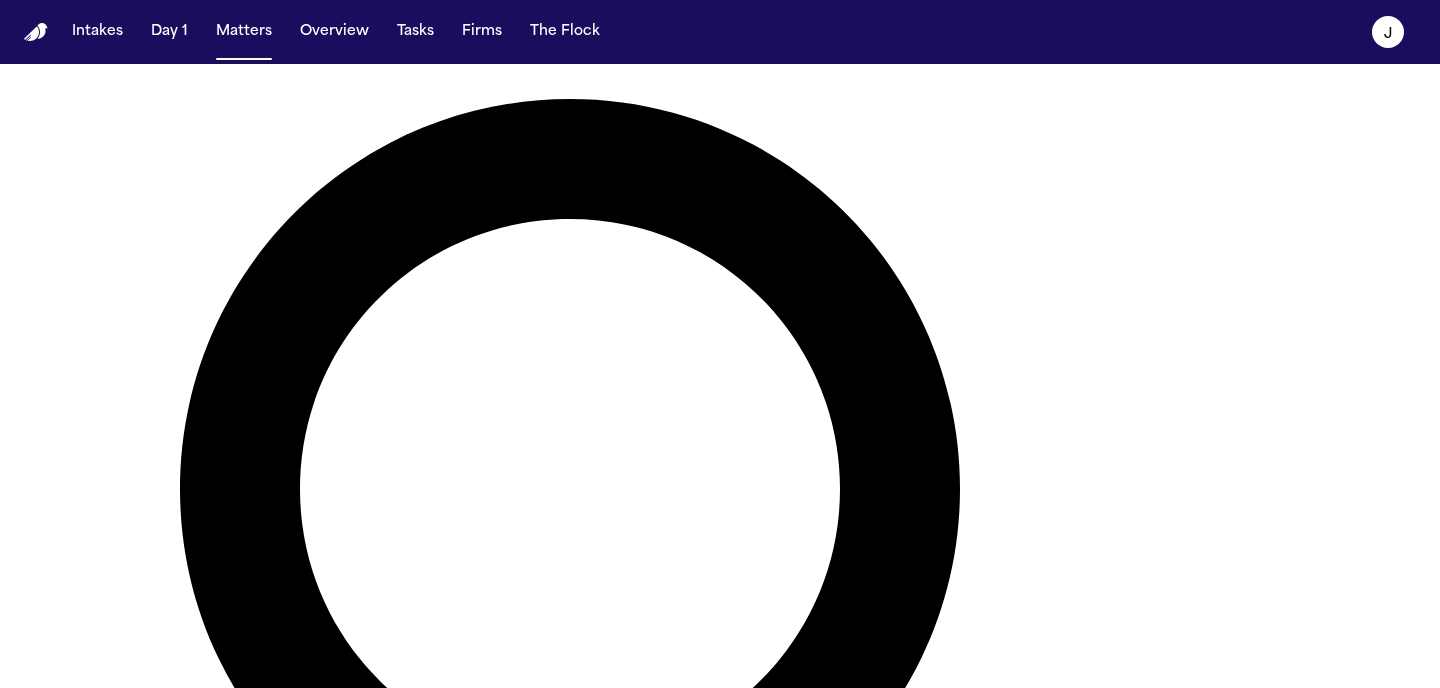 scroll, scrollTop: 0, scrollLeft: 0, axis: both 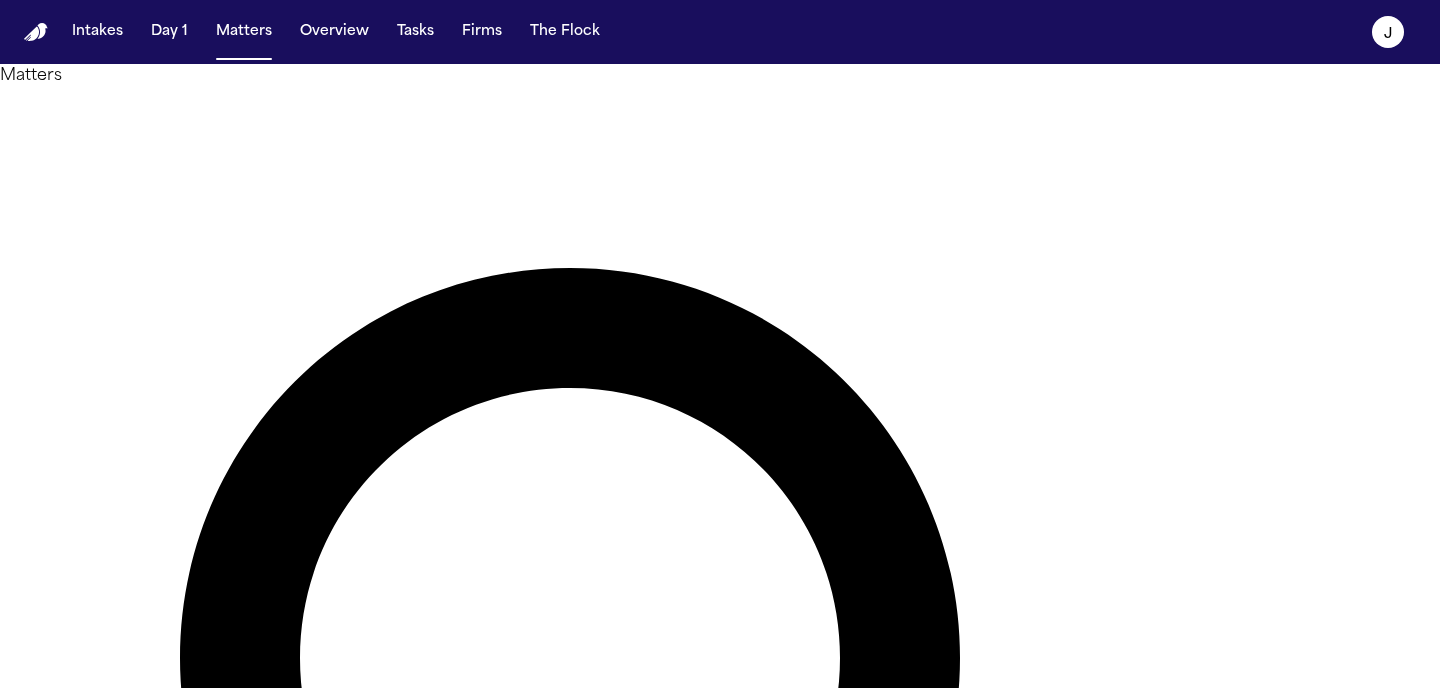 click at bounding box center [80, 1540] 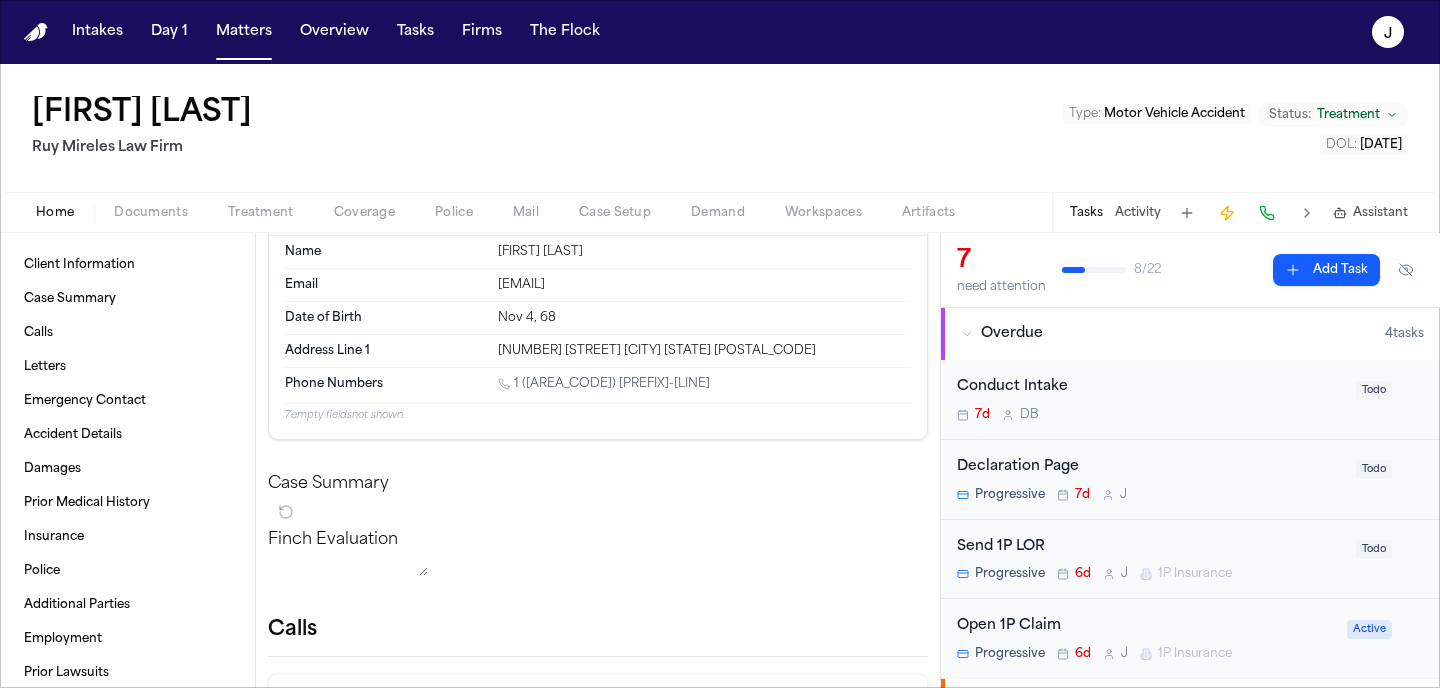 scroll, scrollTop: 78, scrollLeft: 0, axis: vertical 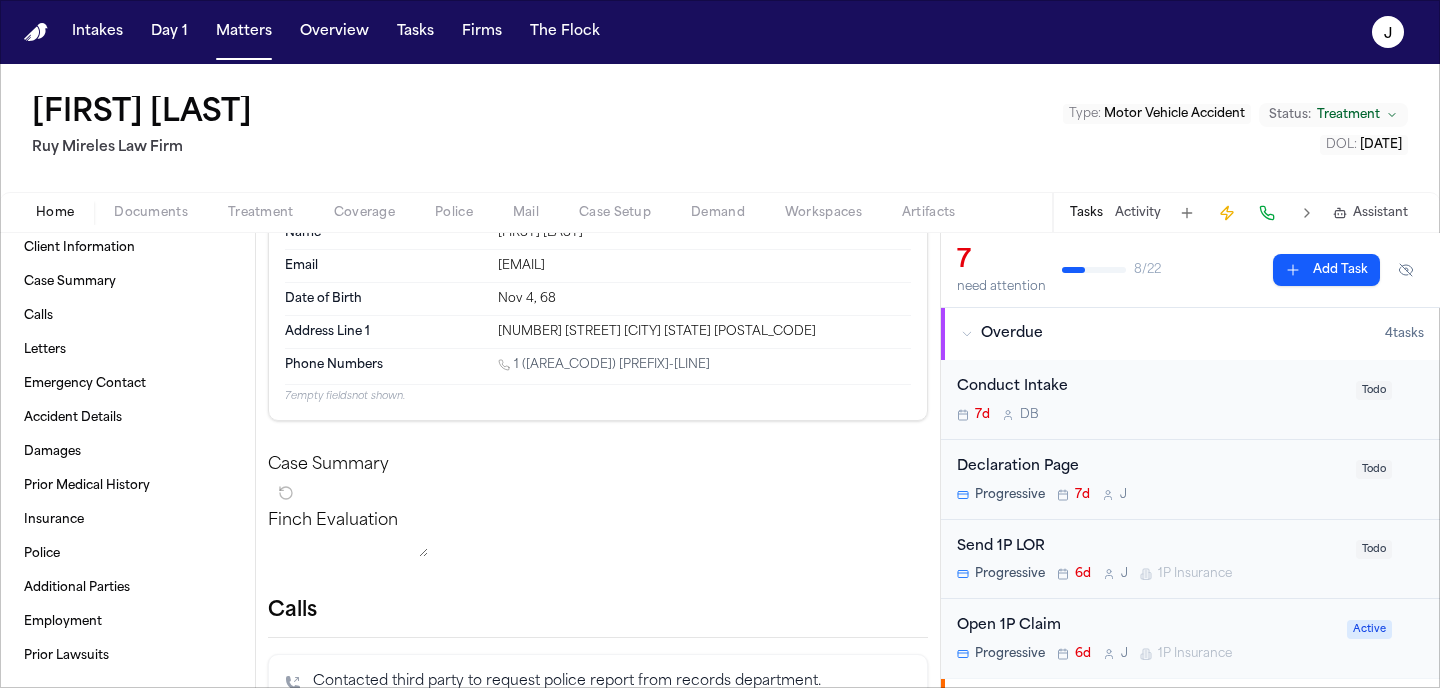click on "Home Documents Treatment Coverage Police Mail Case Setup Demand Workspaces Artifacts Tasks Activity Assistant" at bounding box center [720, 212] 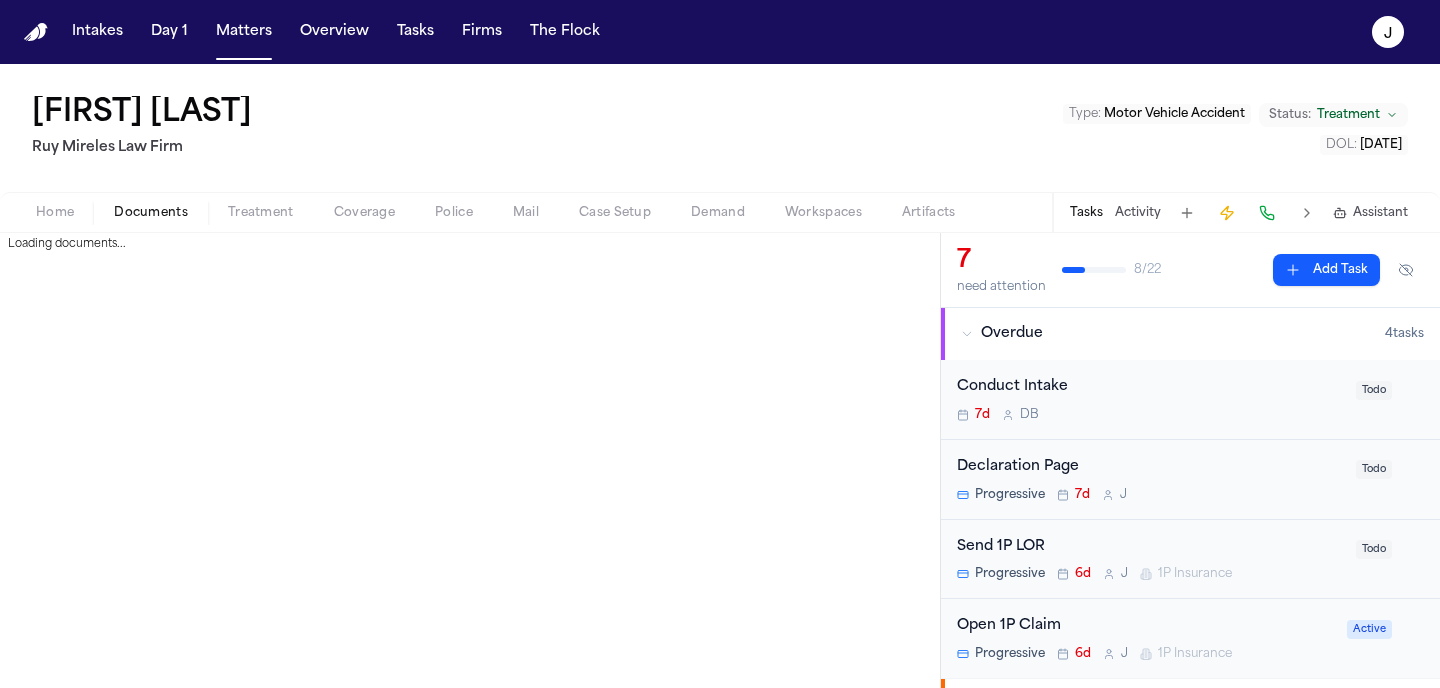 scroll, scrollTop: 0, scrollLeft: 0, axis: both 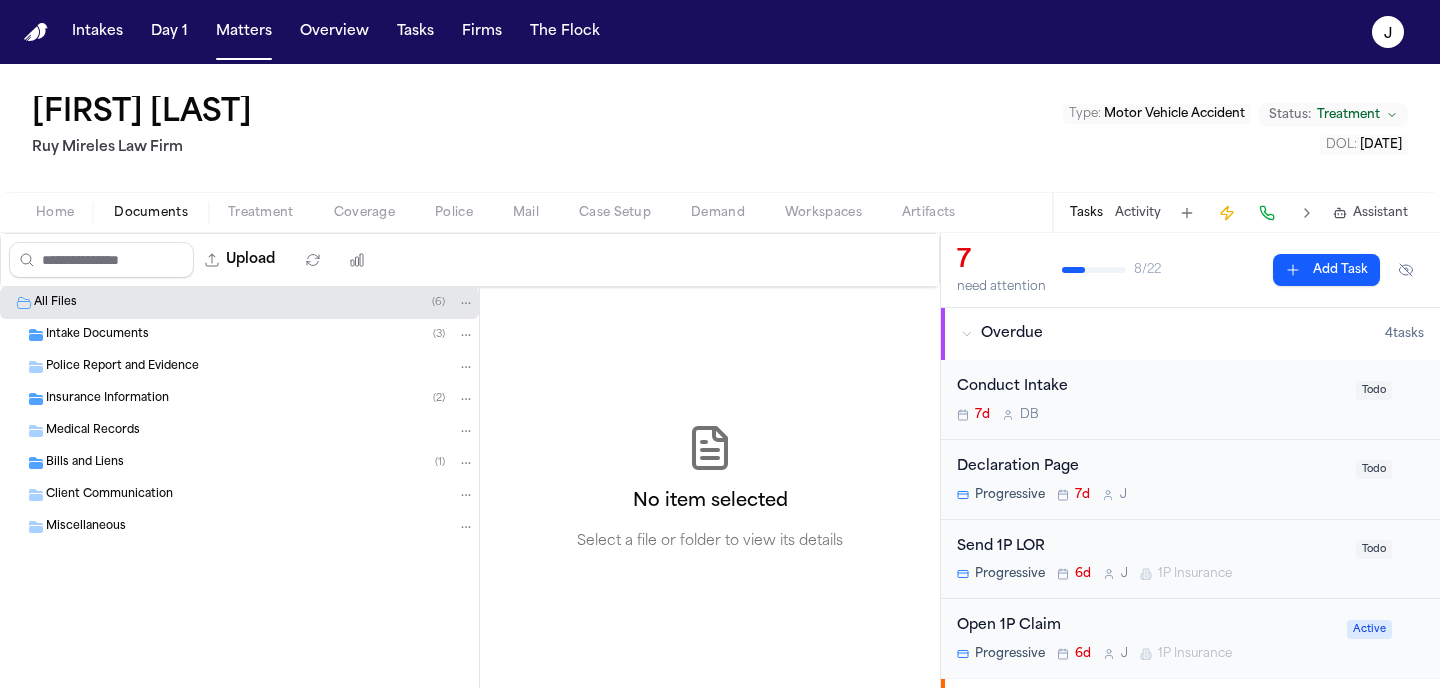 click on "Intake Documents" at bounding box center (97, 335) 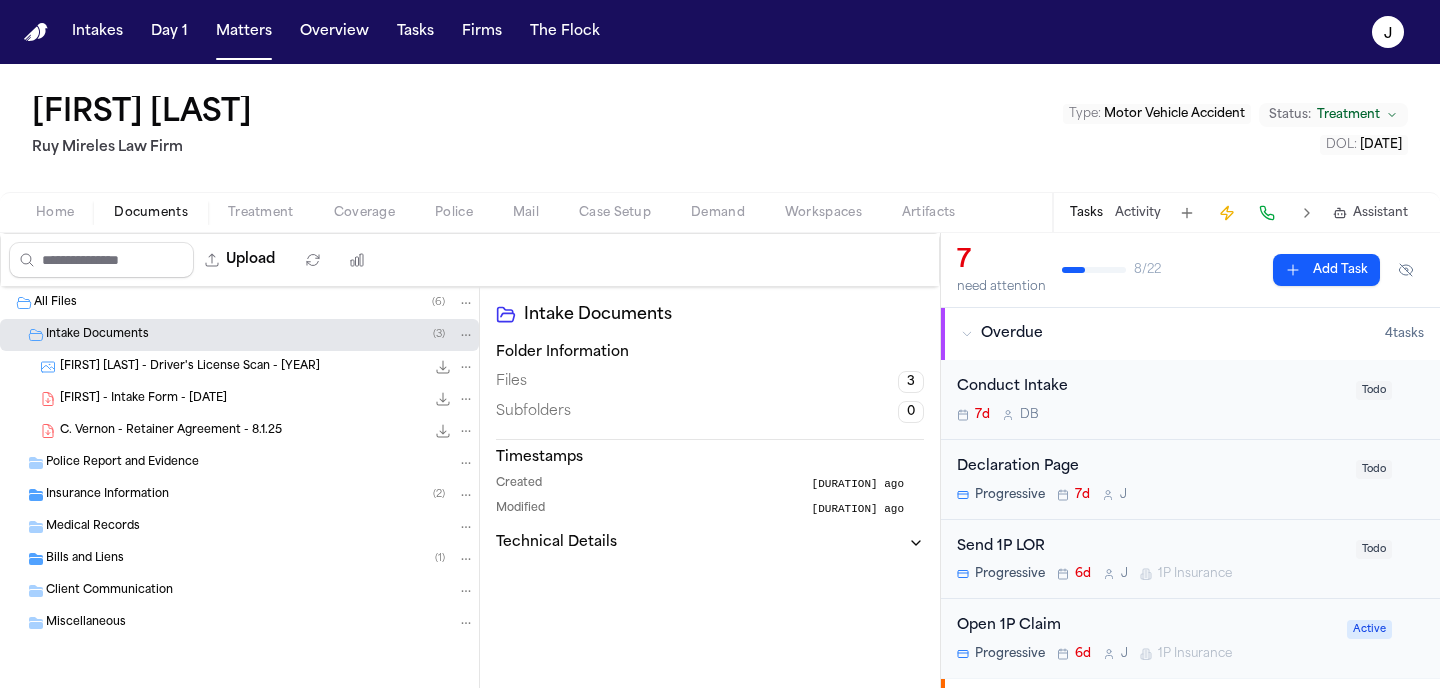 click on "Coverage" at bounding box center [364, 213] 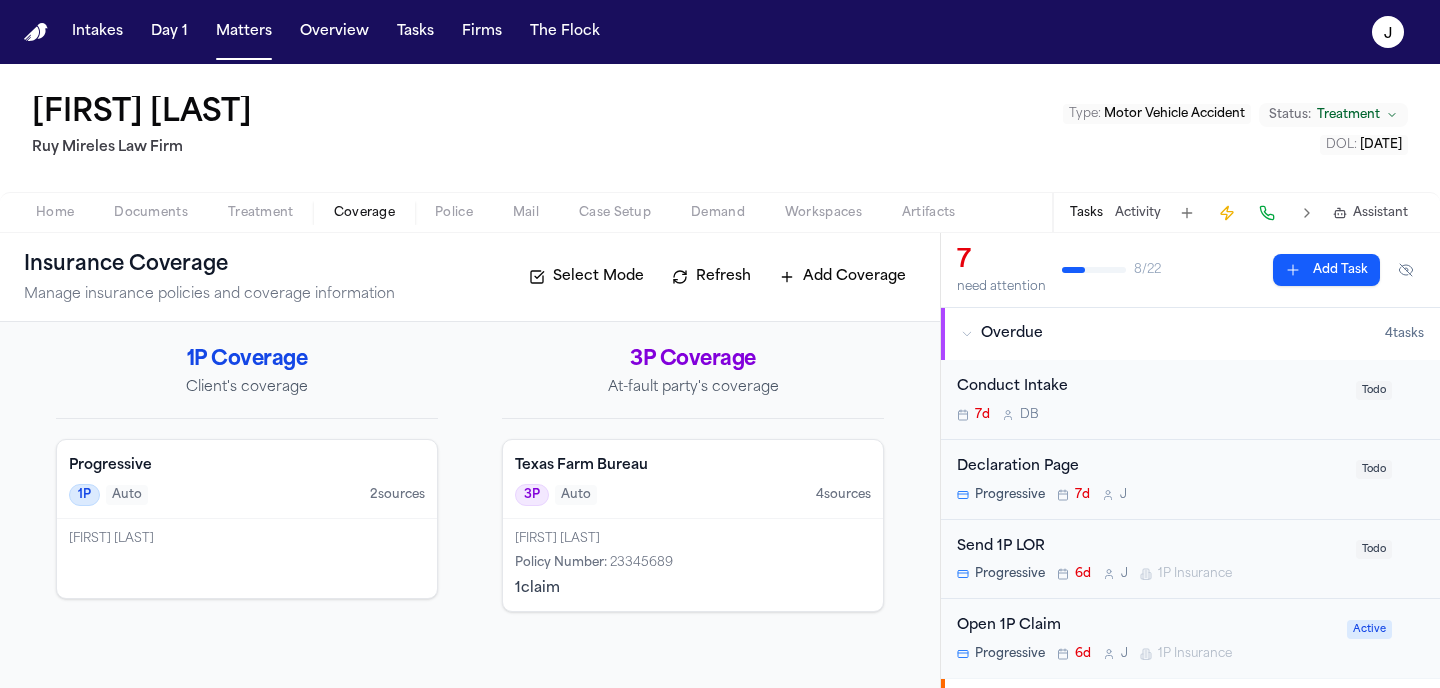 click on "Progressive" at bounding box center [247, 466] 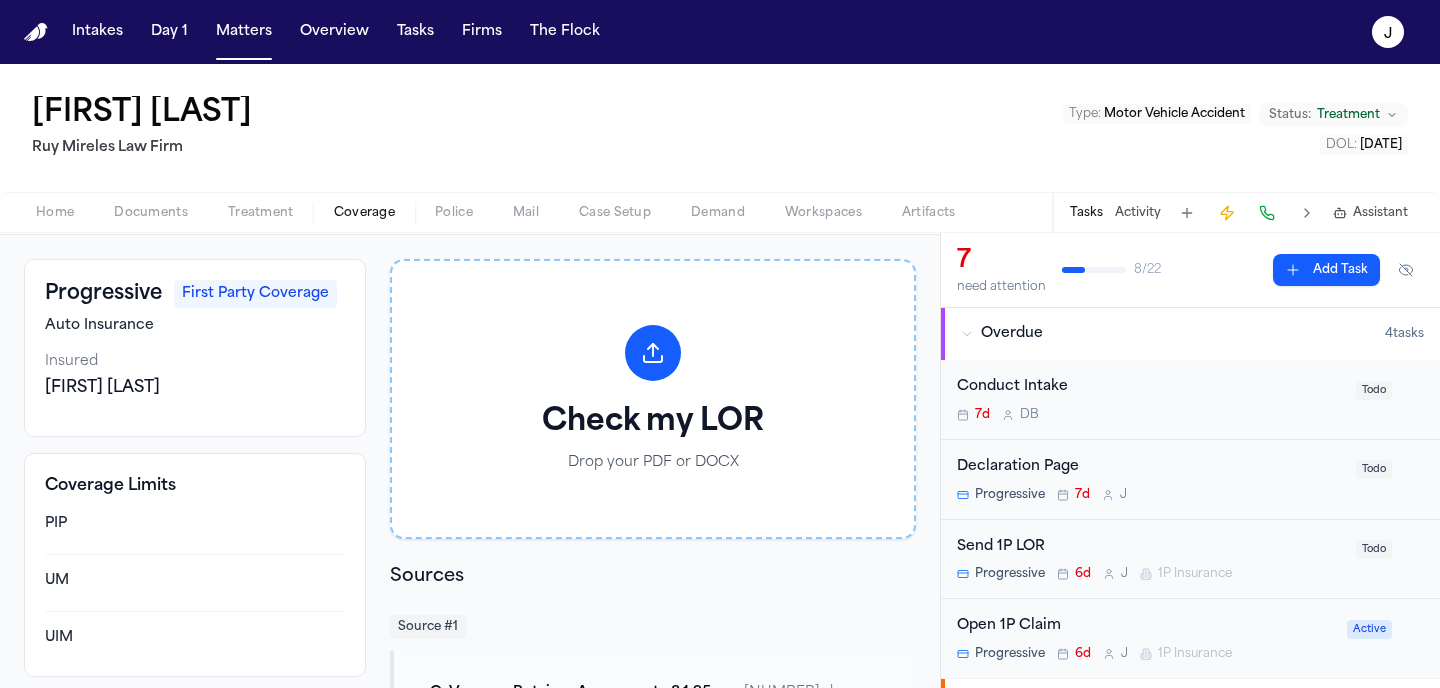 scroll, scrollTop: 0, scrollLeft: 0, axis: both 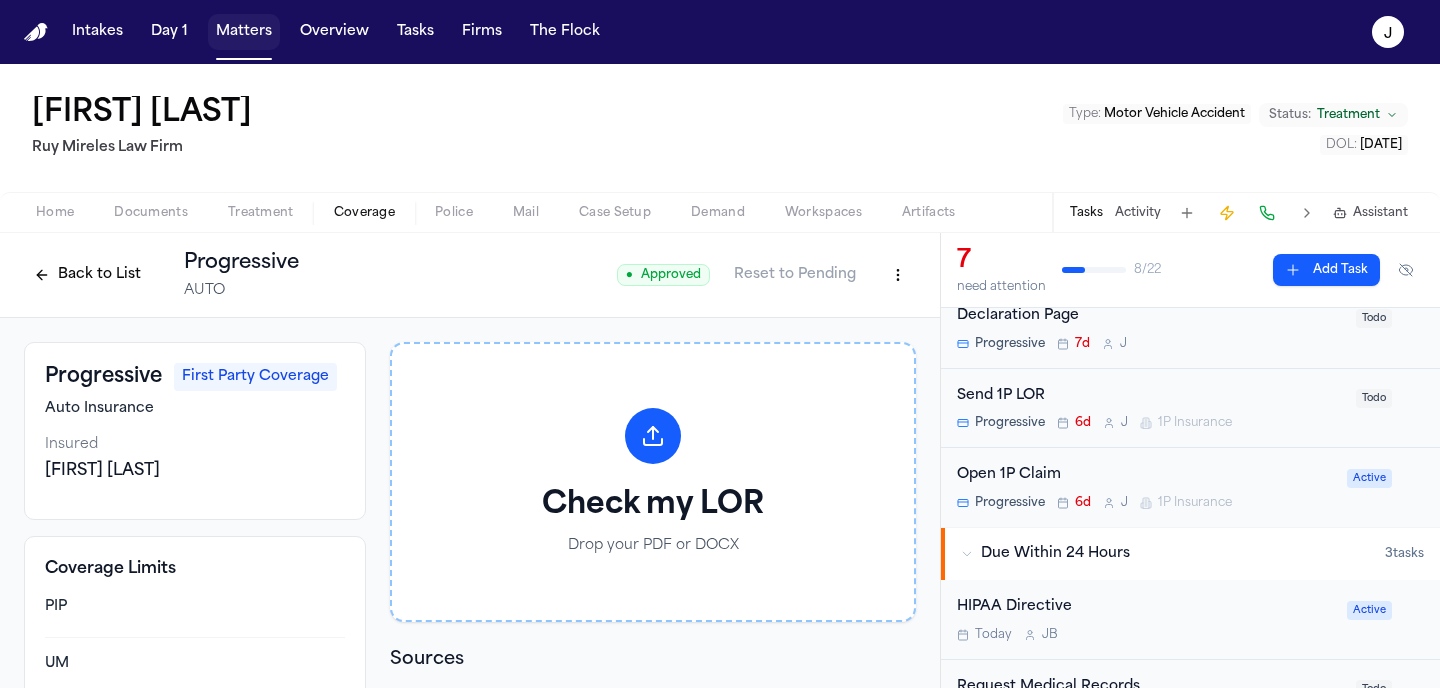 click on "Matters" at bounding box center [244, 32] 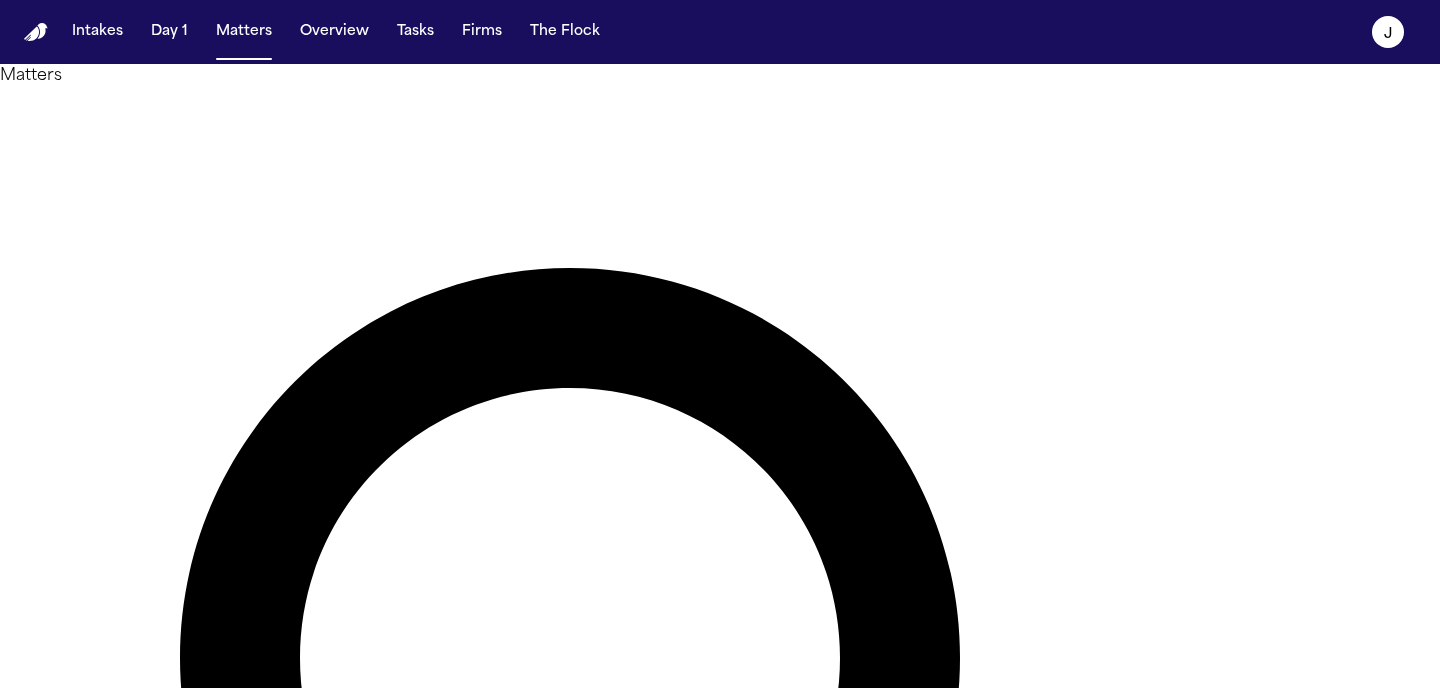click on "**********" at bounding box center [80, 1540] 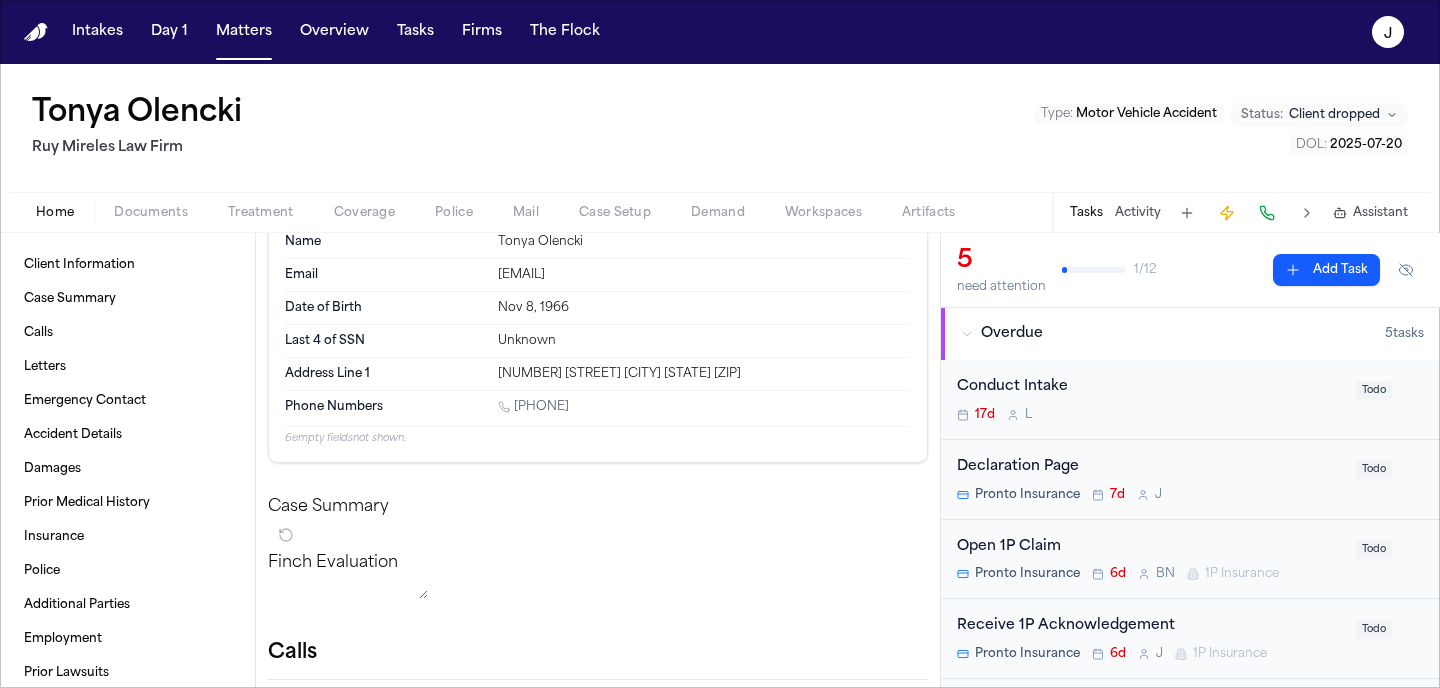 scroll, scrollTop: 0, scrollLeft: 0, axis: both 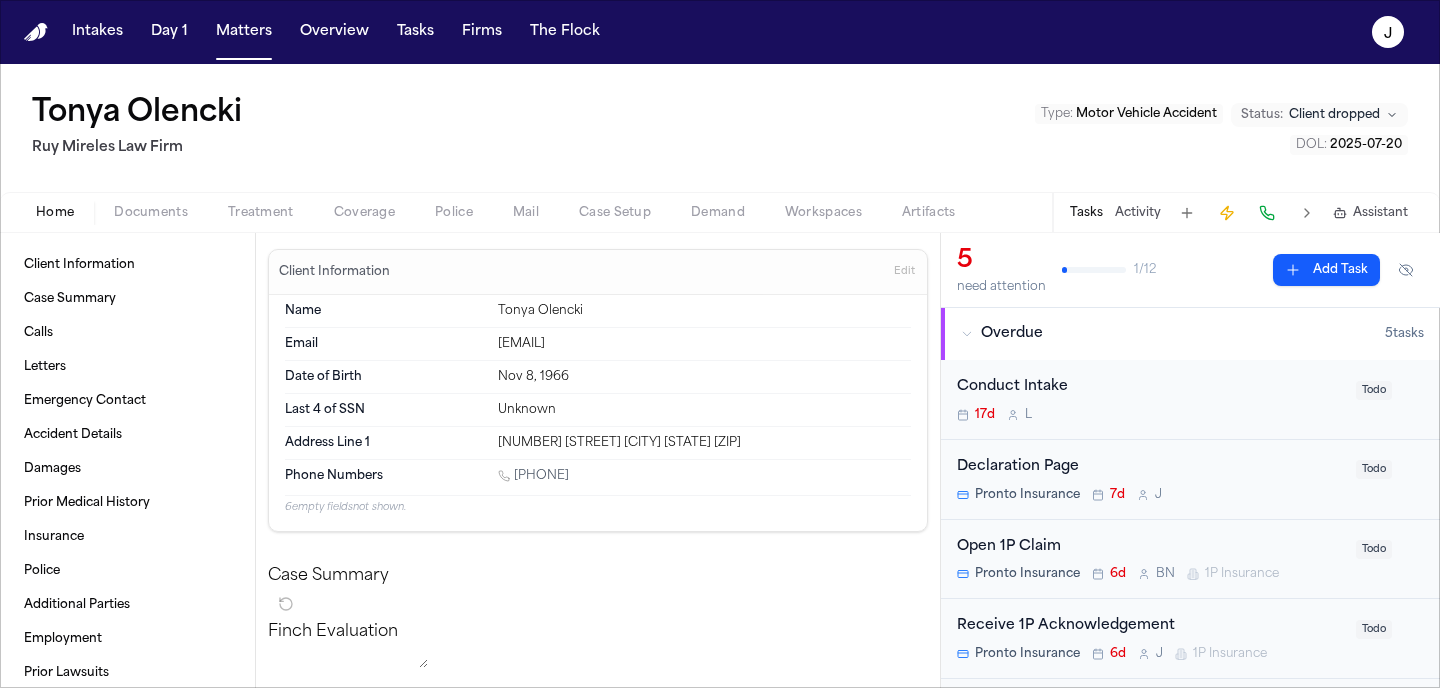 click on "Coverage" at bounding box center (364, 213) 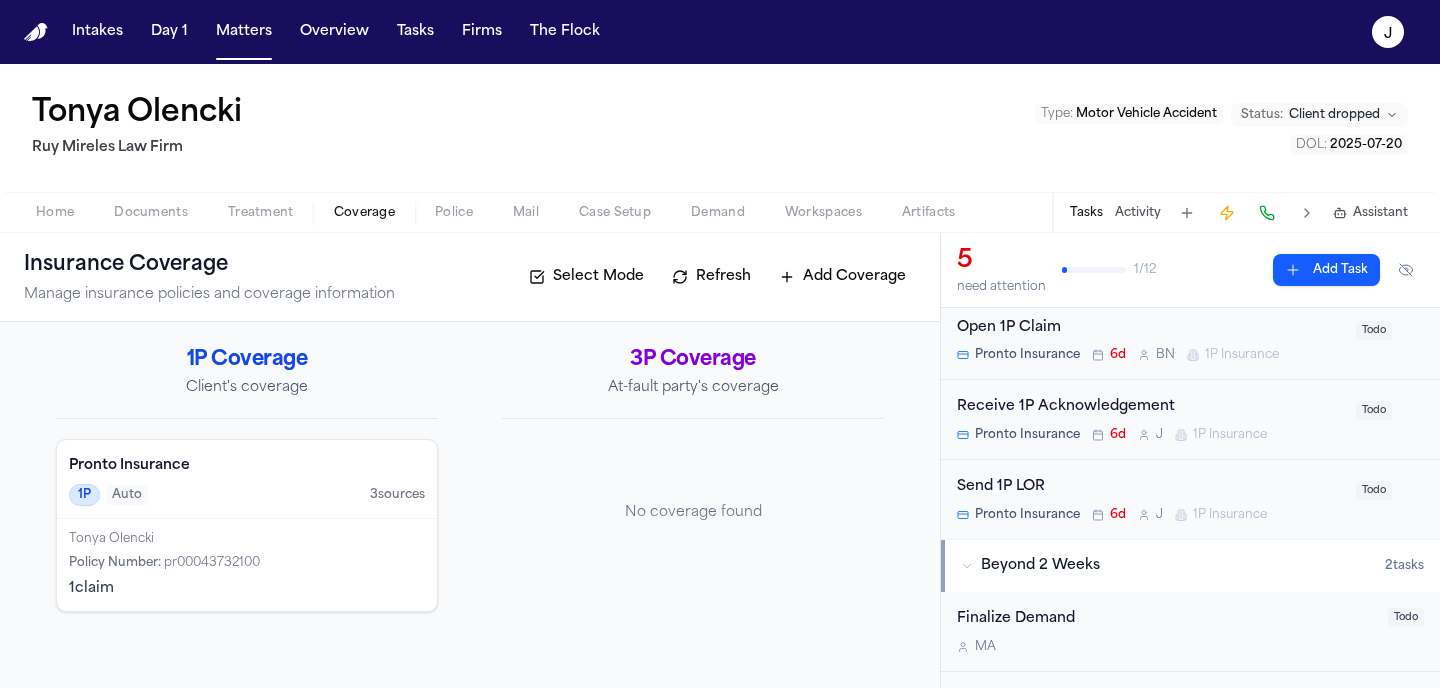 scroll, scrollTop: 231, scrollLeft: 0, axis: vertical 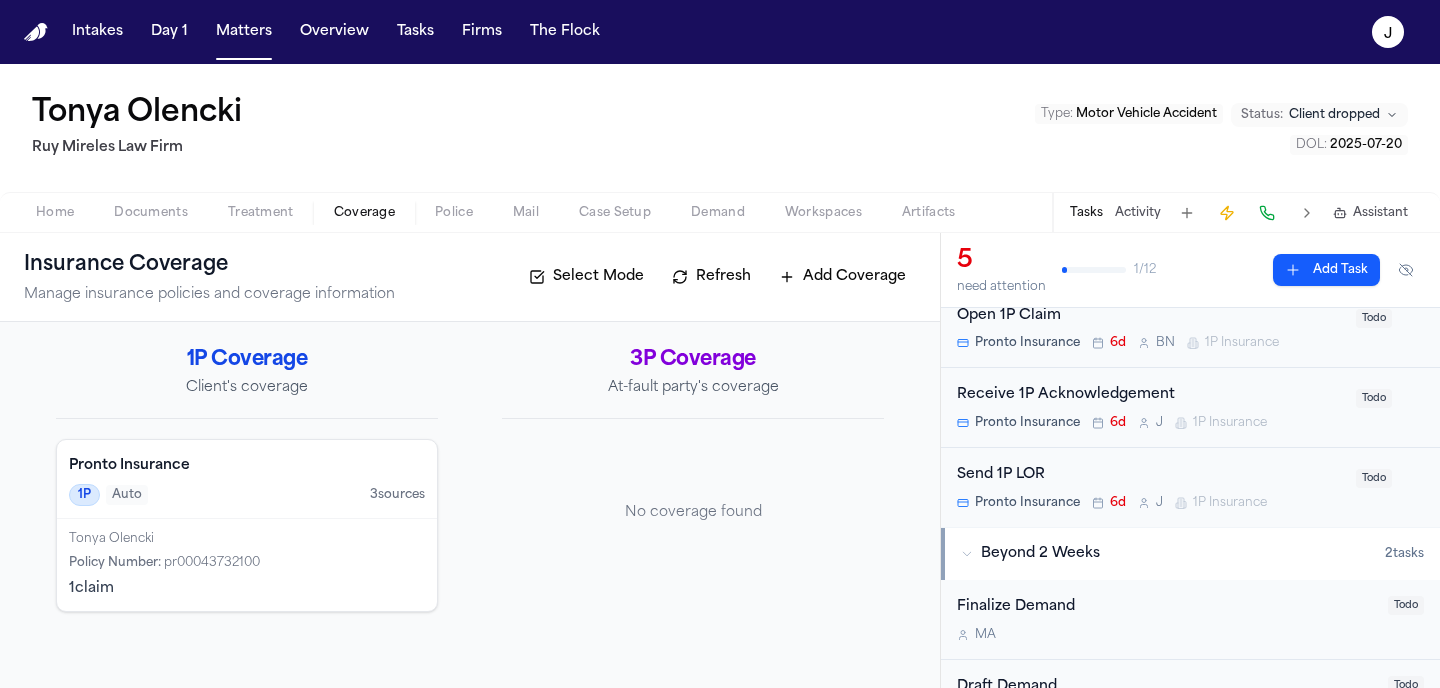 click on "Pronto Insurance 1P Auto 3  source s" at bounding box center [247, 479] 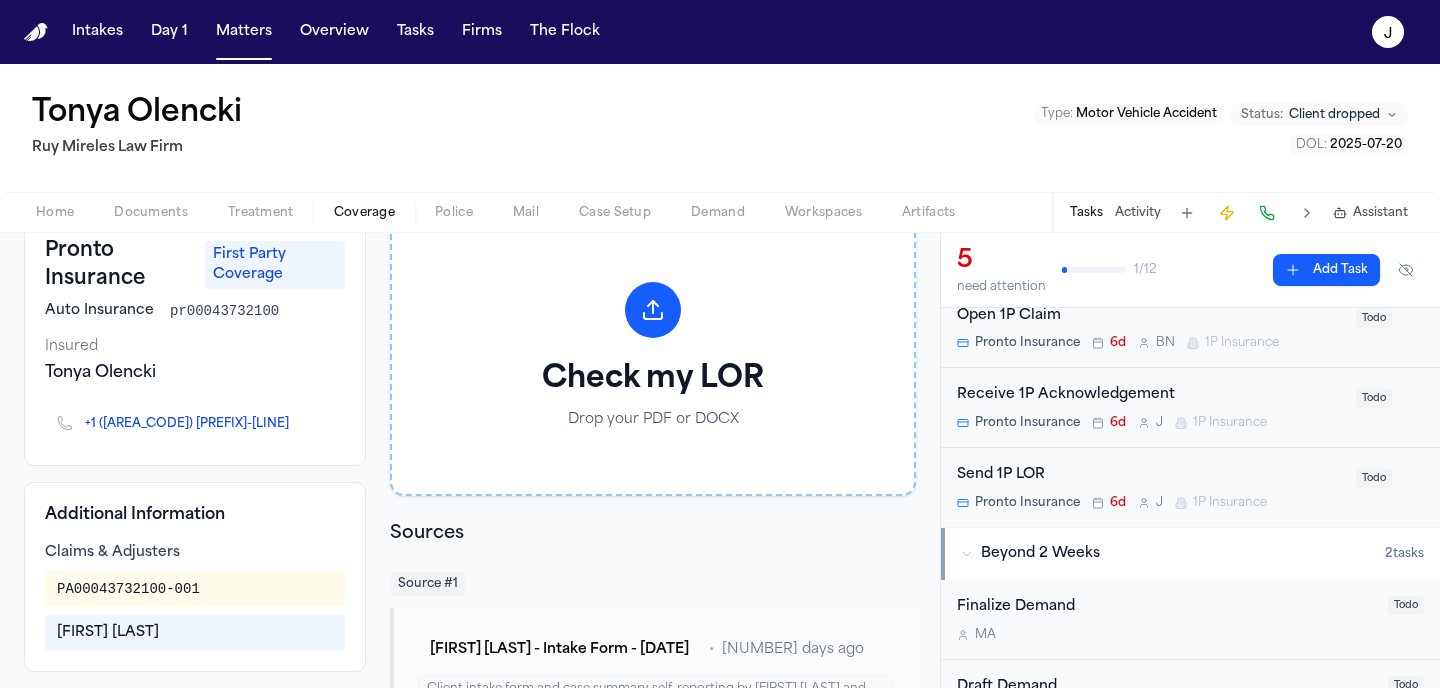 scroll, scrollTop: 0, scrollLeft: 0, axis: both 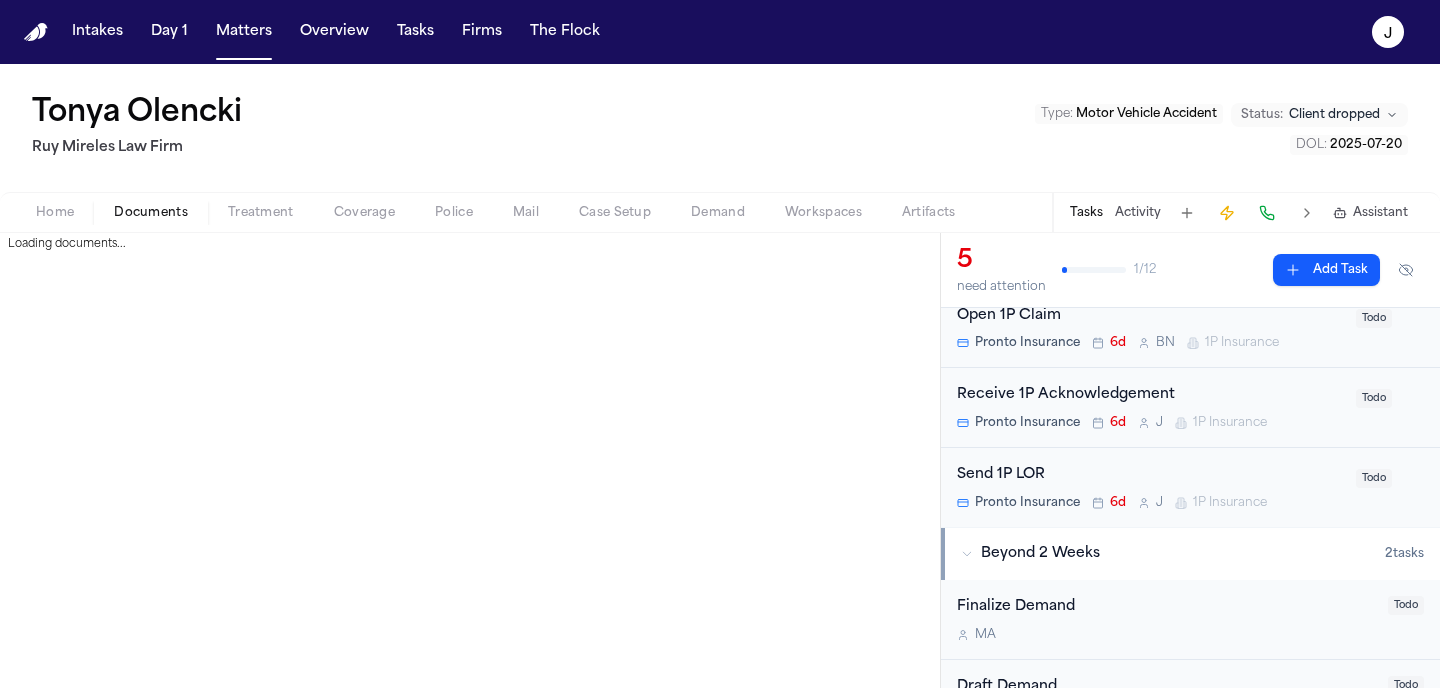 click on "Documents" at bounding box center (151, 213) 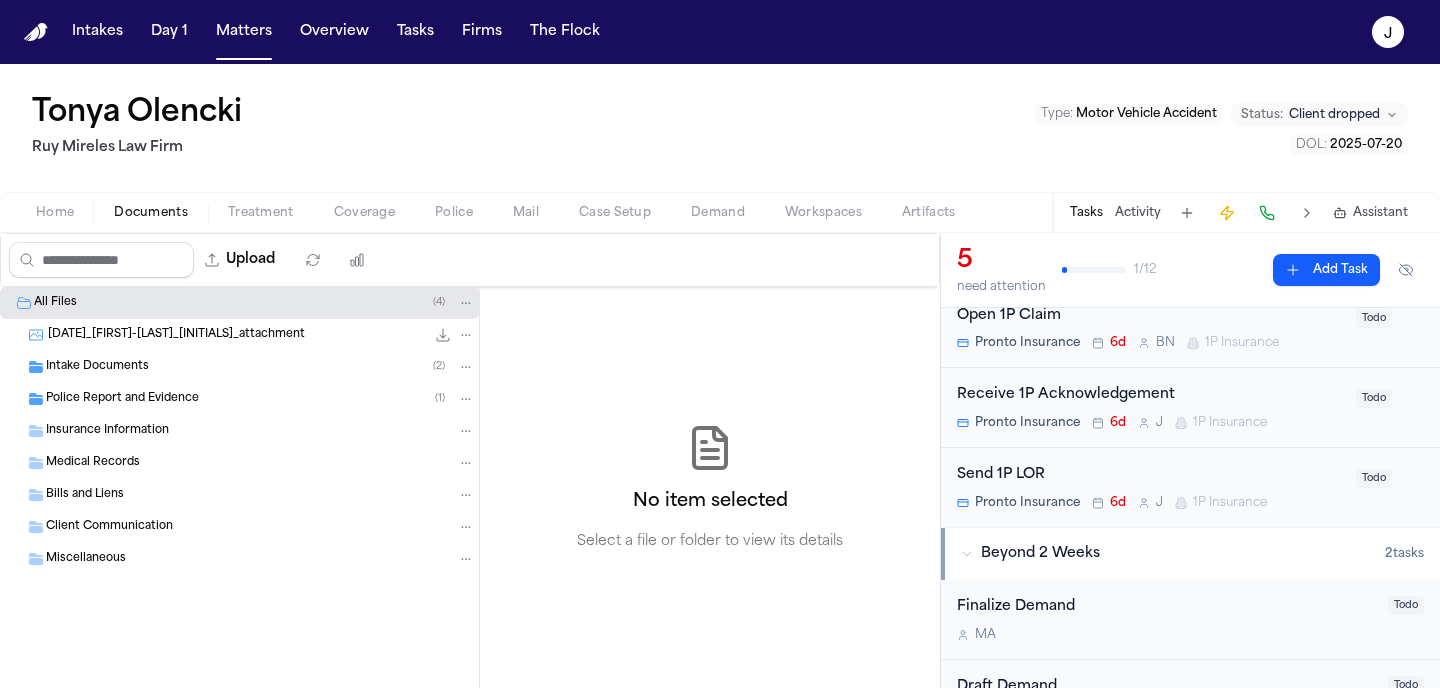 click at bounding box center [55, 224] 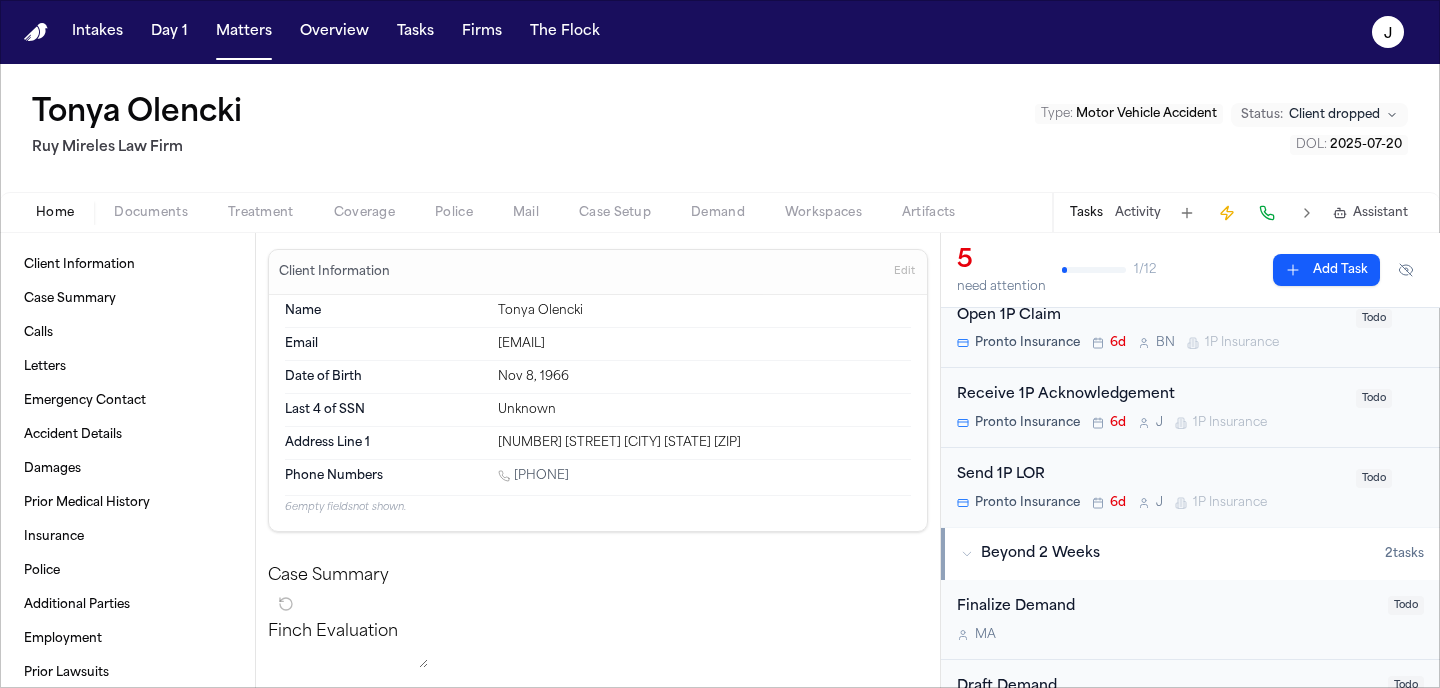 click on "Coverage" at bounding box center [364, 213] 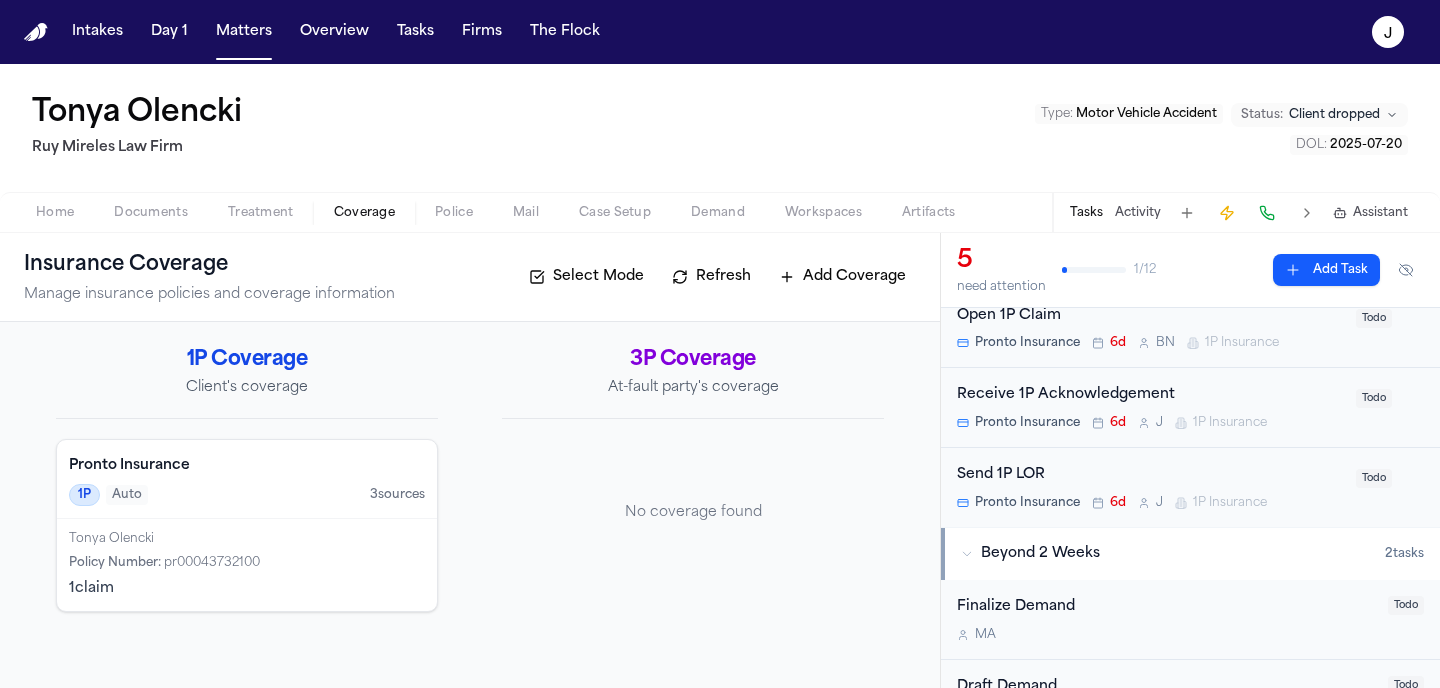 click on "Pronto Insurance" at bounding box center [247, 466] 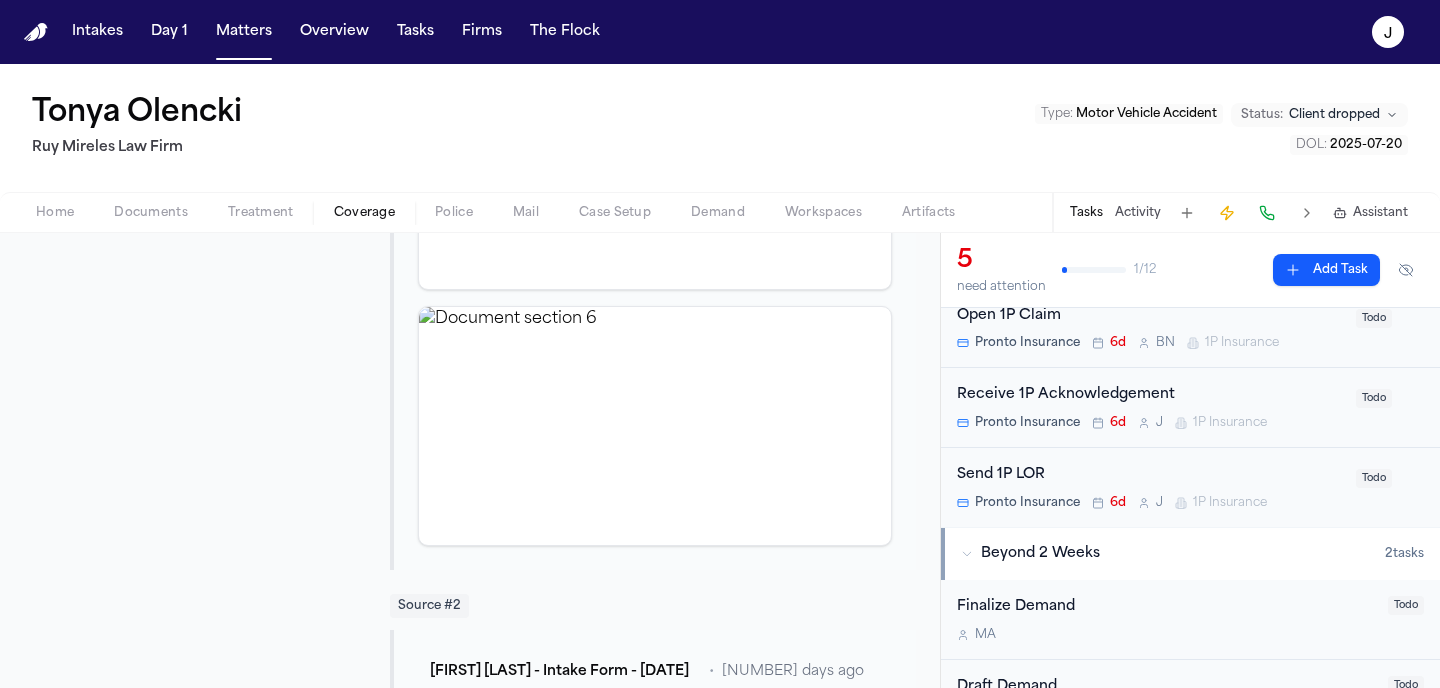 scroll, scrollTop: 1158, scrollLeft: 0, axis: vertical 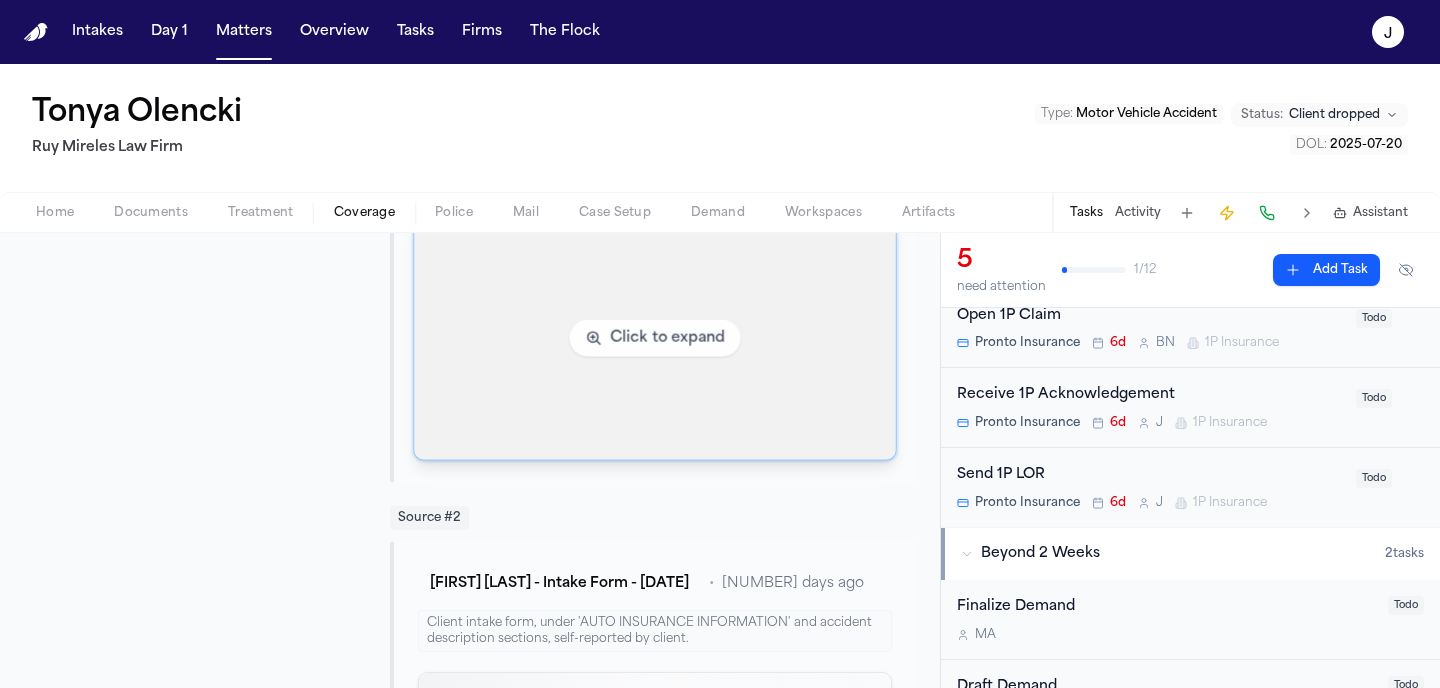 click at bounding box center [655, 338] 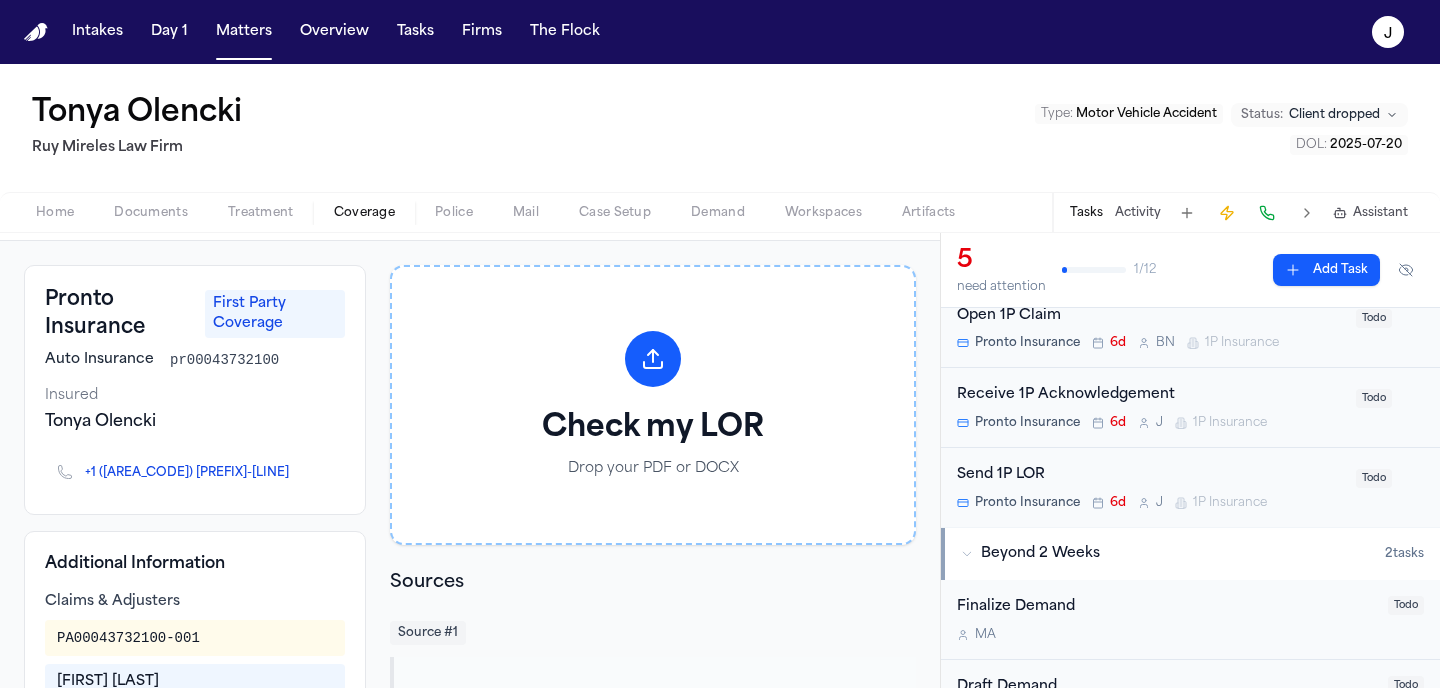scroll, scrollTop: 0, scrollLeft: 0, axis: both 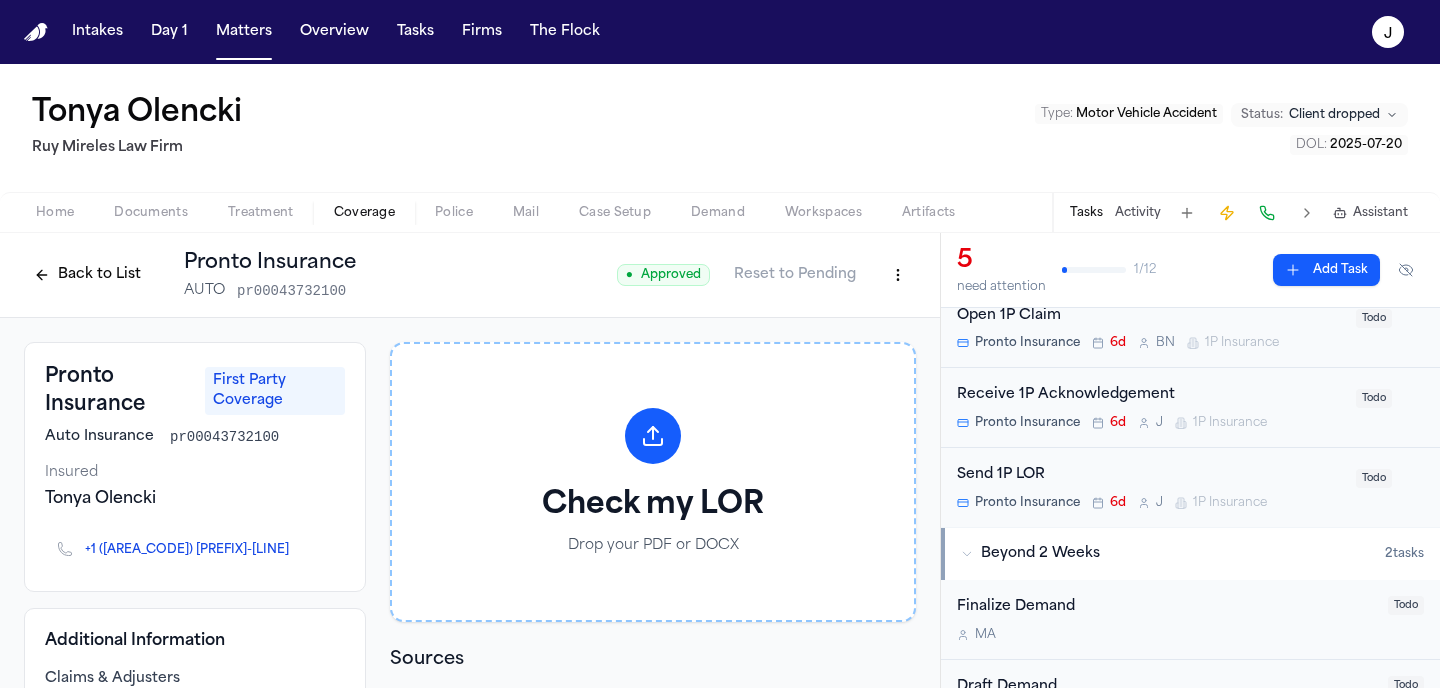 click on "Home" at bounding box center (55, 213) 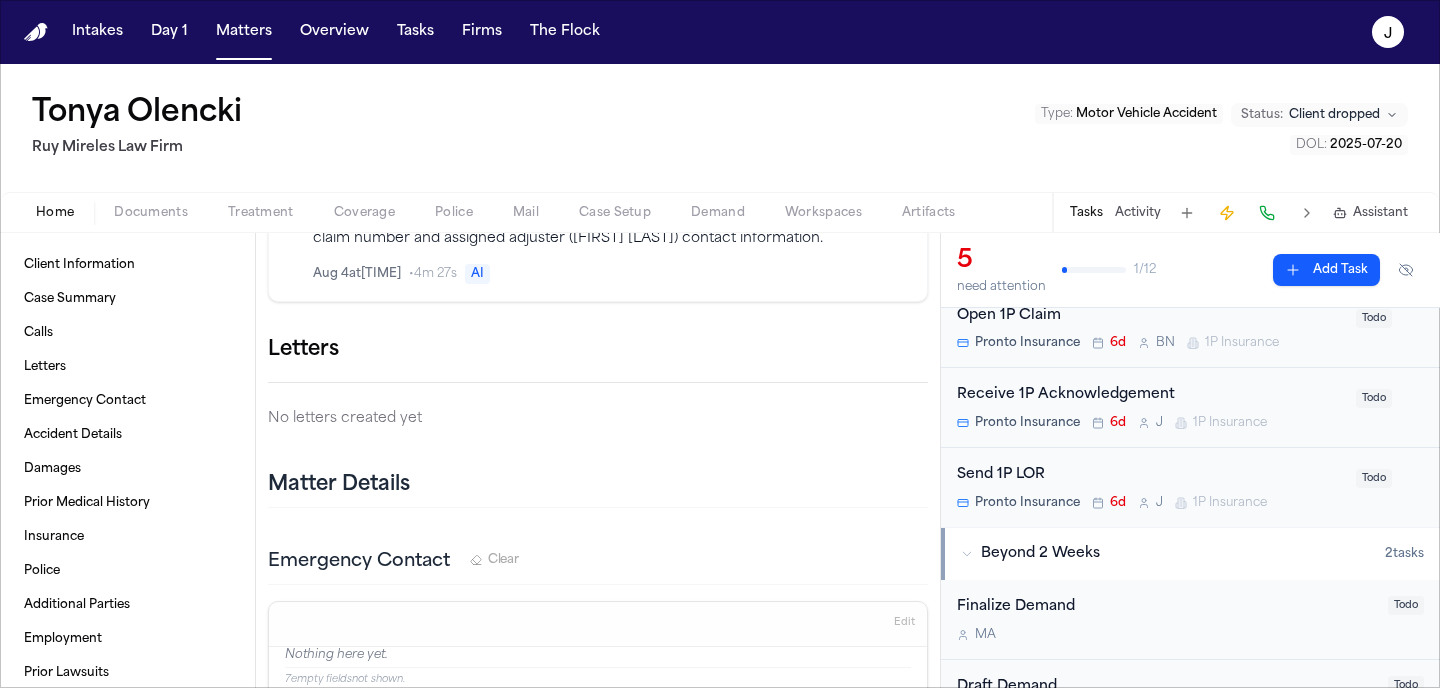 scroll, scrollTop: 579, scrollLeft: 0, axis: vertical 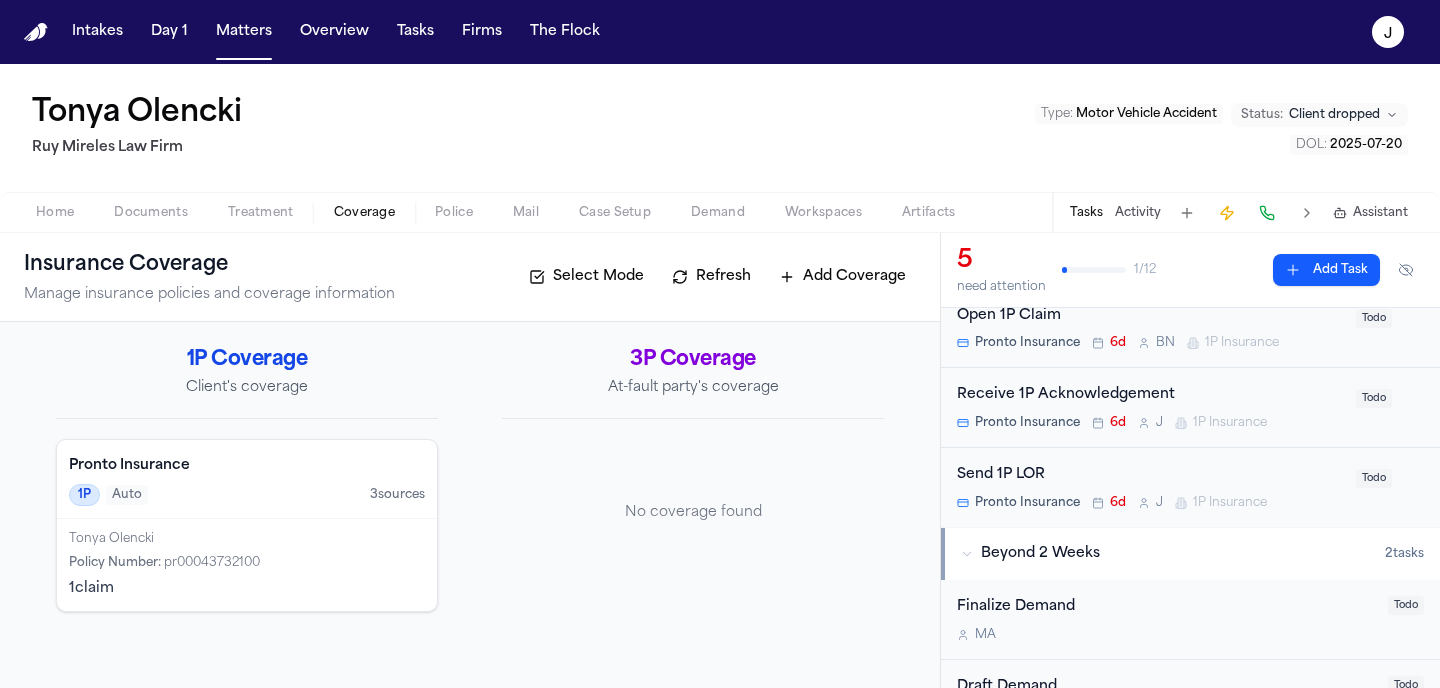 click on "Coverage" at bounding box center (364, 213) 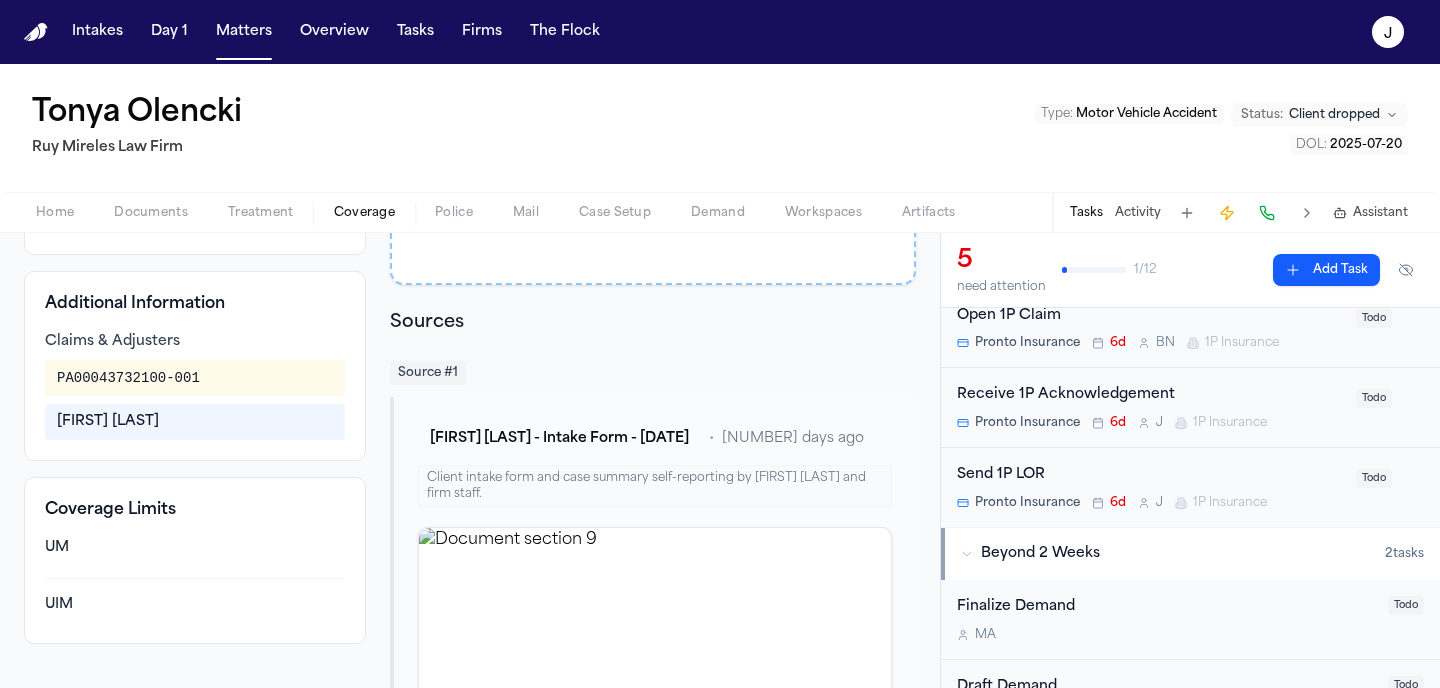 scroll, scrollTop: 343, scrollLeft: 0, axis: vertical 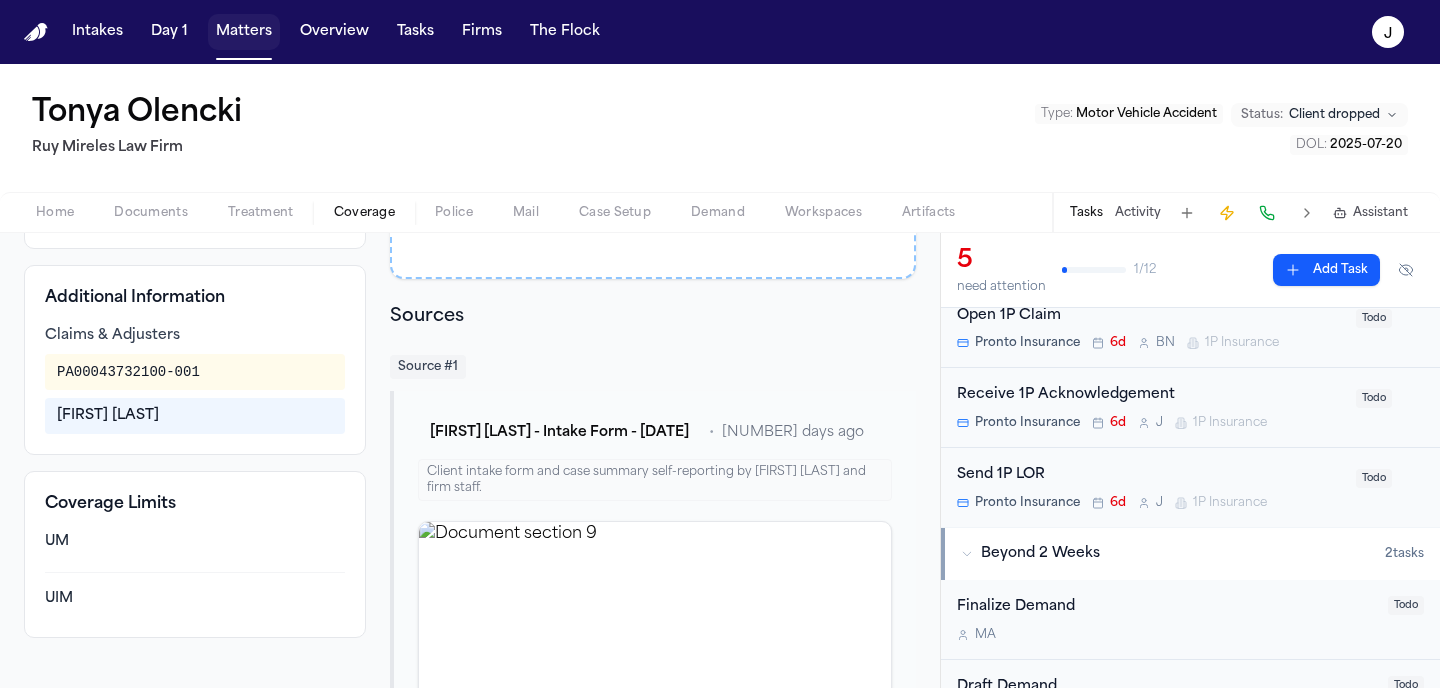 click on "Matters" at bounding box center (244, 32) 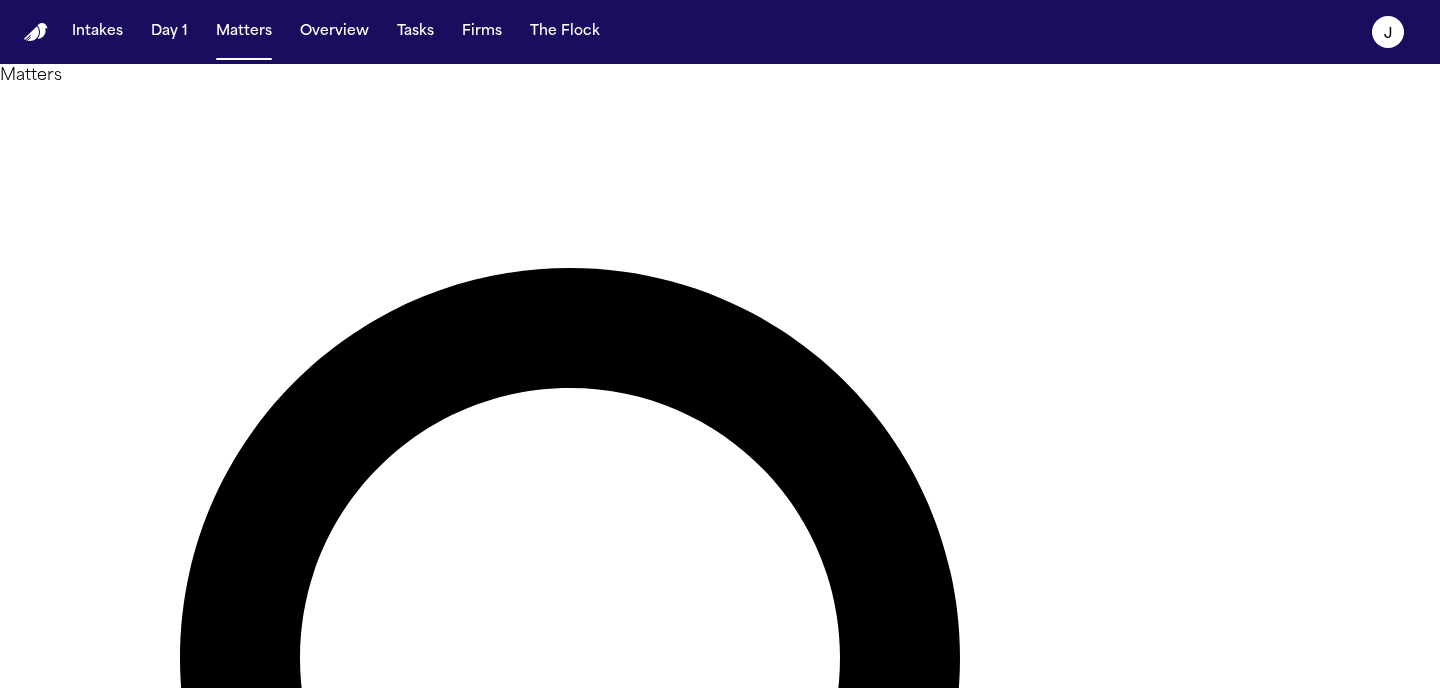 click on "*****" at bounding box center (80, 1540) 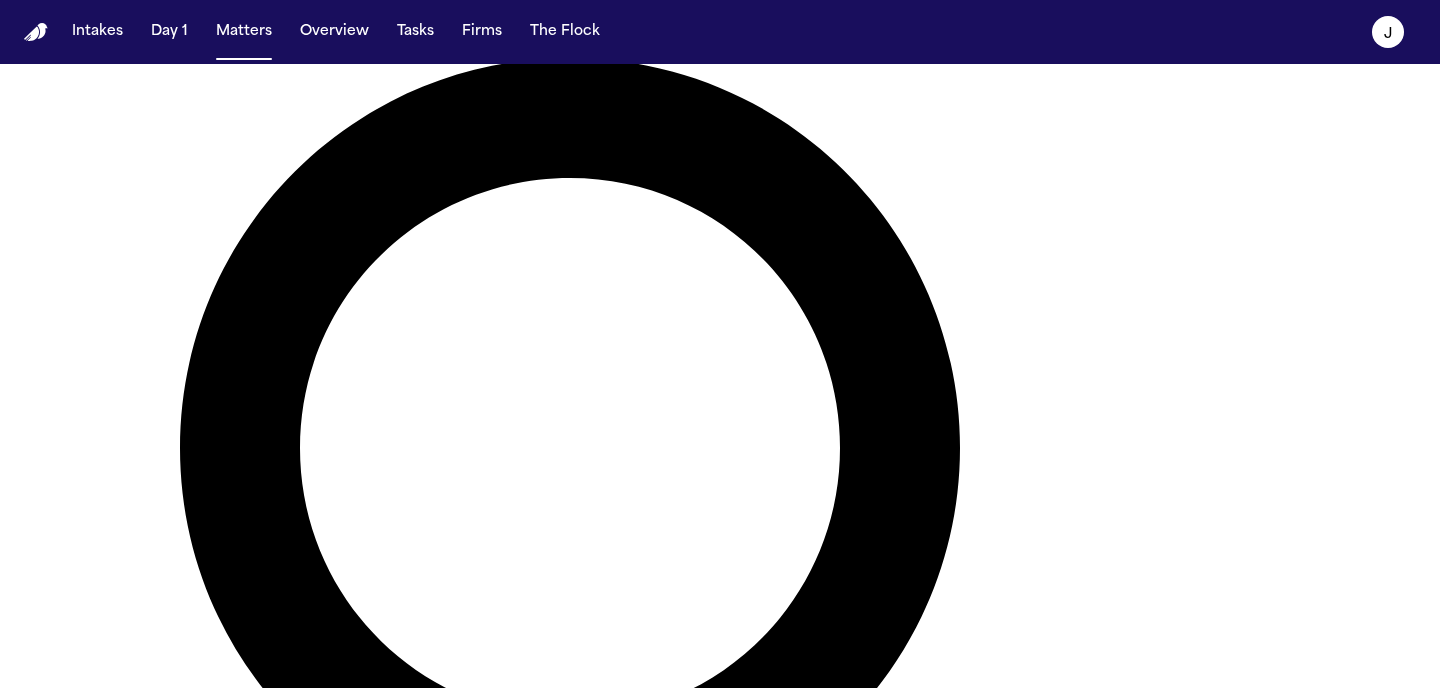 scroll, scrollTop: 217, scrollLeft: 0, axis: vertical 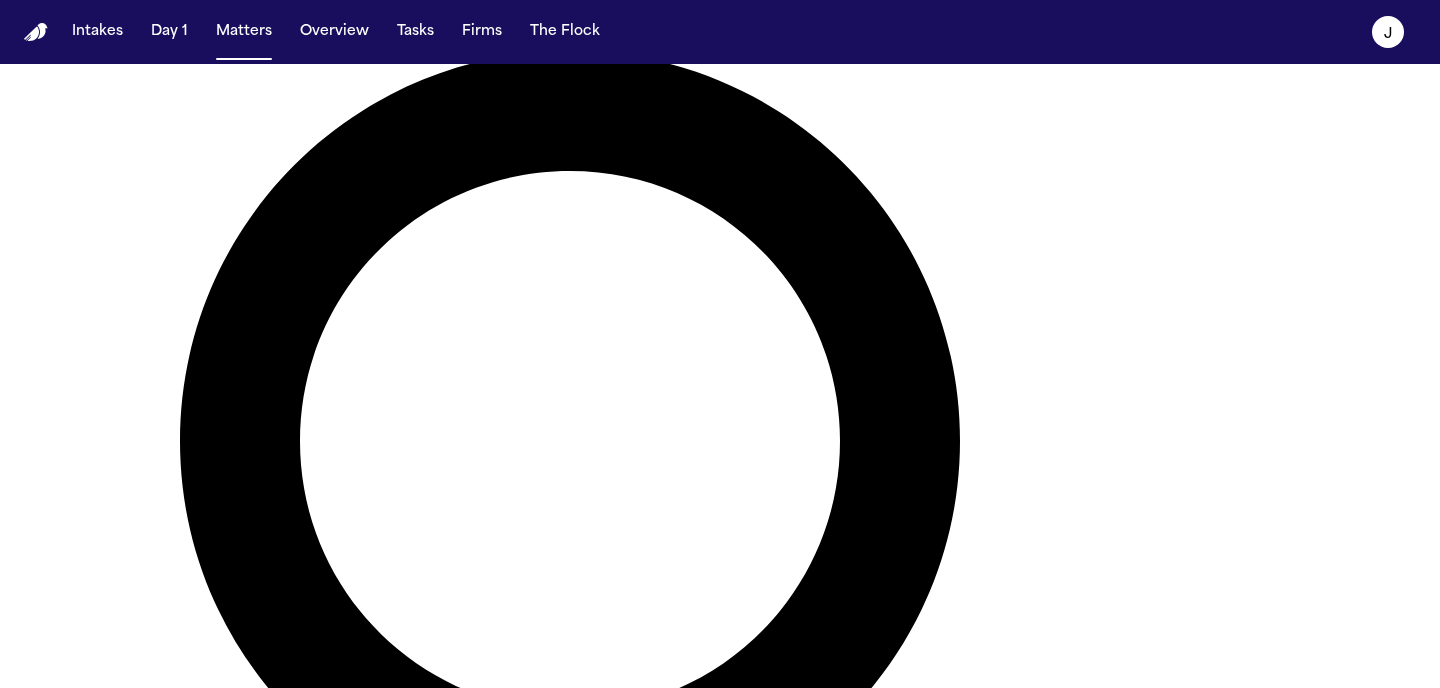type on "*****" 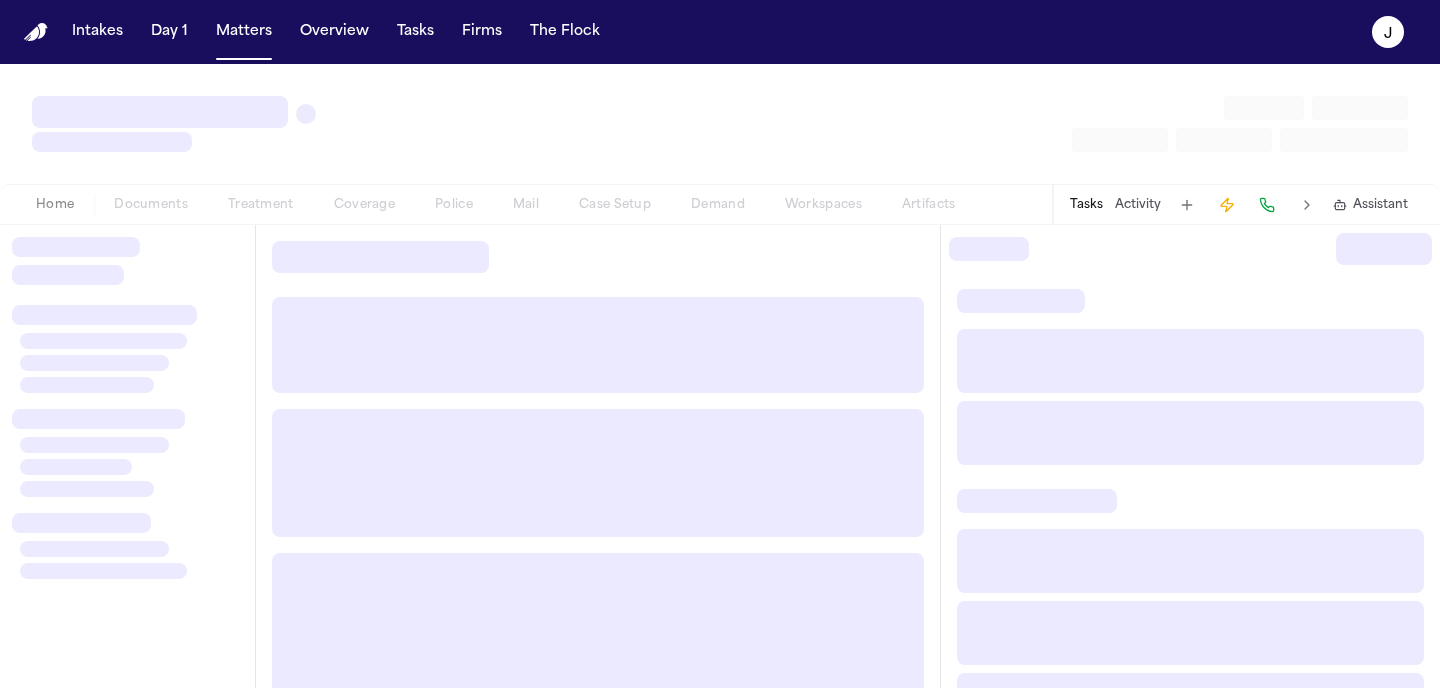 scroll, scrollTop: 0, scrollLeft: 0, axis: both 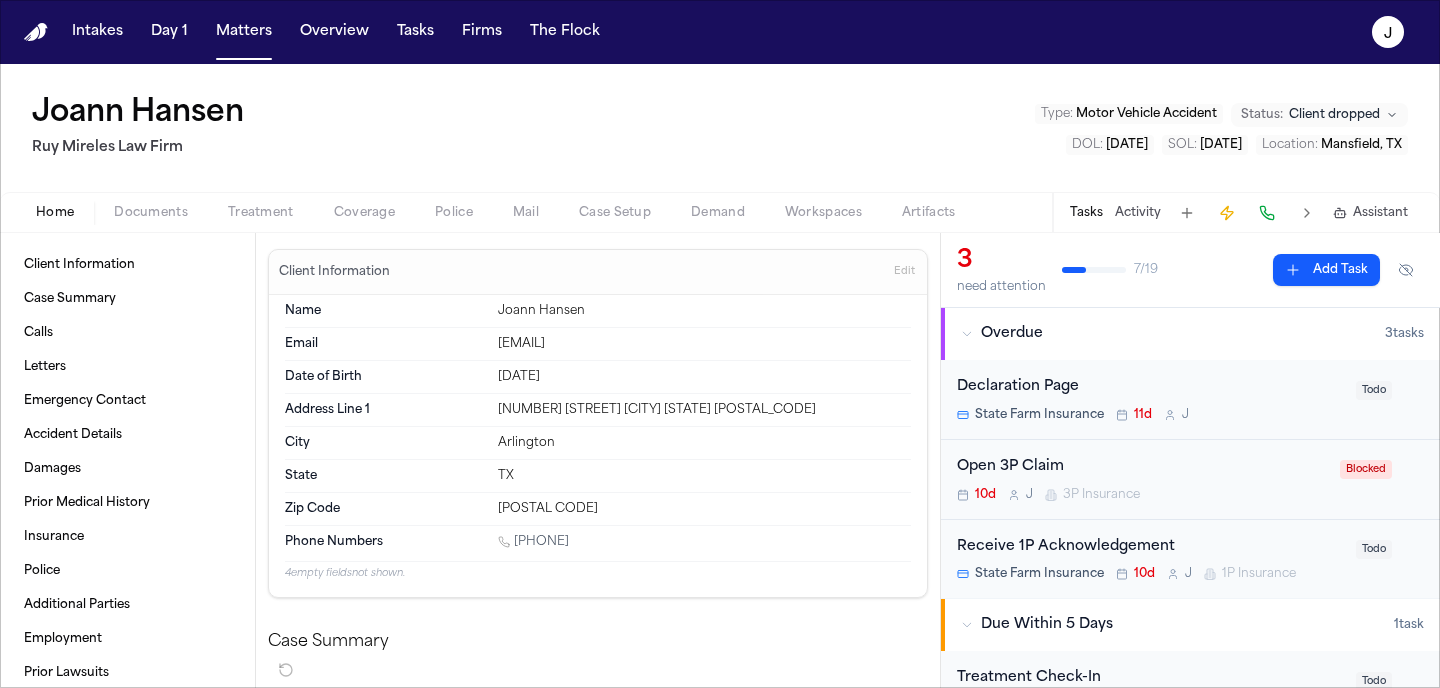 click on "Home Documents Treatment Coverage Police Mail Case Setup Demand Workspaces Artifacts Tasks Activity Assistant" at bounding box center [720, 212] 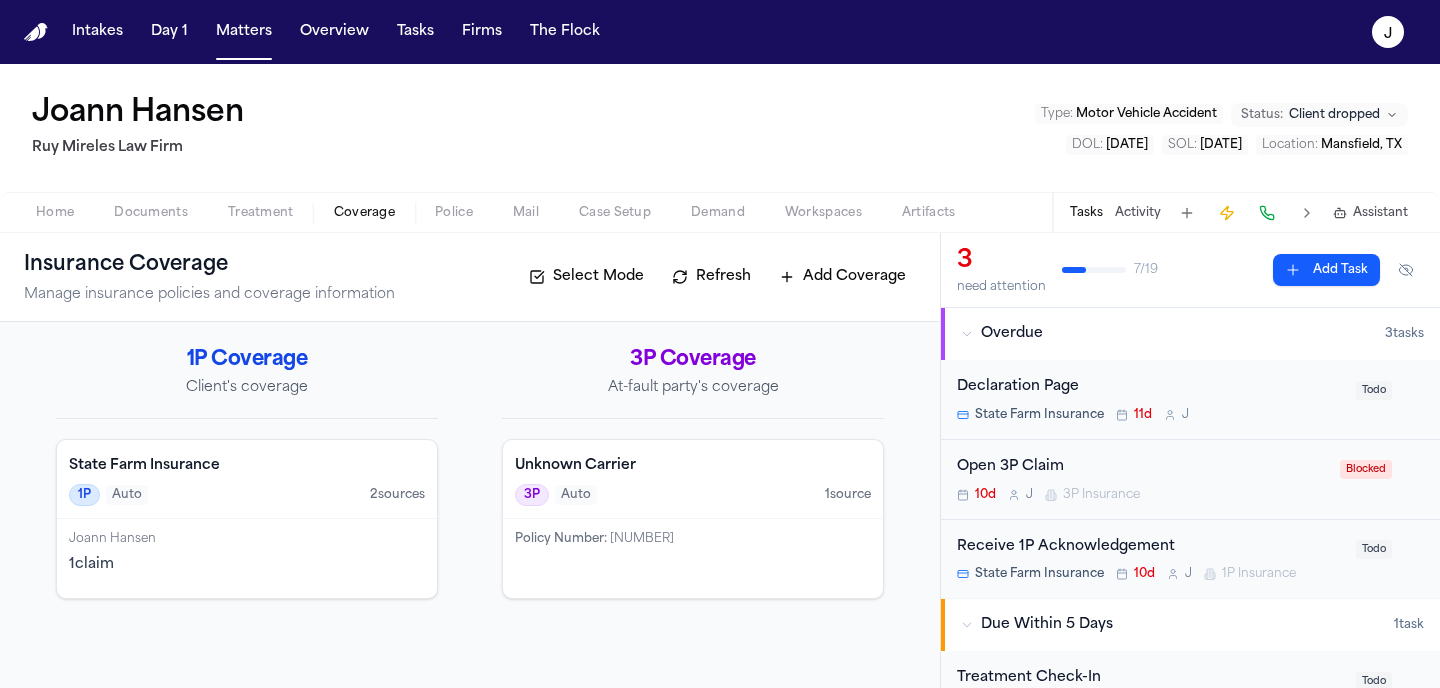 click on "3P Auto 1  source" at bounding box center [693, 495] 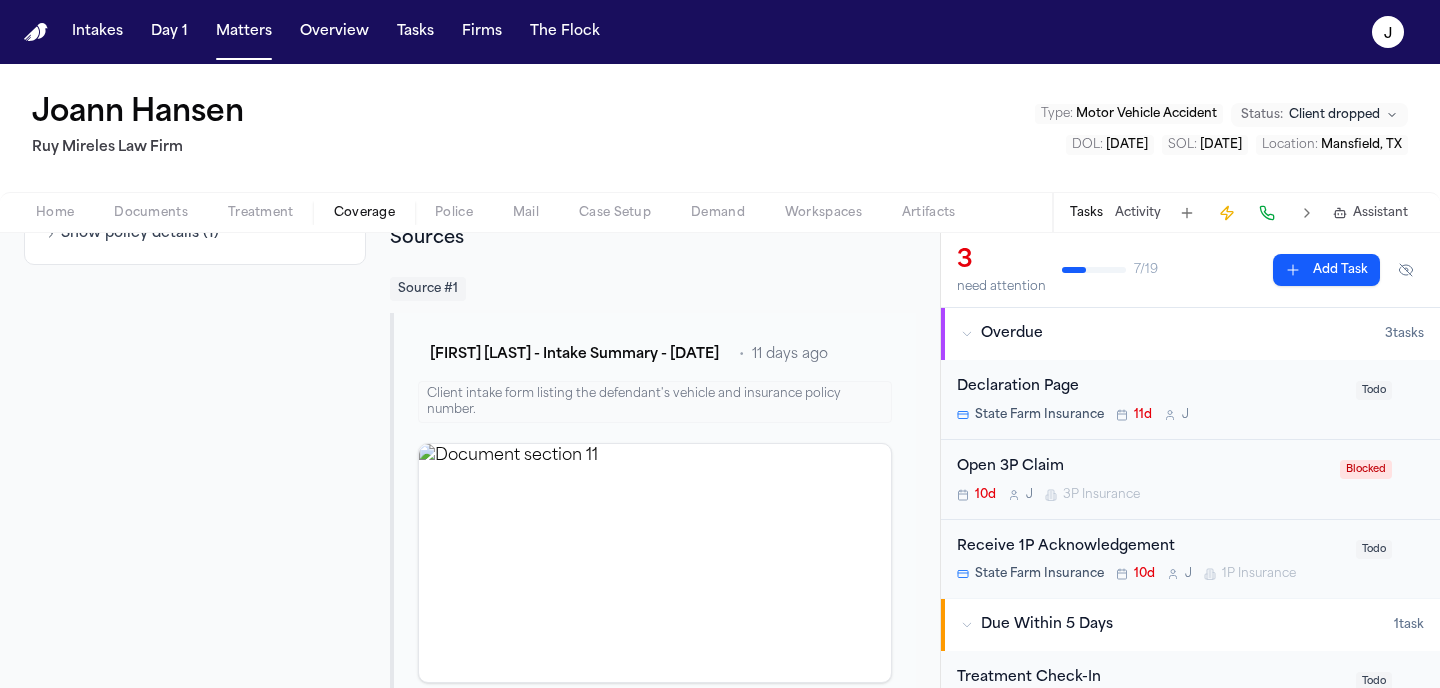 scroll, scrollTop: 464, scrollLeft: 0, axis: vertical 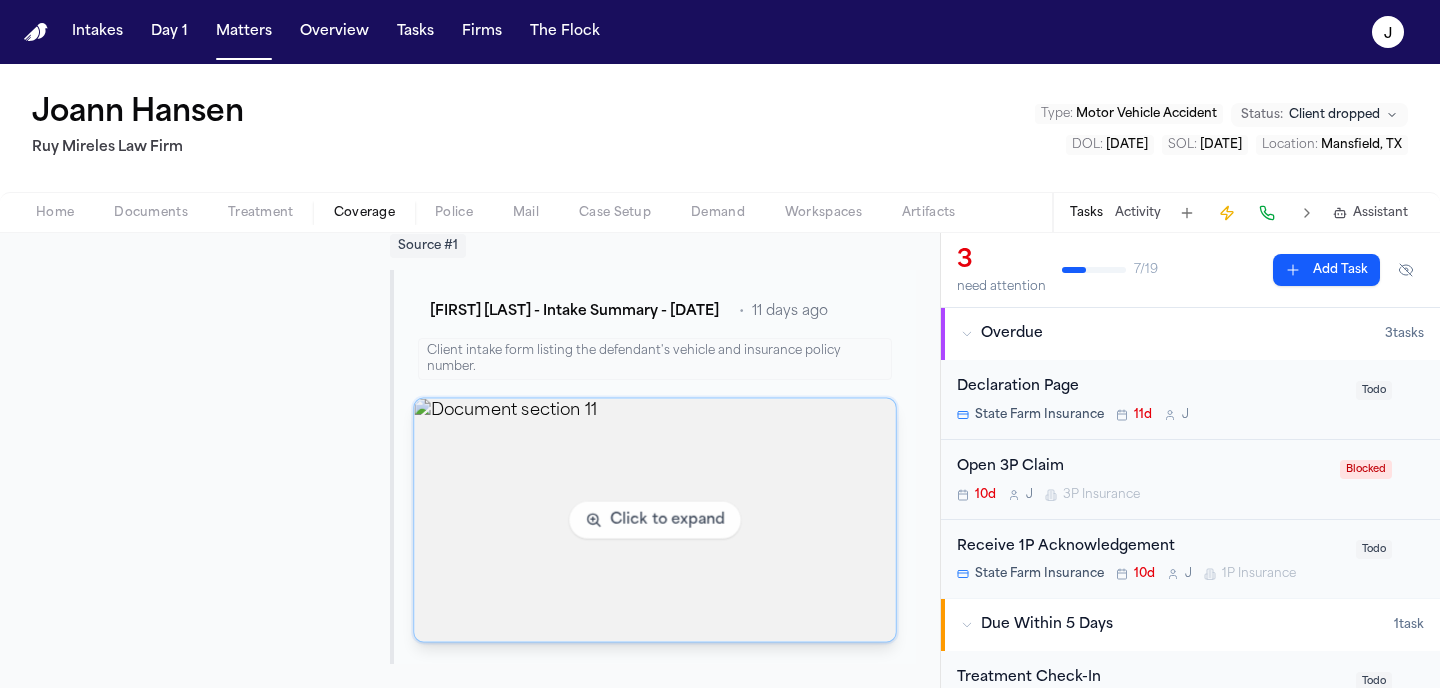 click at bounding box center [655, 520] 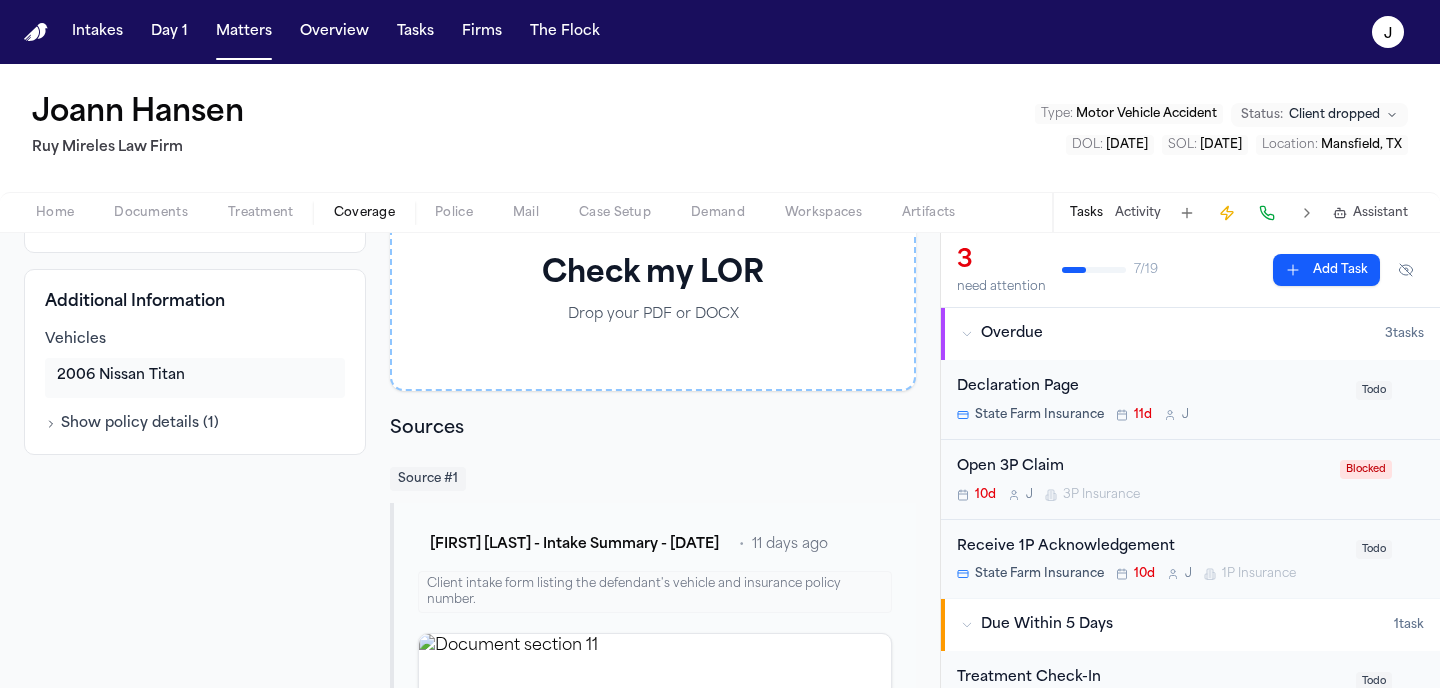 scroll, scrollTop: 144, scrollLeft: 0, axis: vertical 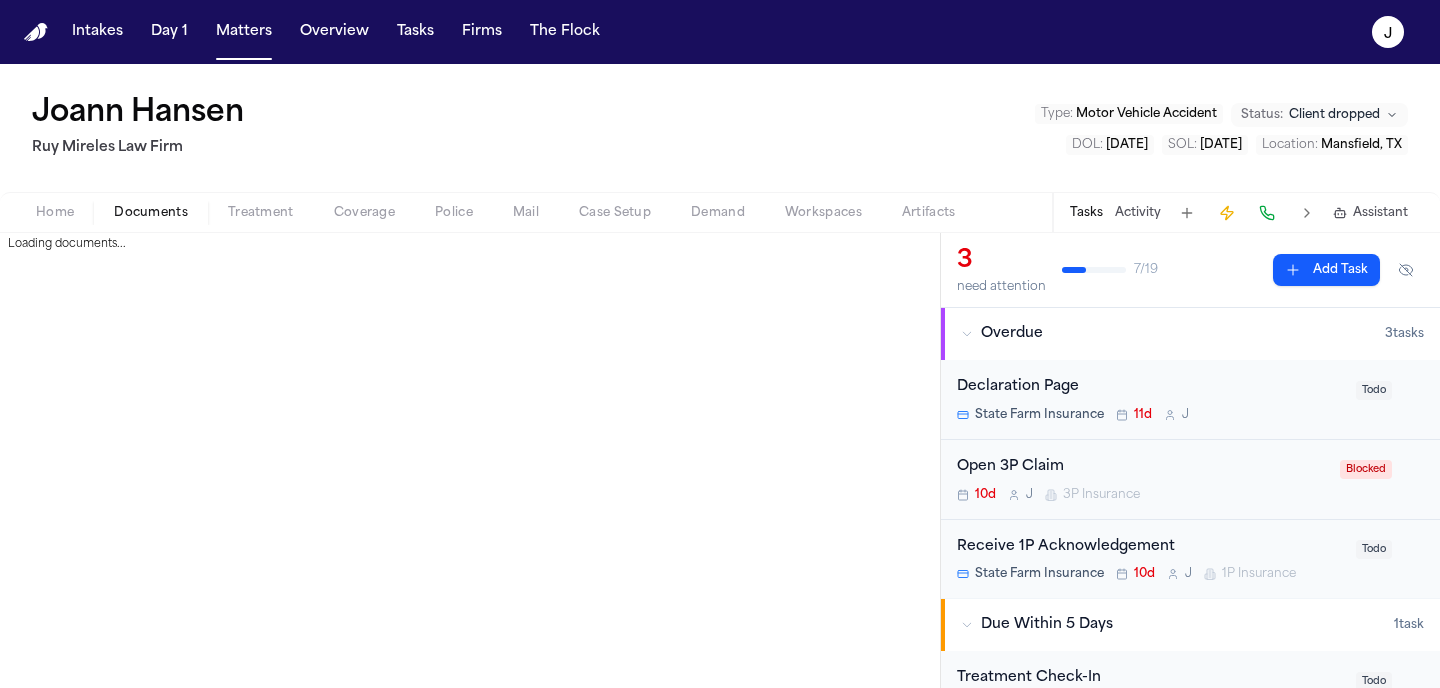 click on "Documents" at bounding box center [151, 213] 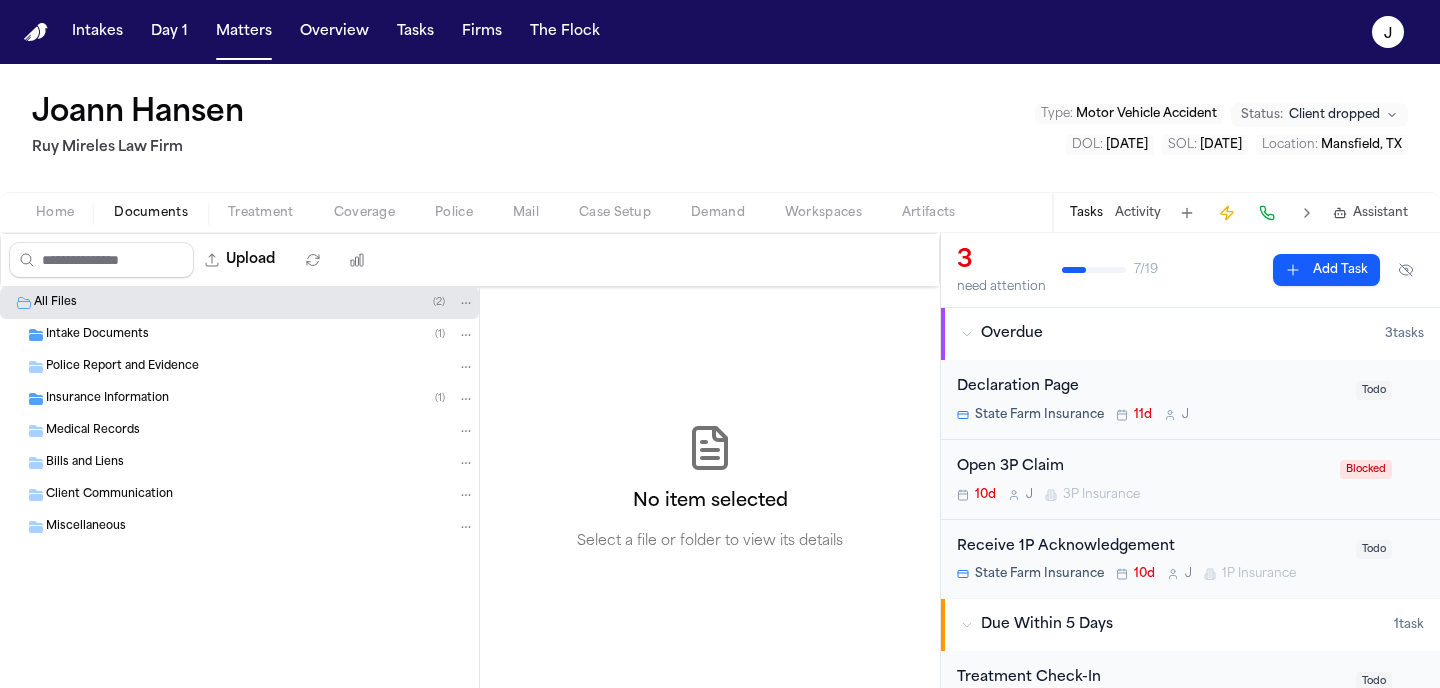 click on "Insurance Information" at bounding box center [107, 399] 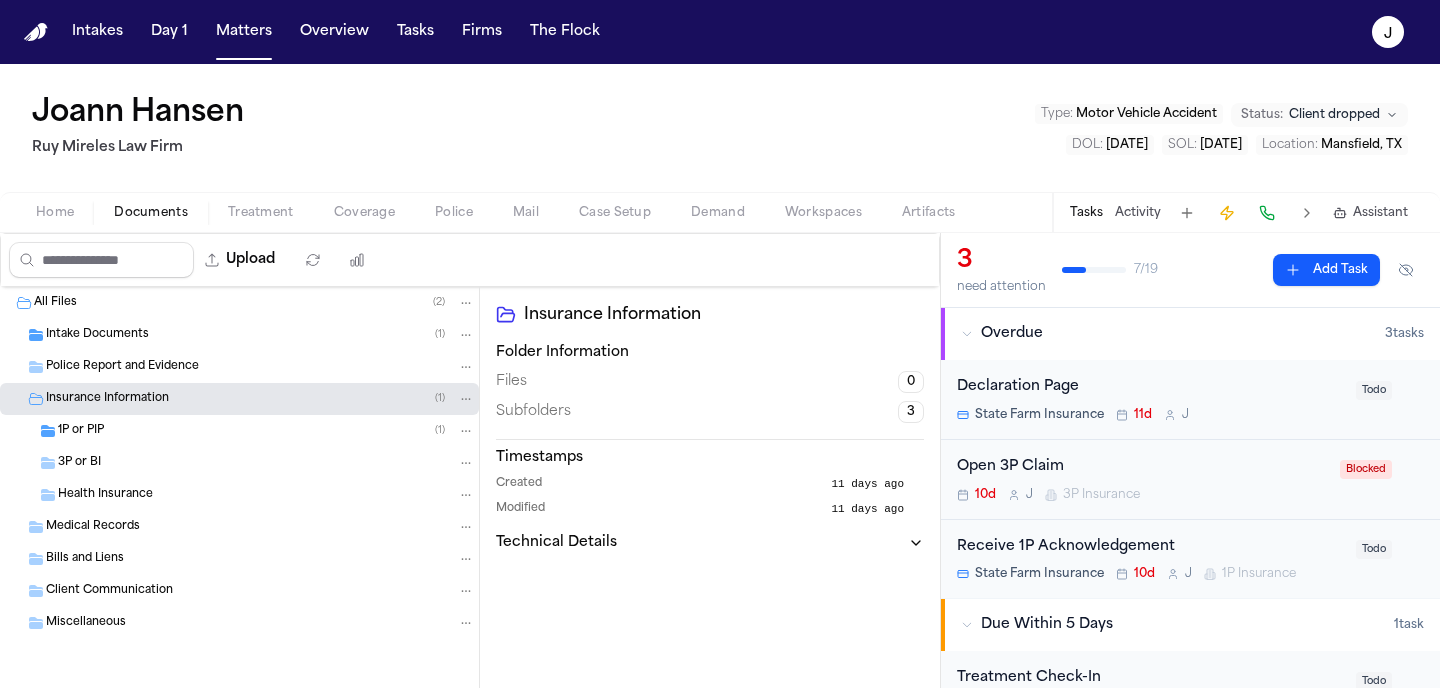 click on "Police Report and Evidence" at bounding box center (122, 367) 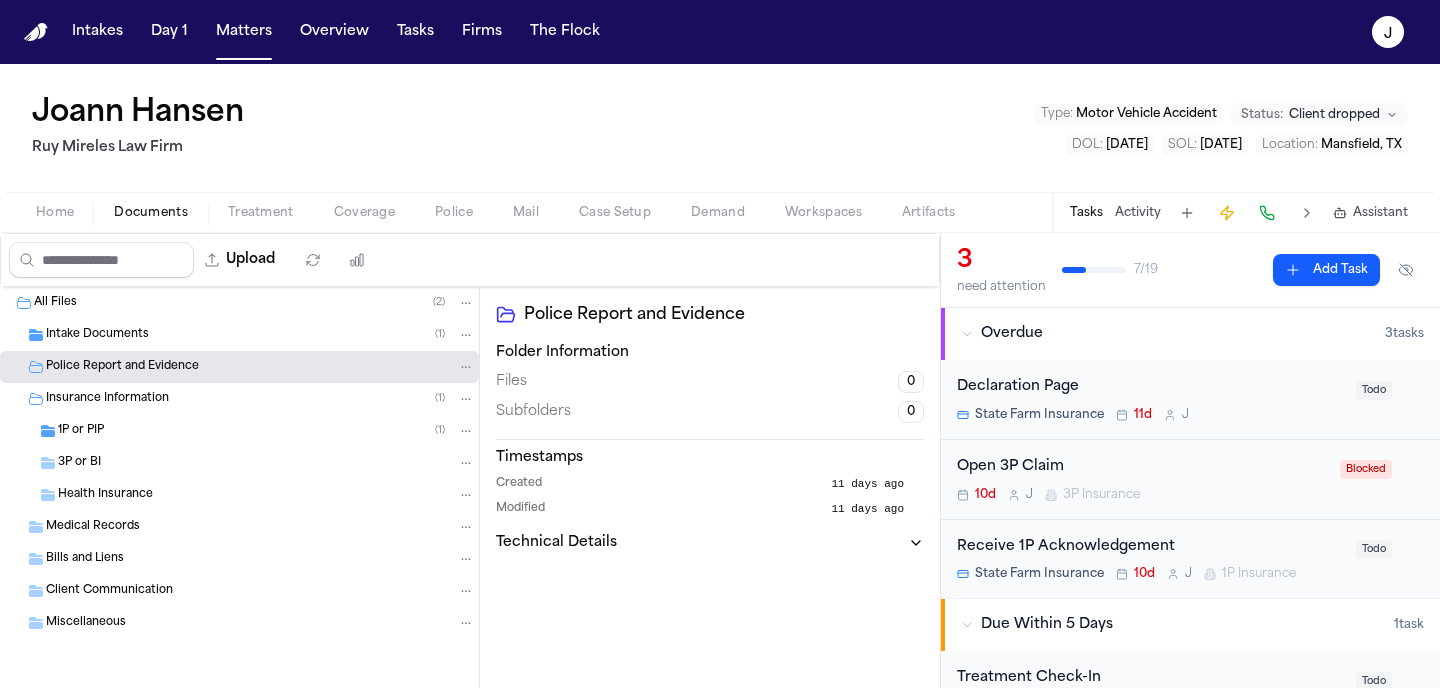 click on "Intake Documents ( 1 )" at bounding box center (239, 335) 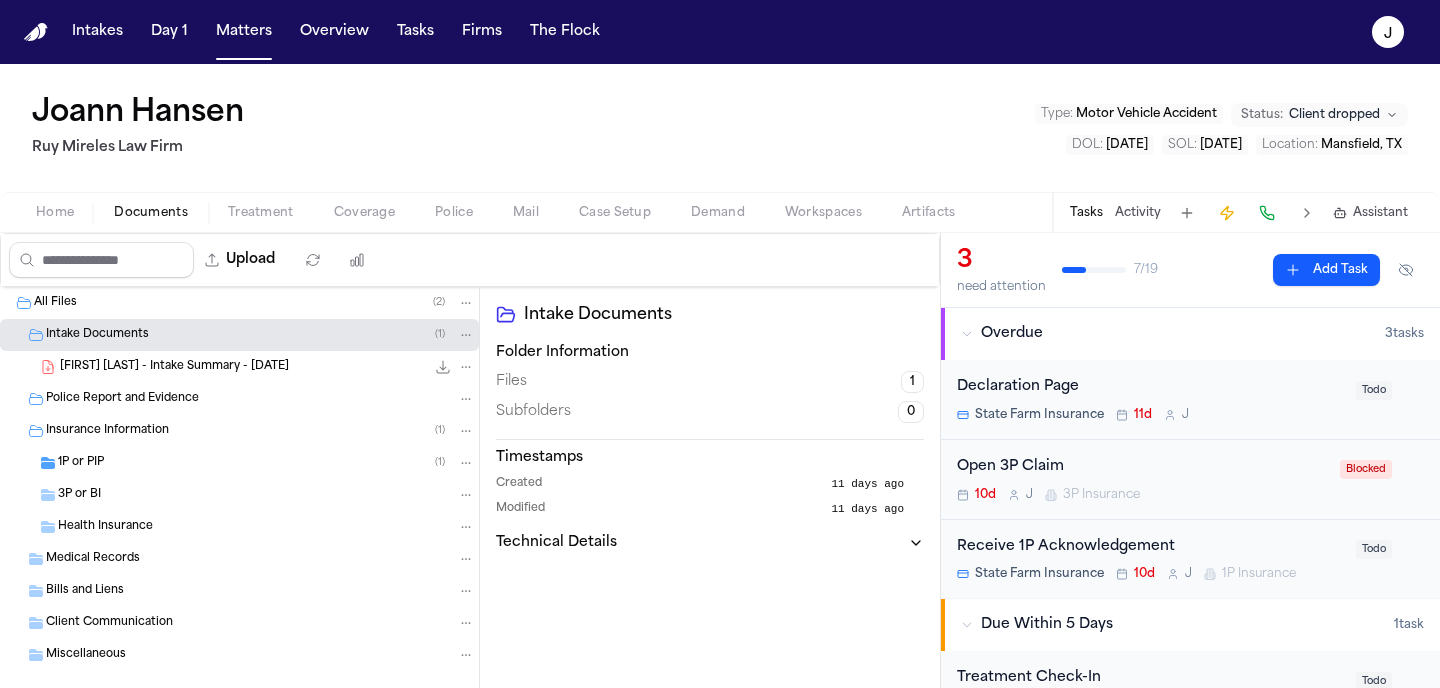 click on "Home" at bounding box center (55, 213) 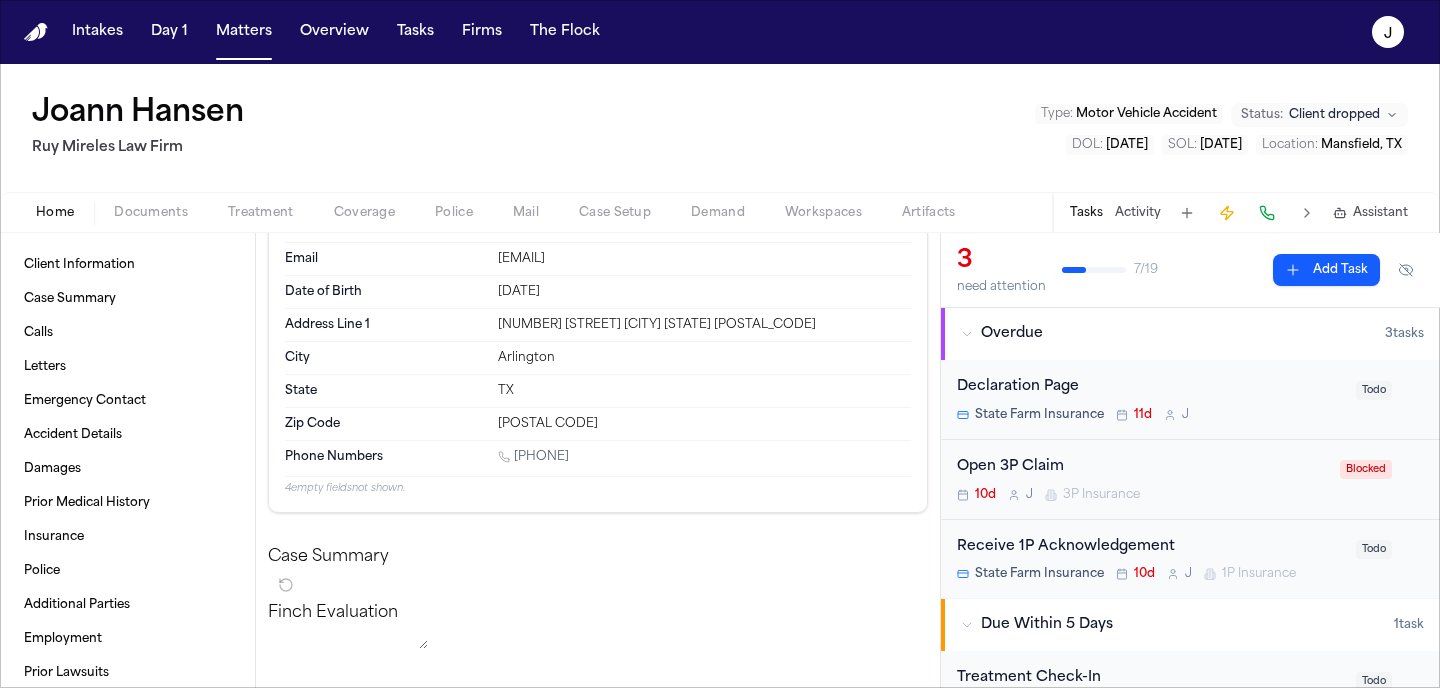 scroll, scrollTop: 82, scrollLeft: 0, axis: vertical 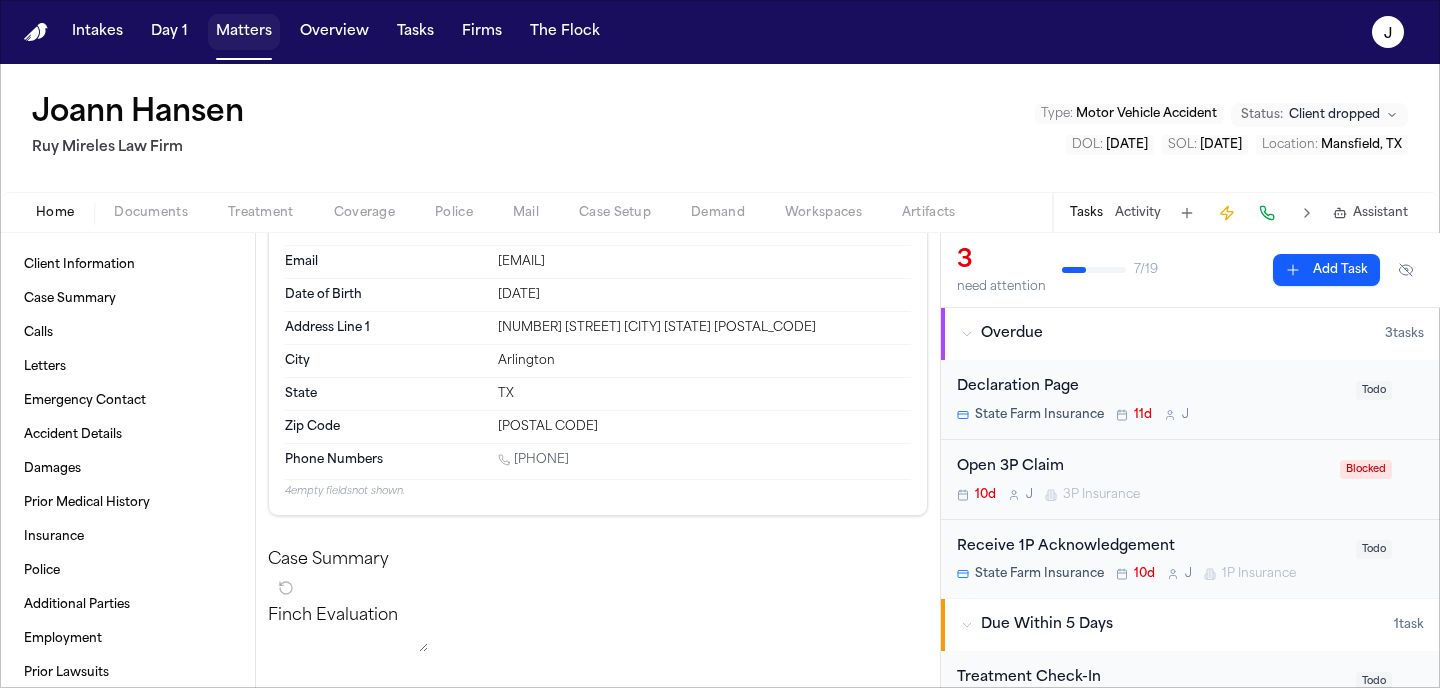 click on "Matters" at bounding box center (244, 32) 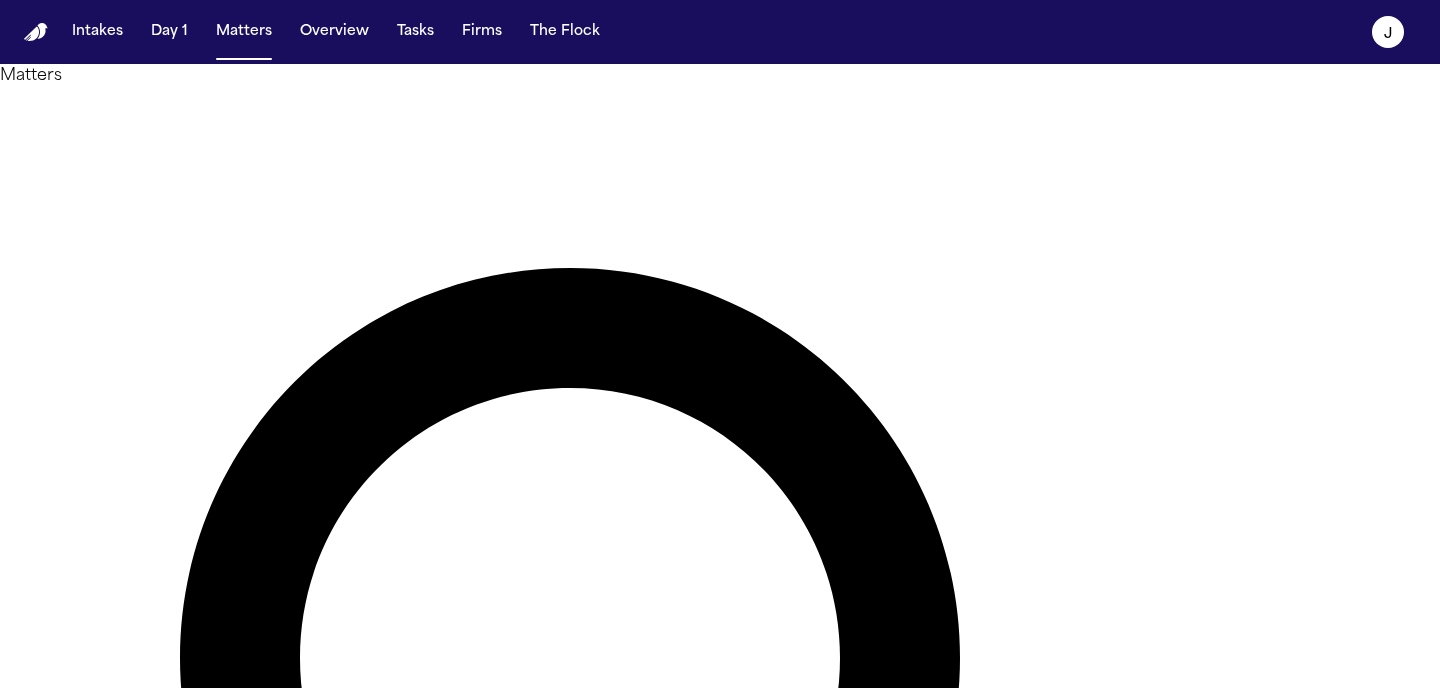 click on "*****" at bounding box center (80, 1540) 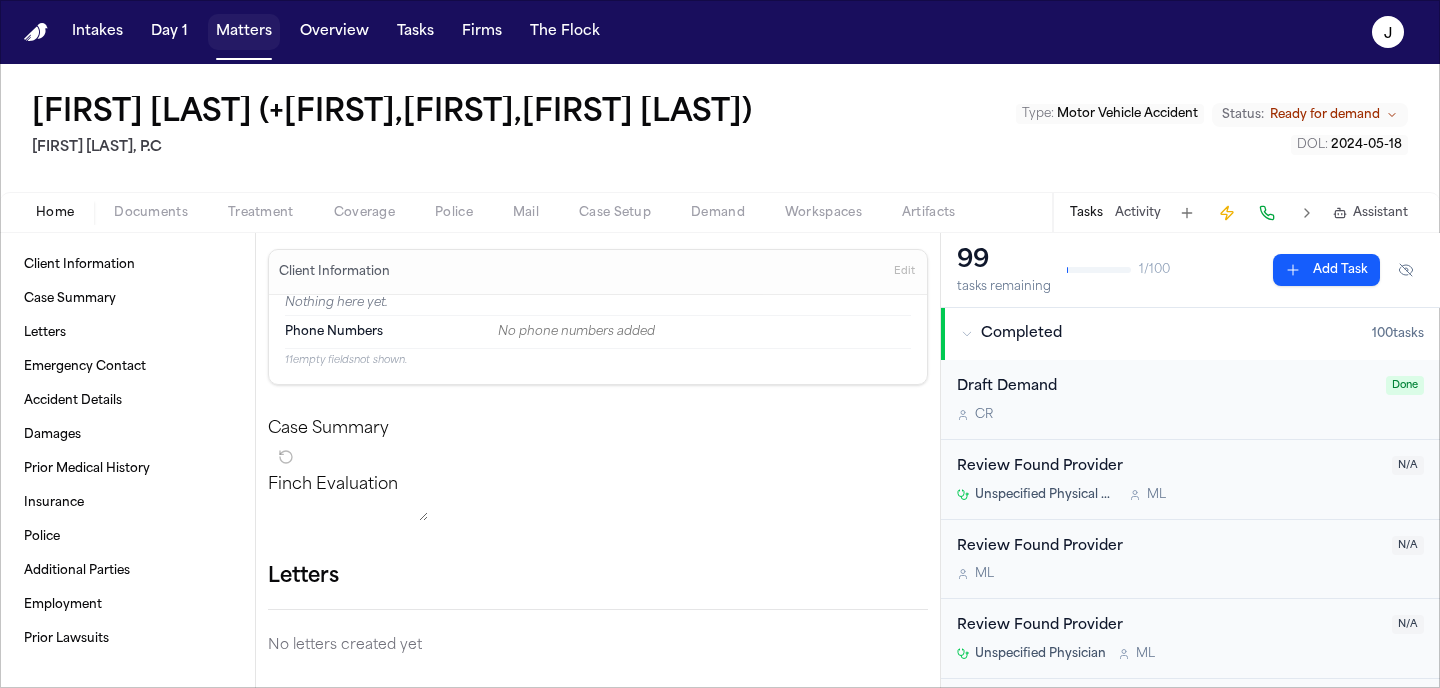click on "Matters" at bounding box center (244, 32) 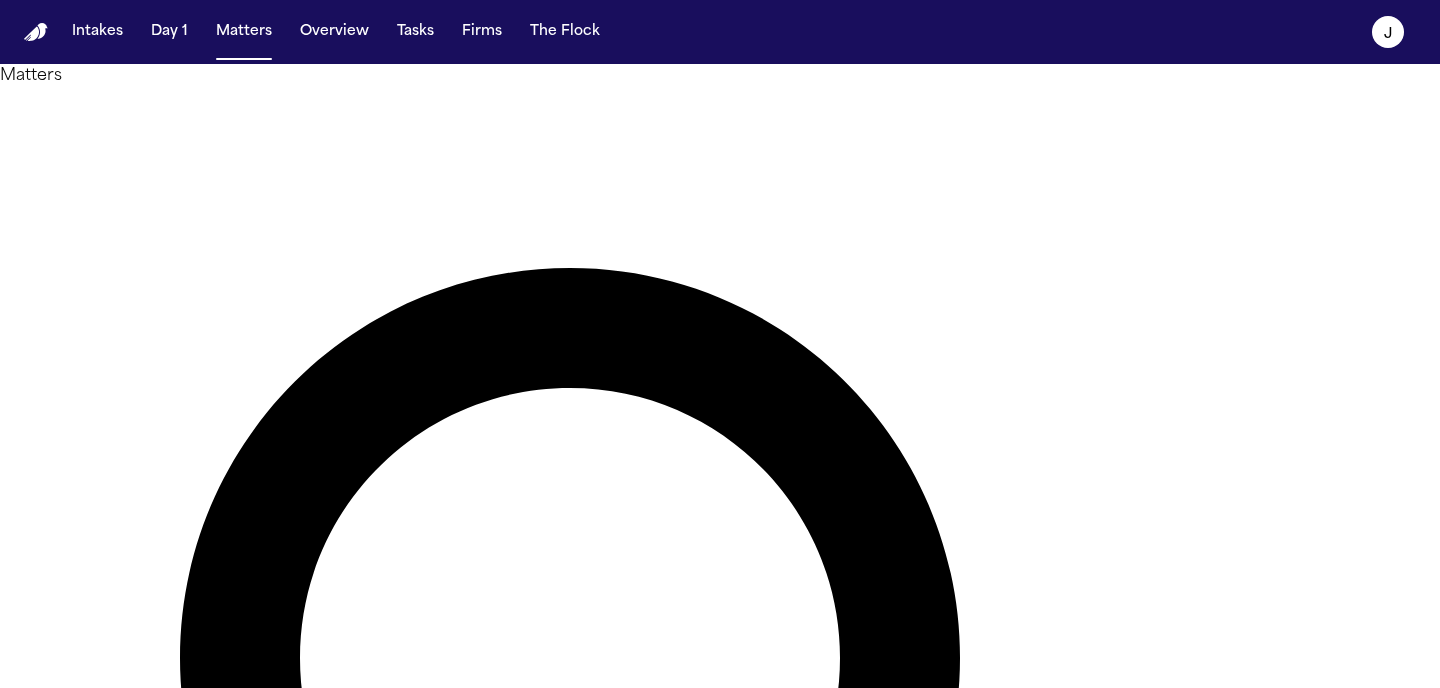 click on "[FIRST] [LAST]" at bounding box center (220, 1629) 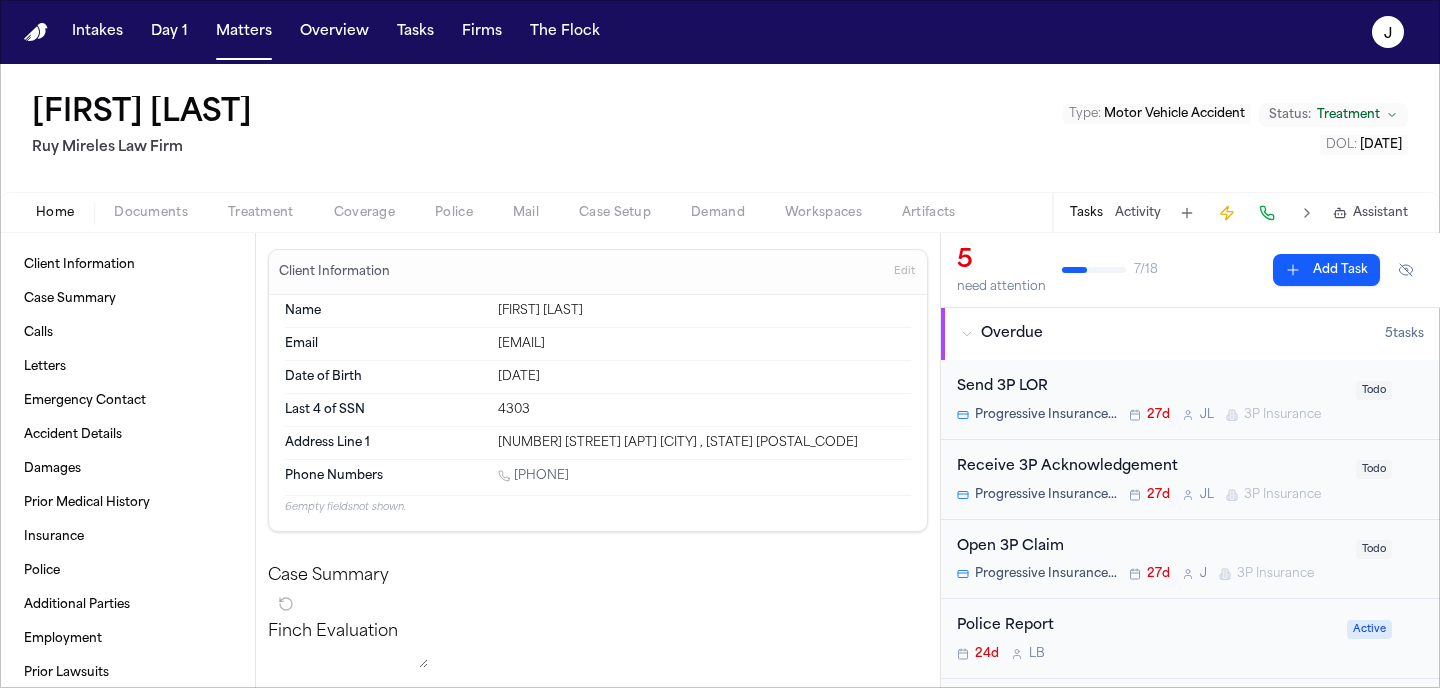click on "Documents" at bounding box center (151, 213) 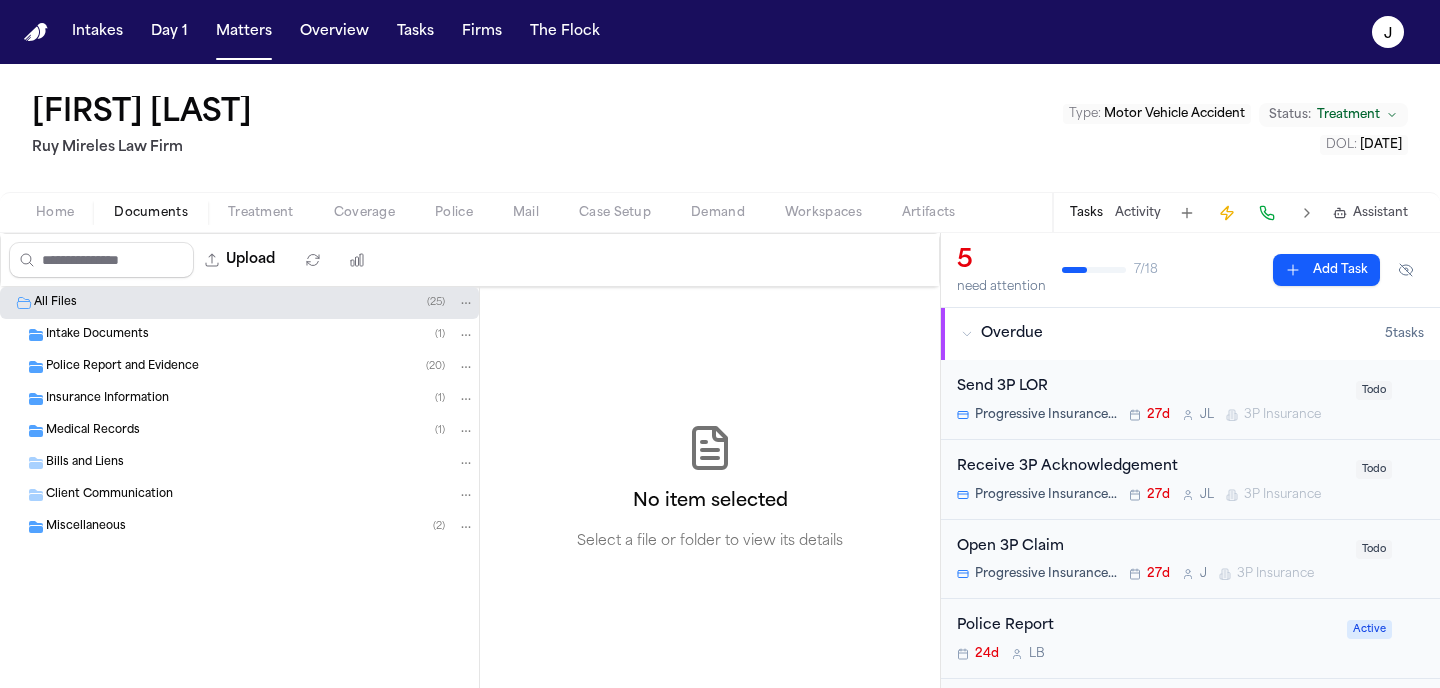 click on "Insurance Information" at bounding box center [107, 399] 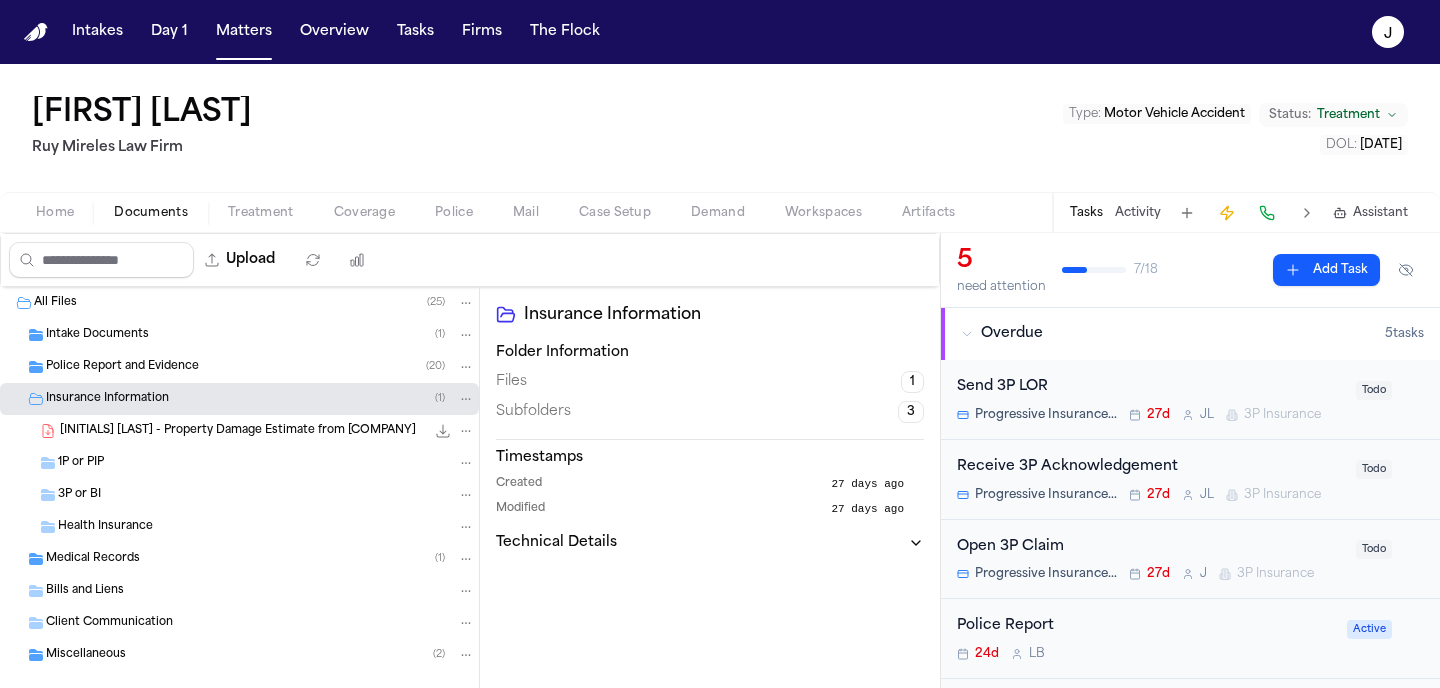 click on "1P or PIP" at bounding box center (266, 463) 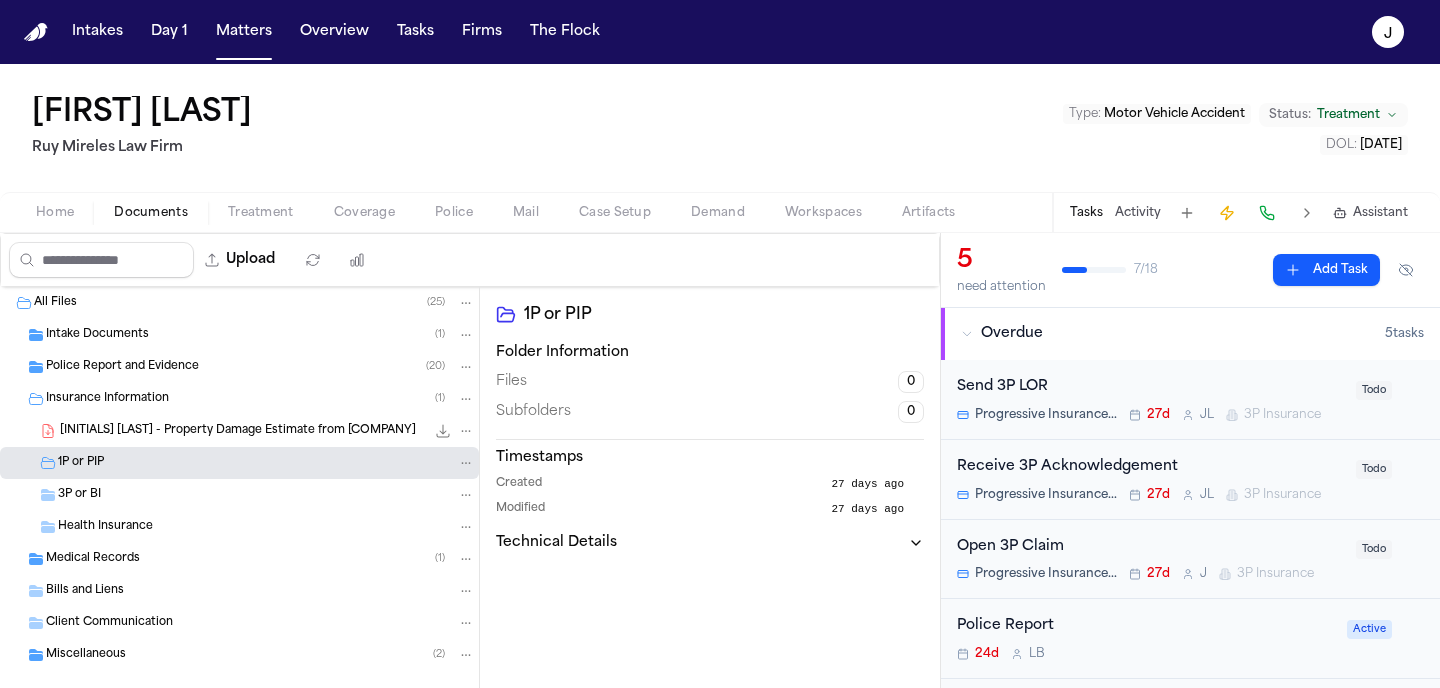 click on "Health Insurance" at bounding box center (239, 527) 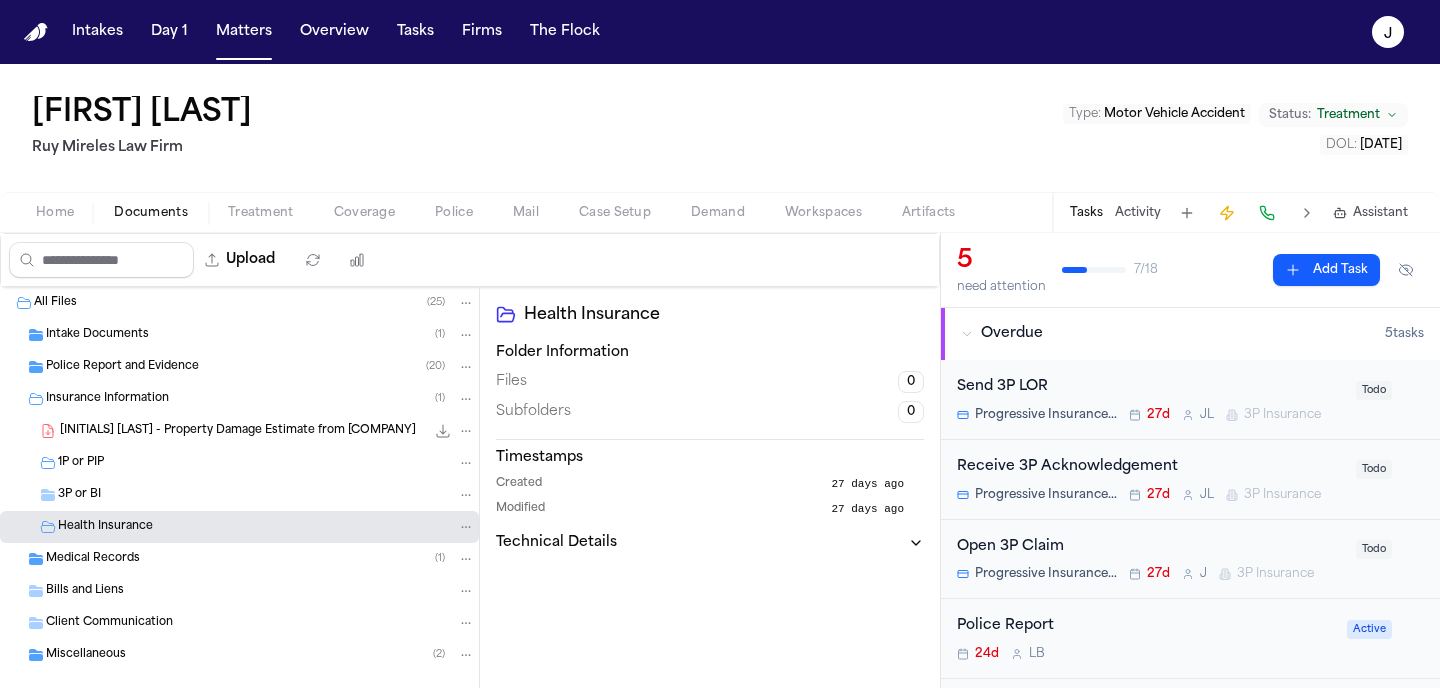 click on "3P or BI" at bounding box center [266, 495] 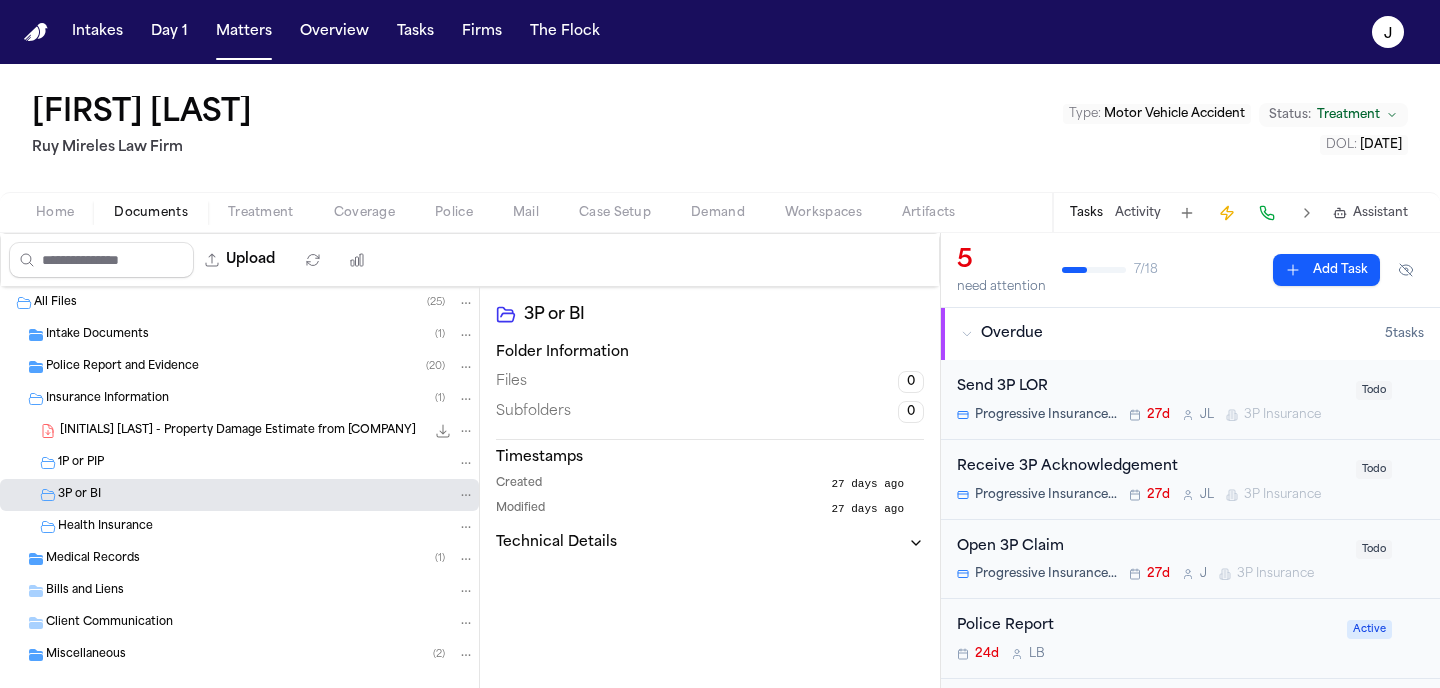 click on "Home" at bounding box center [55, 213] 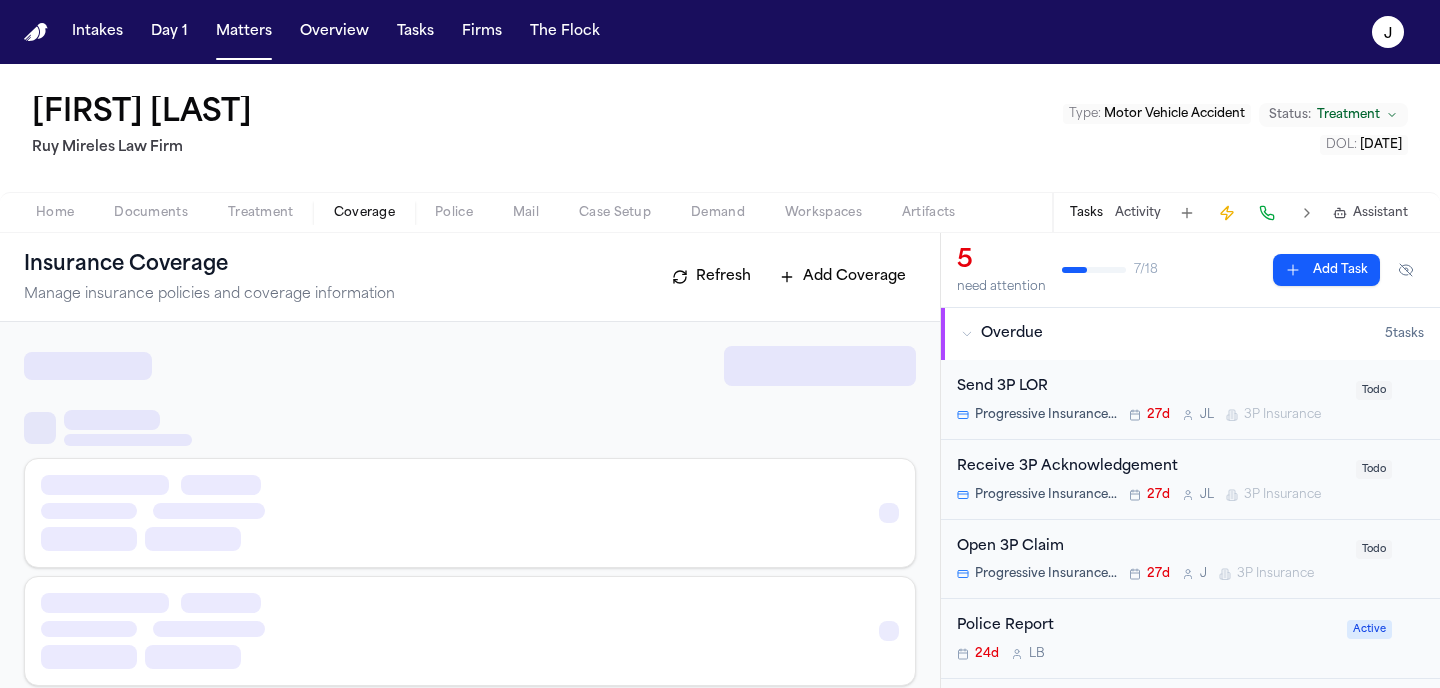 click on "Coverage" at bounding box center [364, 213] 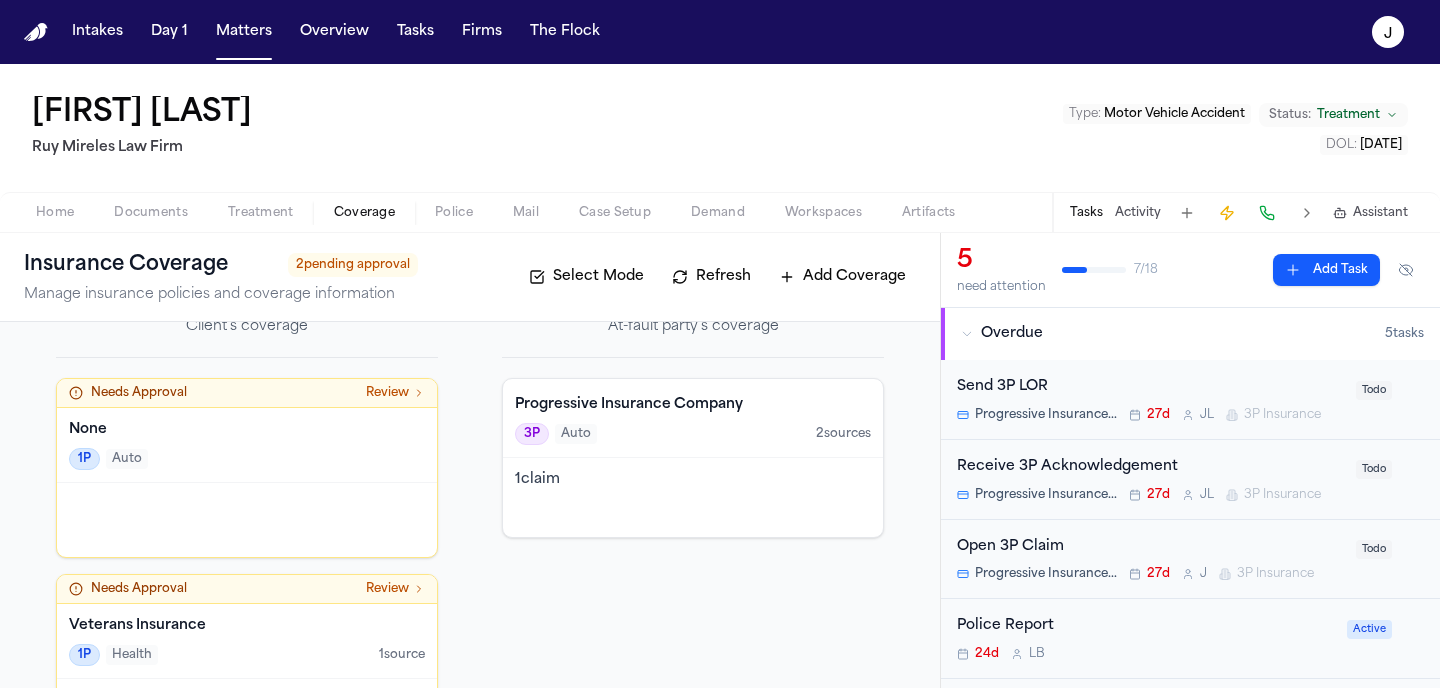 scroll, scrollTop: 151, scrollLeft: 0, axis: vertical 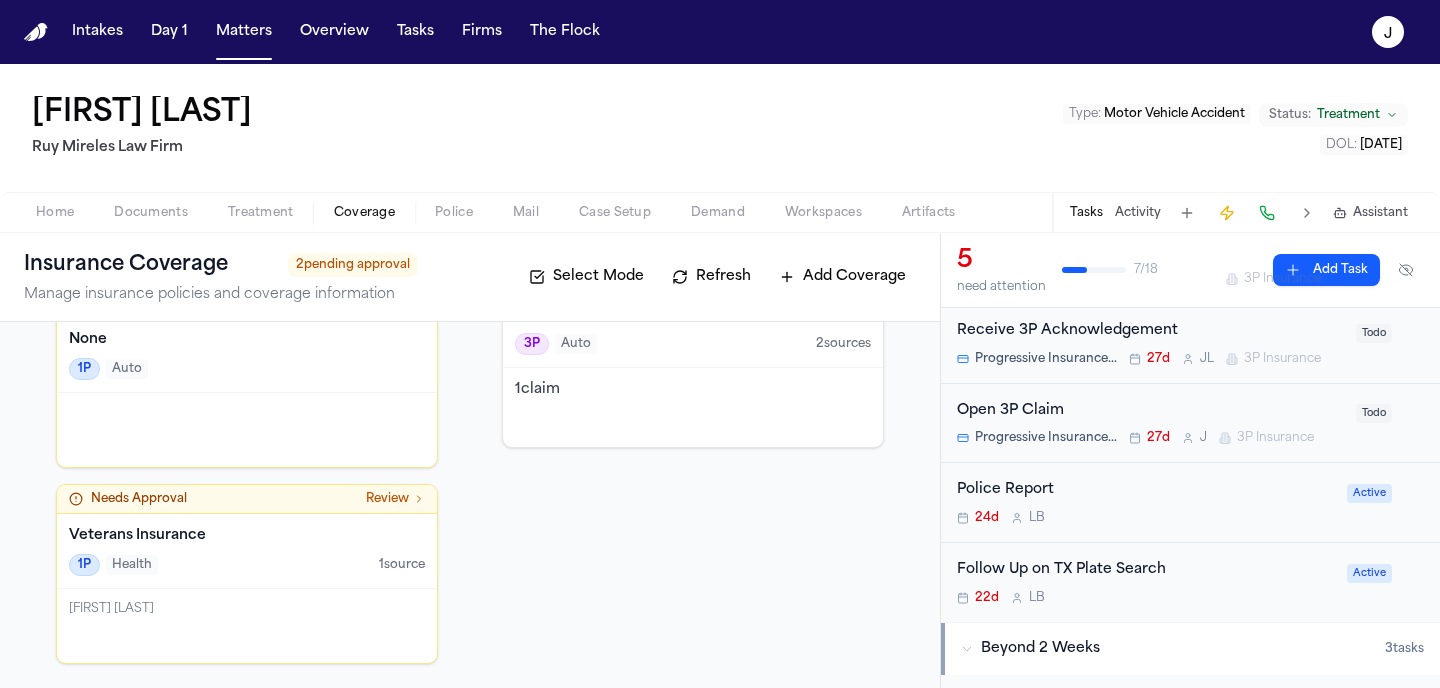 click on "1  claim" at bounding box center (693, 407) 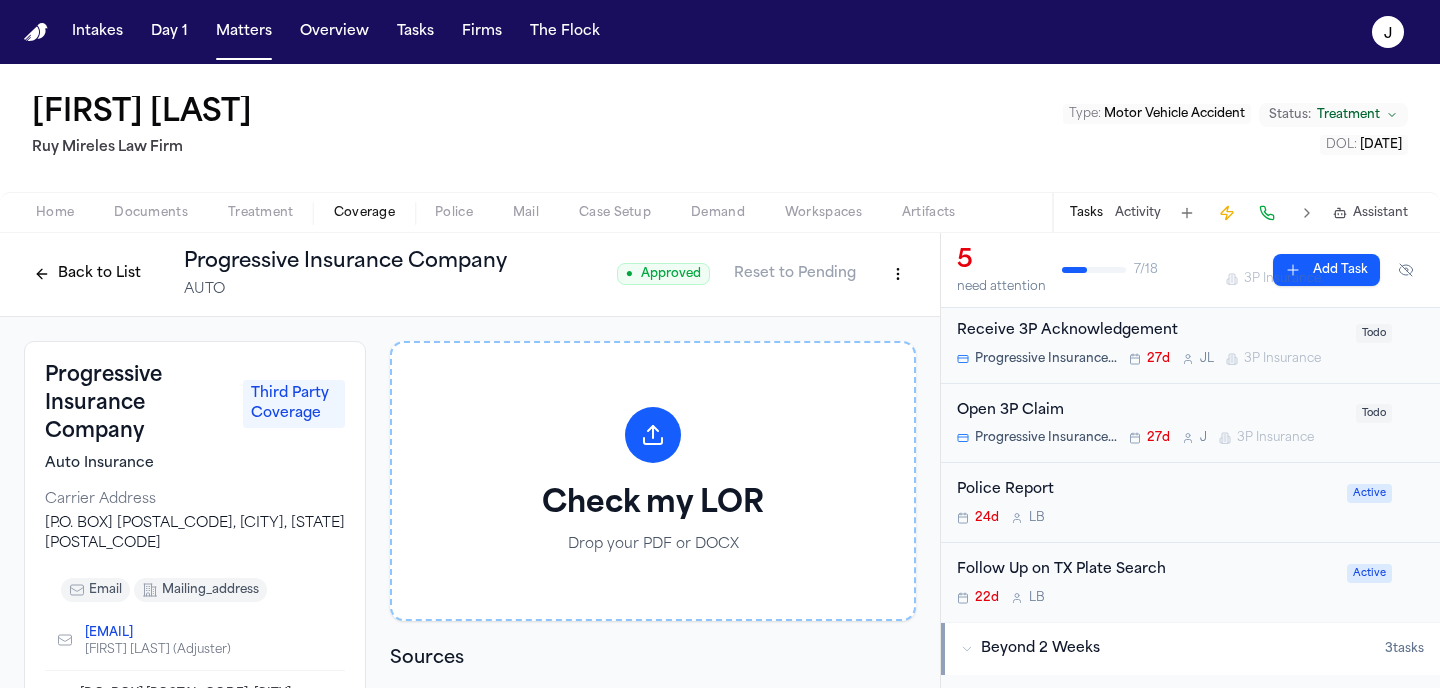 scroll, scrollTop: 0, scrollLeft: 0, axis: both 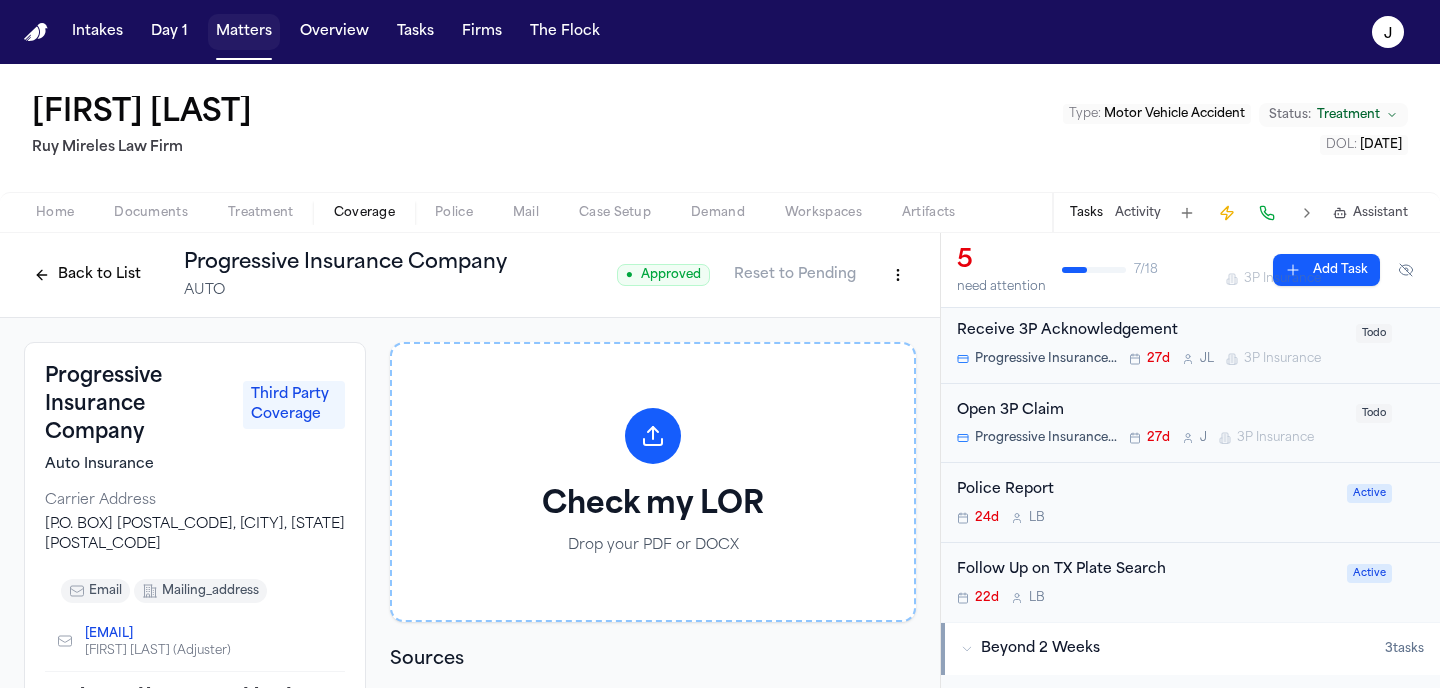 click on "Matters" at bounding box center (244, 32) 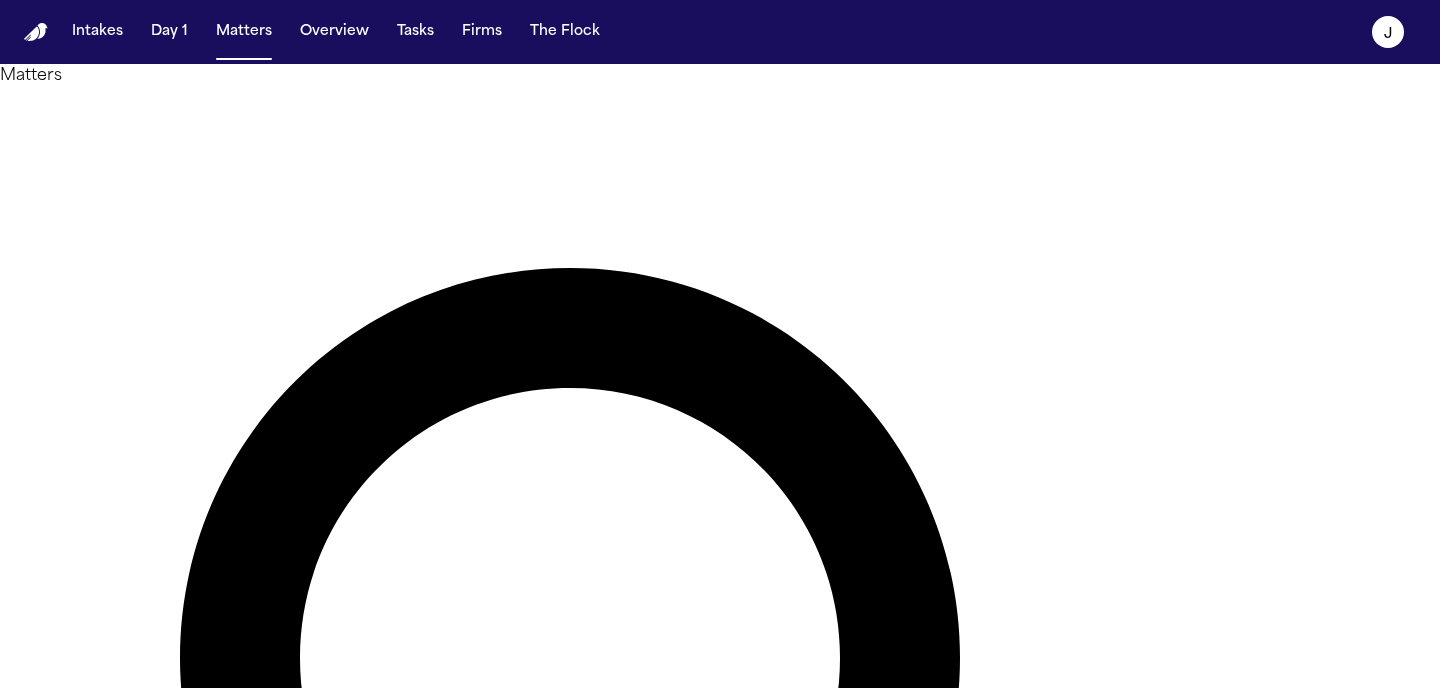 click on "******" at bounding box center (80, 1540) 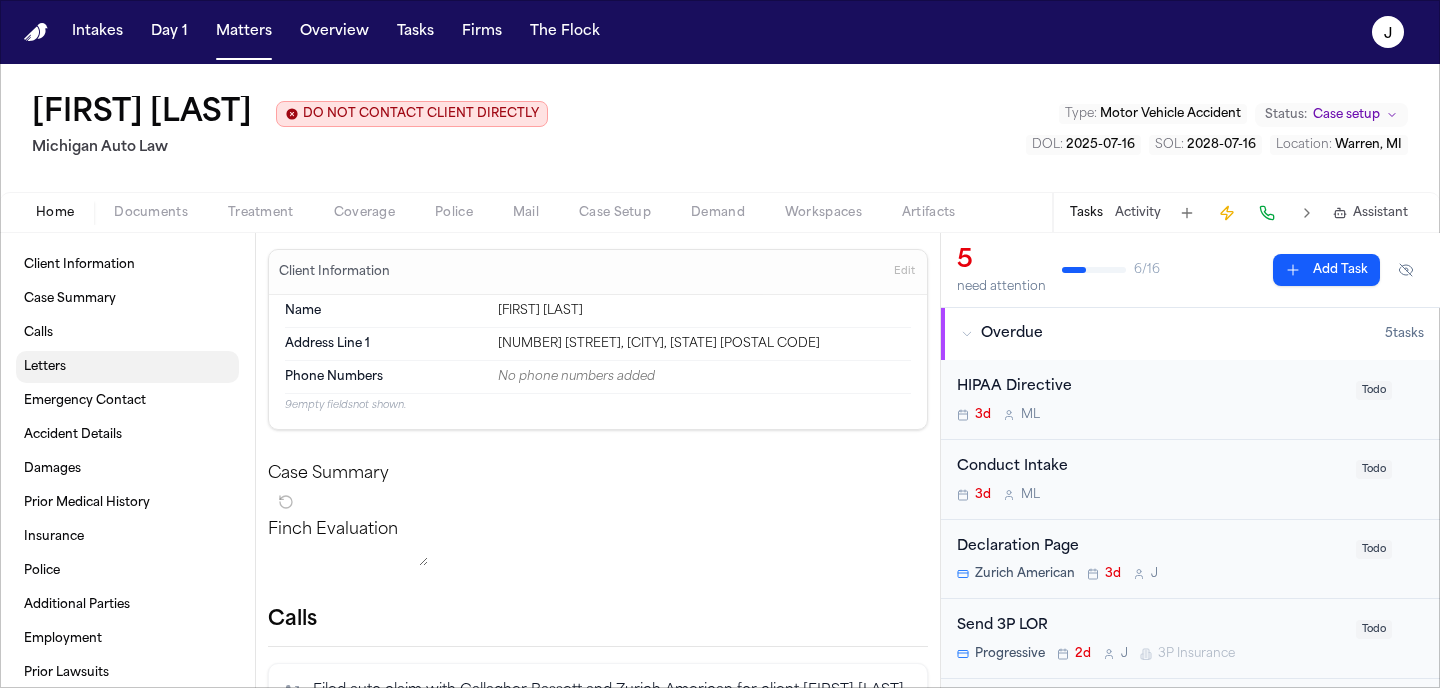 click on "Letters" at bounding box center [127, 367] 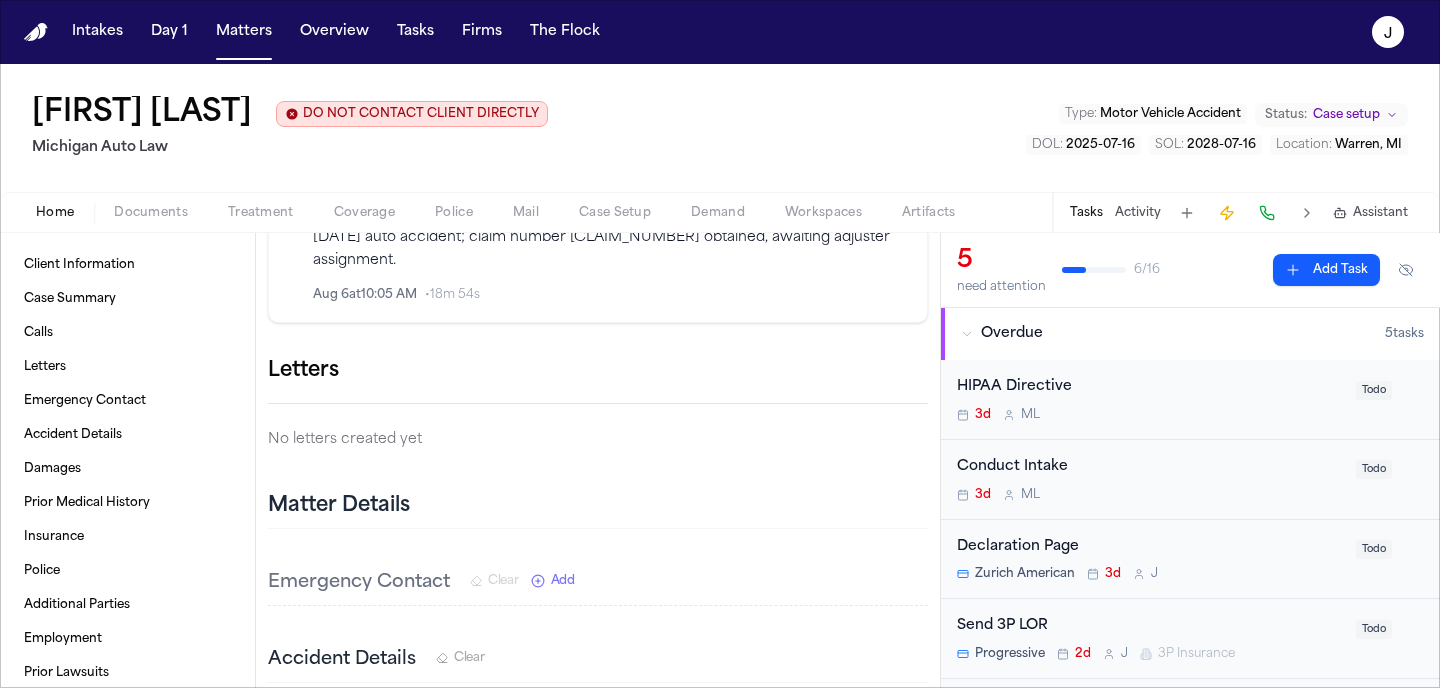 scroll, scrollTop: 1239, scrollLeft: 0, axis: vertical 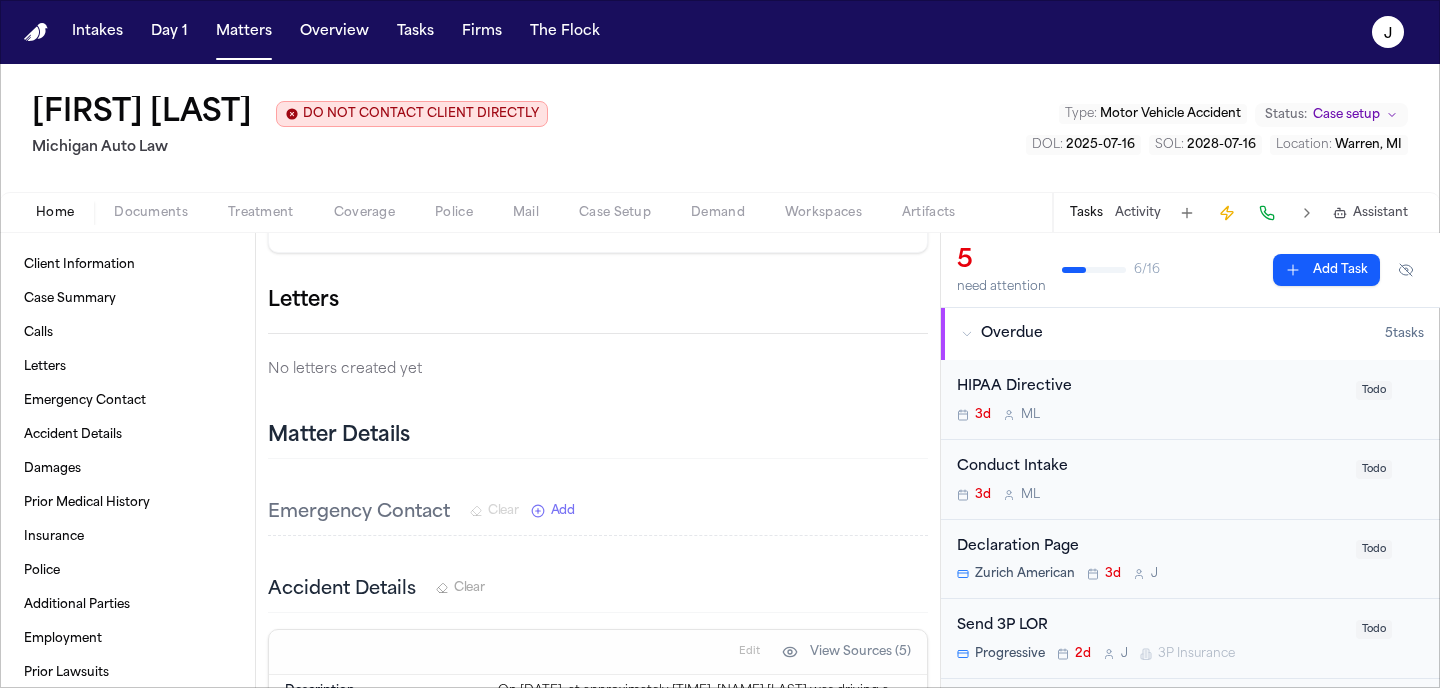click 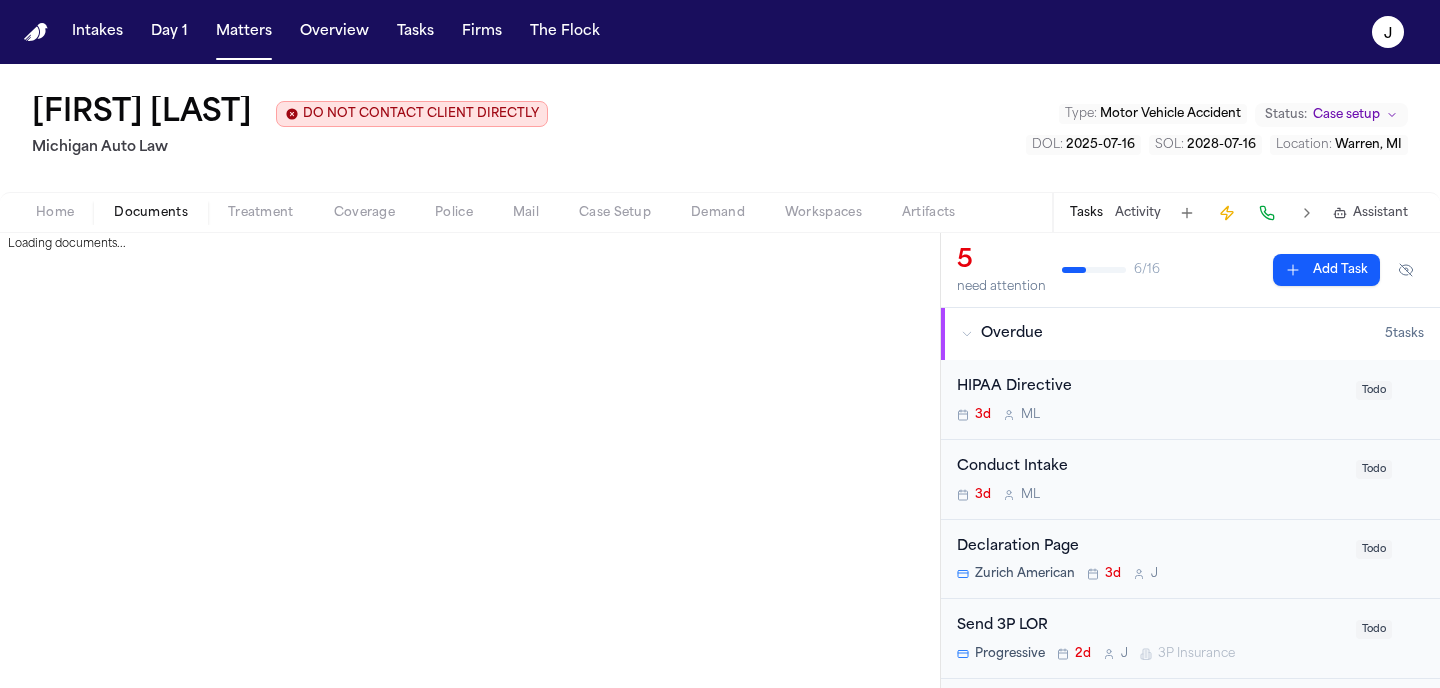 click on "Documents" at bounding box center (151, 213) 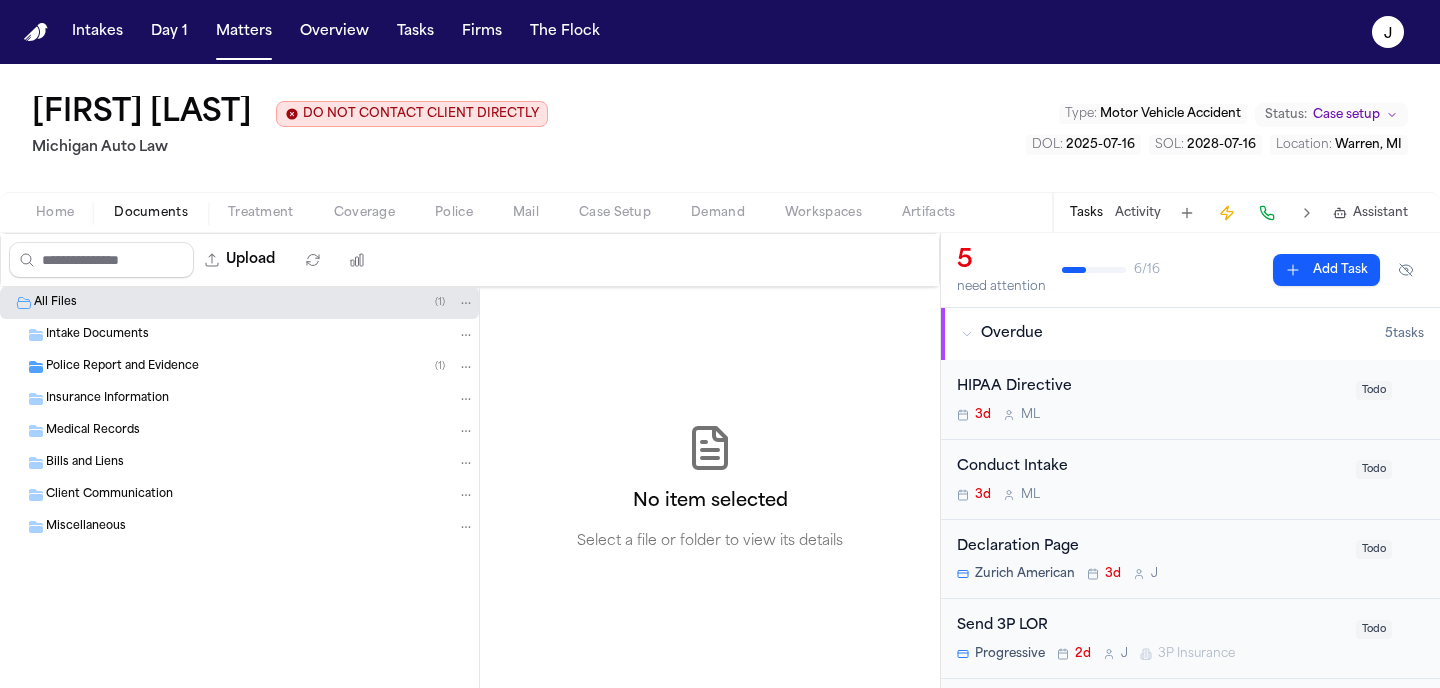 click on "Police Report and Evidence" at bounding box center (122, 367) 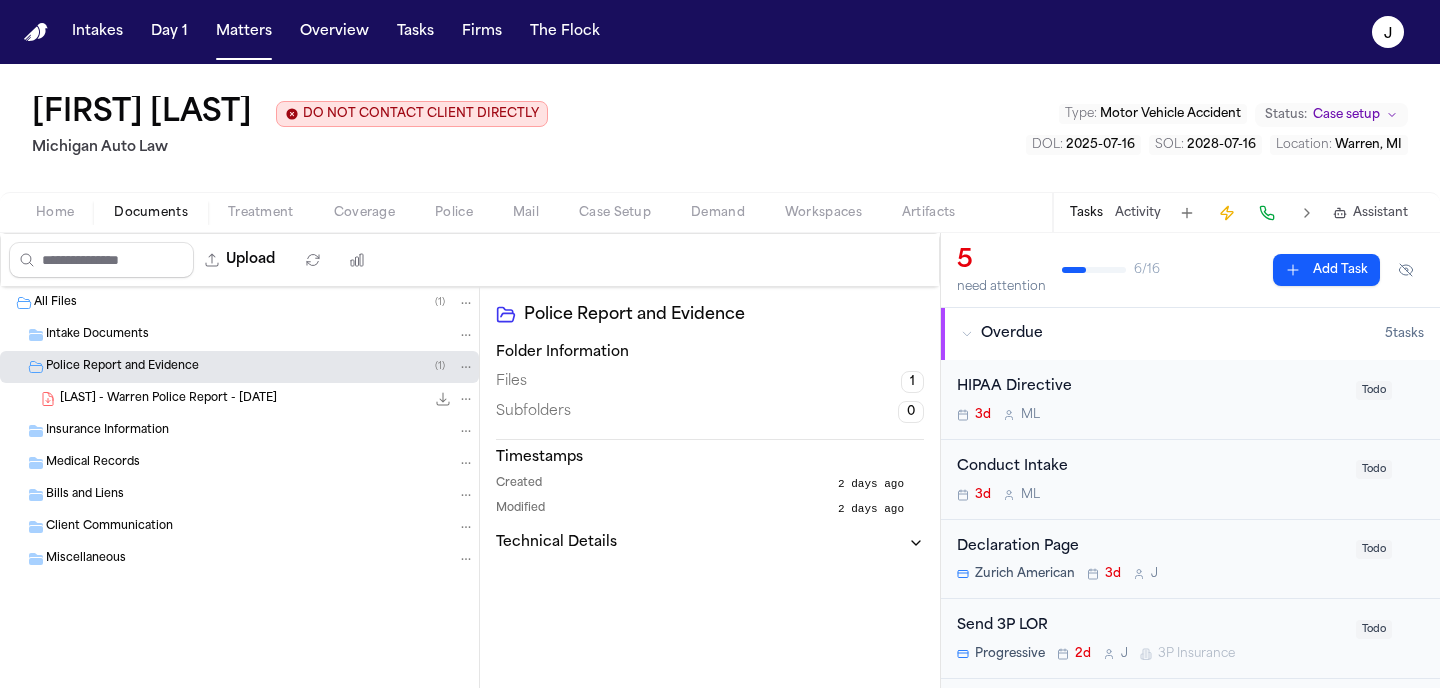 click on "Police Report and Evidence" at bounding box center (122, 367) 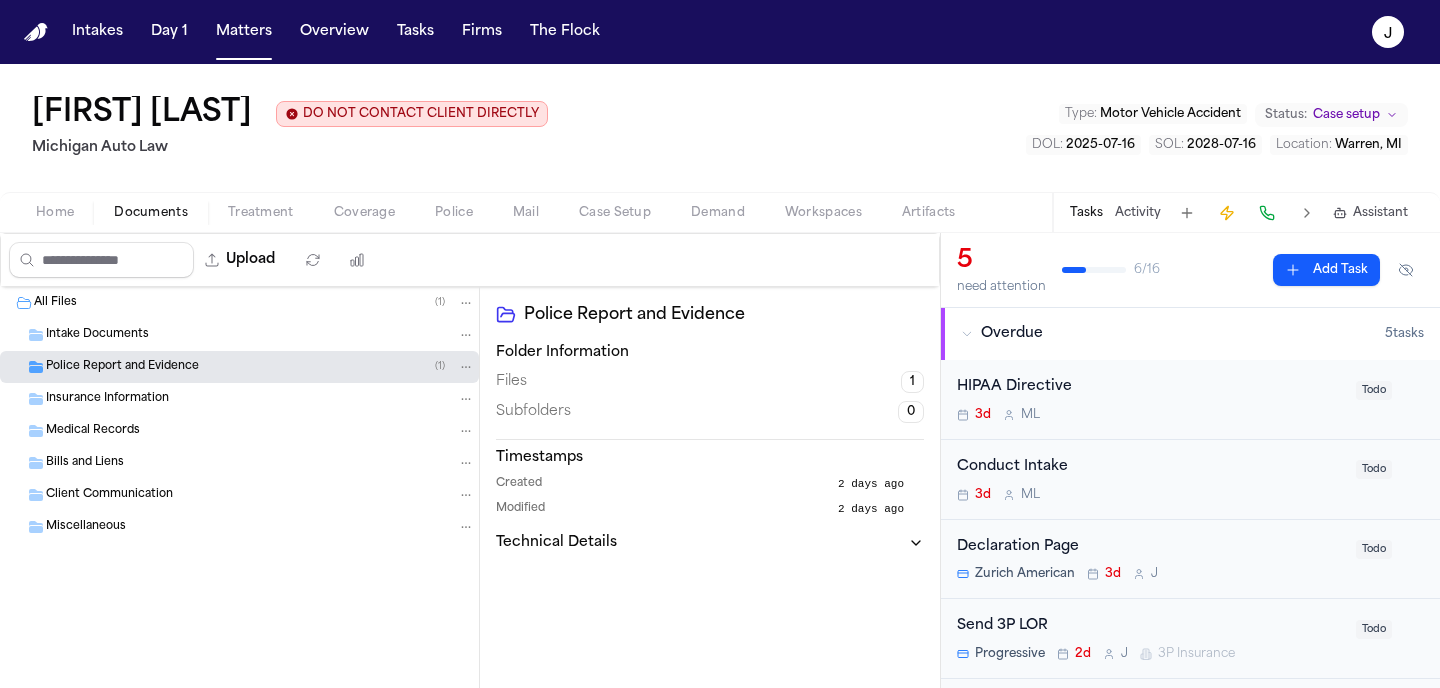 click on "Coverage" at bounding box center [364, 213] 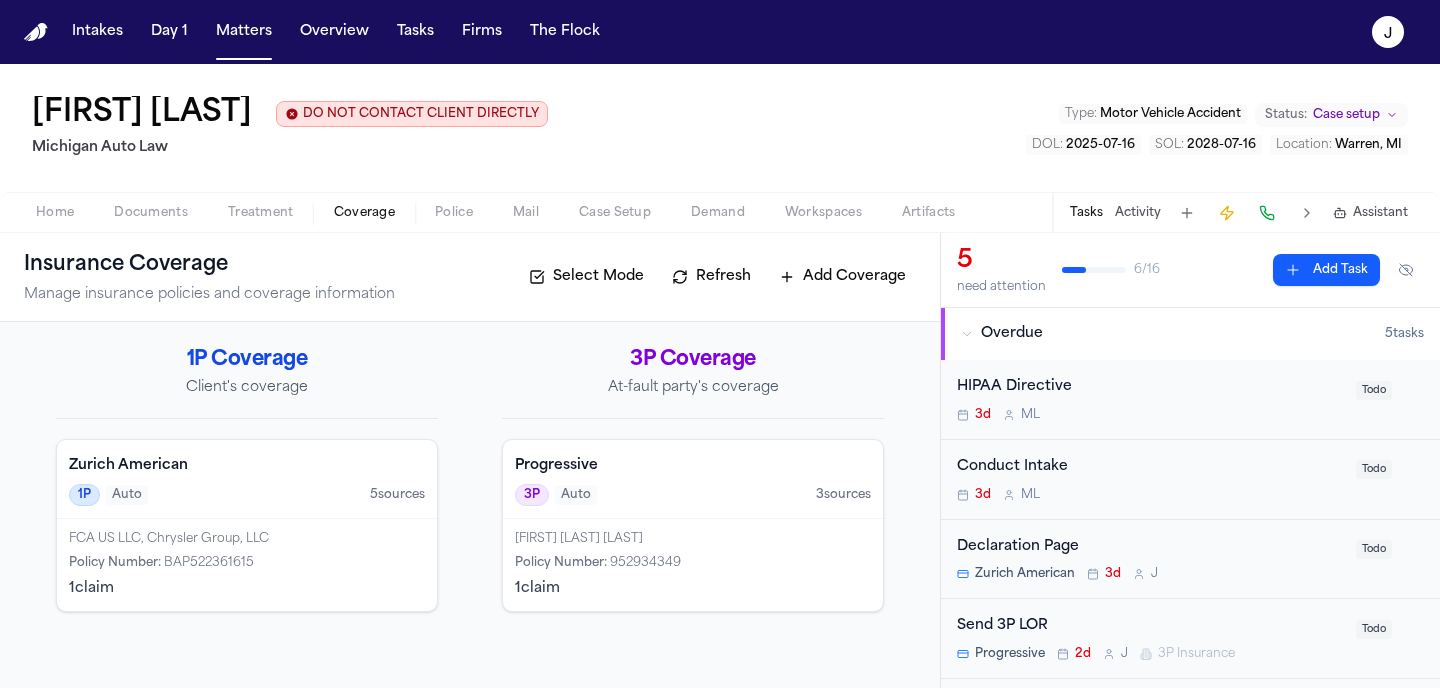 click on "Zurich American" at bounding box center [247, 466] 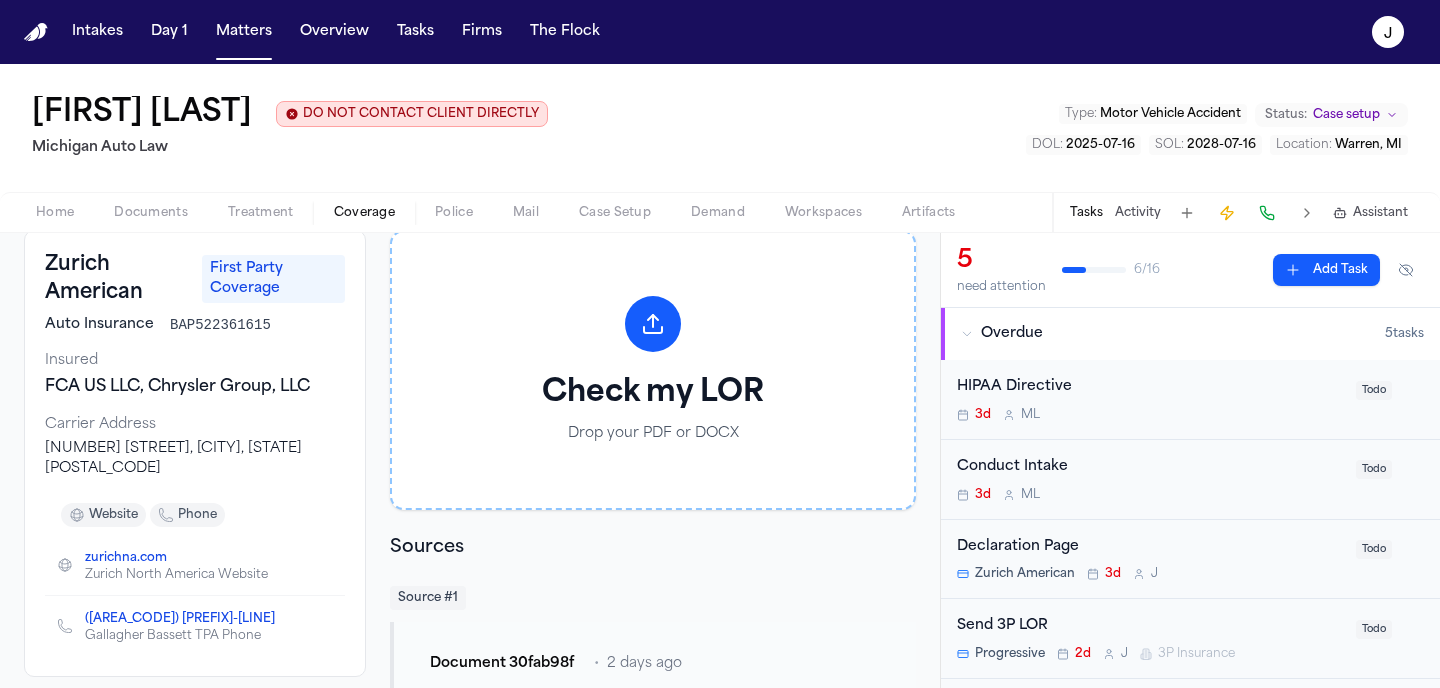 scroll, scrollTop: 0, scrollLeft: 0, axis: both 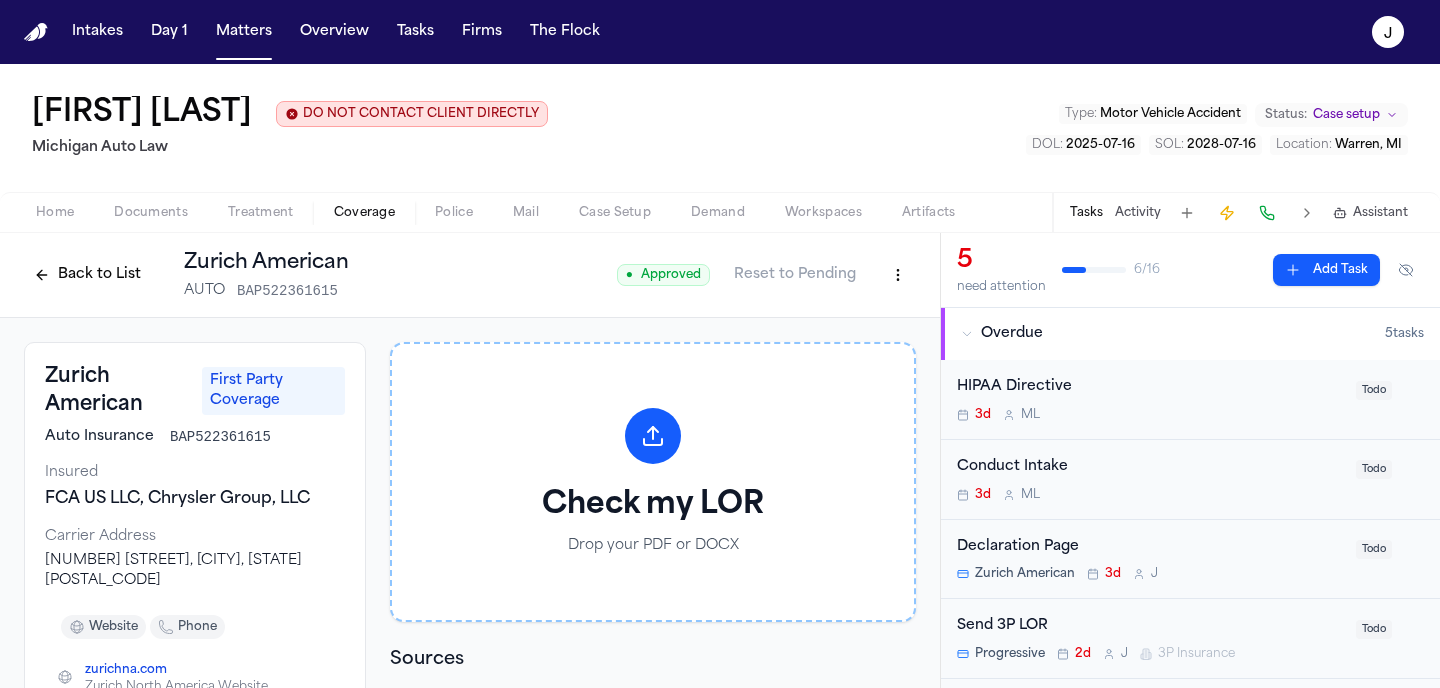 click on "Back to List" at bounding box center (87, 275) 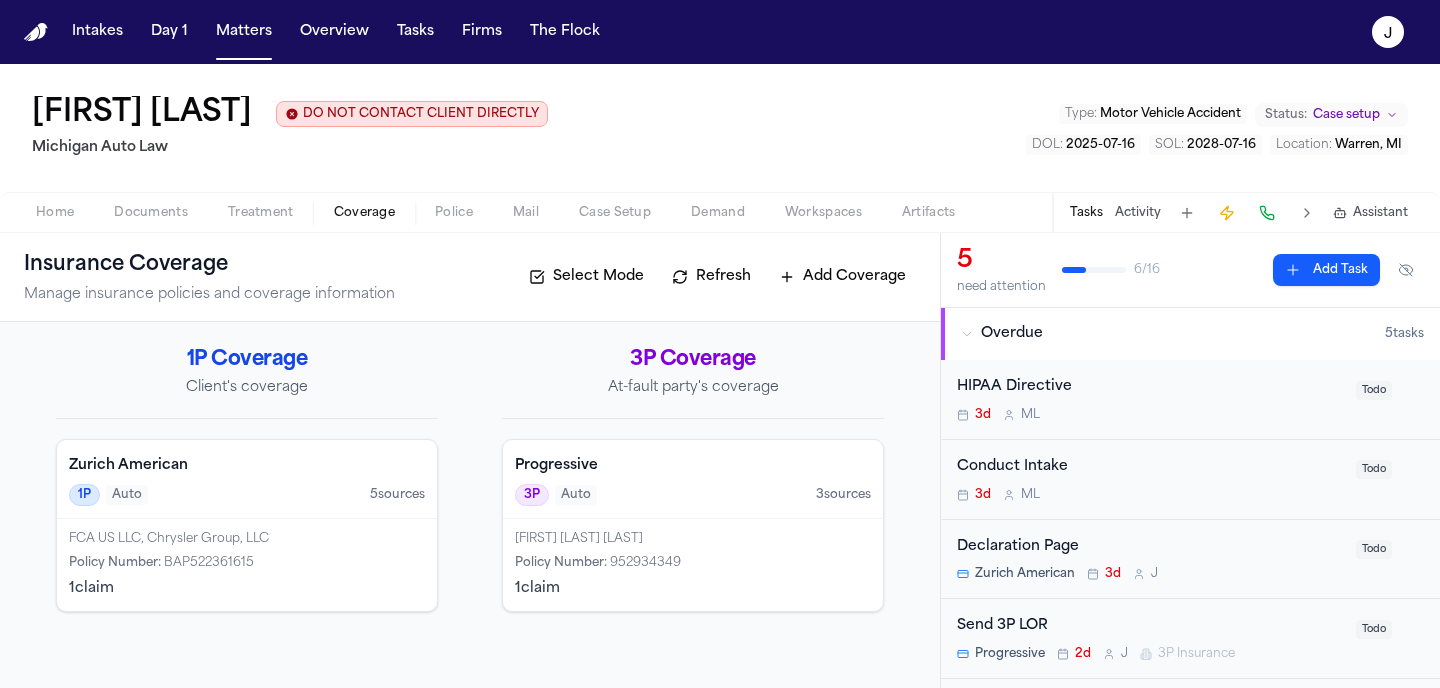 click on "Progressive 3P Auto 3  source s" at bounding box center (693, 479) 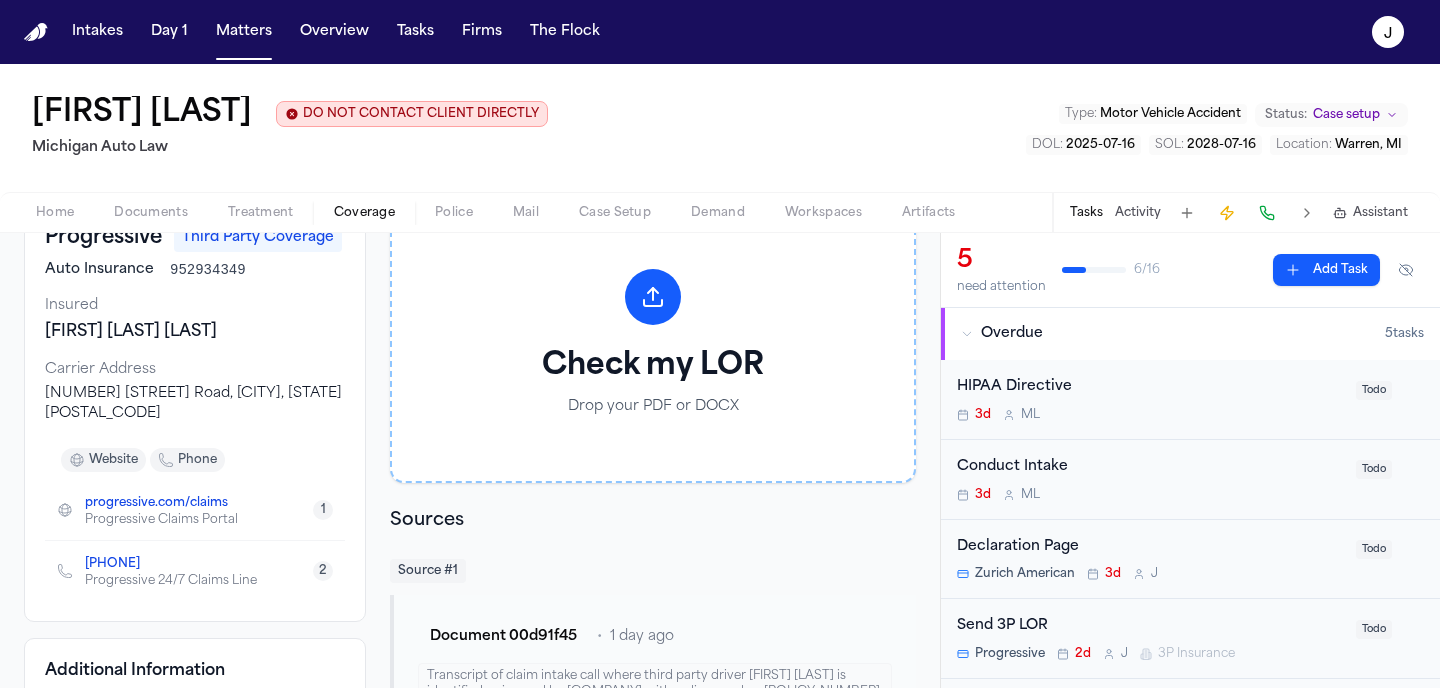 scroll, scrollTop: 0, scrollLeft: 0, axis: both 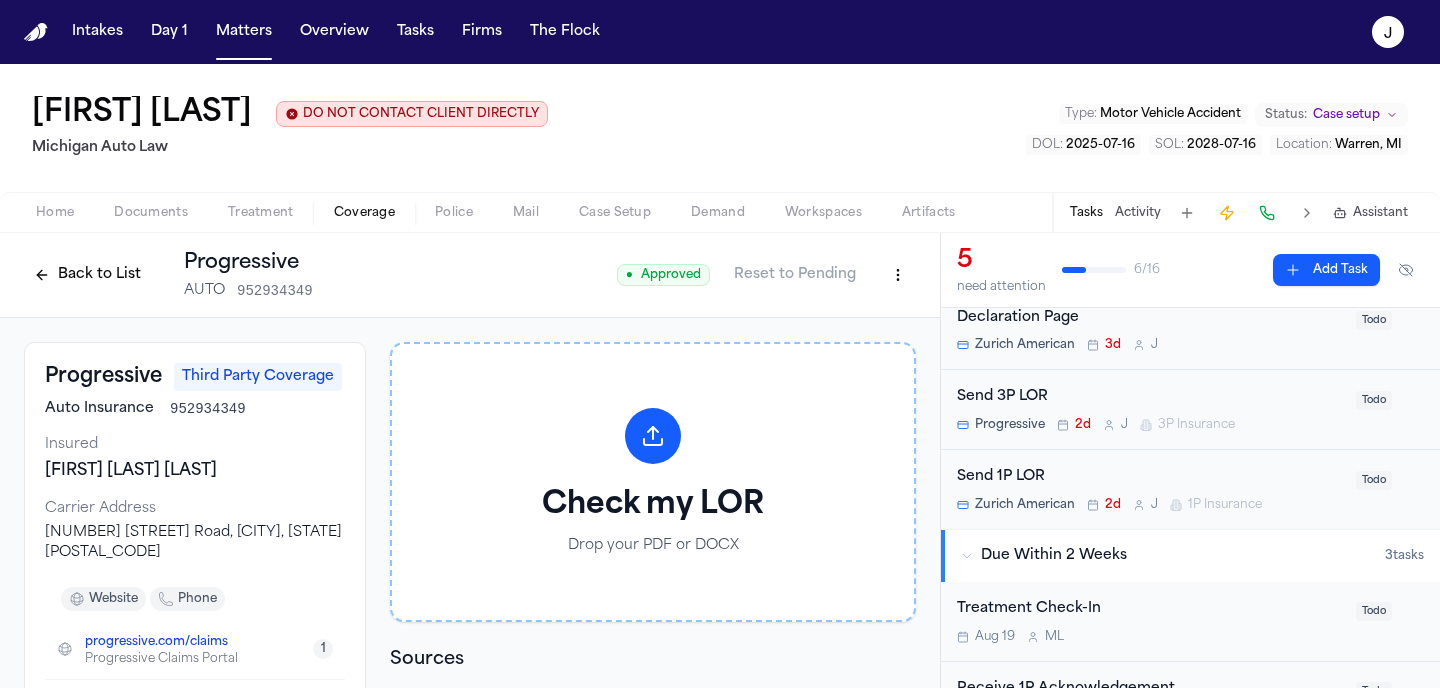 click on "Back to List" at bounding box center [87, 275] 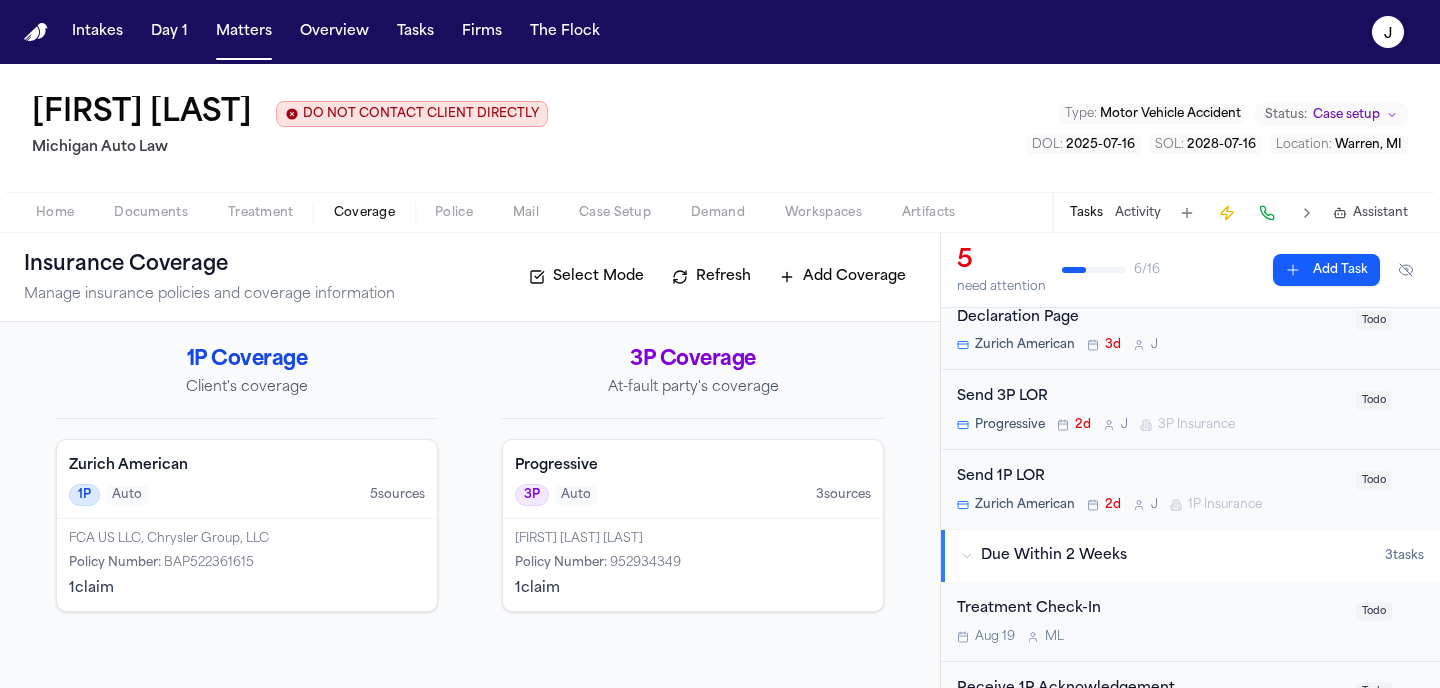 click on "Home" at bounding box center (55, 213) 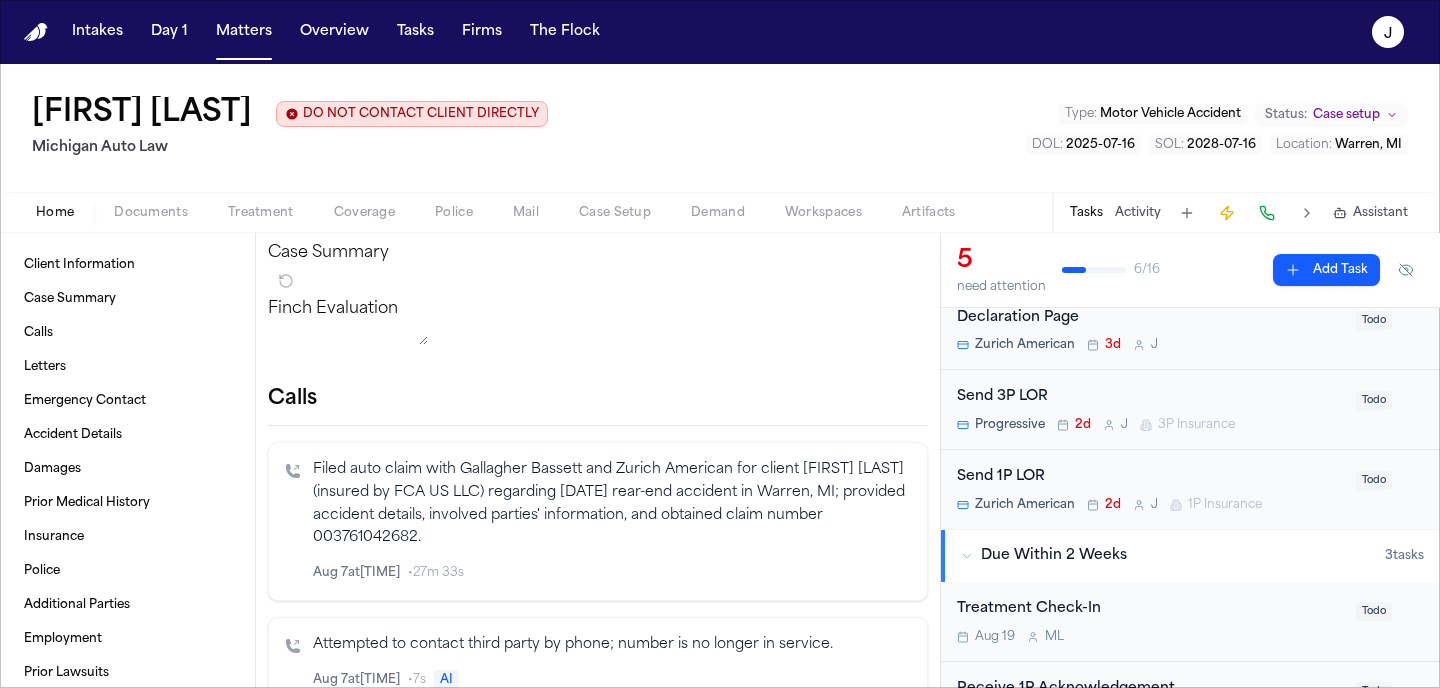 scroll, scrollTop: 0, scrollLeft: 0, axis: both 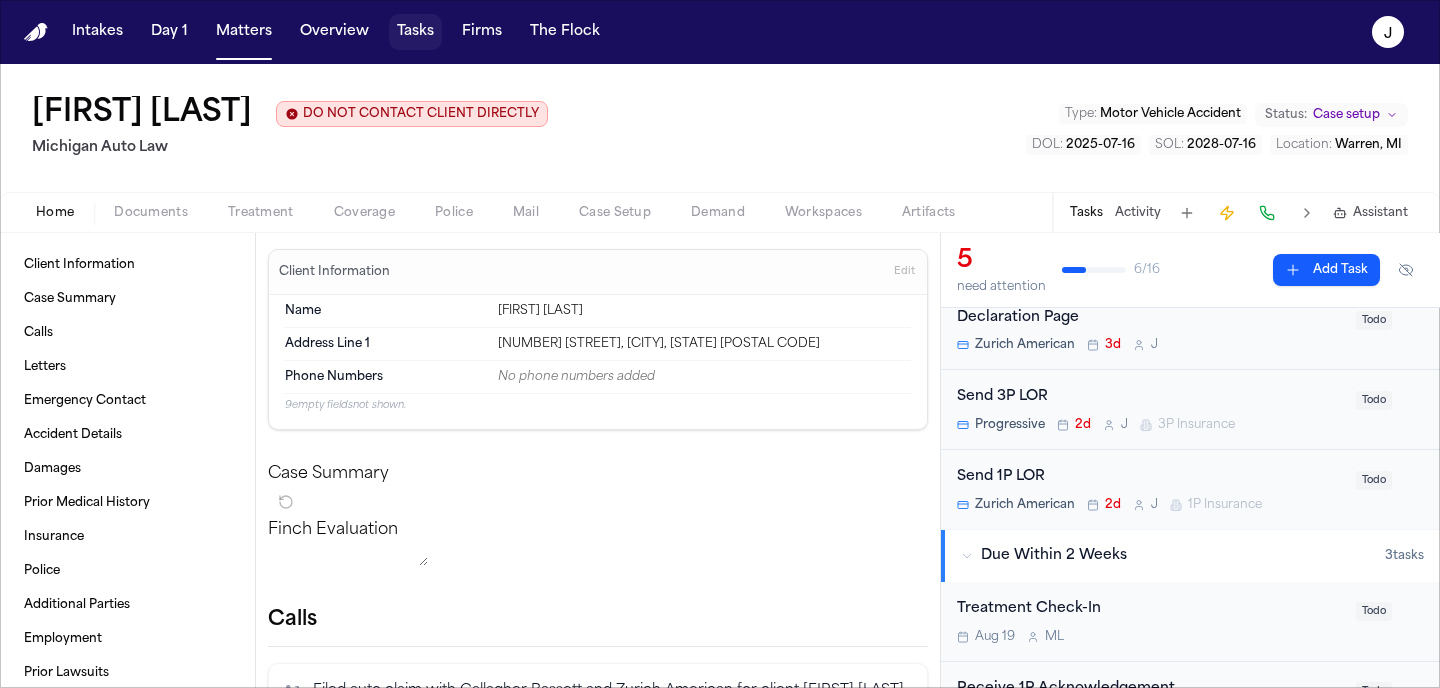 click on "Tasks" at bounding box center [415, 32] 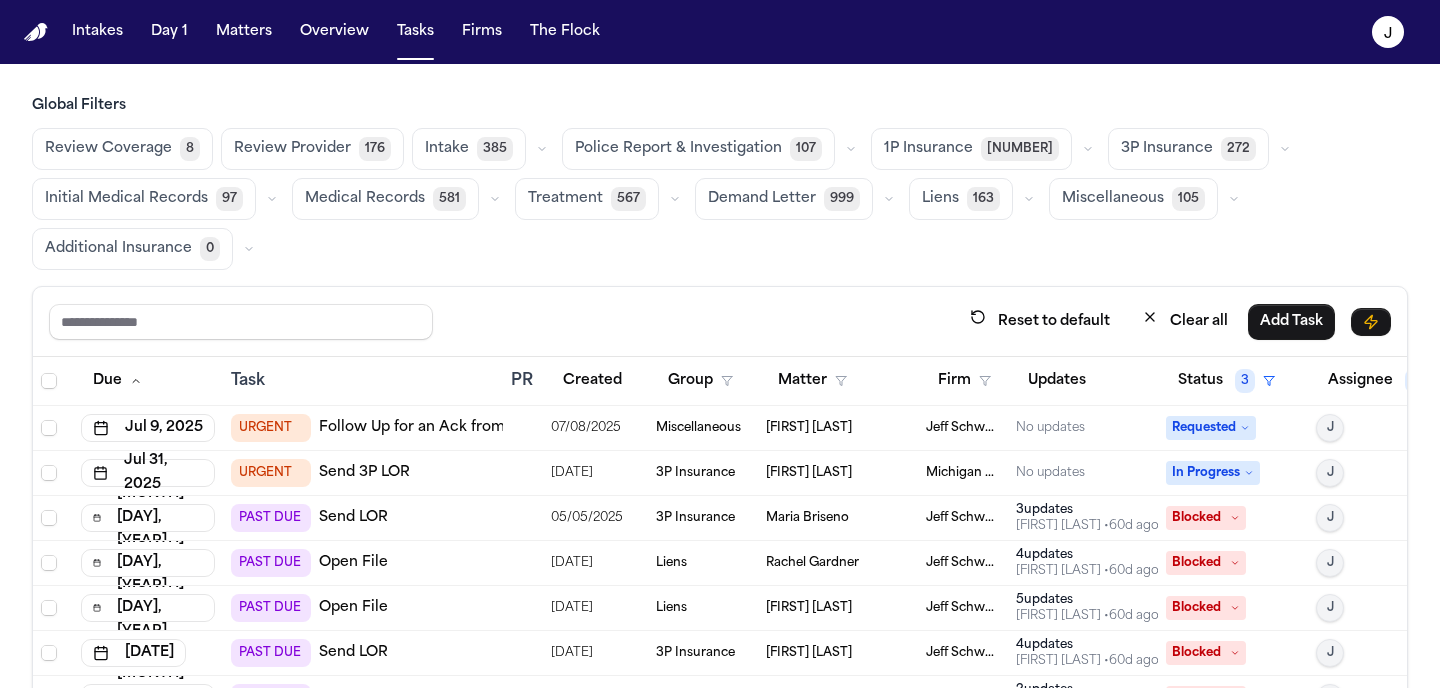click on "Matters" at bounding box center (244, 32) 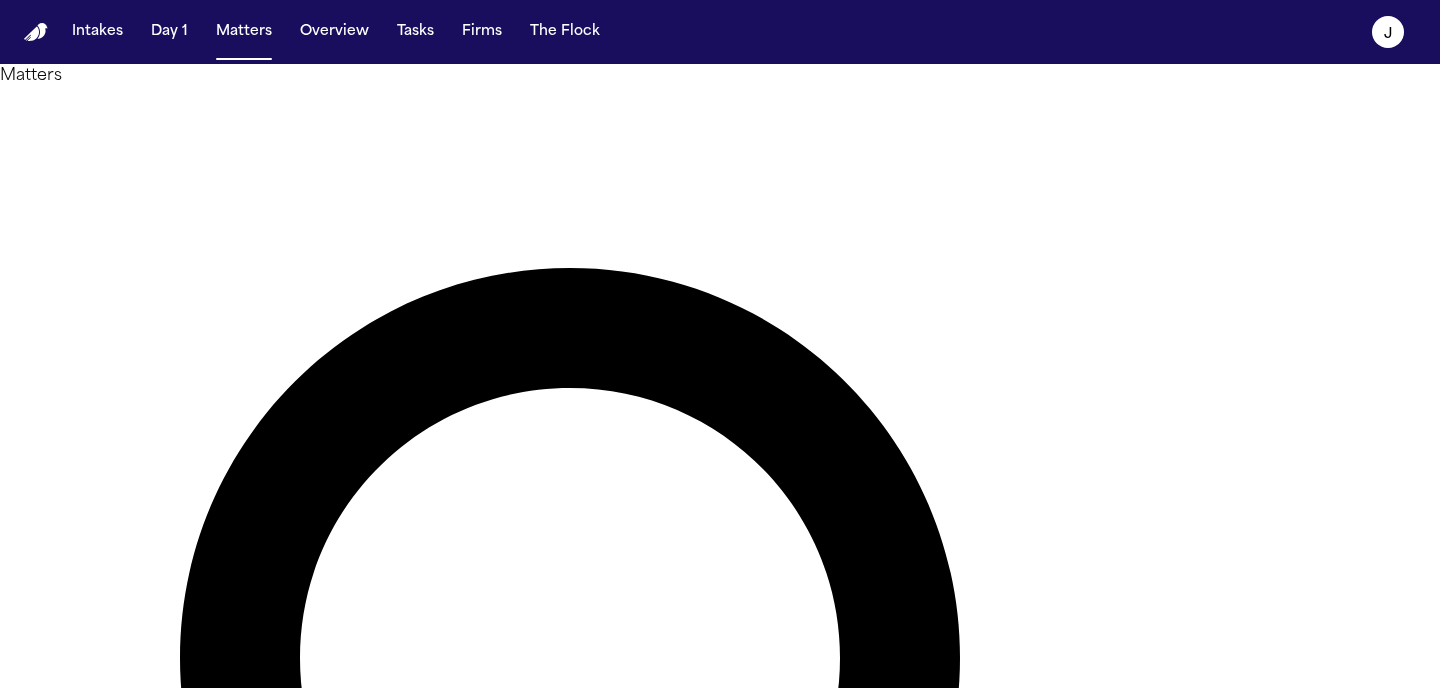 click on "*******" at bounding box center [80, 1540] 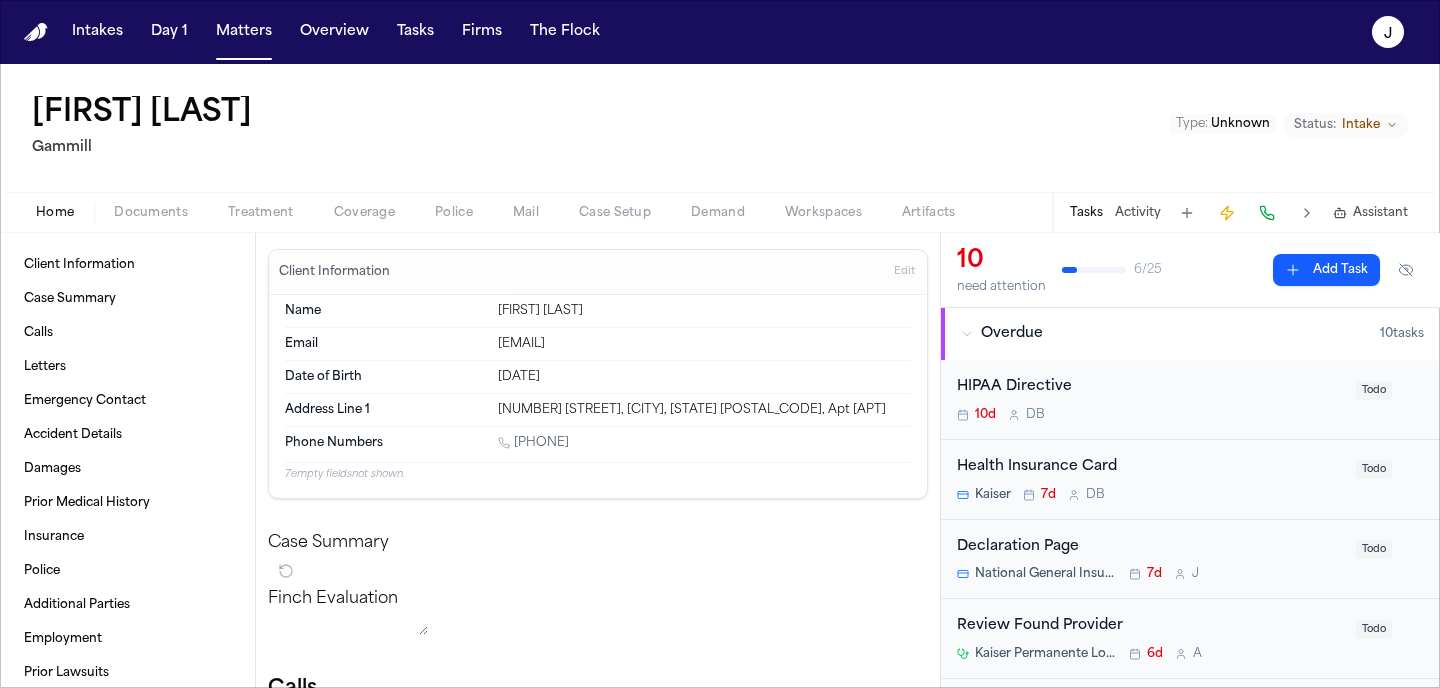 click on "Documents" at bounding box center (151, 213) 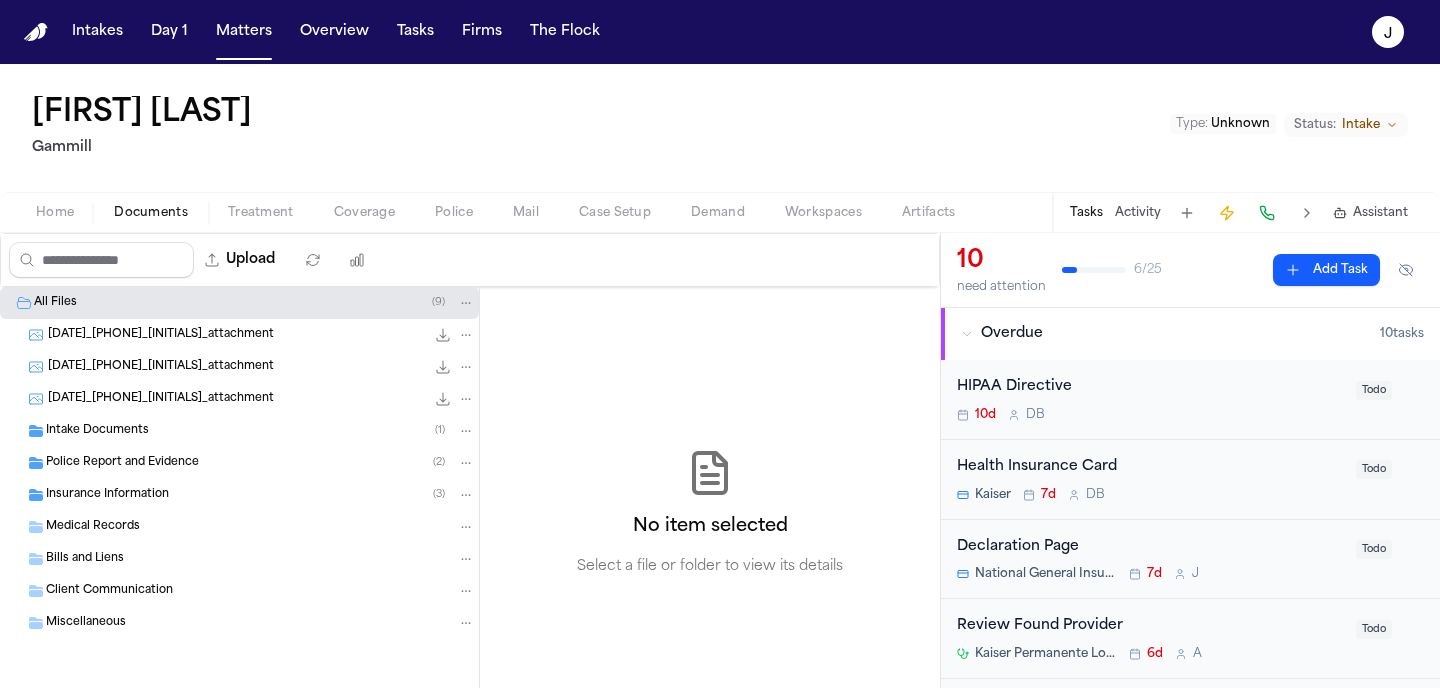click on "Insurance Information" at bounding box center (107, 495) 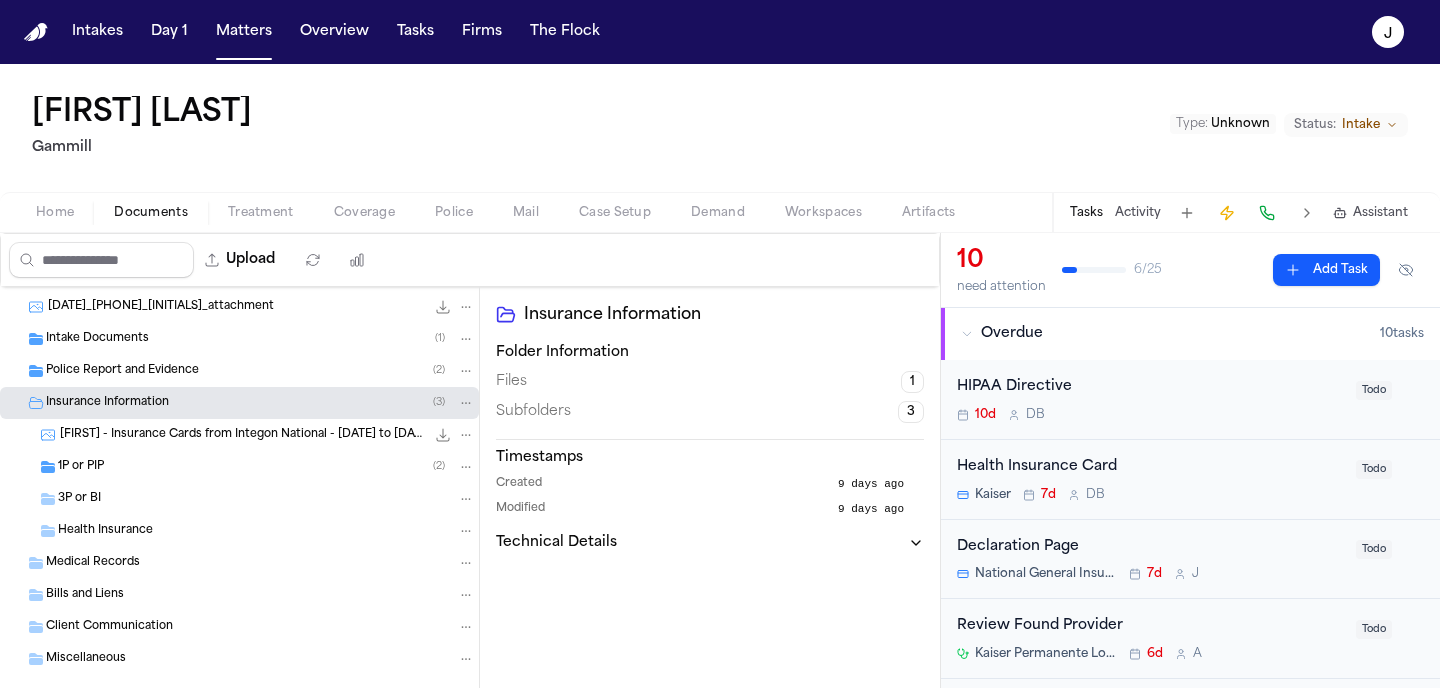 scroll, scrollTop: 112, scrollLeft: 0, axis: vertical 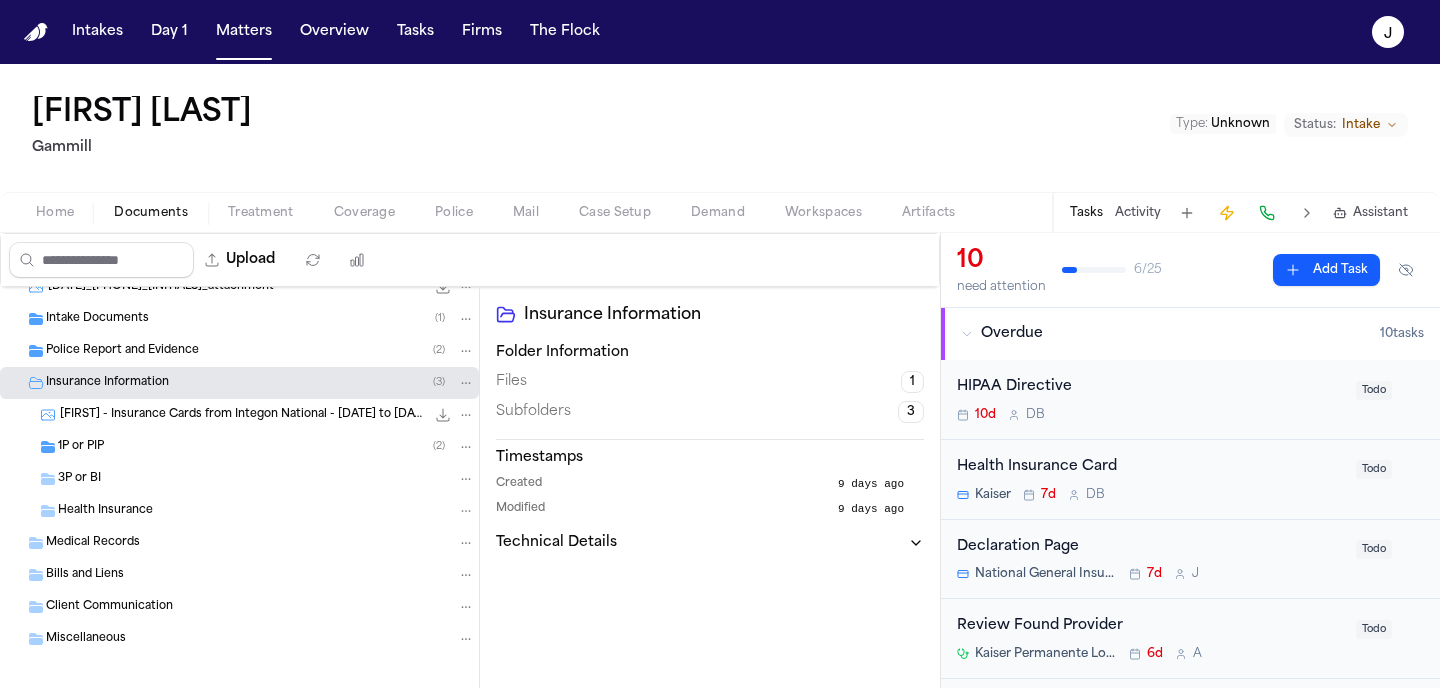 click on "1P or PIP" at bounding box center (81, 447) 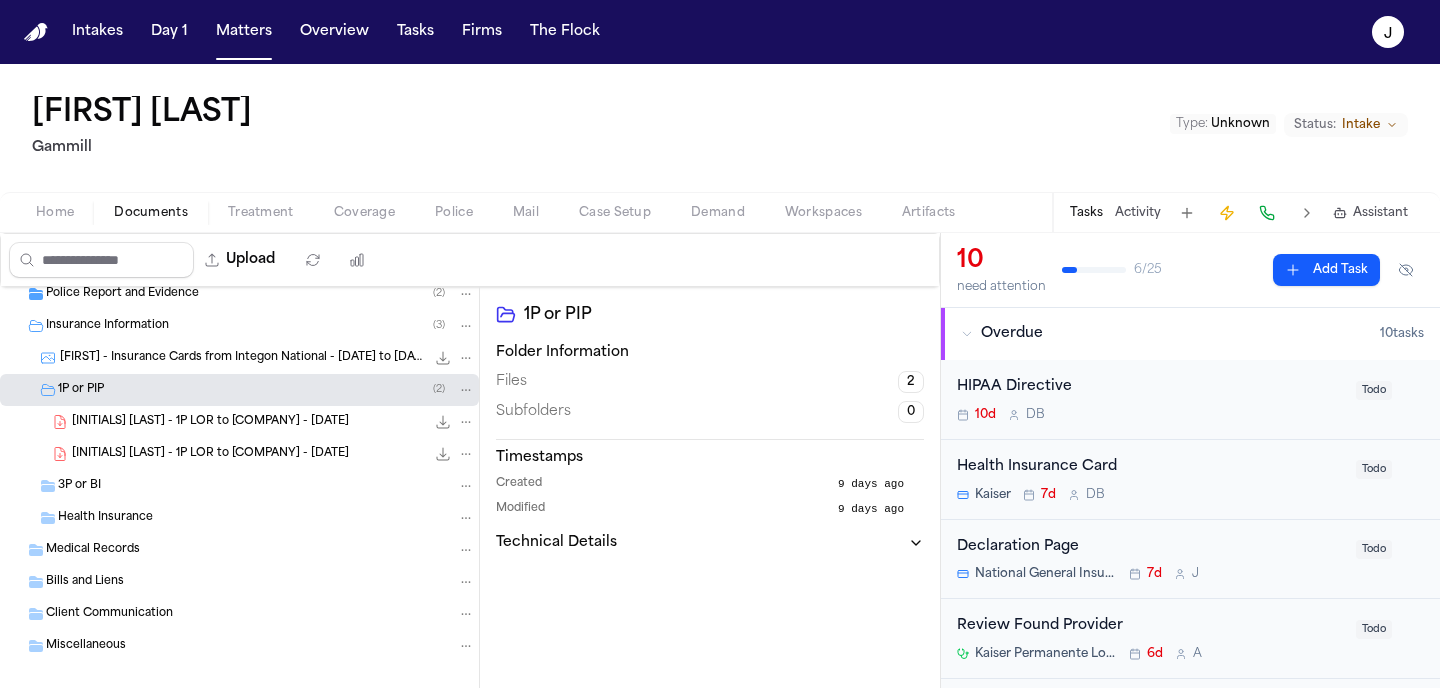 scroll, scrollTop: 172, scrollLeft: 0, axis: vertical 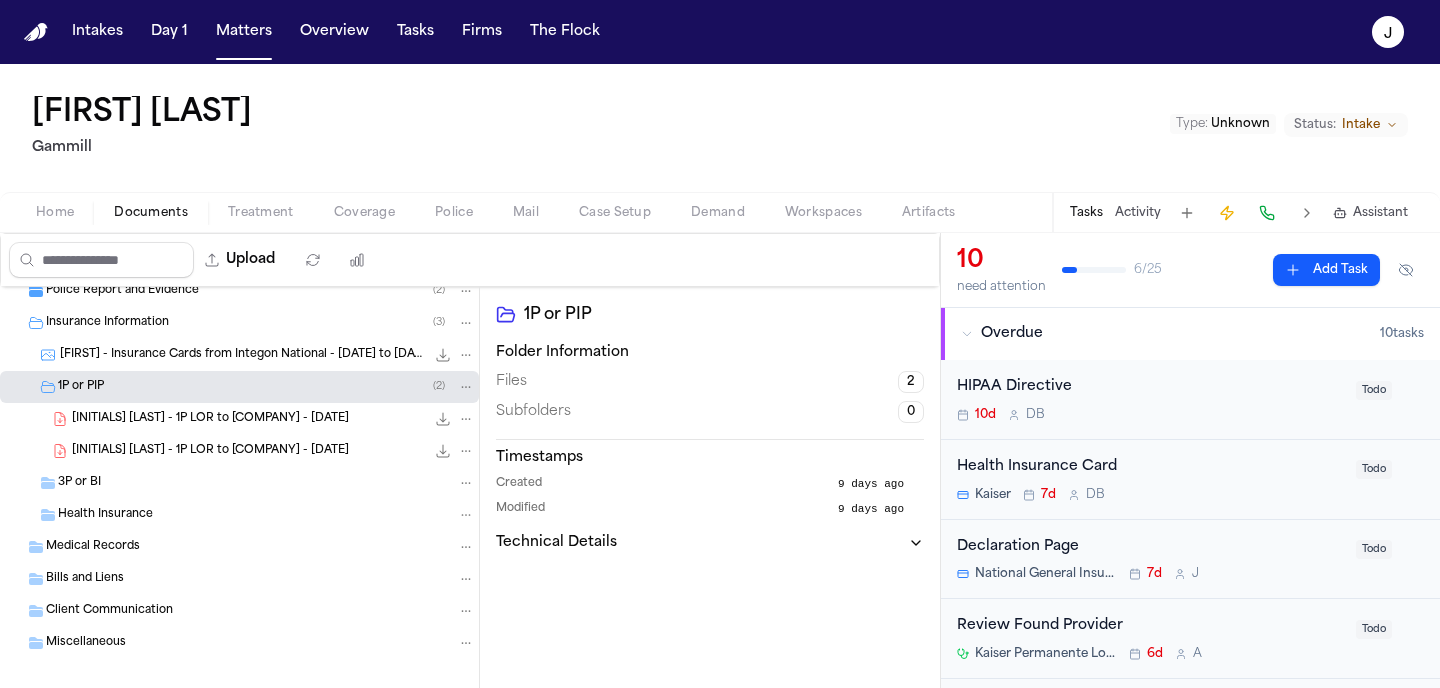 click on "3P or BI" at bounding box center (239, 483) 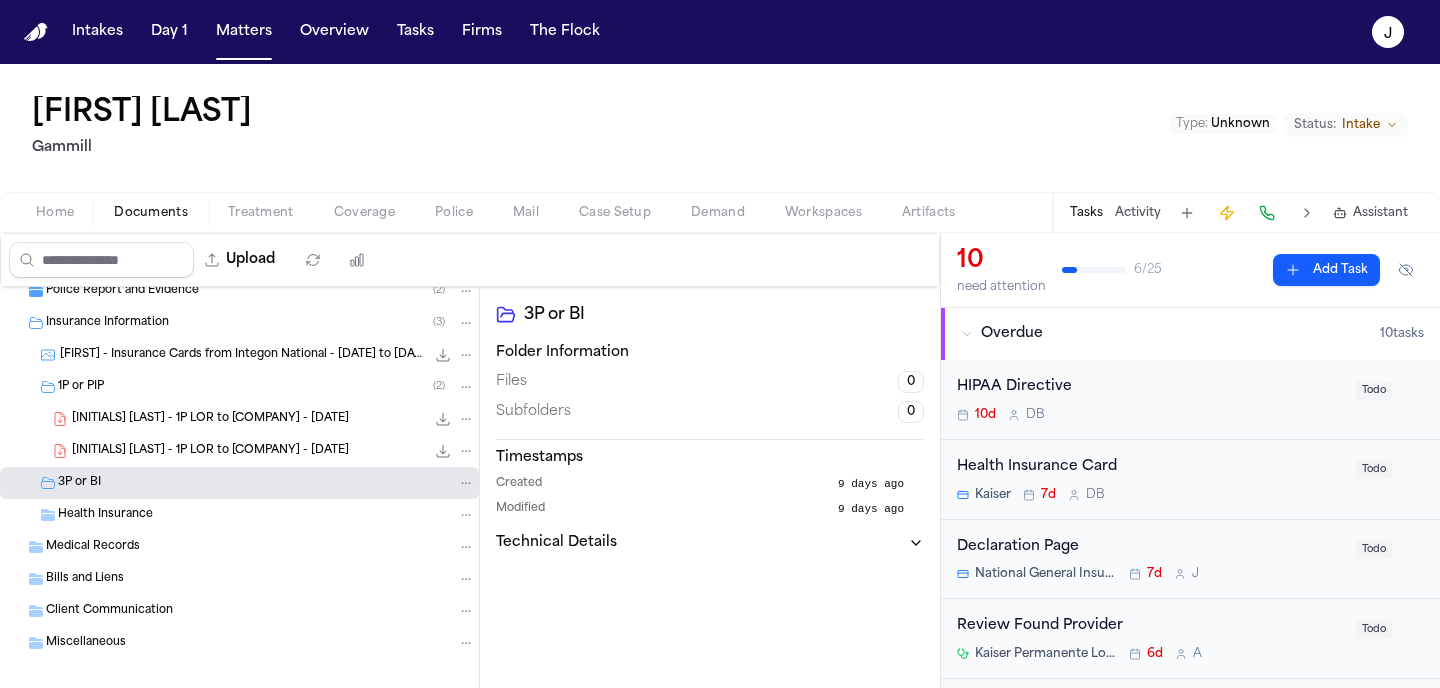 click on "Coverage" at bounding box center [364, 213] 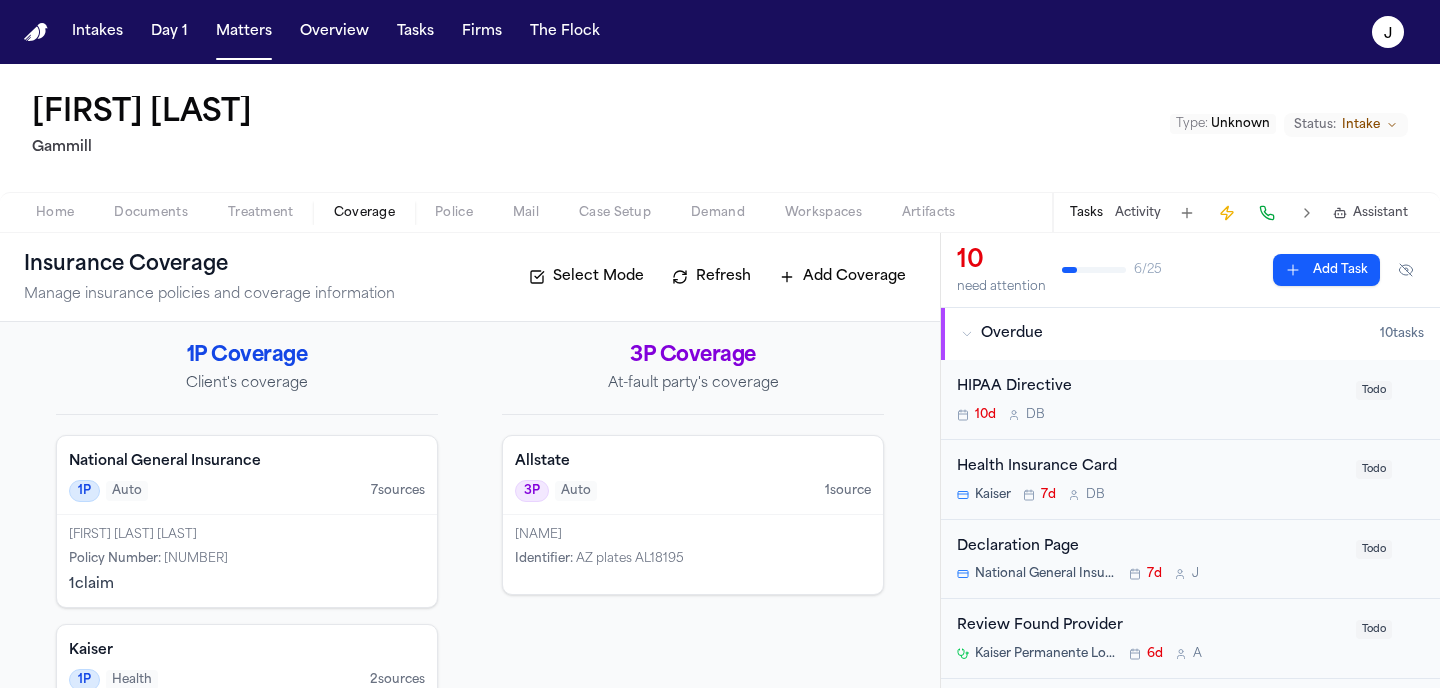 scroll, scrollTop: 0, scrollLeft: 0, axis: both 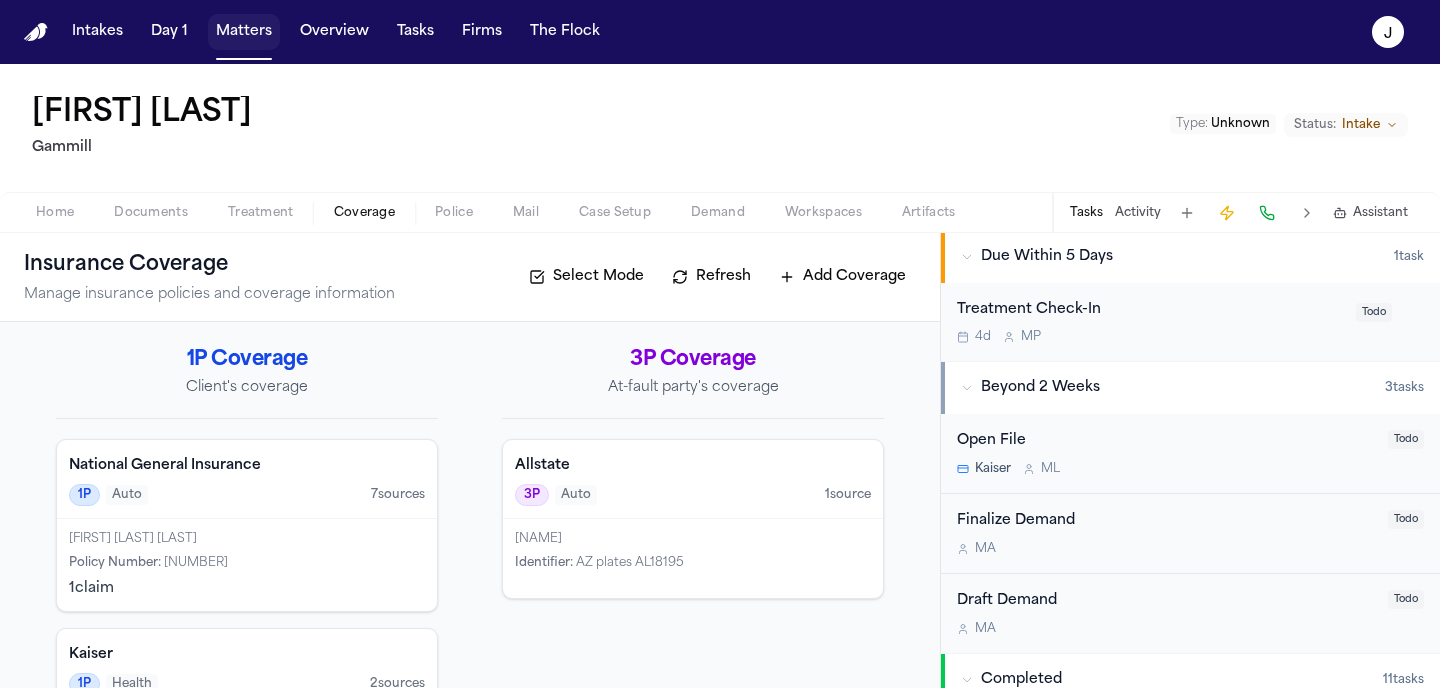 click on "Matters" at bounding box center [244, 32] 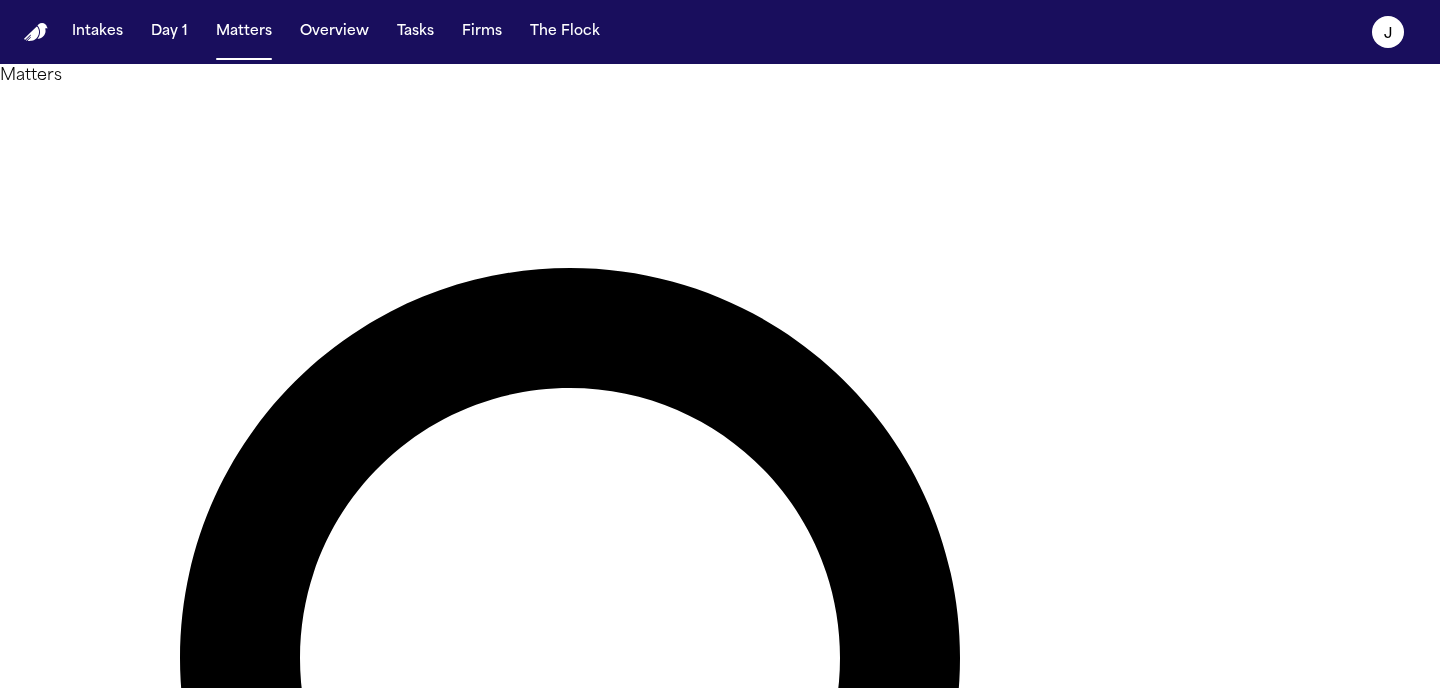 click on "******" at bounding box center [80, 1540] 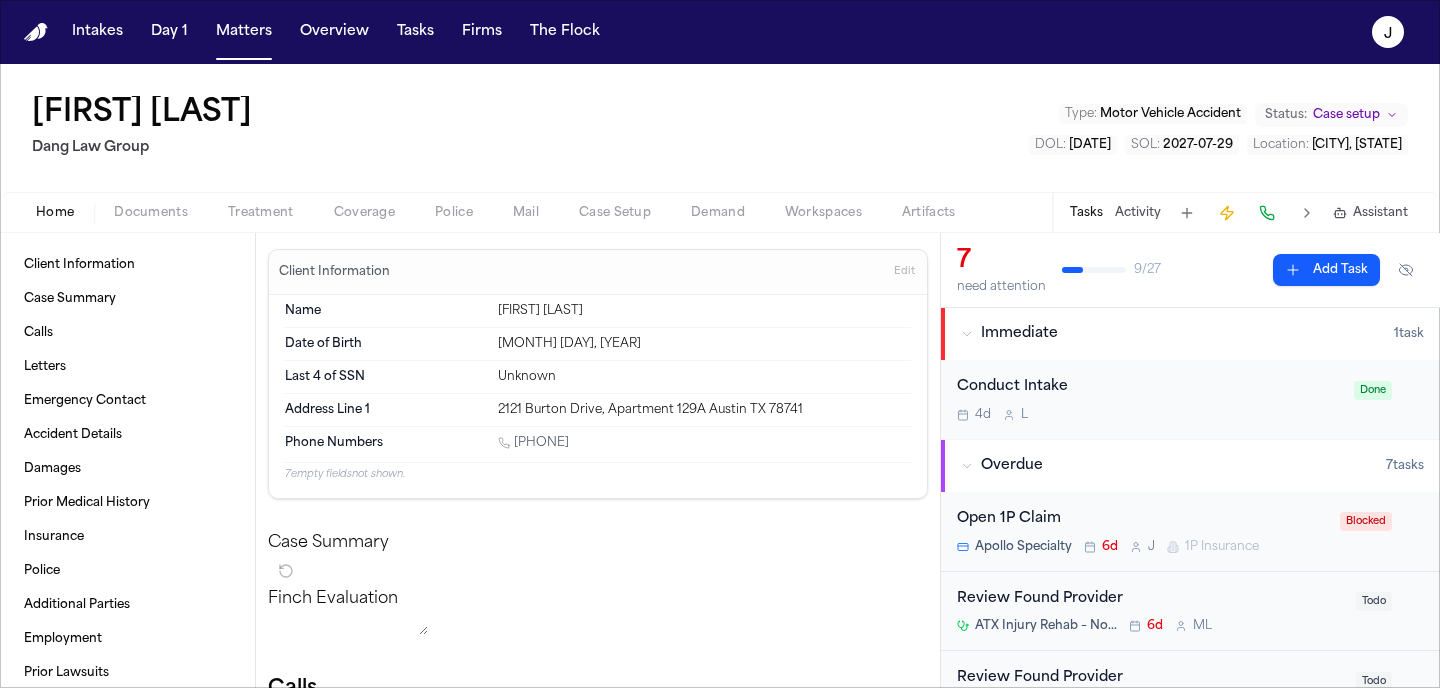 click on "Documents" at bounding box center (151, 213) 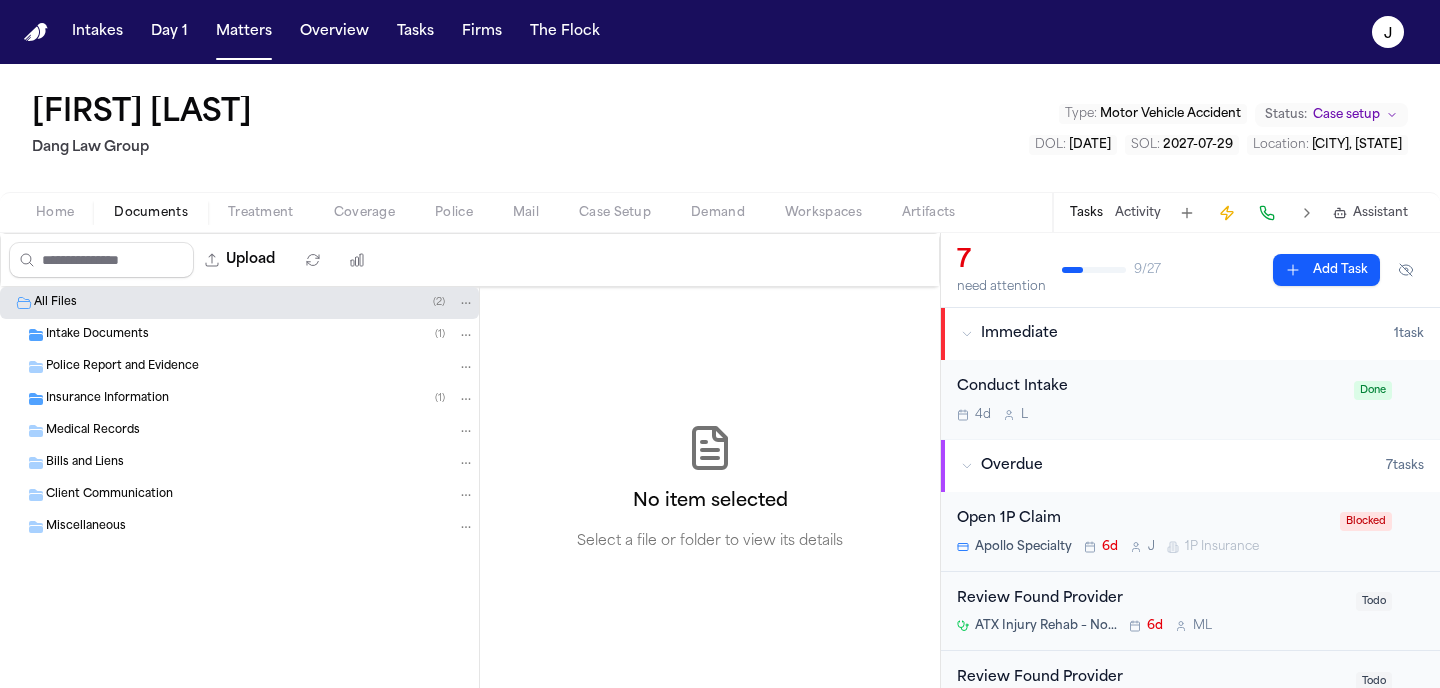 click on "Insurance Information" at bounding box center (107, 399) 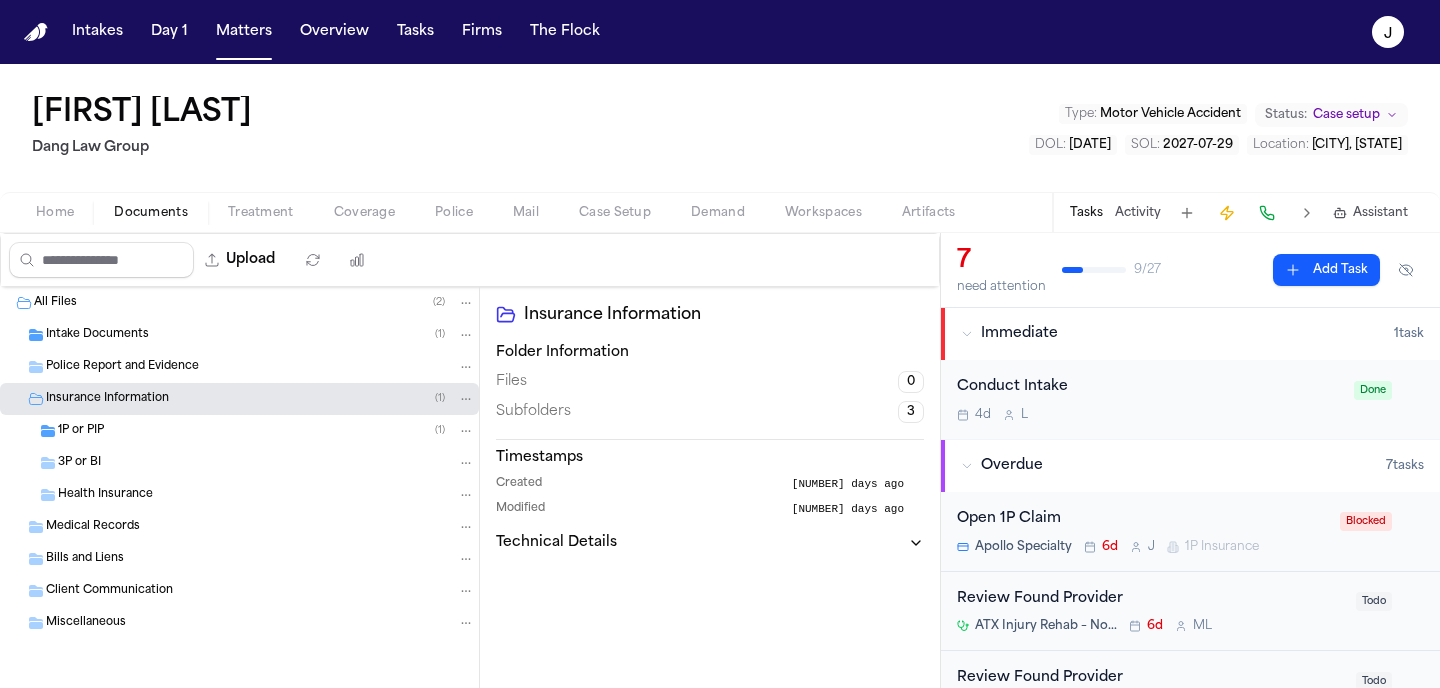 click on "1P or PIP ( 1 )" at bounding box center [266, 431] 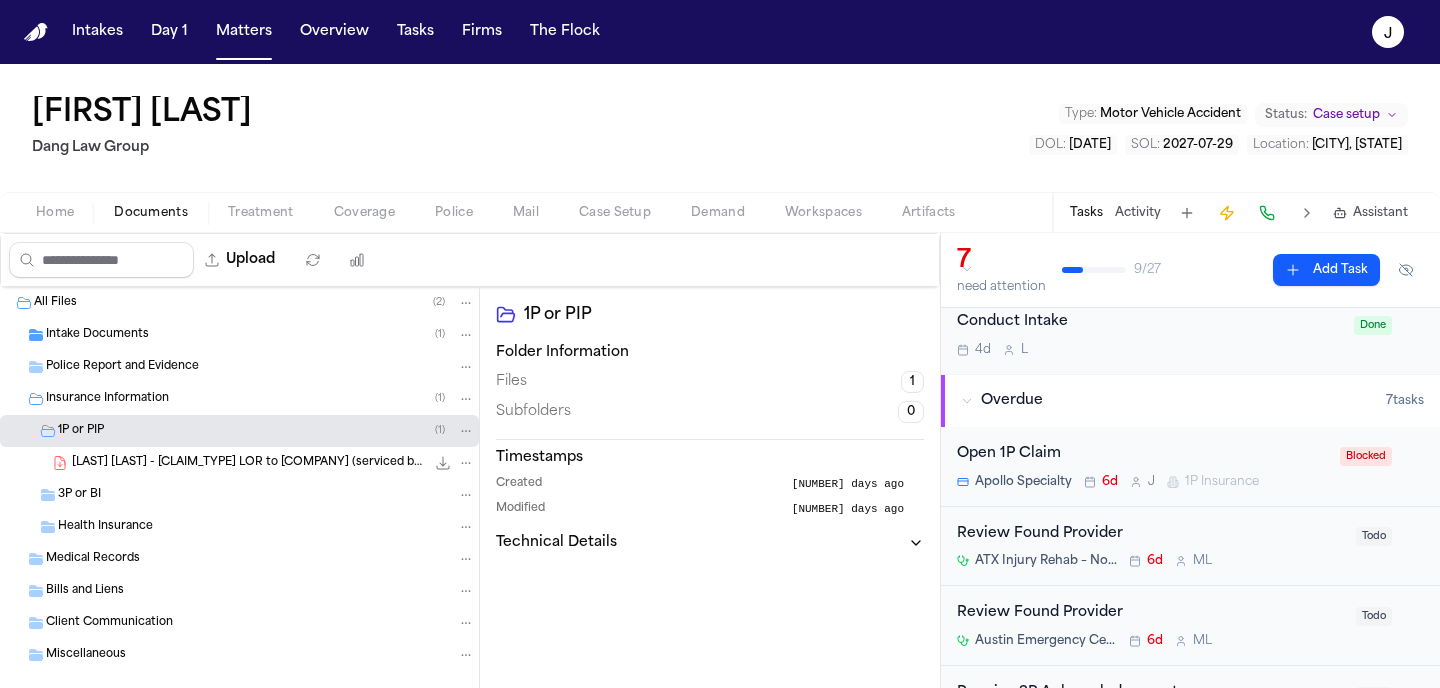 scroll, scrollTop: 68, scrollLeft: 0, axis: vertical 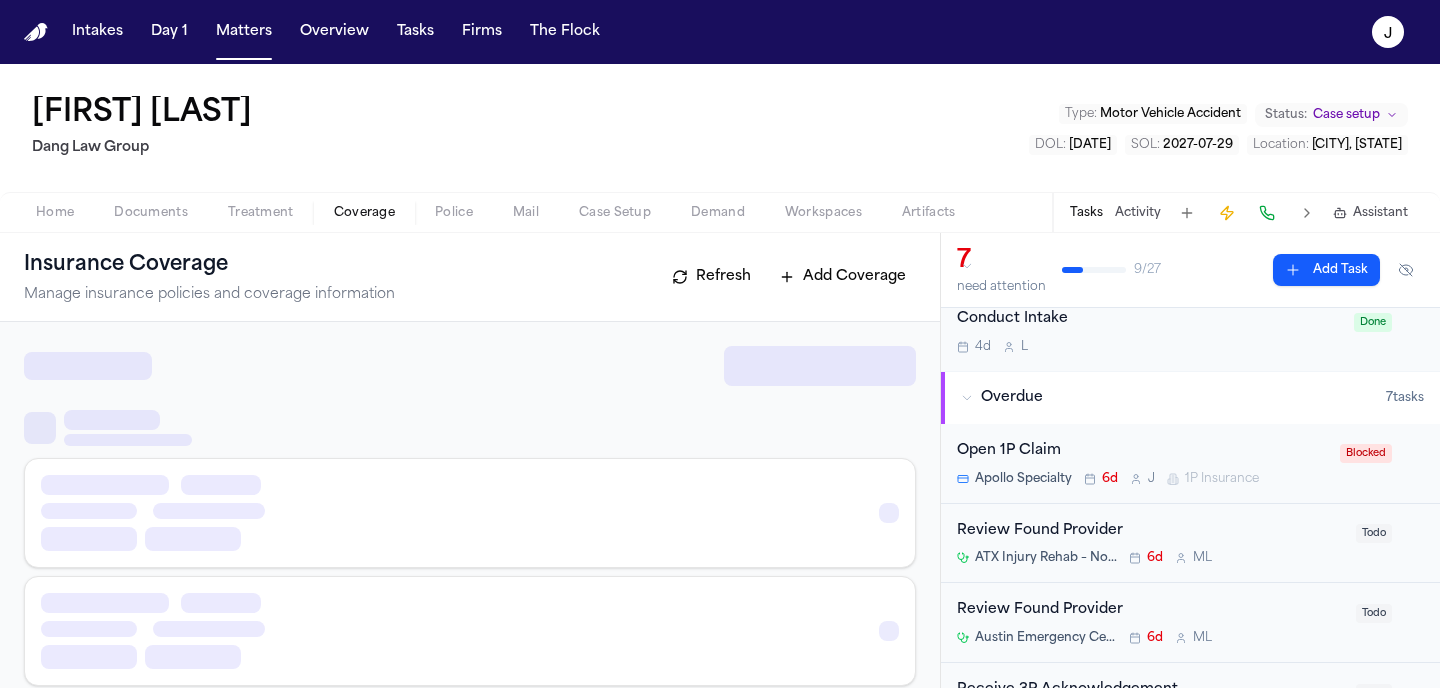 click on "Coverage" at bounding box center (364, 213) 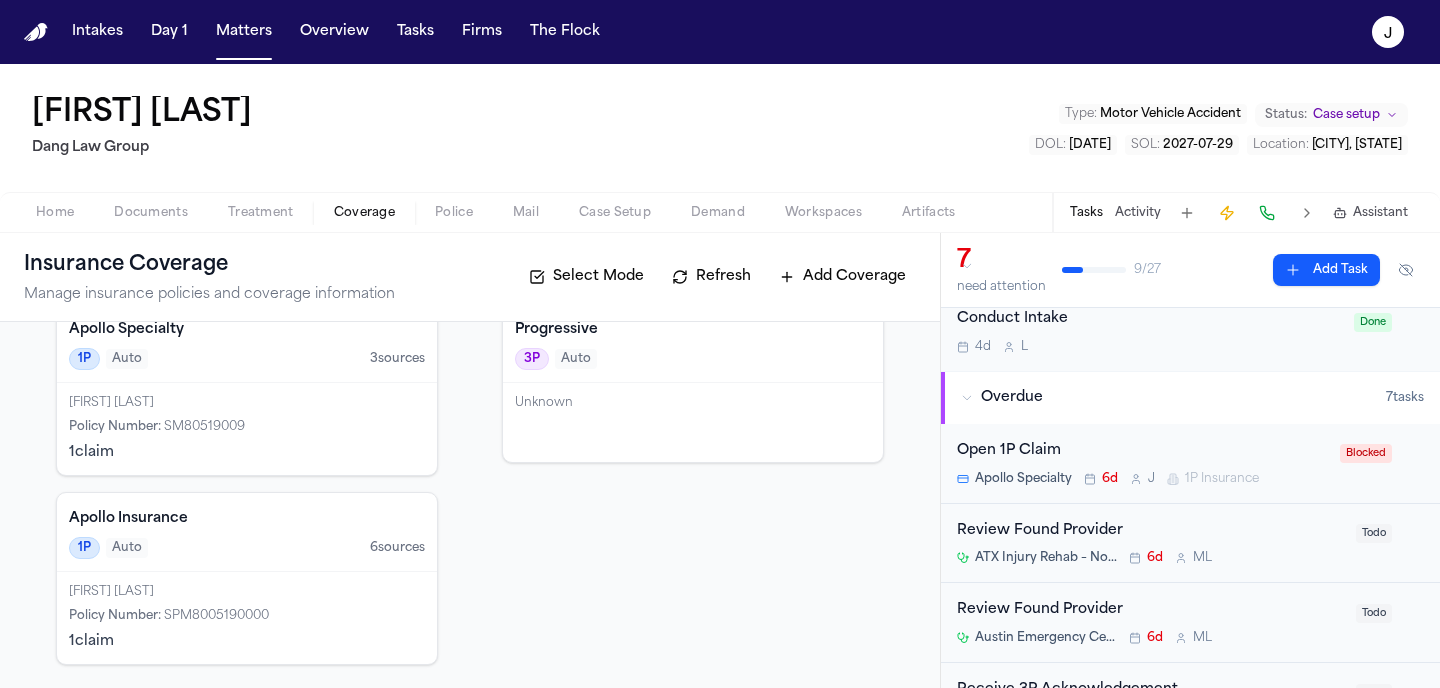 scroll, scrollTop: 137, scrollLeft: 0, axis: vertical 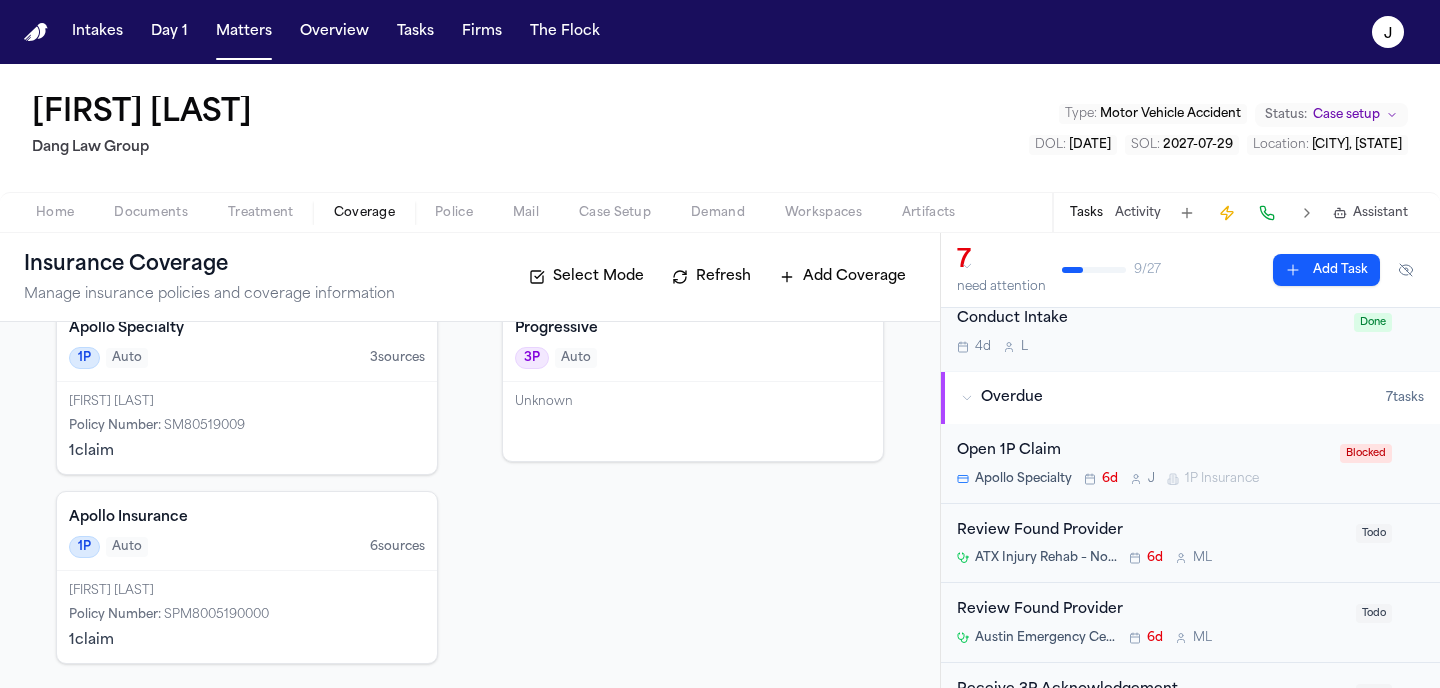 click at bounding box center [151, 224] 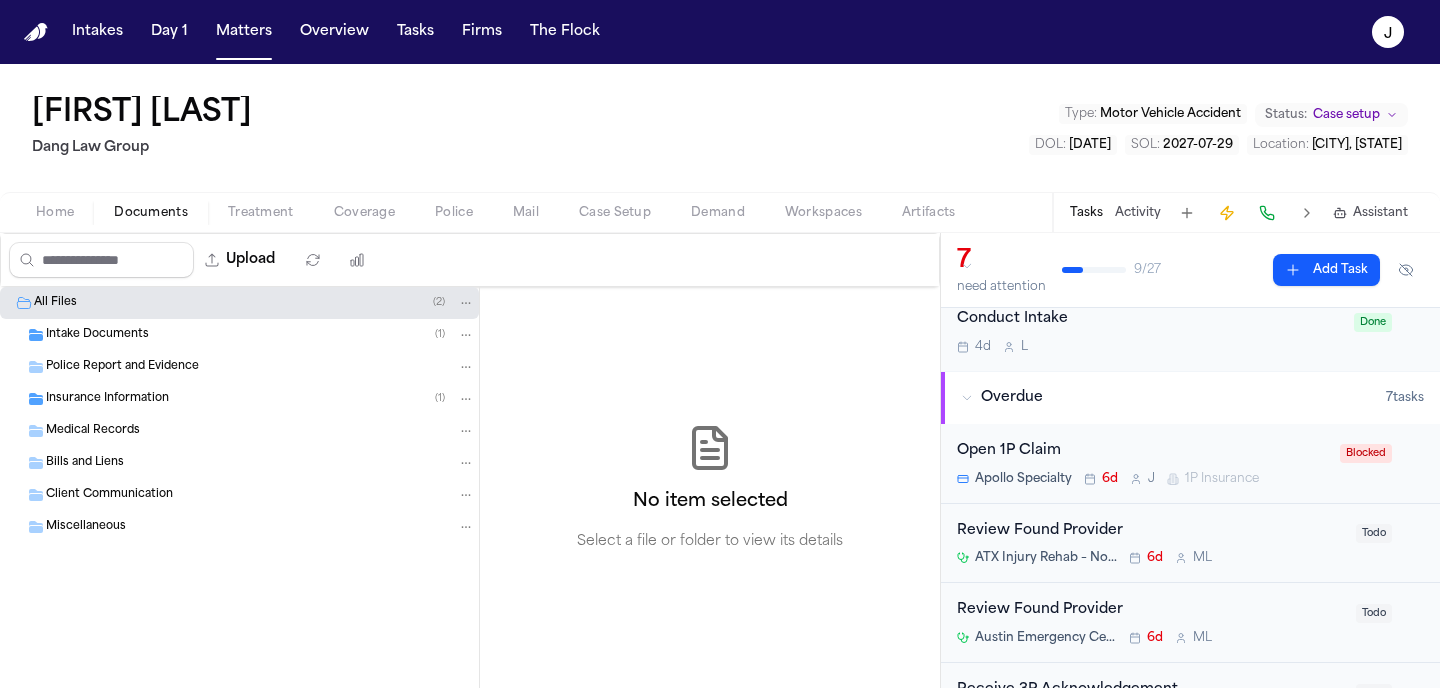 click on "Insurance Information" at bounding box center [107, 399] 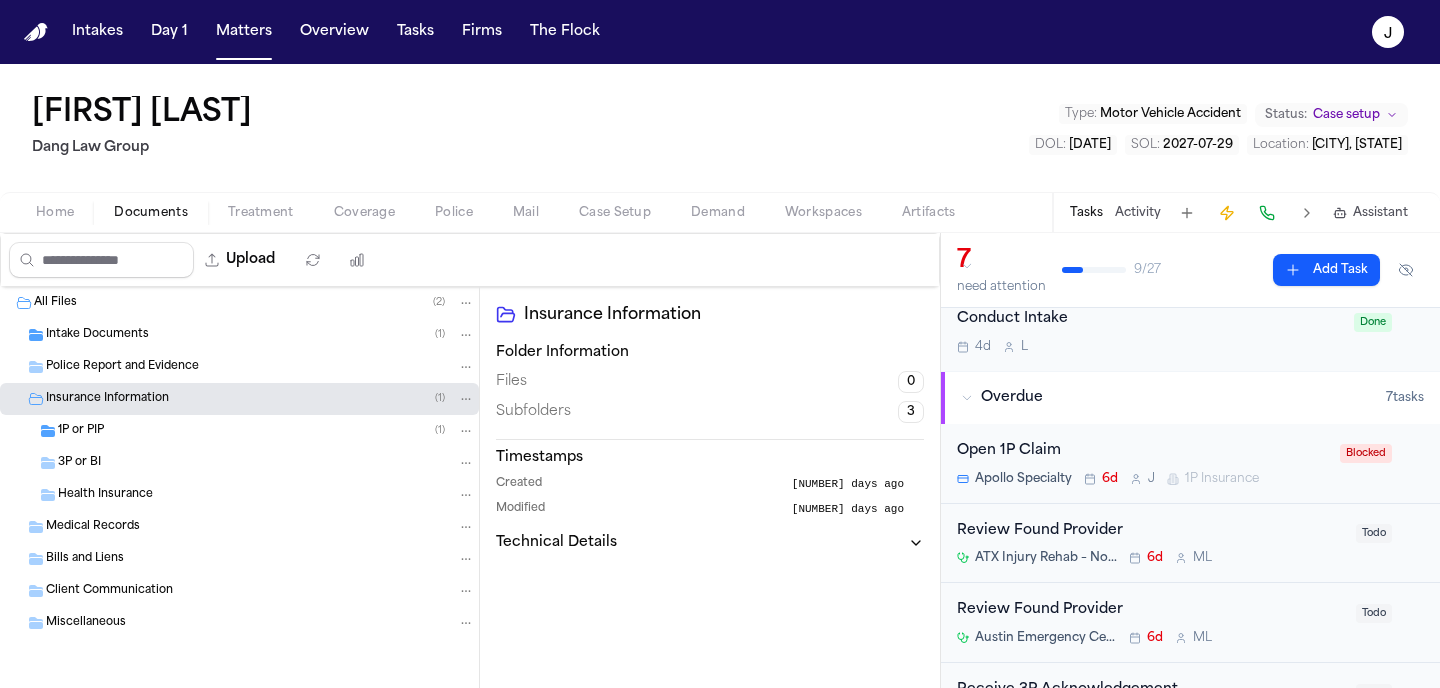 click on "1P or PIP ( 1 )" at bounding box center [239, 431] 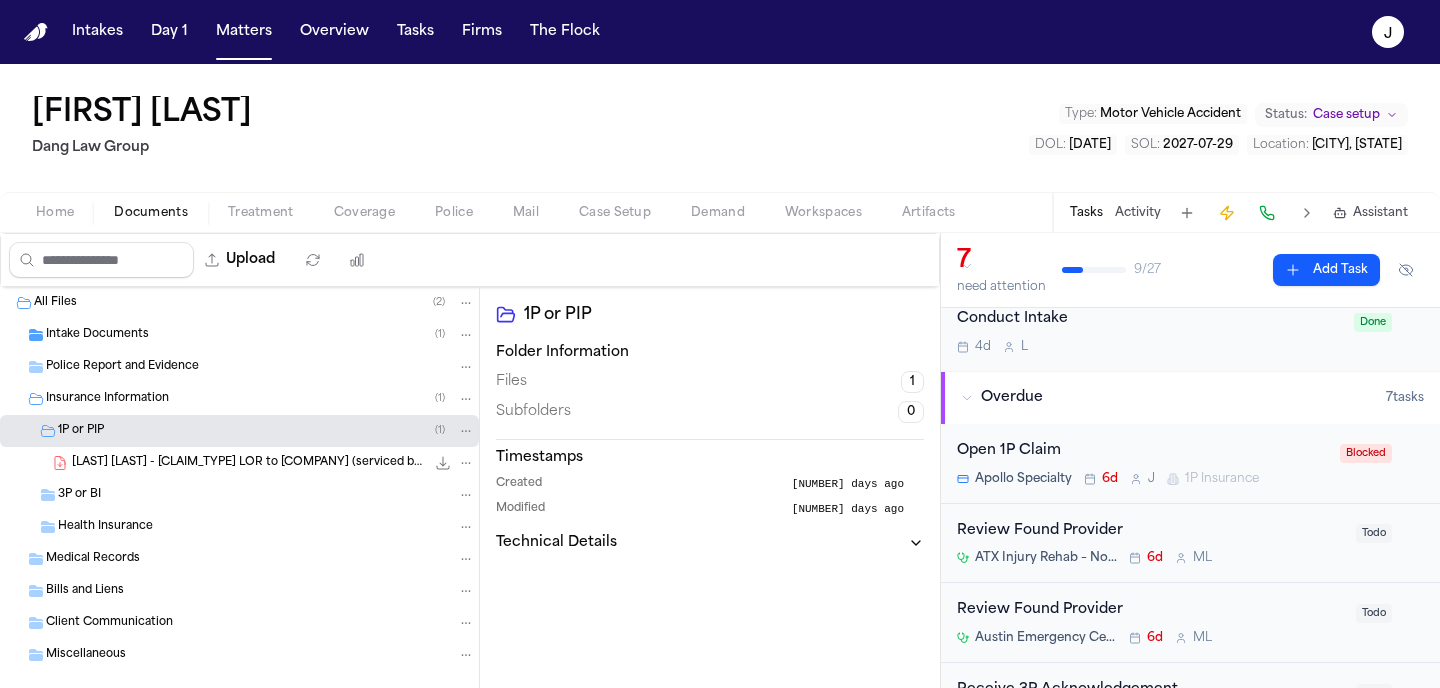 click on "W. Salinas Zuniga - 1P LOR to Home State County Mutual (serviced by Apollo MGA) - 7.31.25" at bounding box center [248, 463] 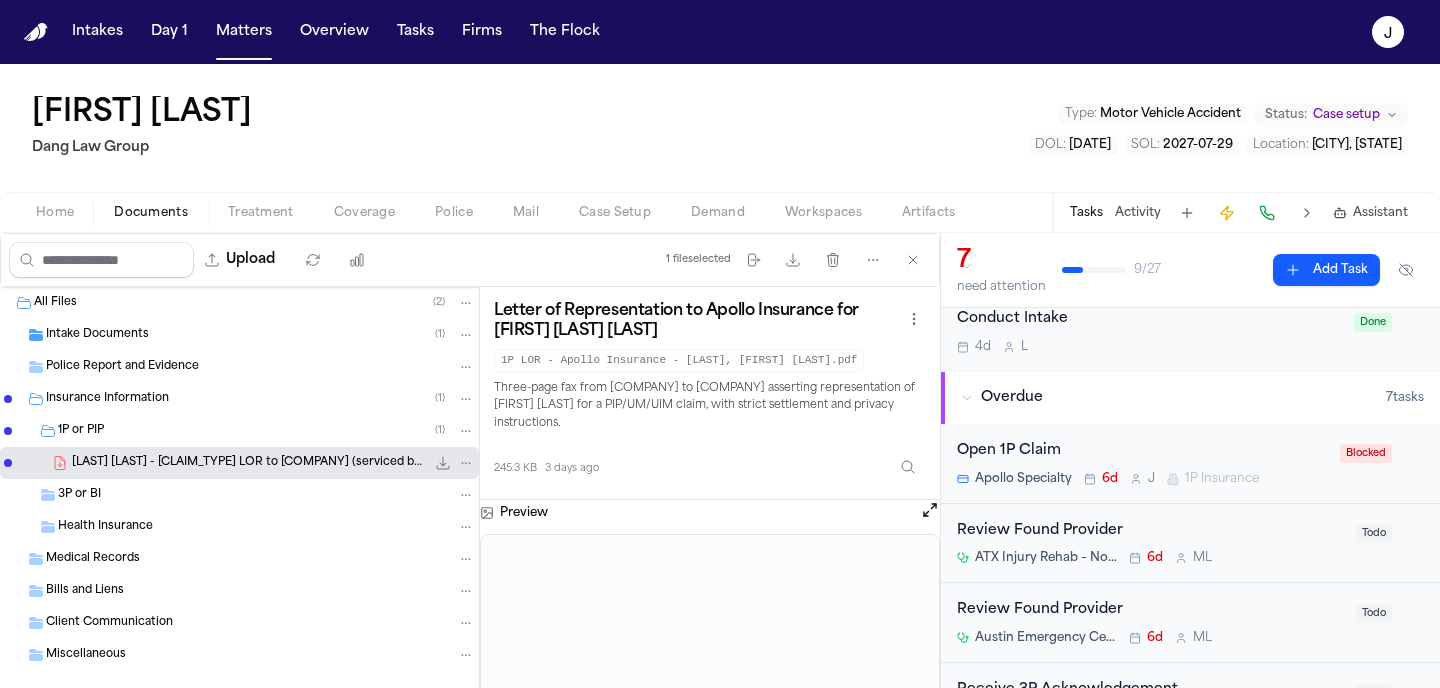 click on "Blocked" at bounding box center (1366, 453) 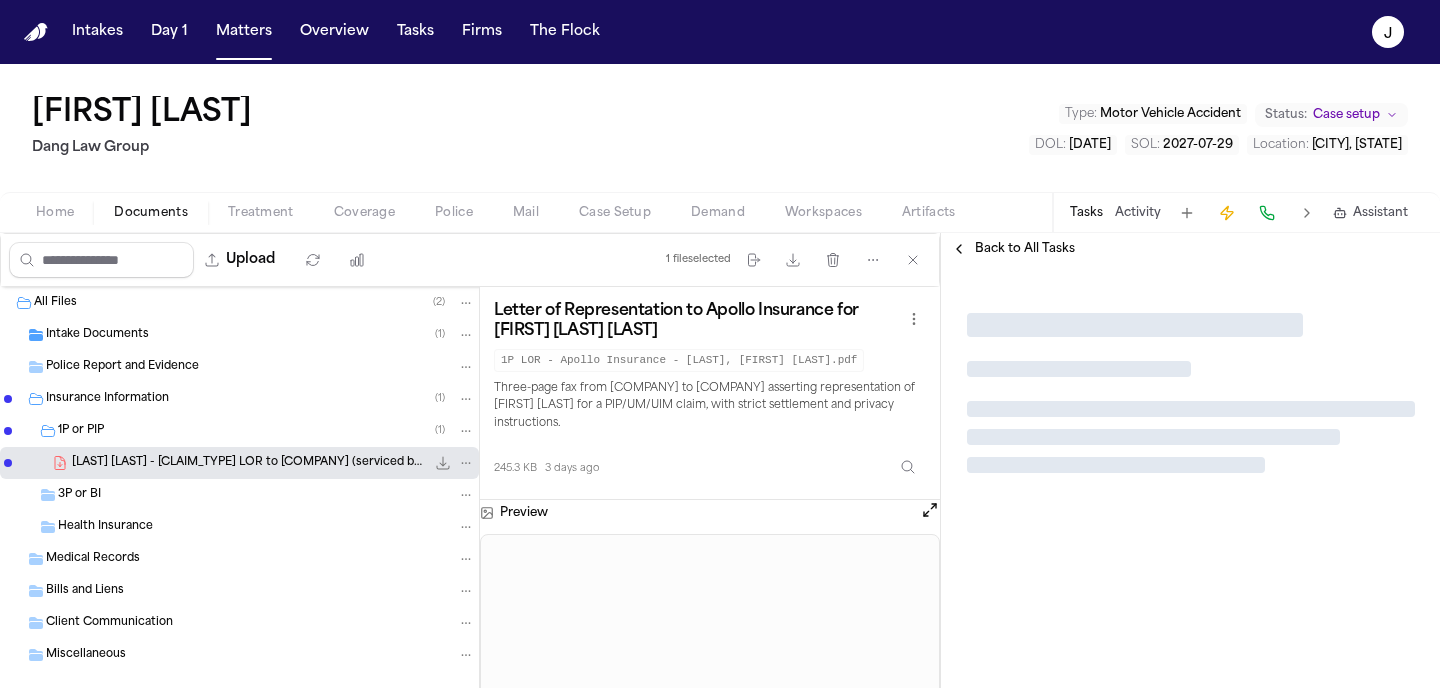 scroll, scrollTop: 0, scrollLeft: 0, axis: both 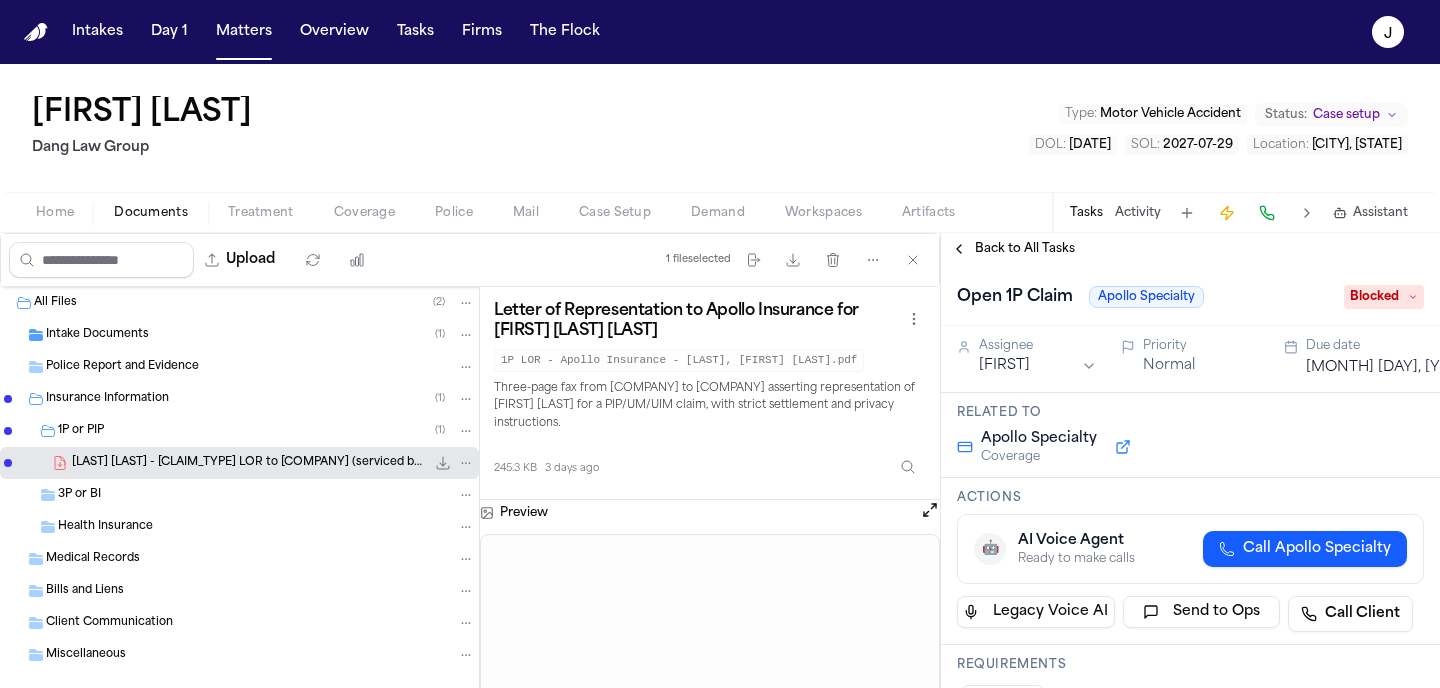 click on "Blocked" at bounding box center (1384, 297) 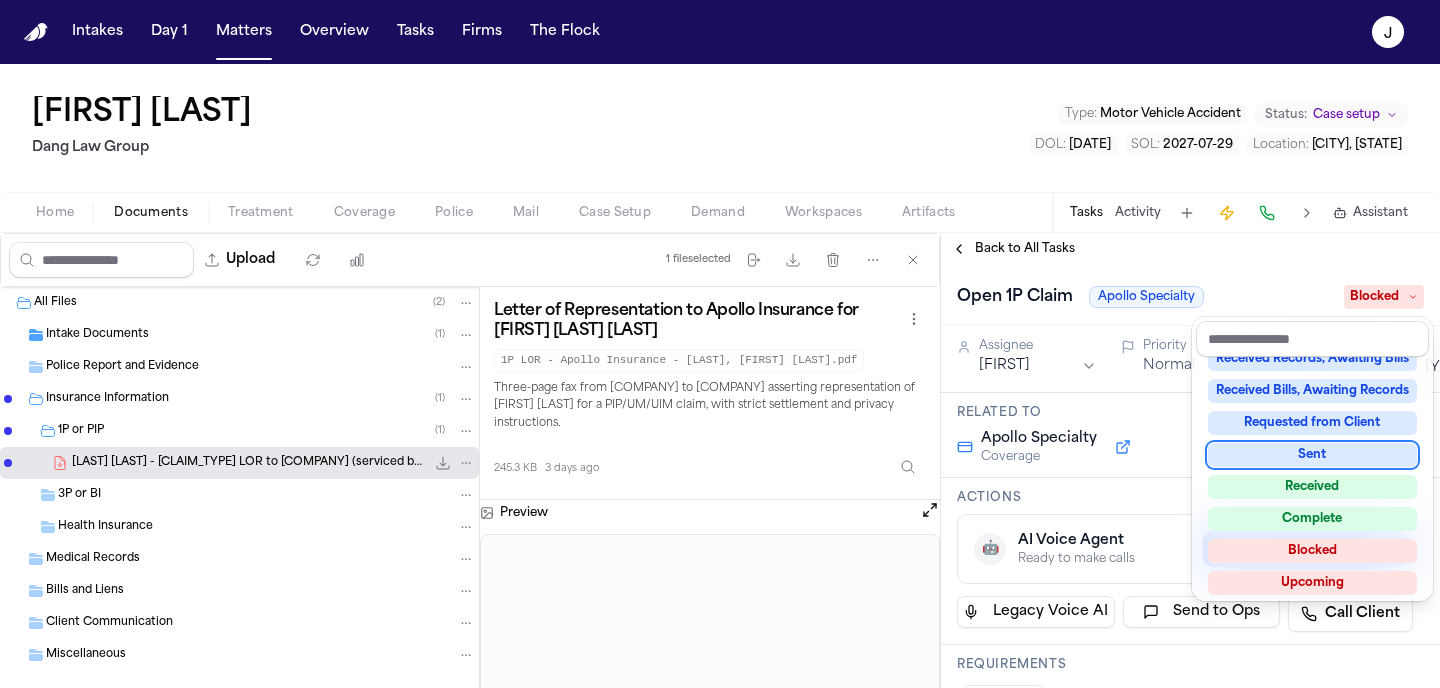 scroll, scrollTop: 312, scrollLeft: 0, axis: vertical 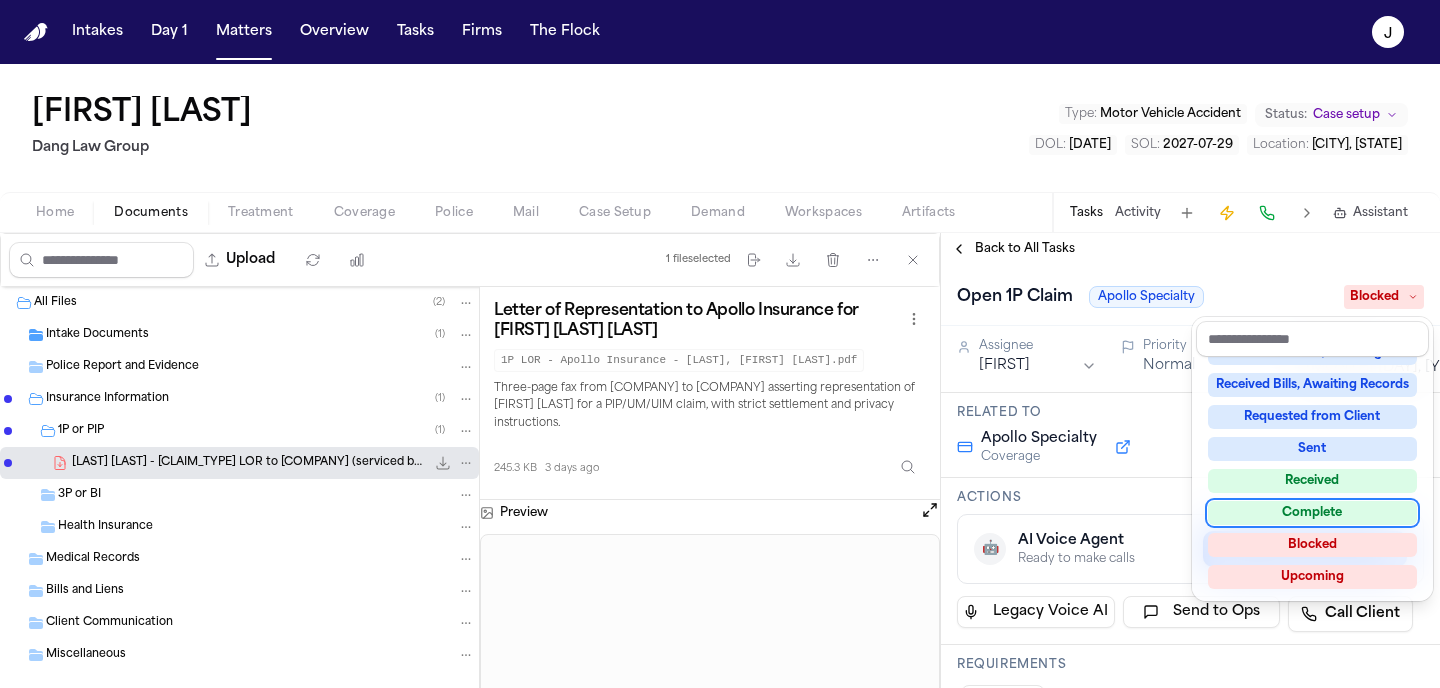 click on "Complete" at bounding box center [1312, 513] 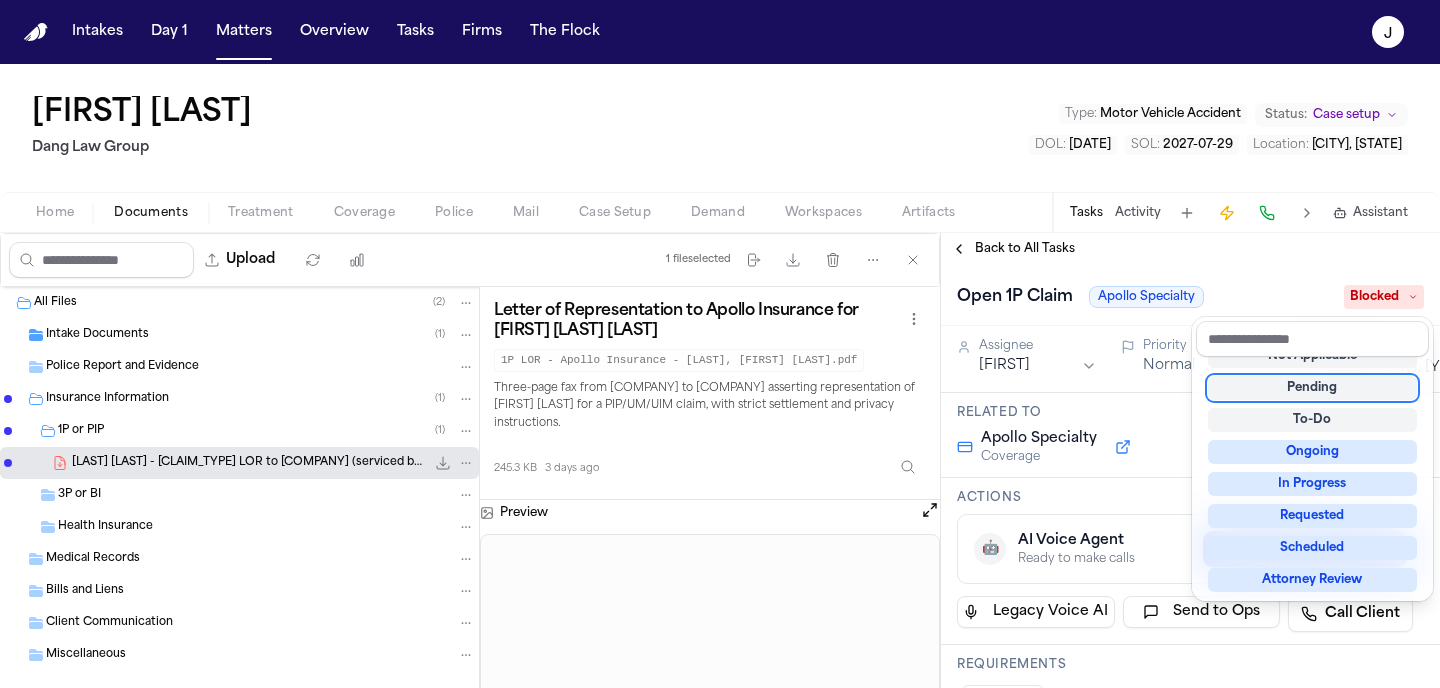 scroll, scrollTop: 8, scrollLeft: 0, axis: vertical 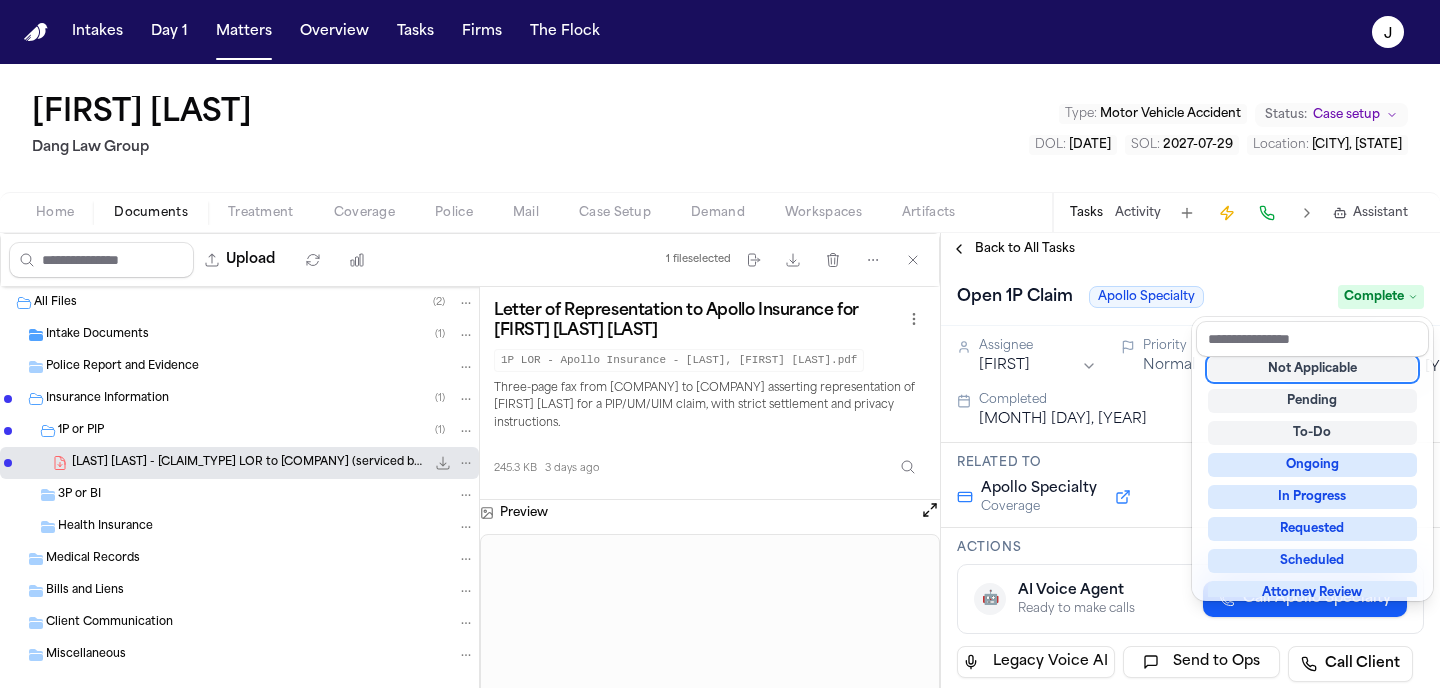 click on "Back to All Tasks Open 1P Claim Apollo Specialty Complete Assignee Jacqueline  Priority Normal Due date Aug 2, 2025 Completed Aug 8, 2025 Related to Apollo Specialty Coverage Actions 🤖 AI Voice Agent Ready to make calls Call Apollo Specialty Legacy Voice AI Send to Ops Call Client Requirements 1/1 Files 3/3 info Updates No updates Add update Attachments No attachments yet Add Attachment Notes These notes are only visible to your team and will not be shared with attorneys. Schedules Schedule Voice AI Call No Scheduled Calls You haven't set up any scheduled calls for this task yet. Create a schedule to automatically run this task at specific times. Delete Task" at bounding box center [1190, 460] 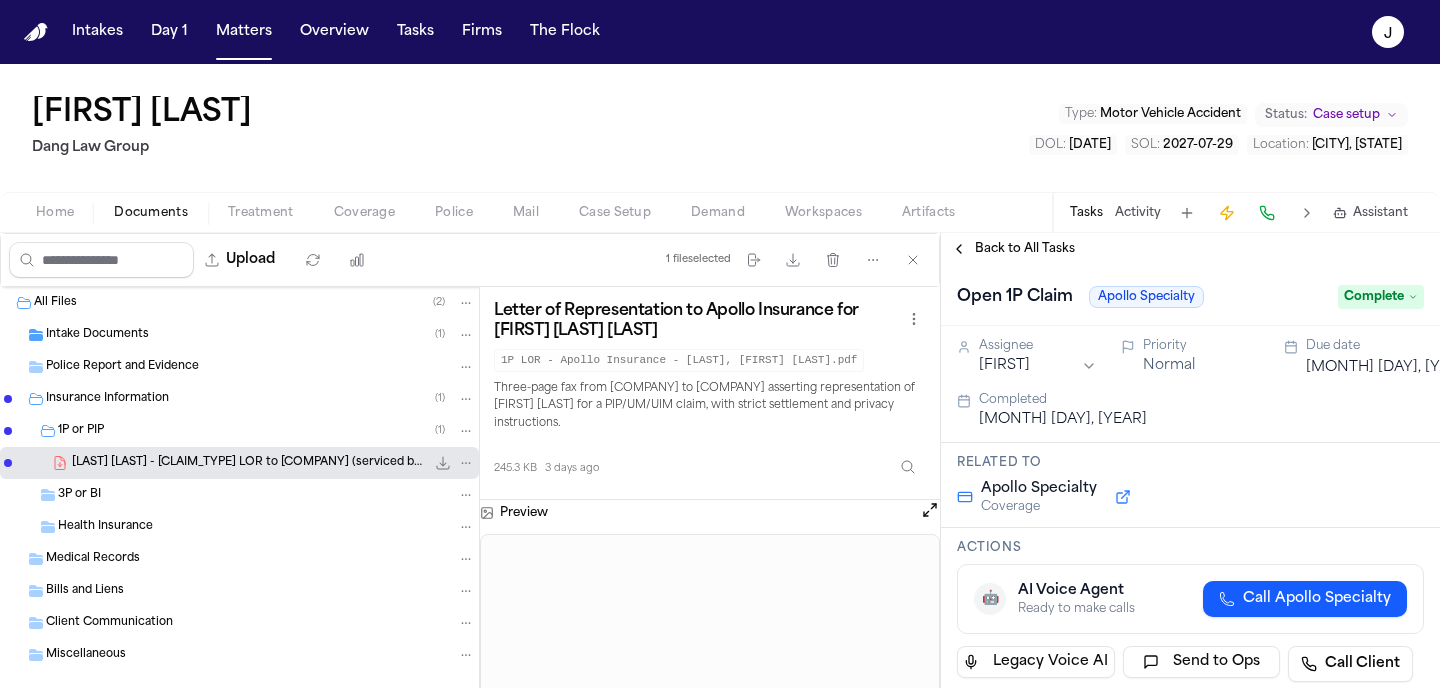 click on "Back to All Tasks" at bounding box center (1025, 249) 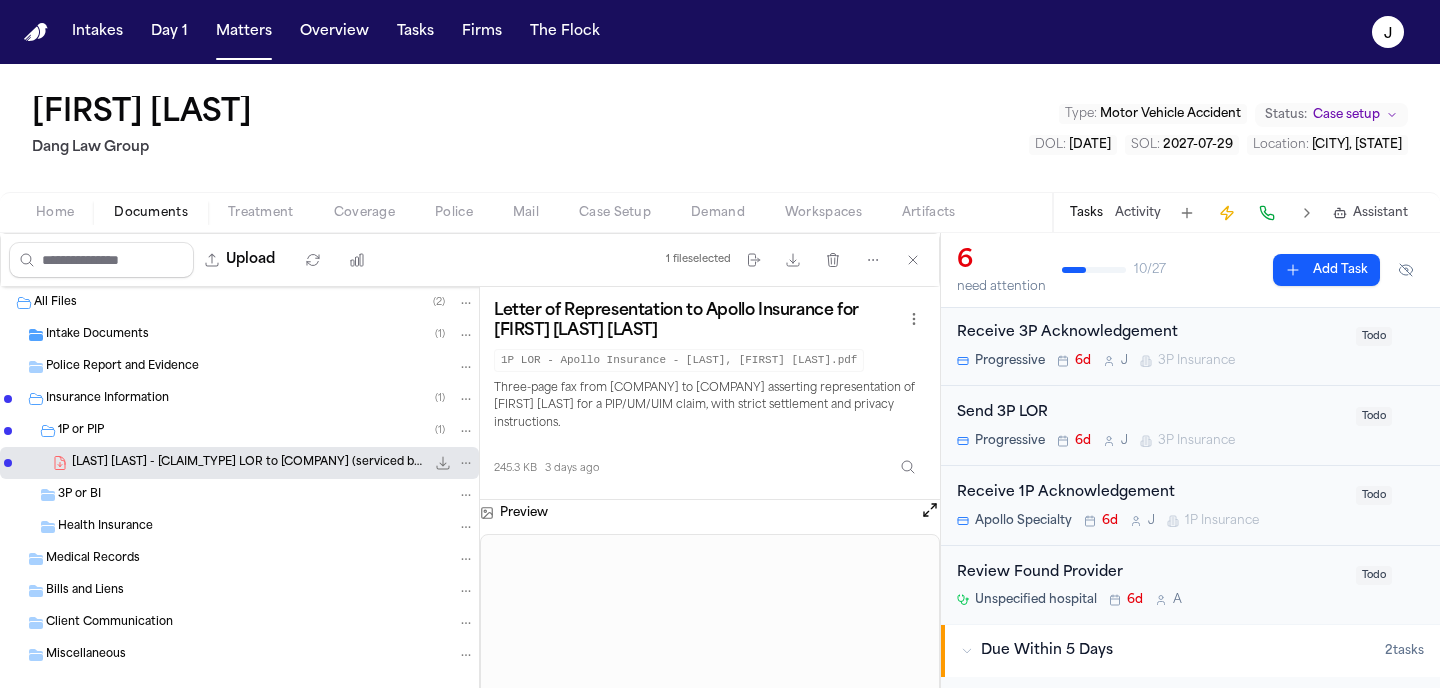 scroll, scrollTop: 421, scrollLeft: 0, axis: vertical 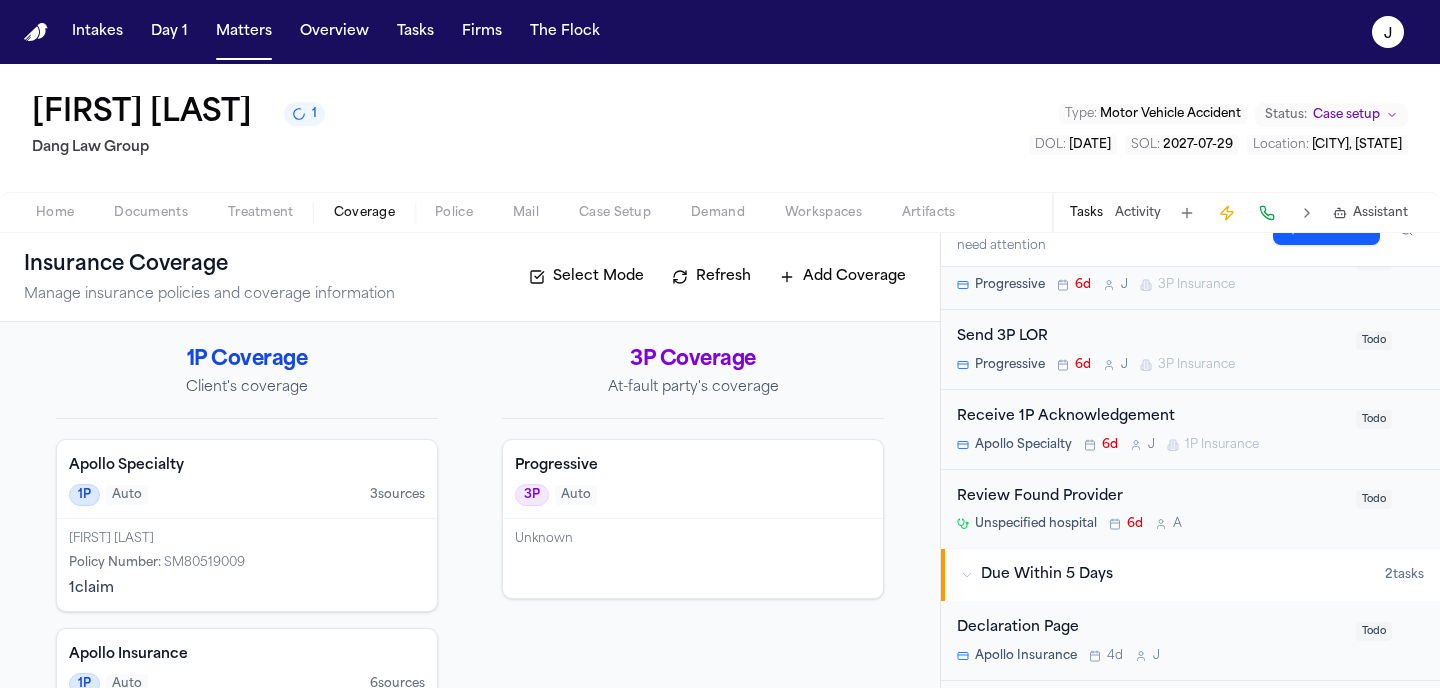click on "Coverage" at bounding box center [364, 213] 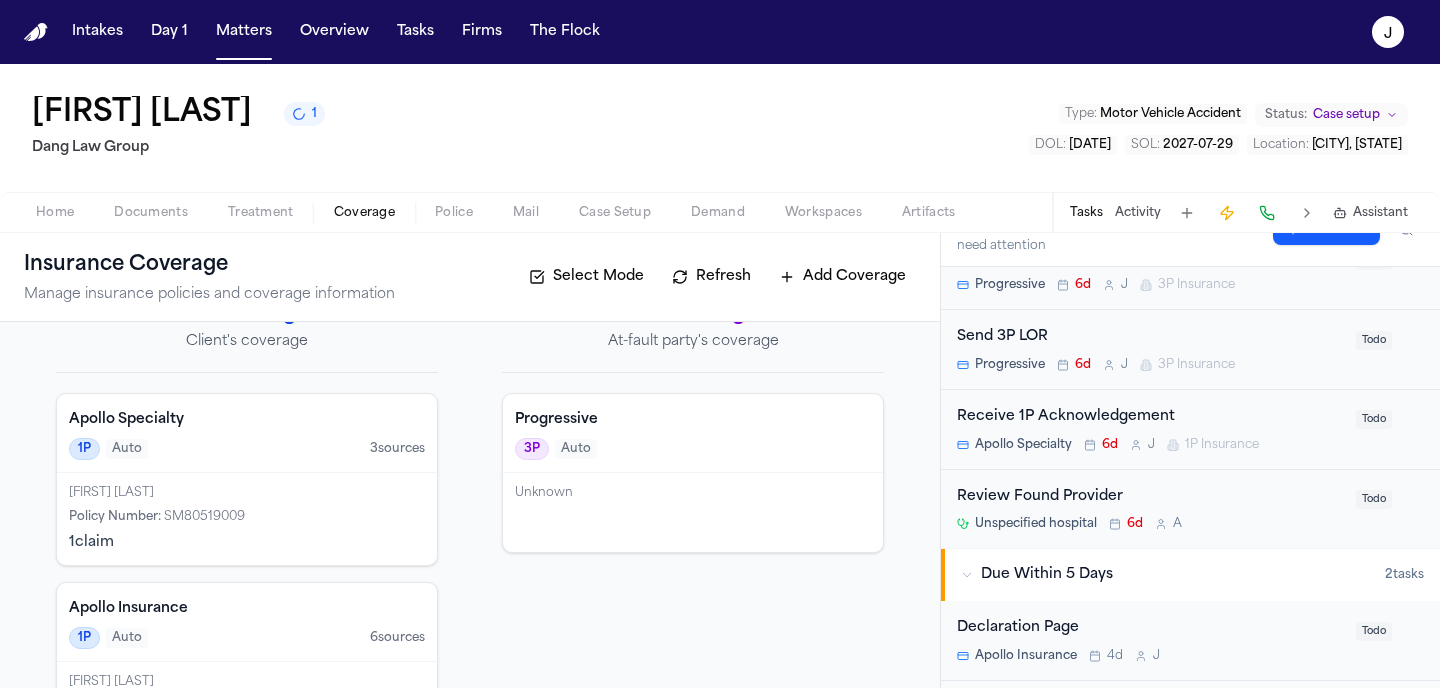 scroll, scrollTop: 0, scrollLeft: 0, axis: both 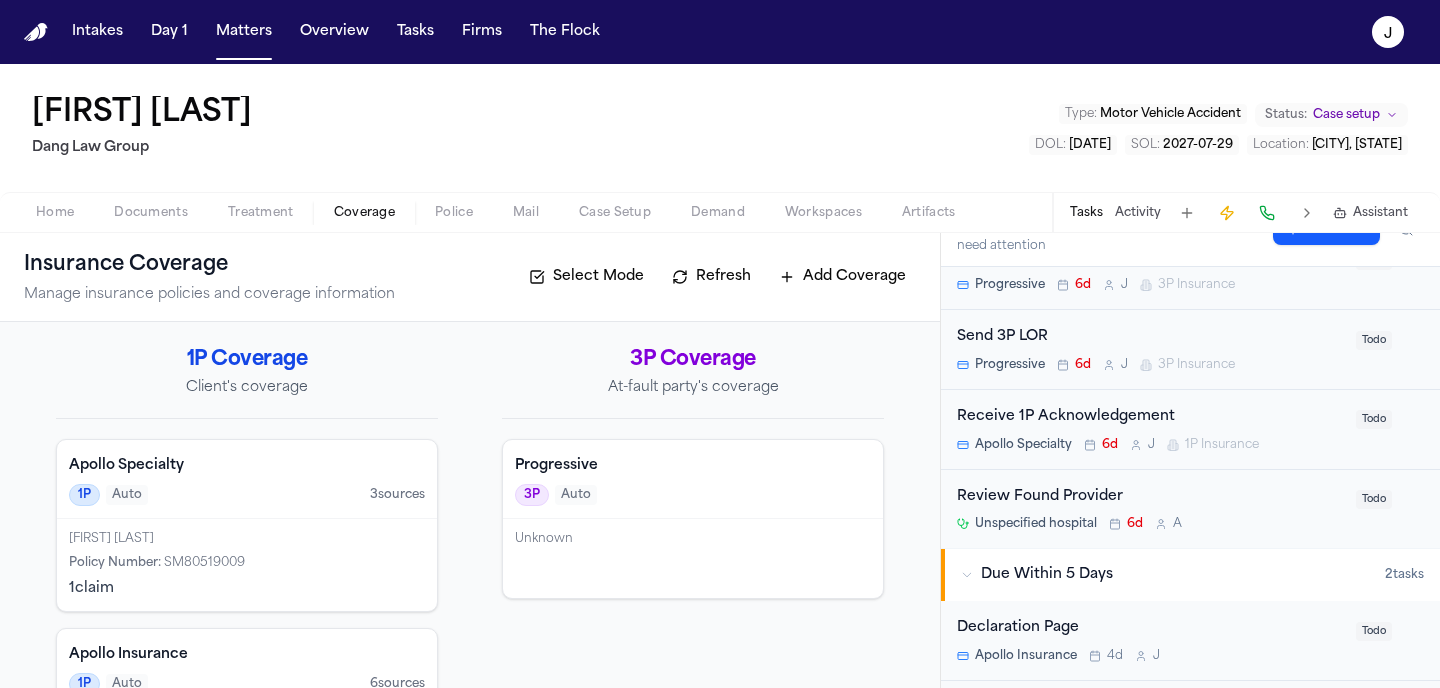 click on "3P Auto" at bounding box center (693, 495) 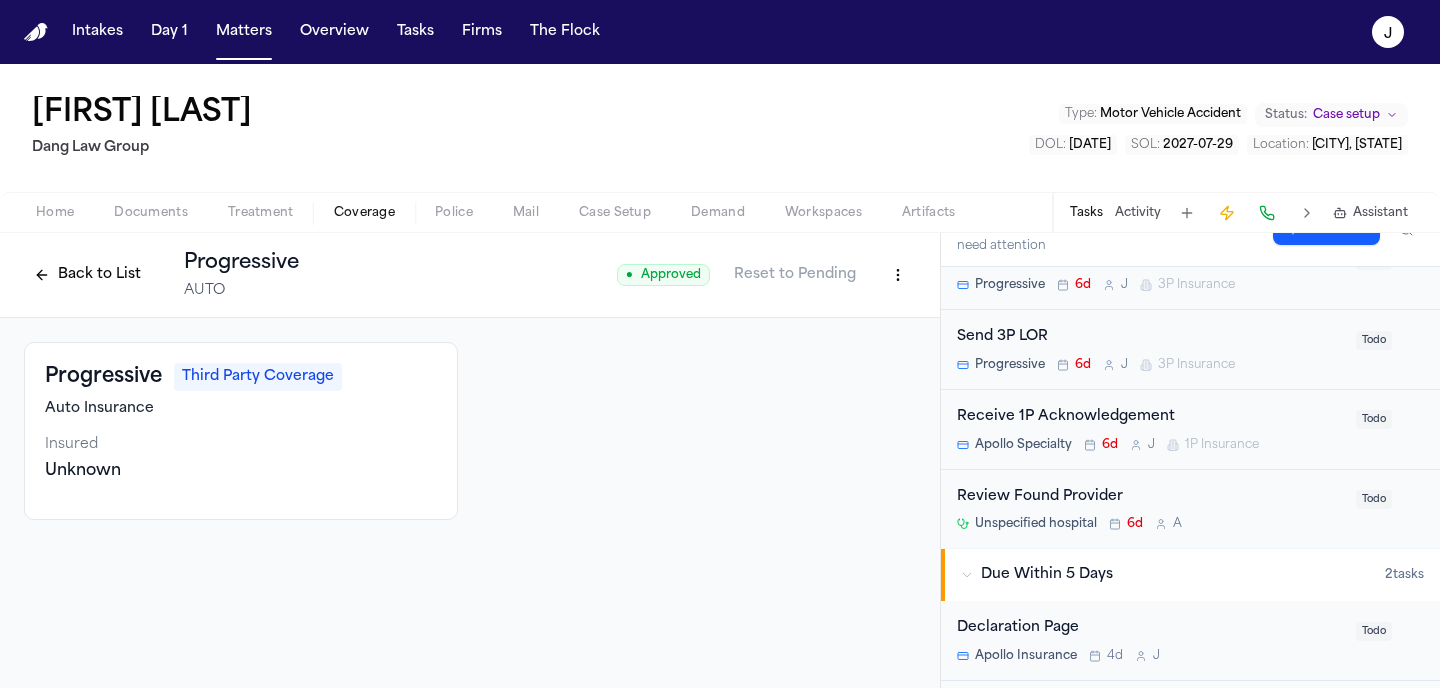 click on "Back to List" at bounding box center [87, 275] 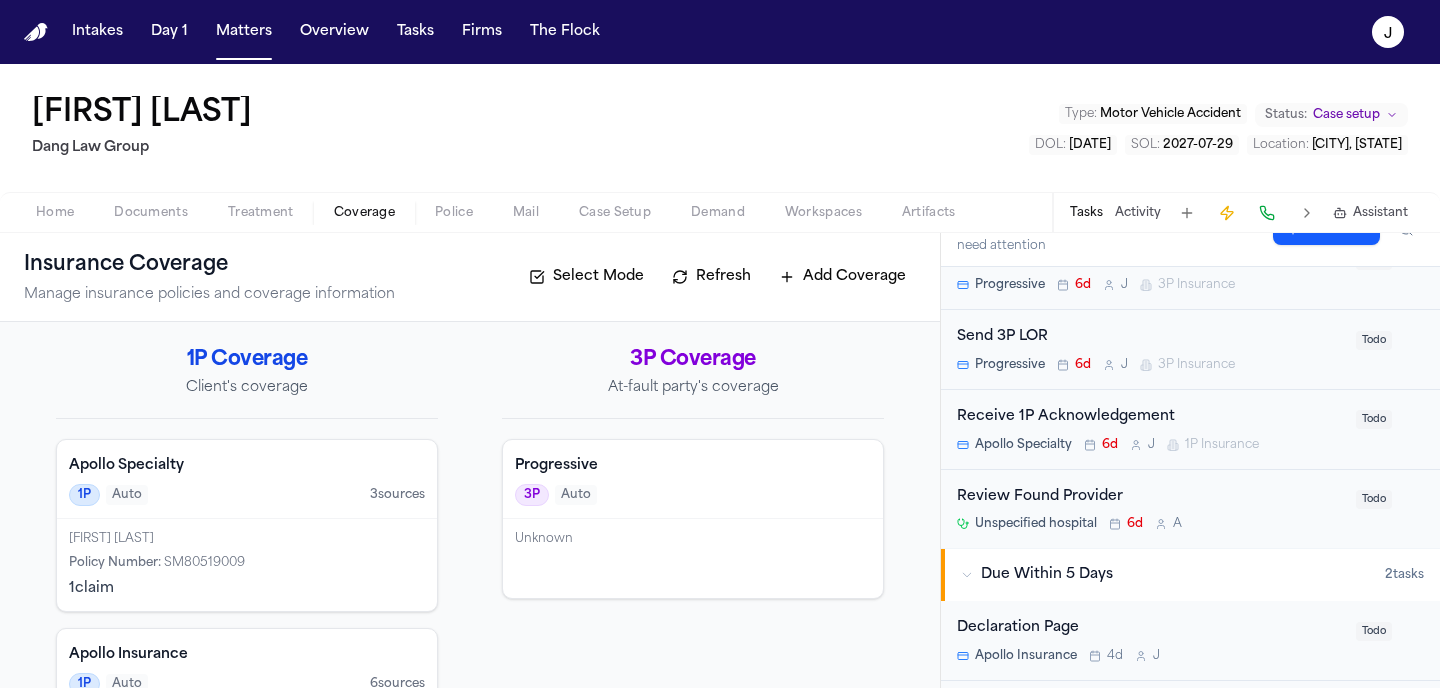 click on "Documents" at bounding box center (151, 213) 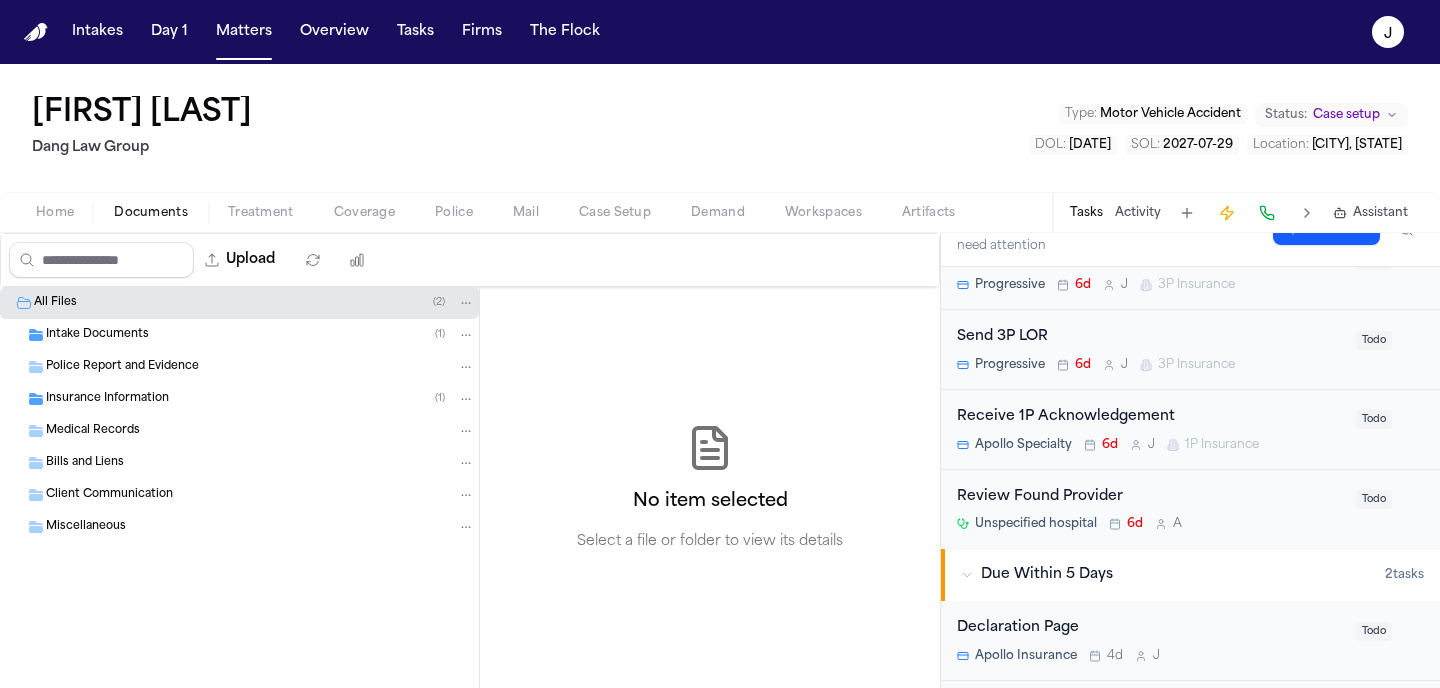 click on "Intake Documents" at bounding box center (97, 335) 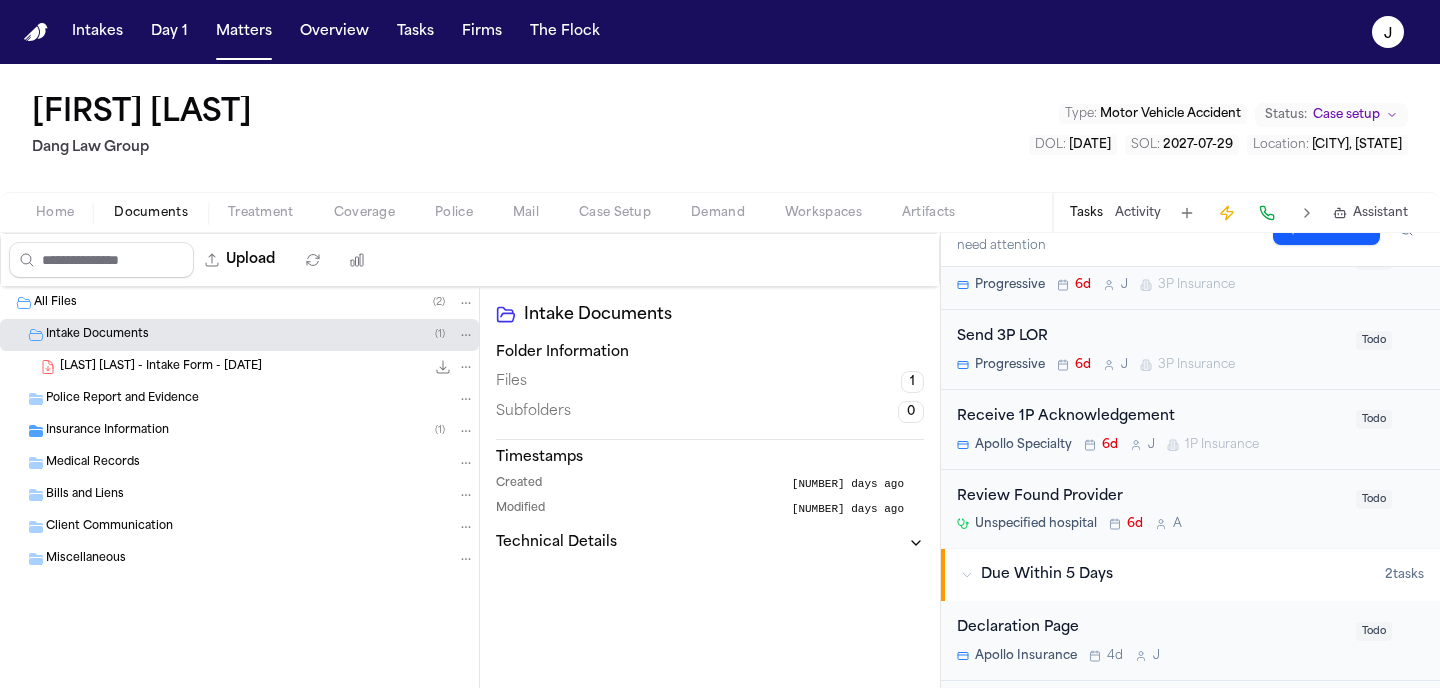 click on "W. Salinas Zuniga - Intake Form - 7.30.25" at bounding box center [161, 367] 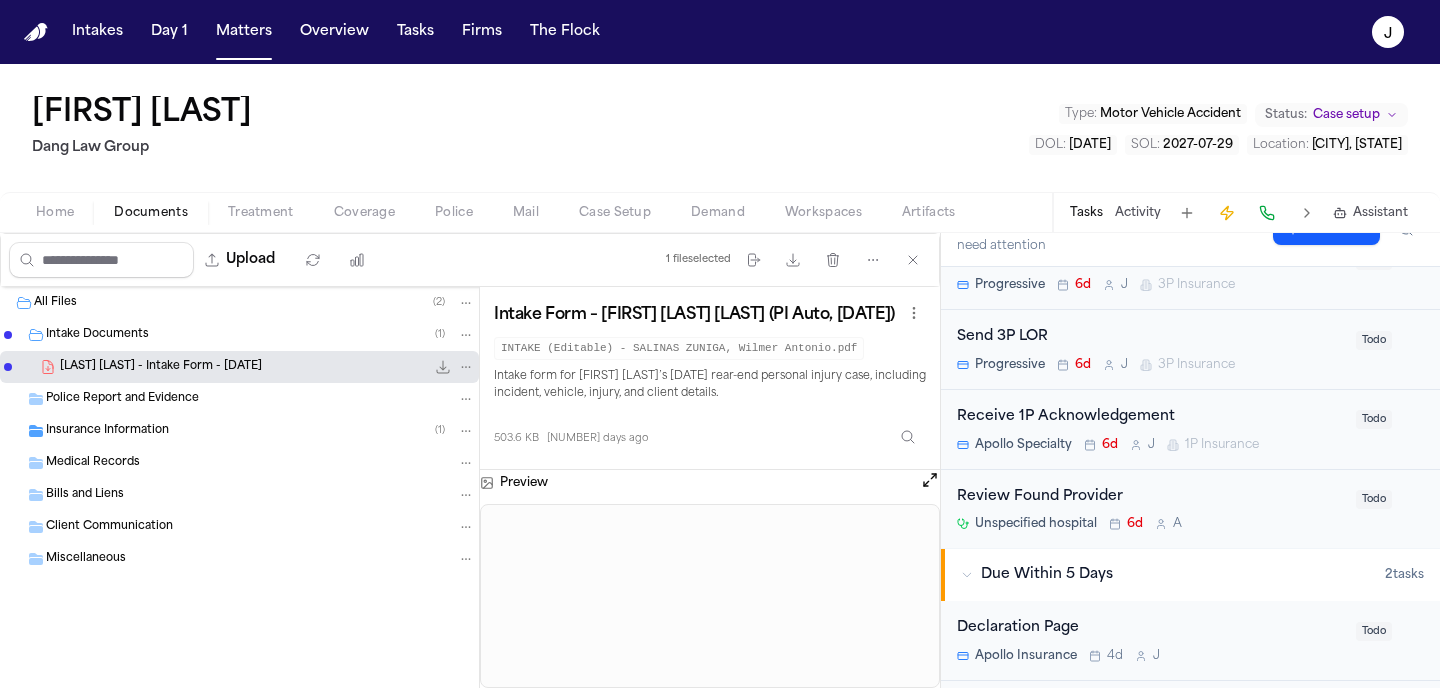 click at bounding box center [930, 480] 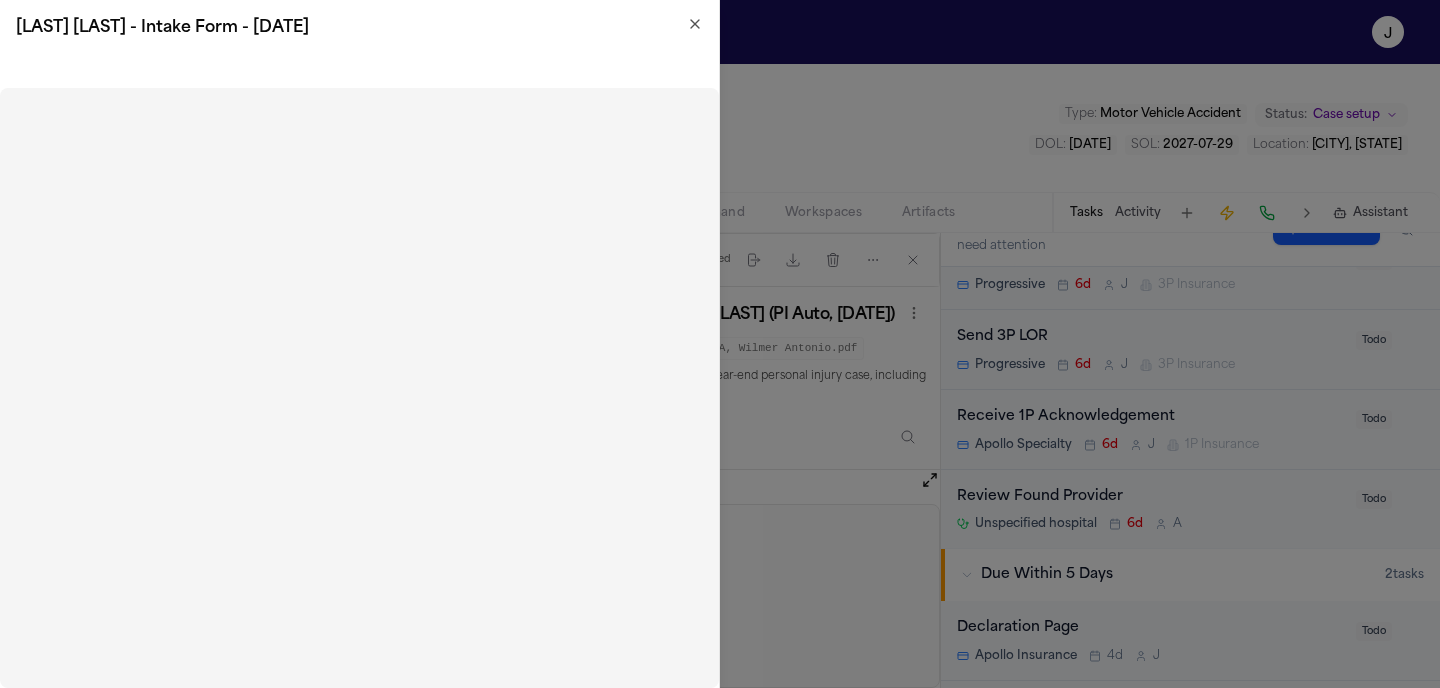 click 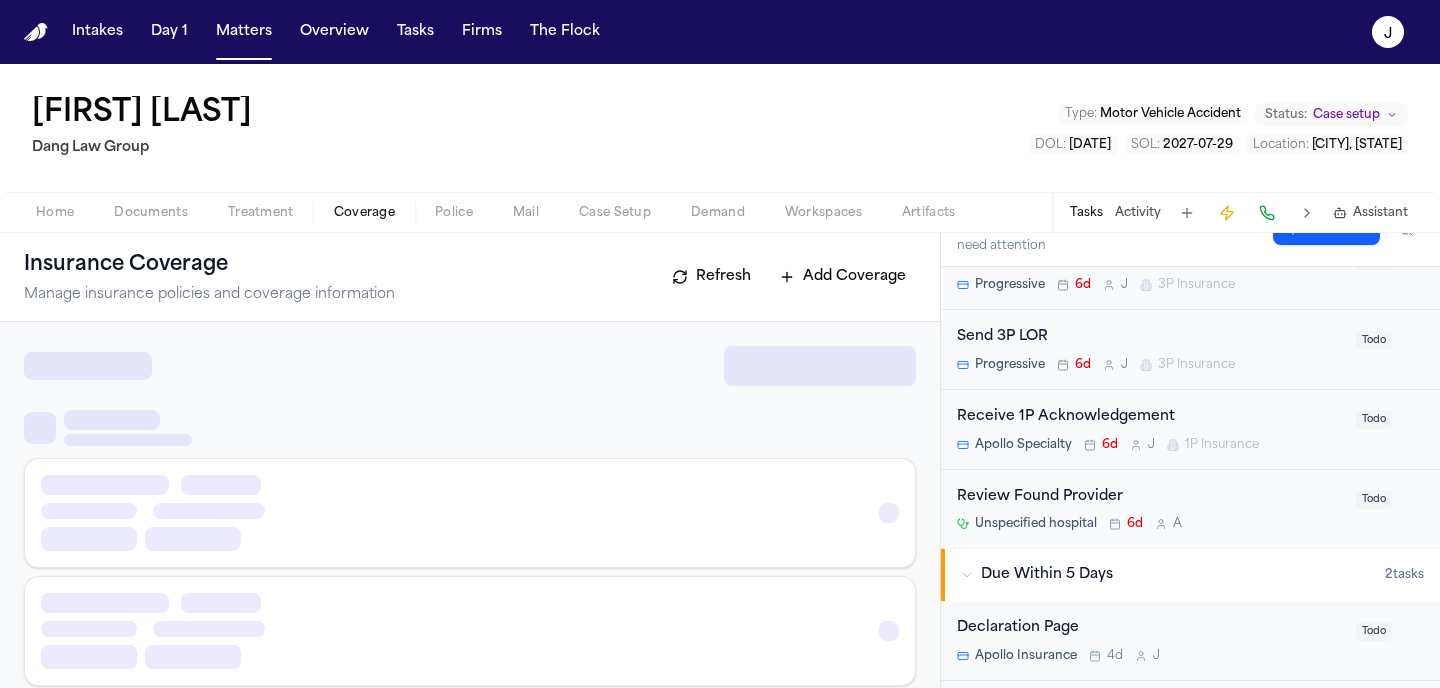 click on "Coverage" at bounding box center [364, 213] 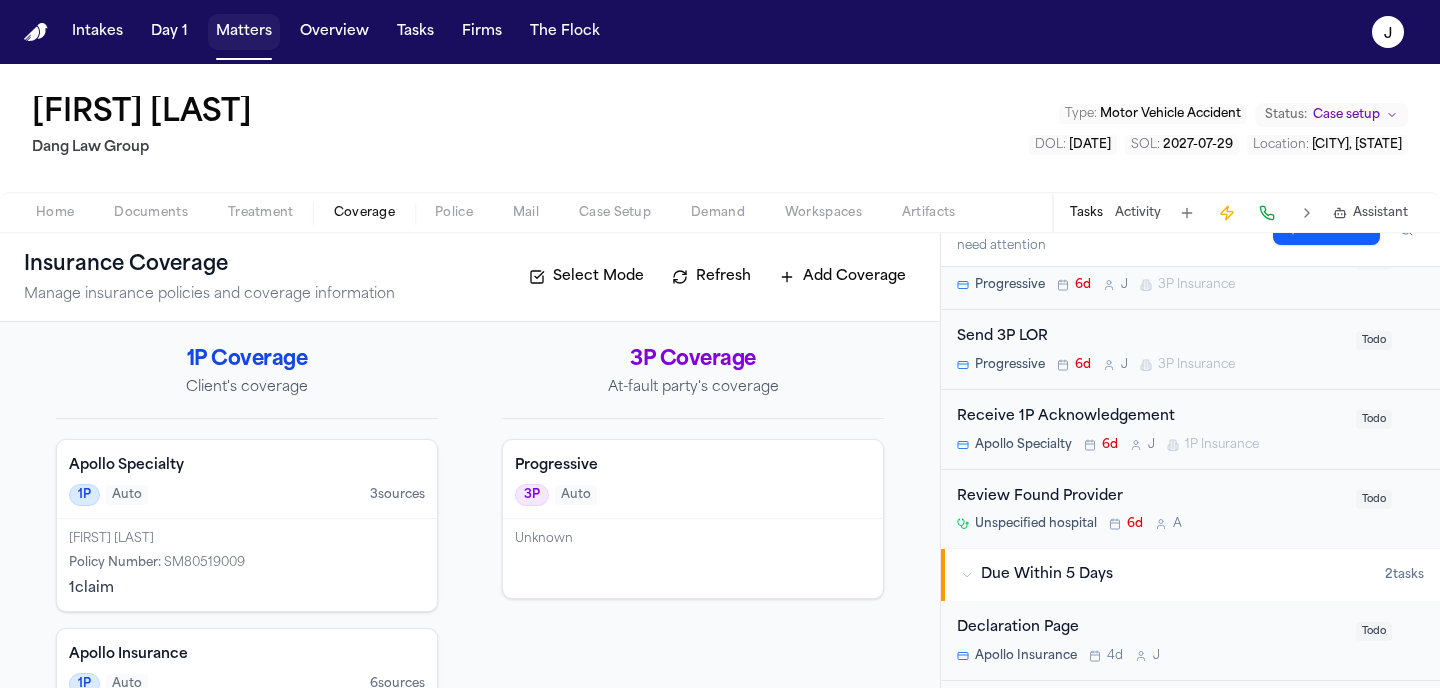 click on "Matters" at bounding box center (244, 32) 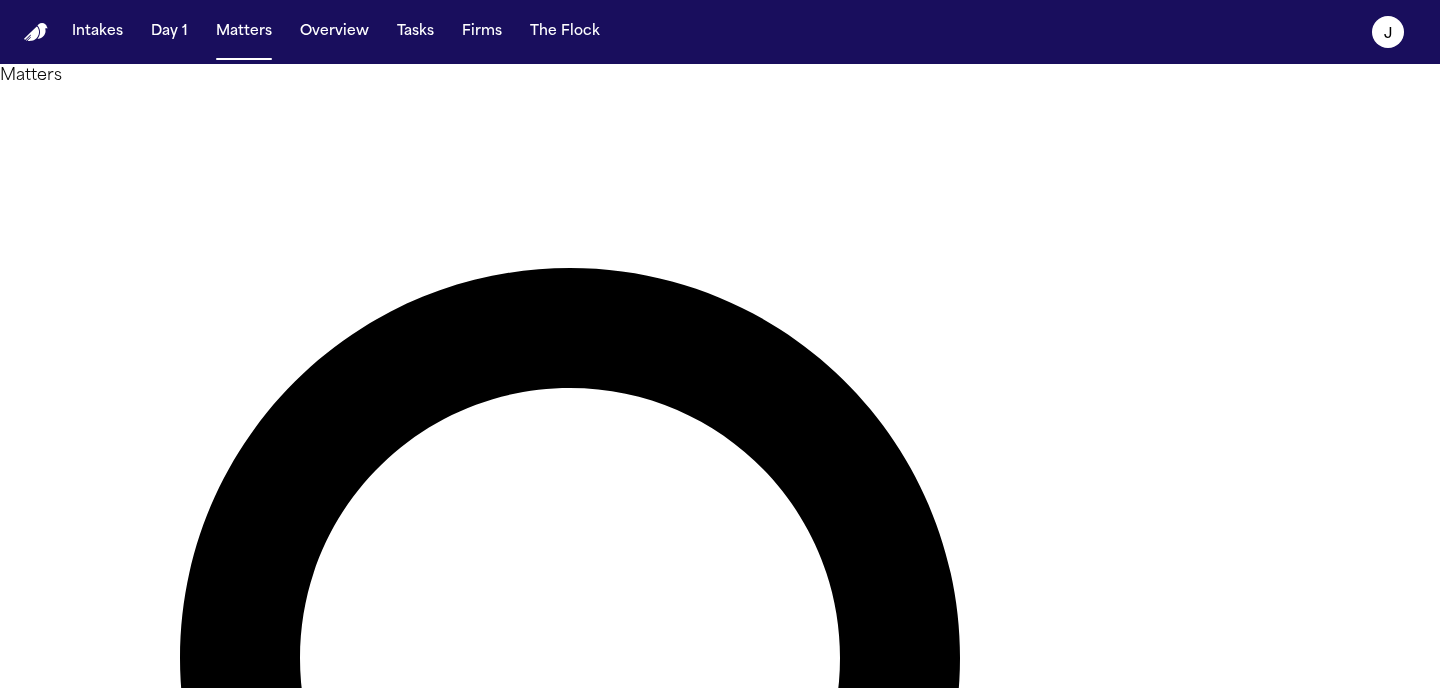 click on "******" at bounding box center (80, 1540) 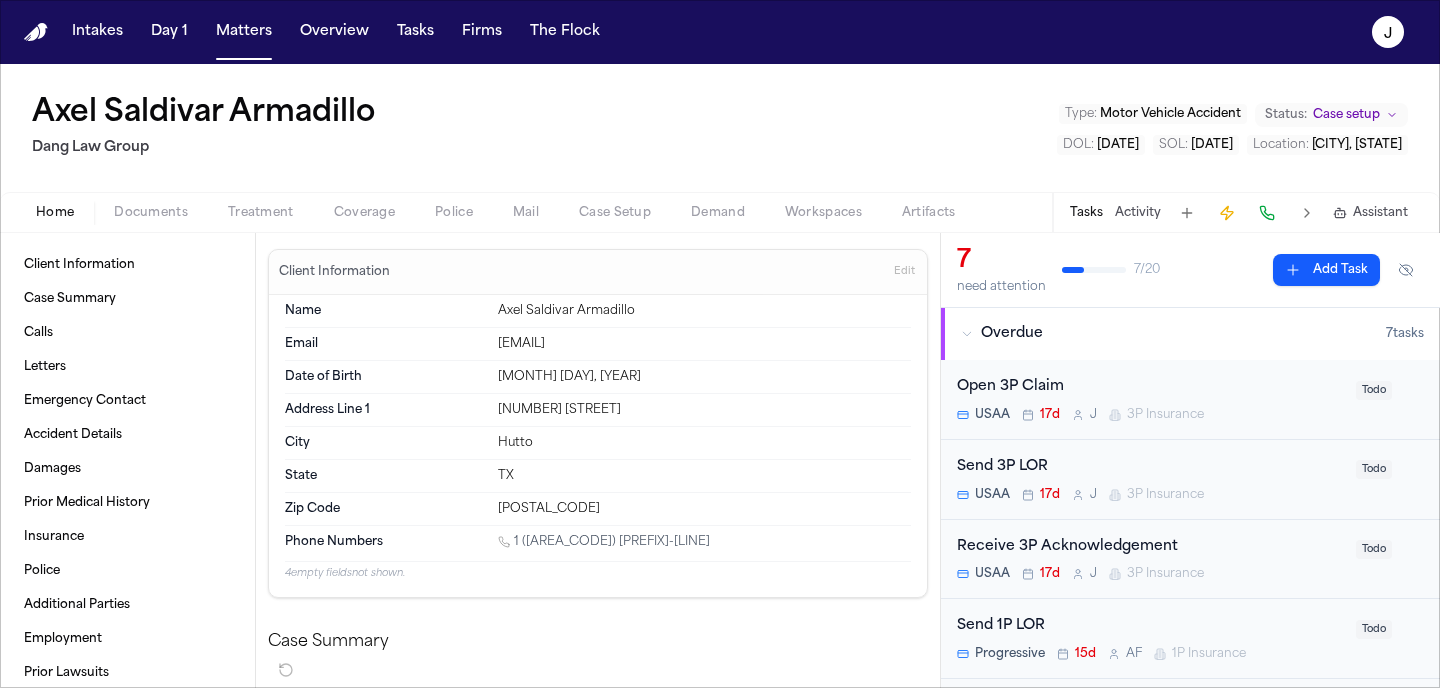 click on "Coverage" at bounding box center [364, 213] 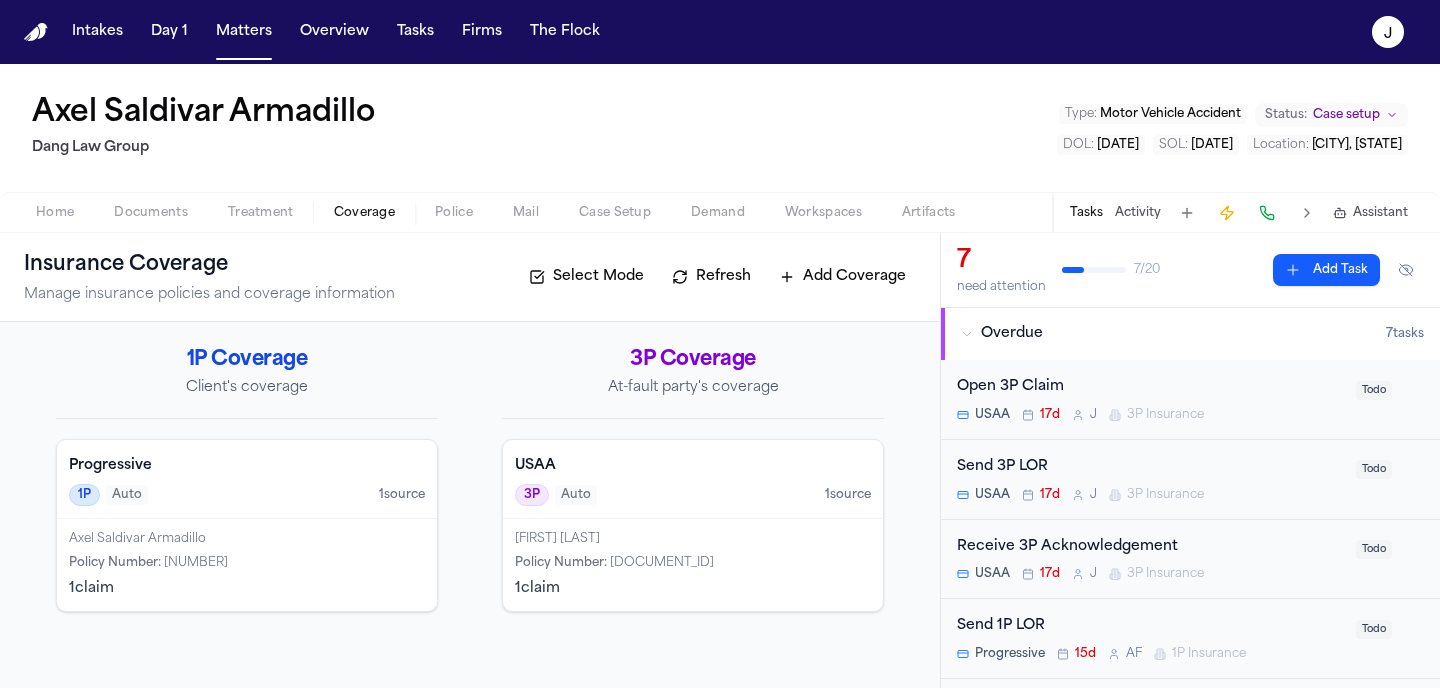 click on "USAA 3P Auto 1  source" at bounding box center [693, 479] 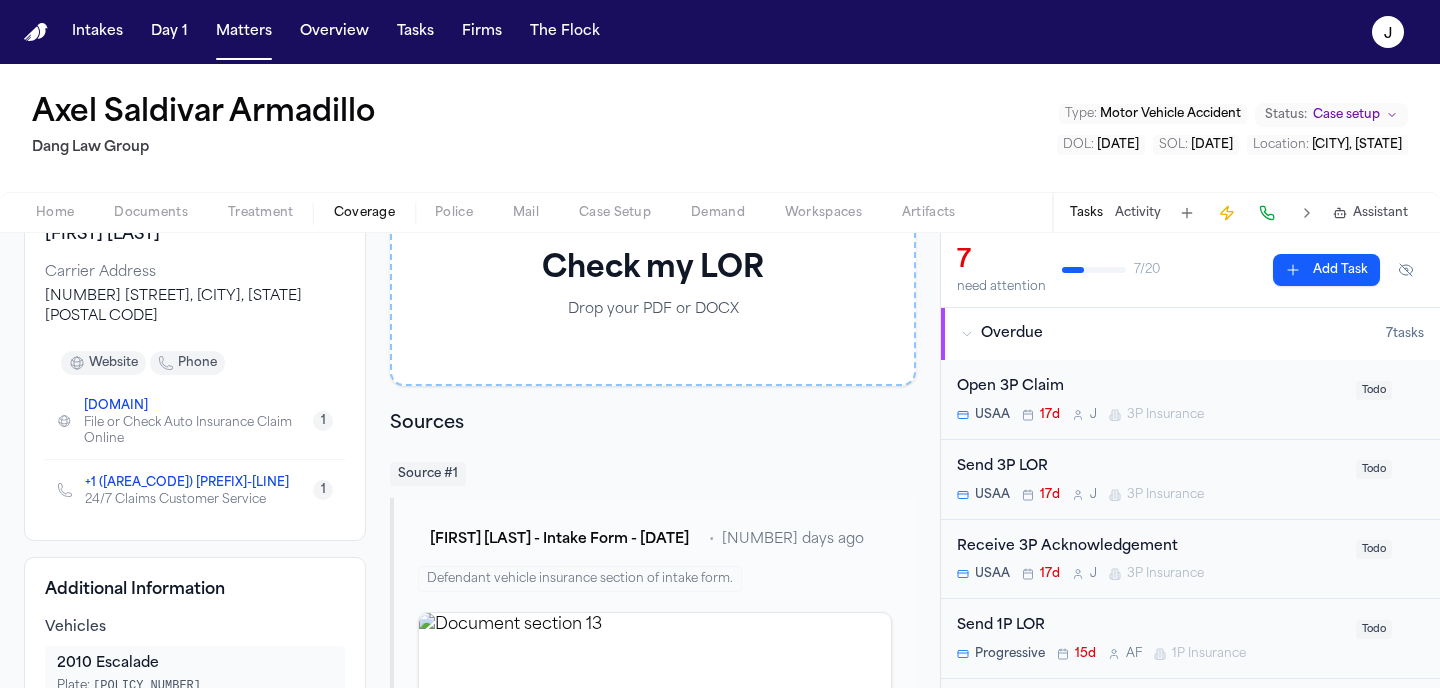scroll, scrollTop: 0, scrollLeft: 0, axis: both 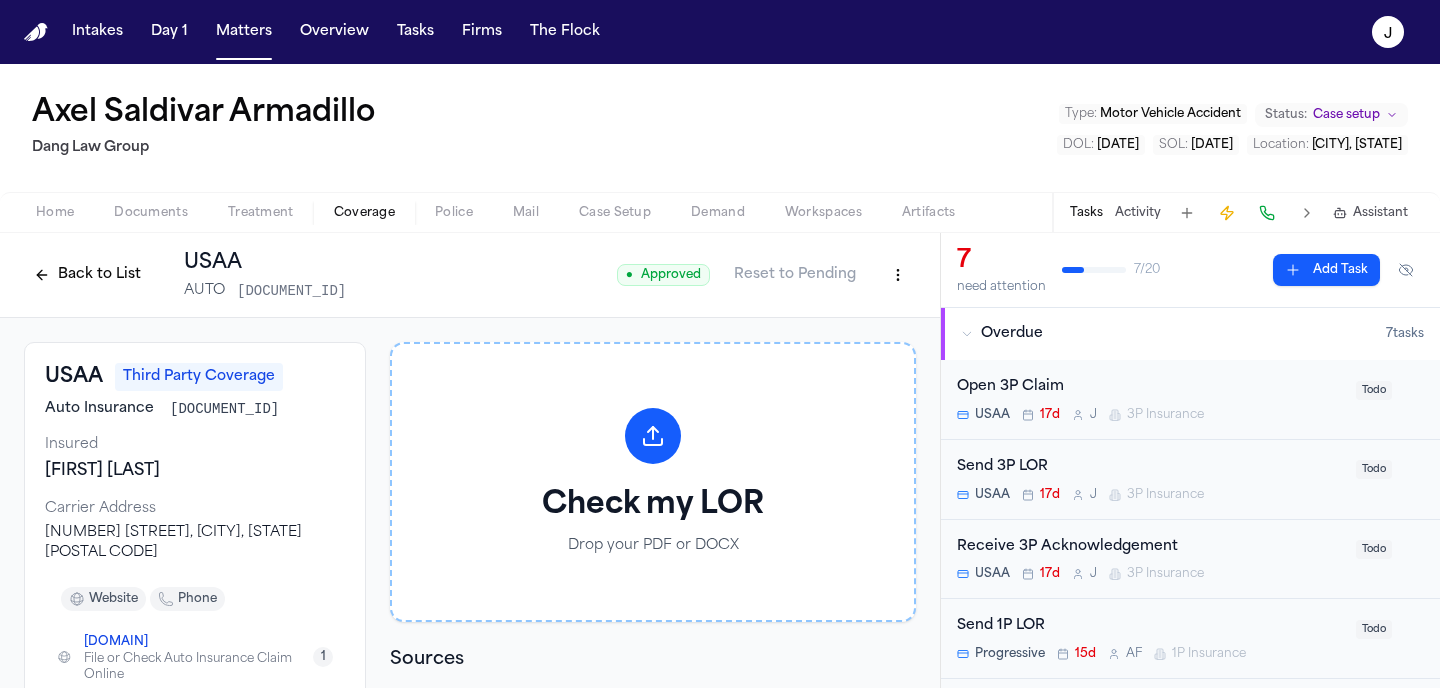 click on "Back to List" at bounding box center (87, 275) 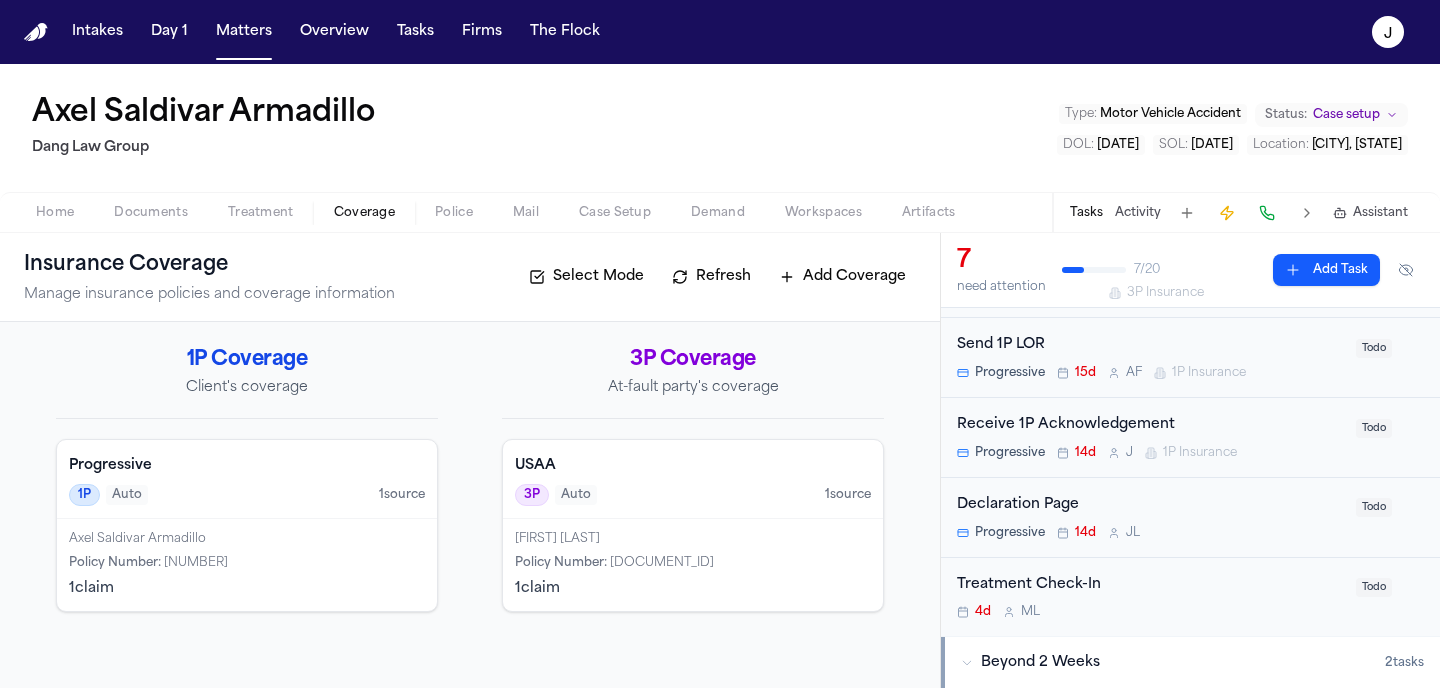 scroll, scrollTop: 0, scrollLeft: 0, axis: both 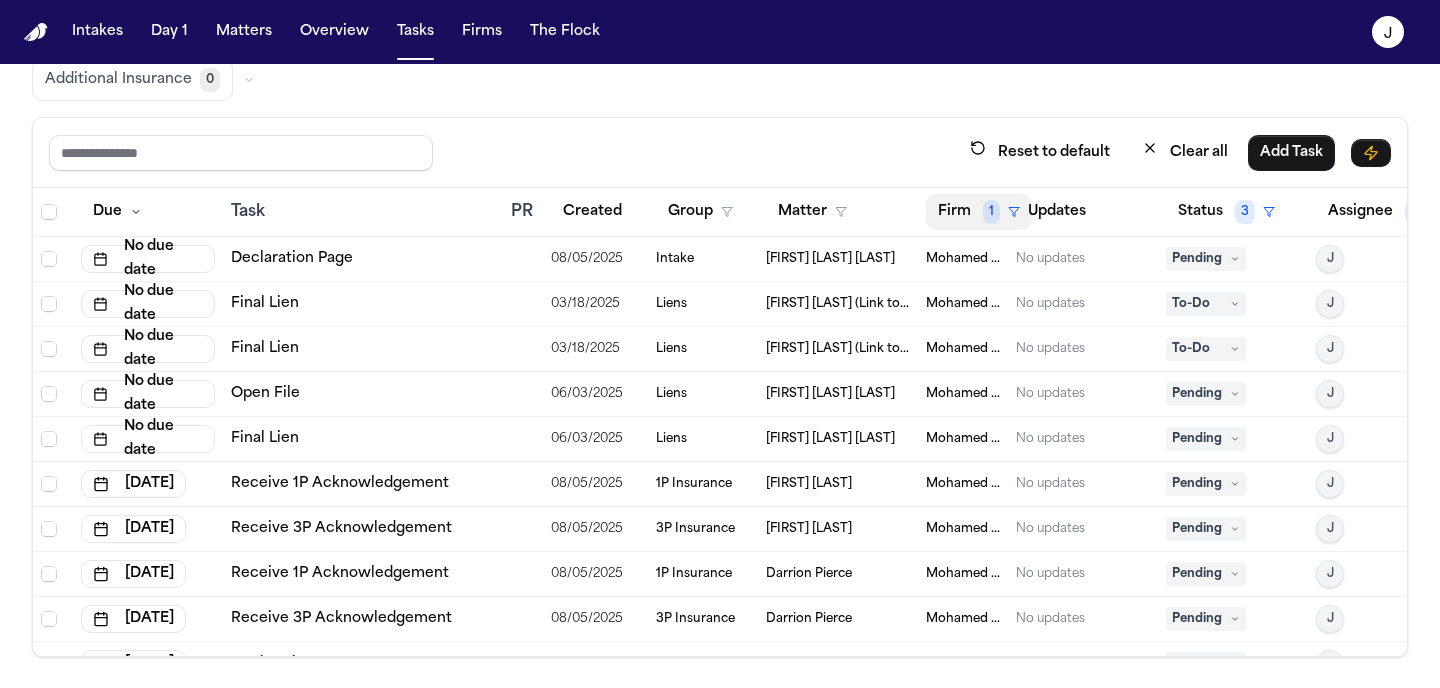 click on "Firm 1" at bounding box center (979, 212) 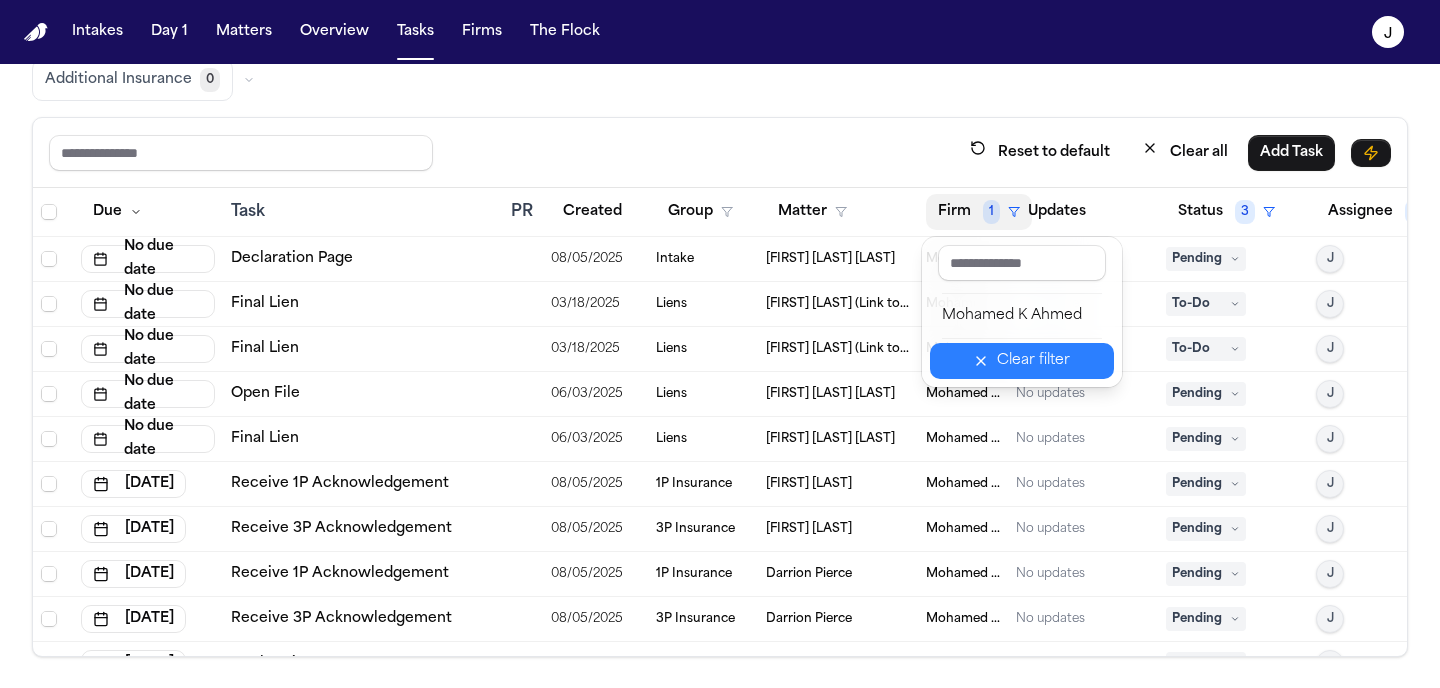 click on "Clear filter" at bounding box center (1022, 361) 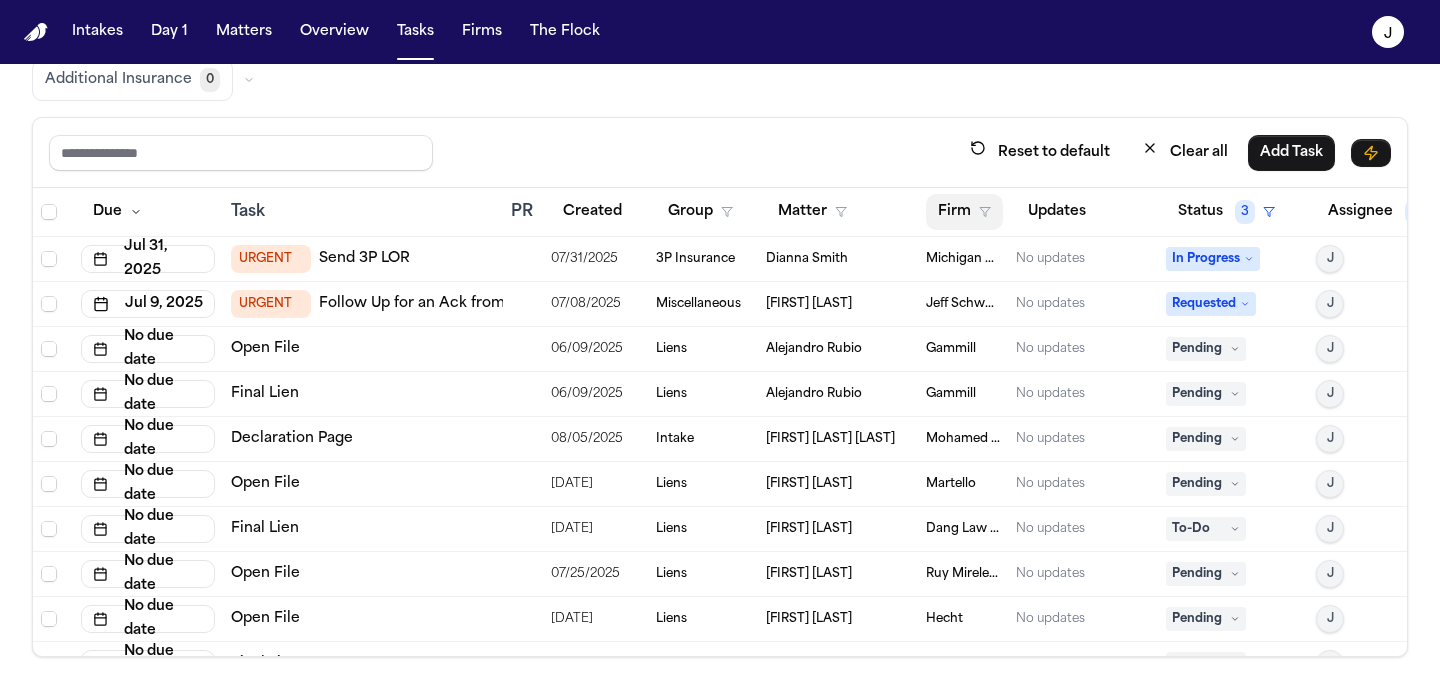 click on "Firm" at bounding box center (964, 212) 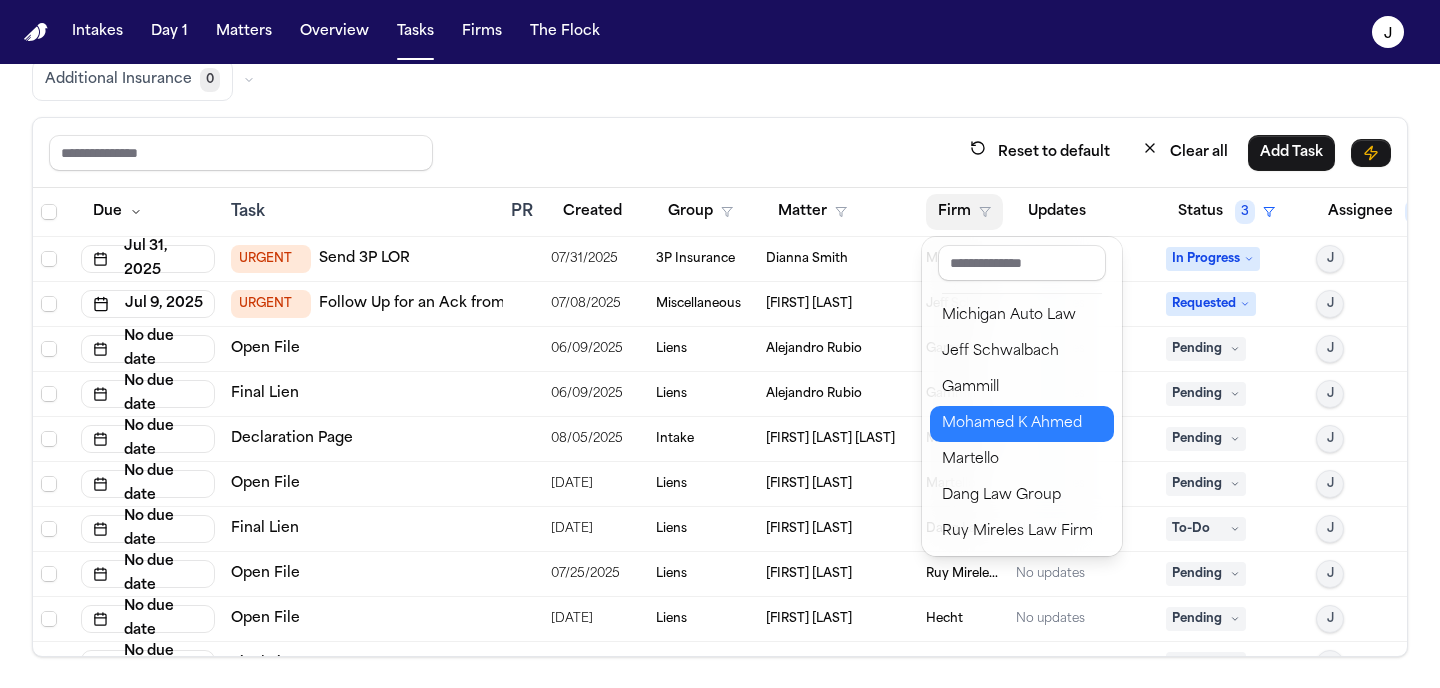 scroll, scrollTop: 48, scrollLeft: 0, axis: vertical 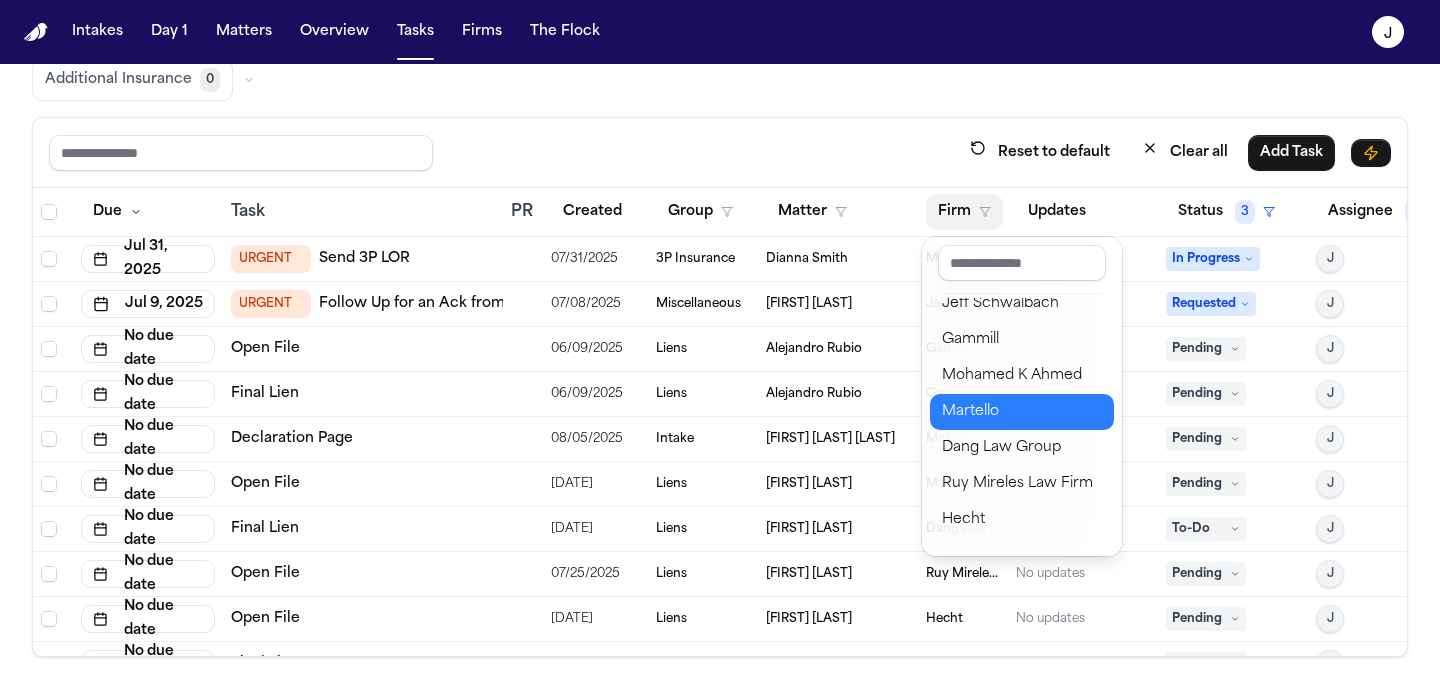 click on "Martello" at bounding box center (1022, 412) 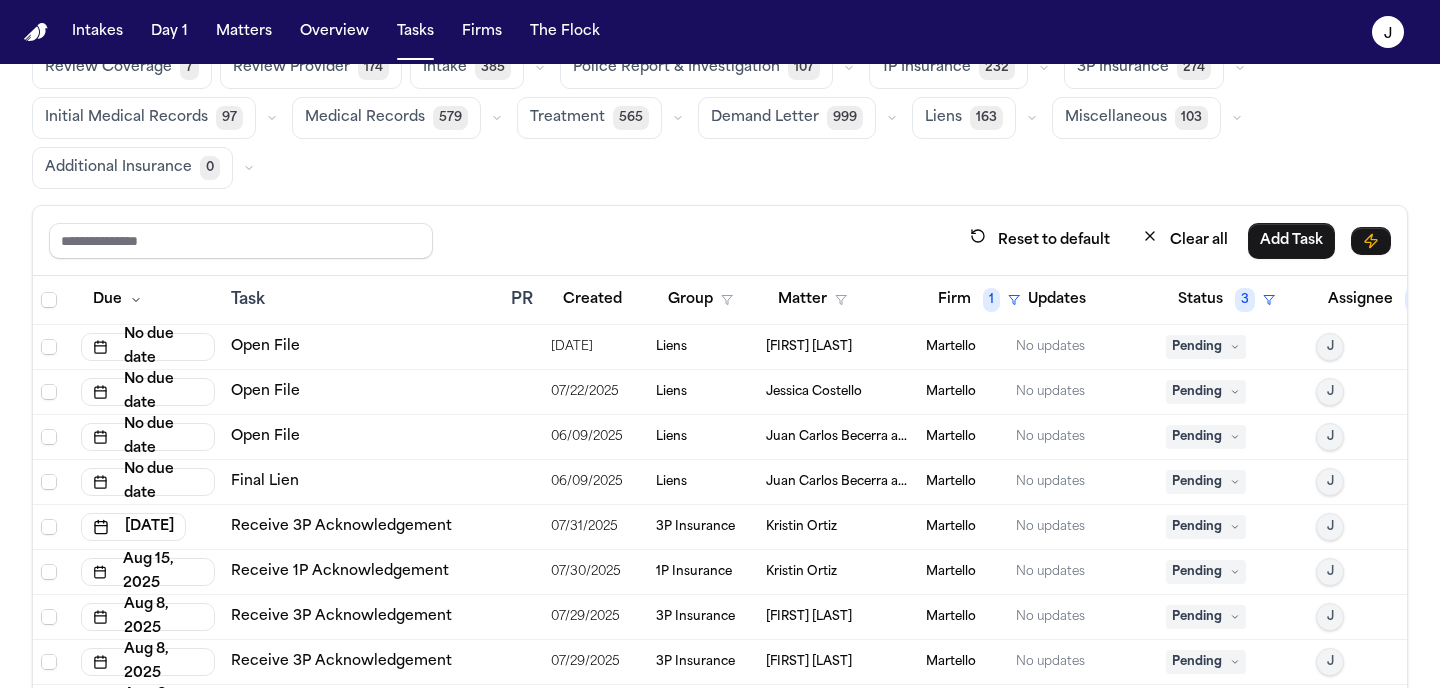 scroll, scrollTop: 15, scrollLeft: 0, axis: vertical 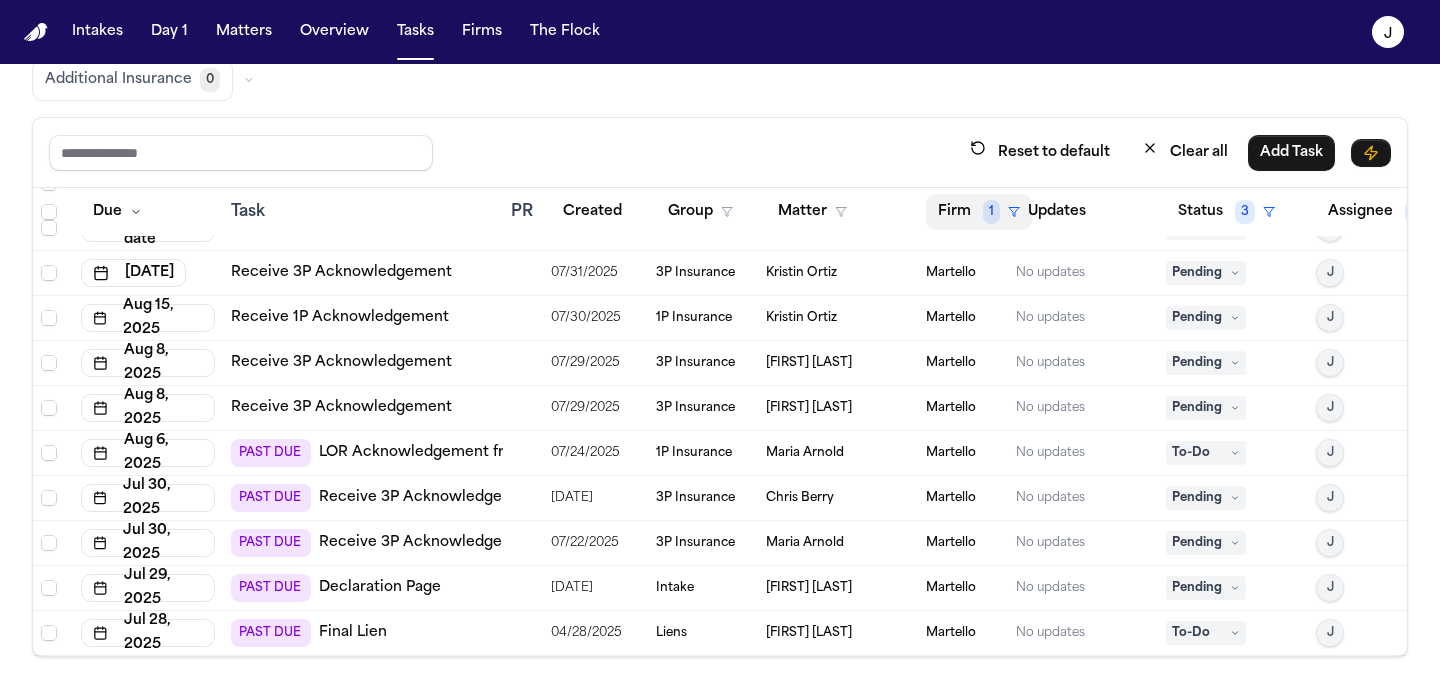 click on "Firm 1" at bounding box center (979, 212) 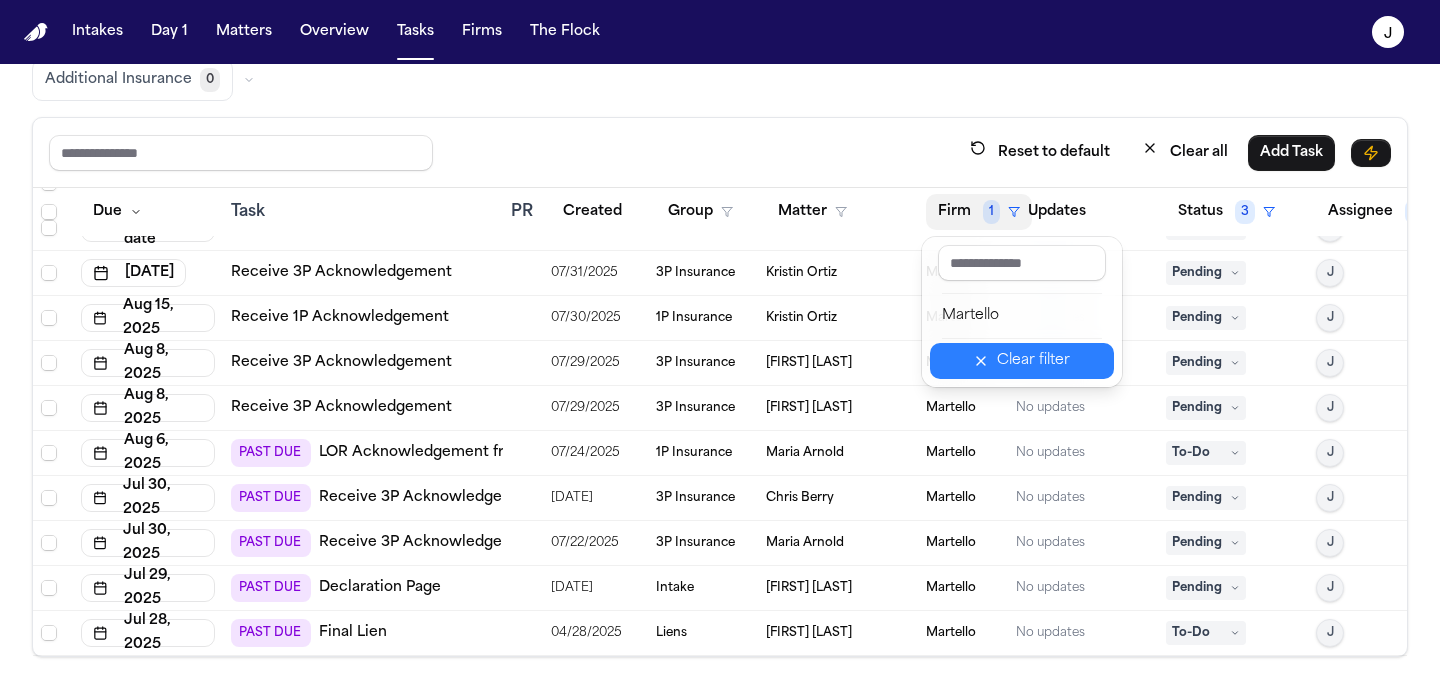 drag, startPoint x: 990, startPoint y: 354, endPoint x: 976, endPoint y: 326, distance: 31.304953 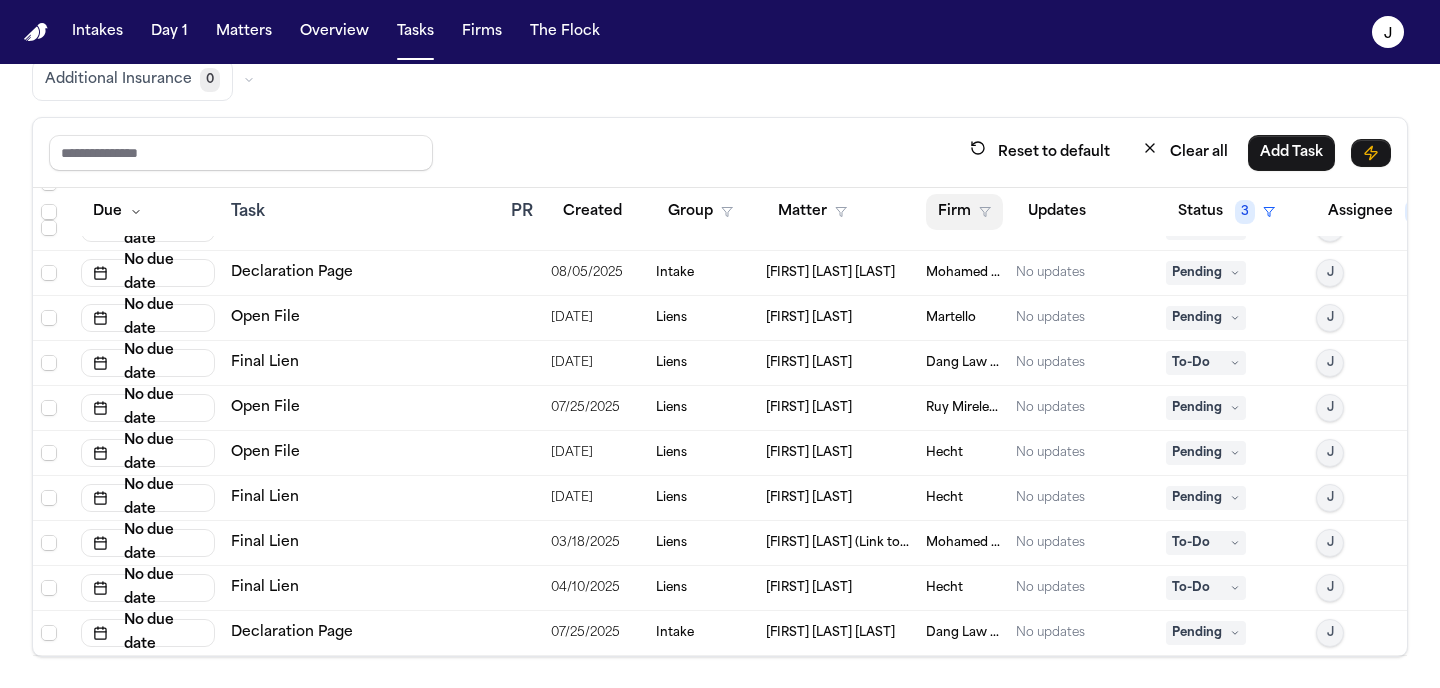 click on "Firm" at bounding box center (964, 212) 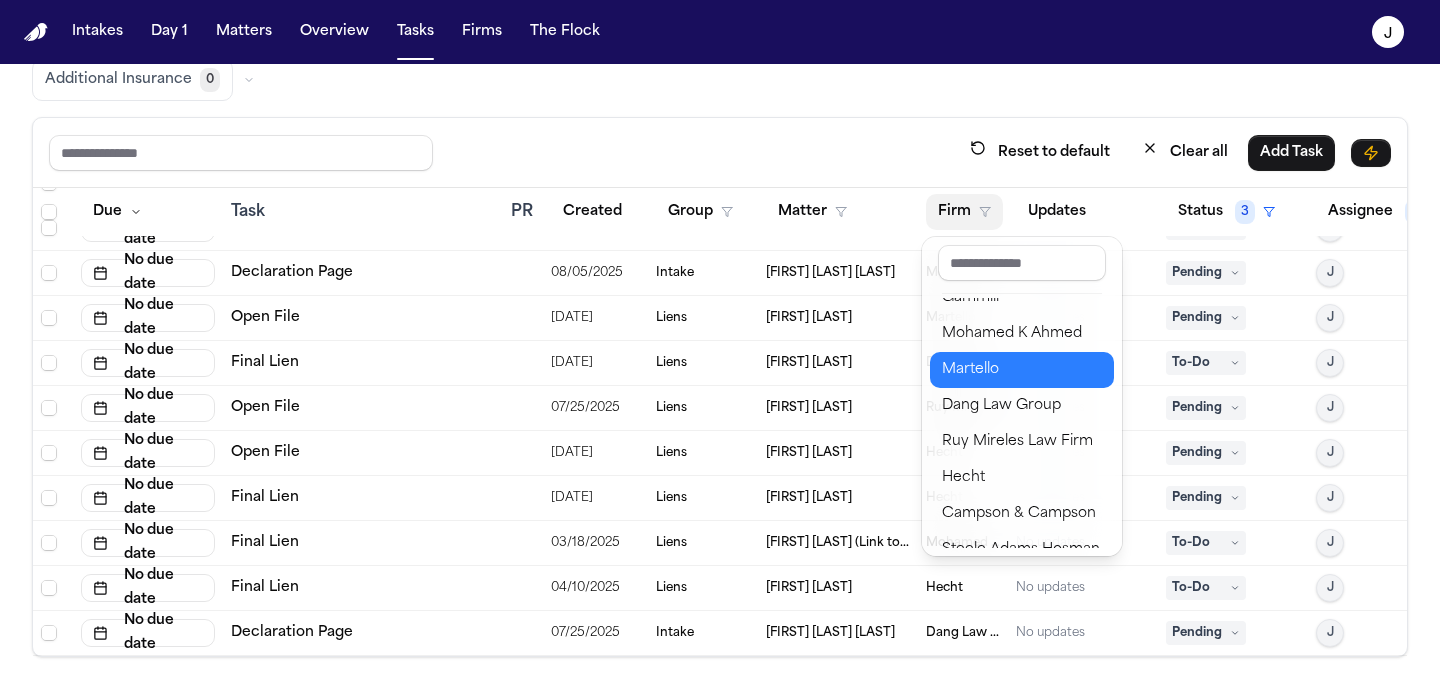 scroll, scrollTop: 94, scrollLeft: 0, axis: vertical 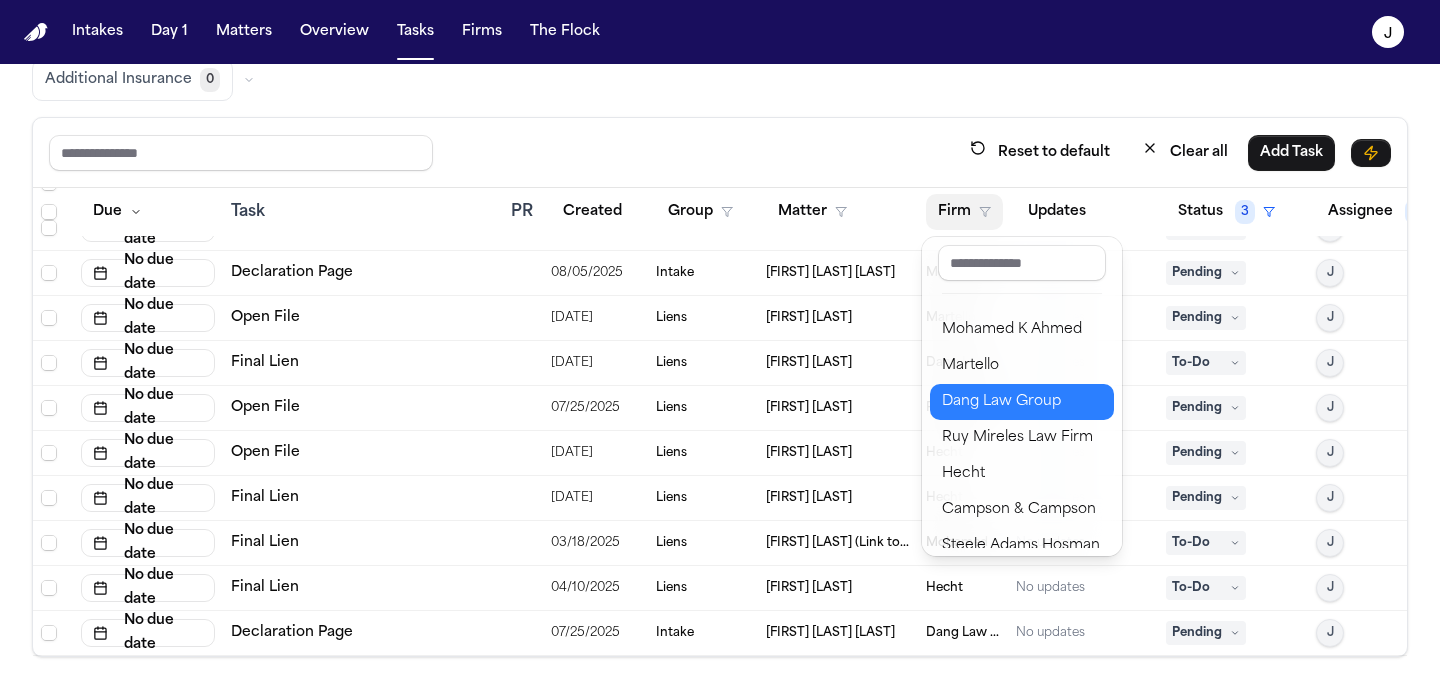 click on "Dang Law Group" at bounding box center [1022, 402] 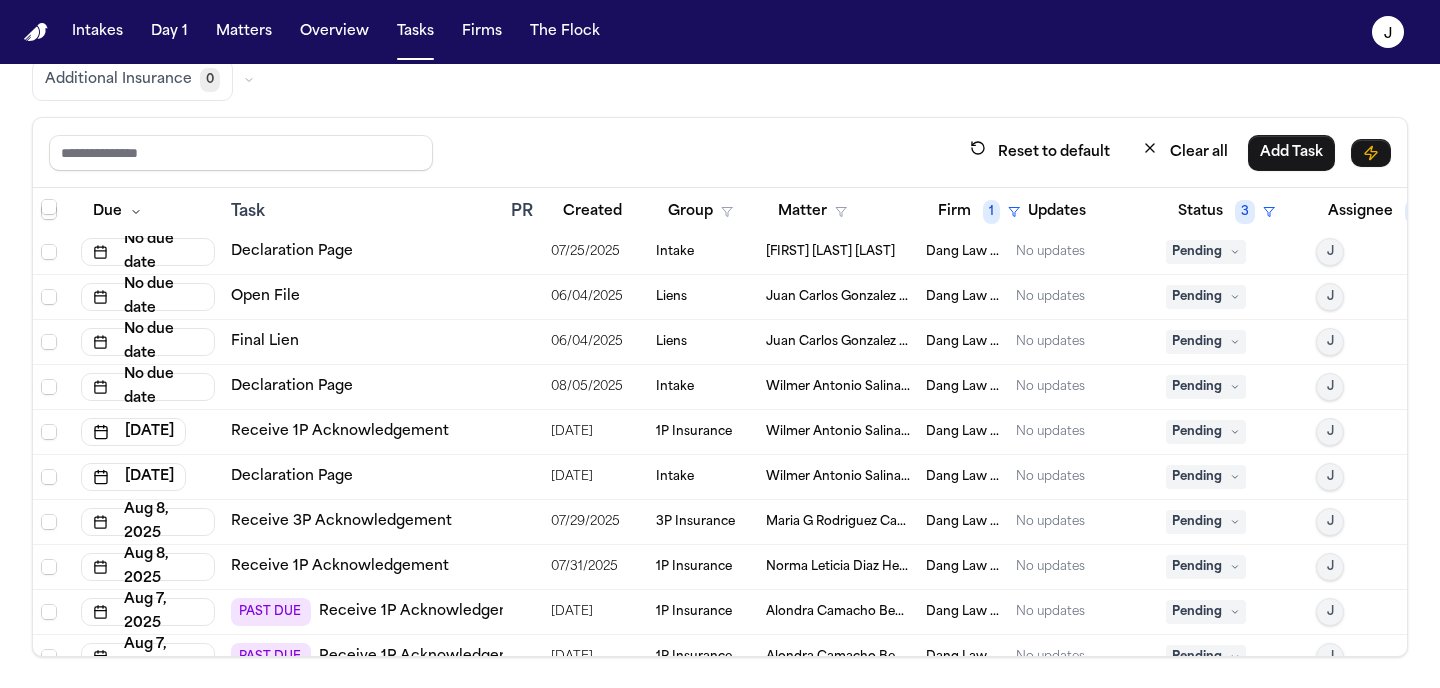 scroll, scrollTop: 0, scrollLeft: 0, axis: both 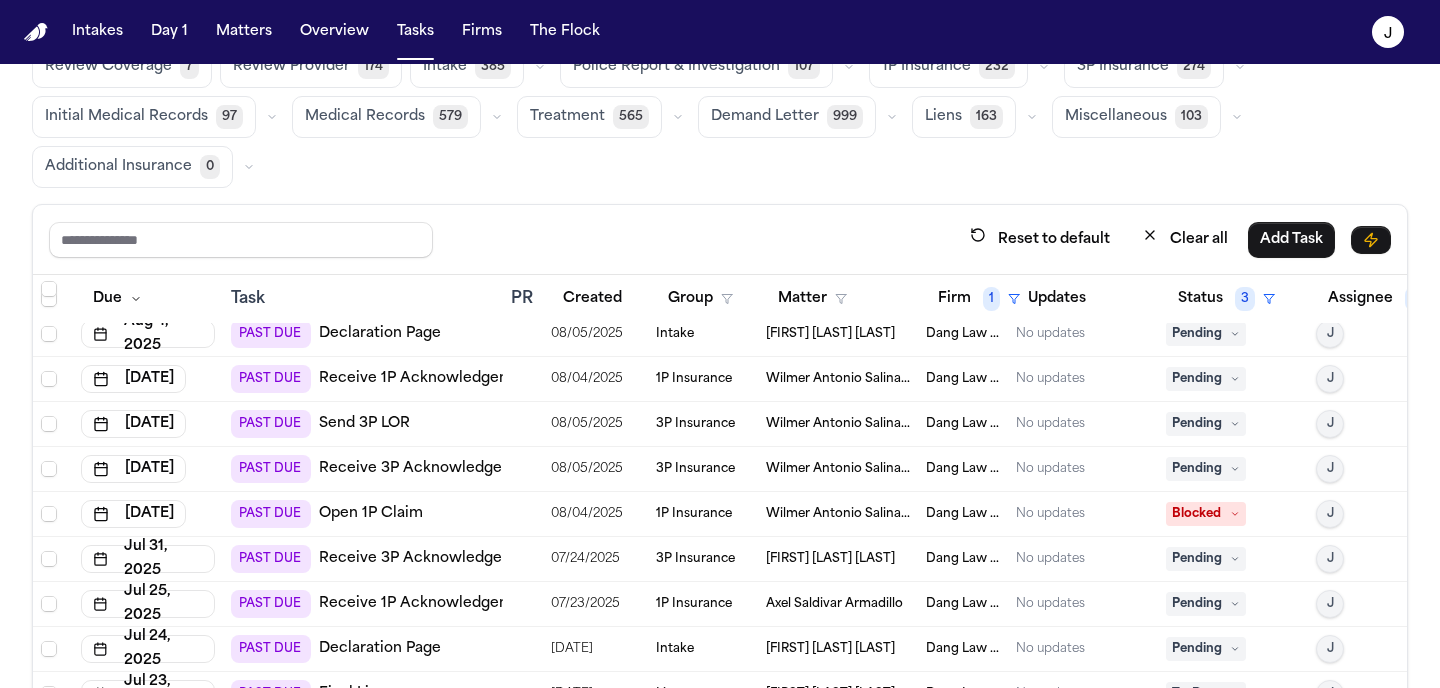 click on "Blocked" at bounding box center [1206, 514] 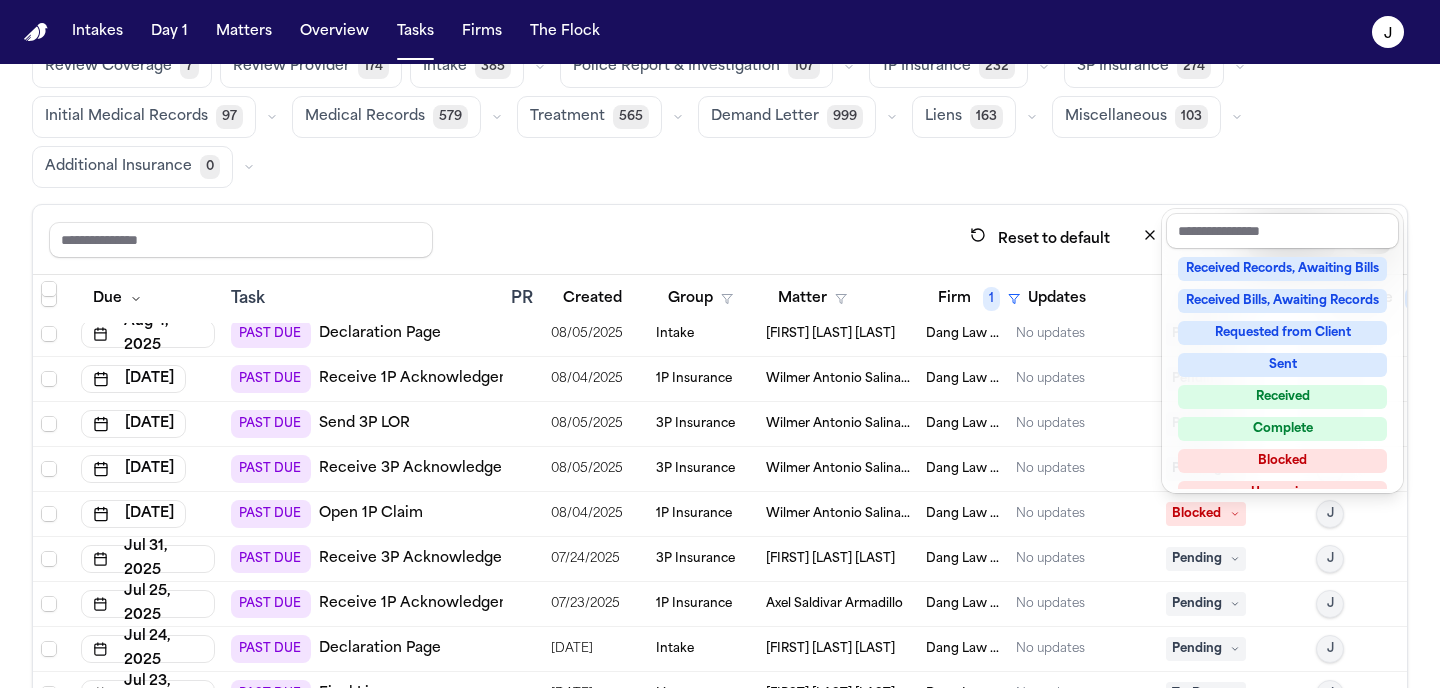 scroll, scrollTop: 312, scrollLeft: 0, axis: vertical 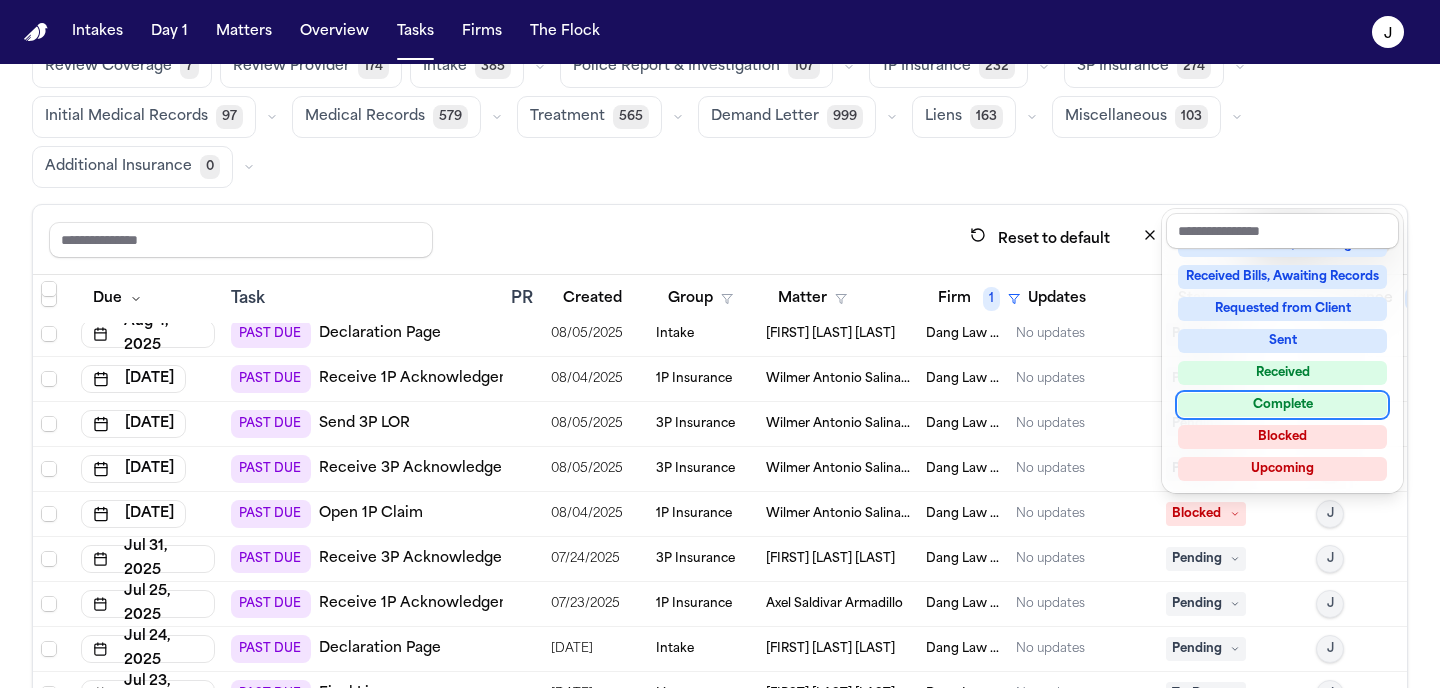 click on "Complete" at bounding box center [1282, 405] 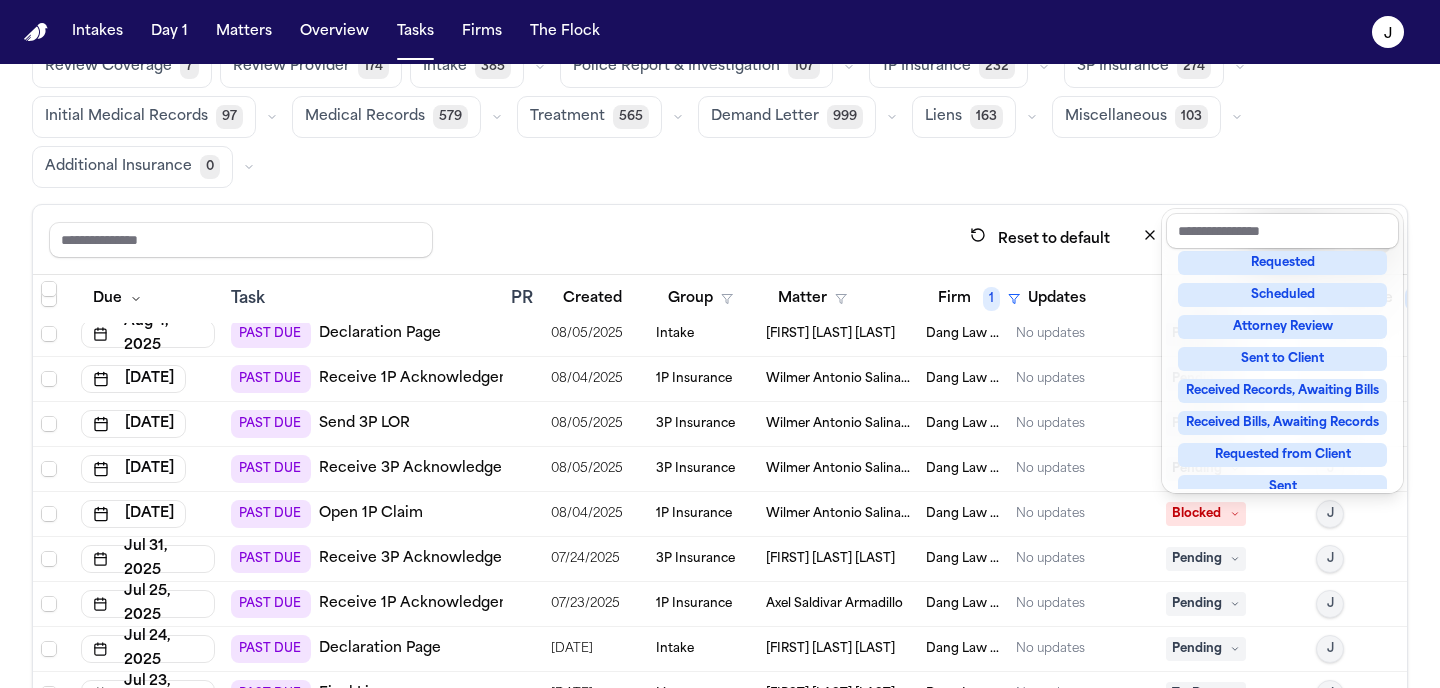 scroll, scrollTop: 8, scrollLeft: 0, axis: vertical 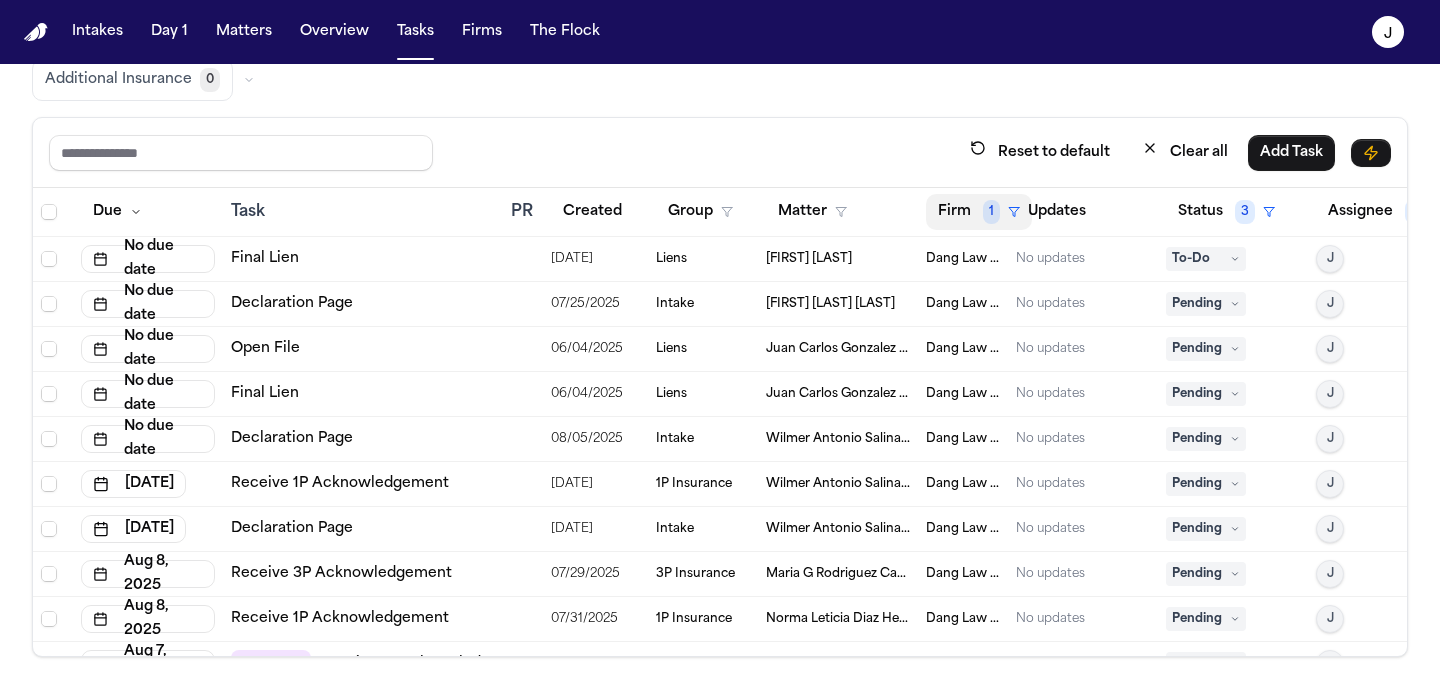 click on "Firm 1" at bounding box center [979, 212] 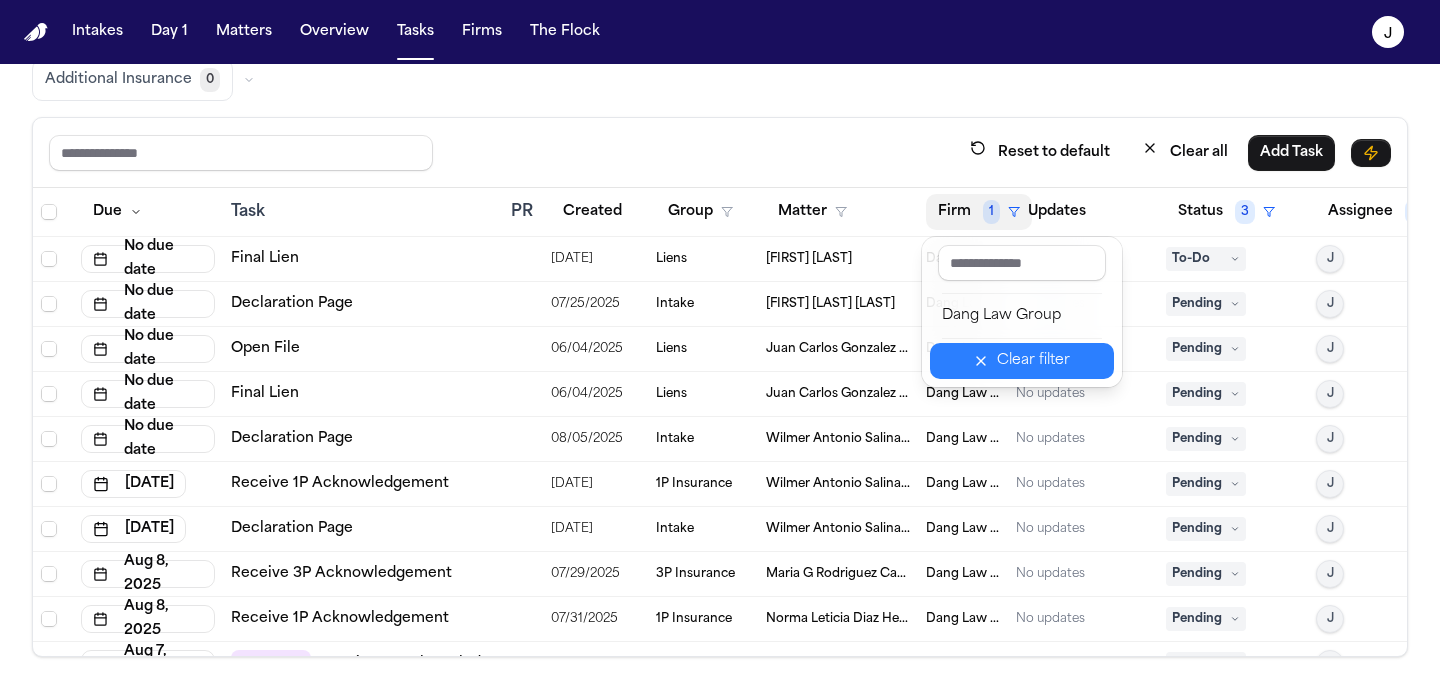 click on "Clear filter" at bounding box center [1022, 361] 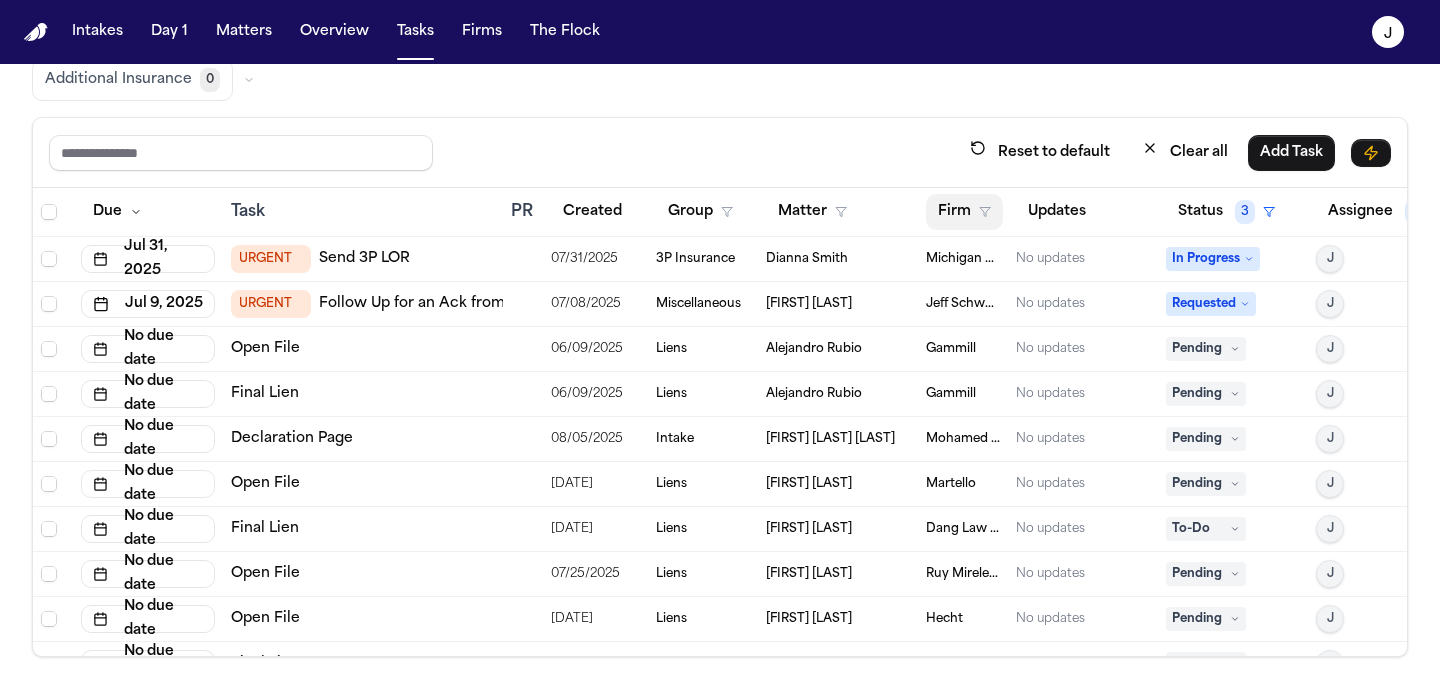 click on "Firm" at bounding box center (964, 212) 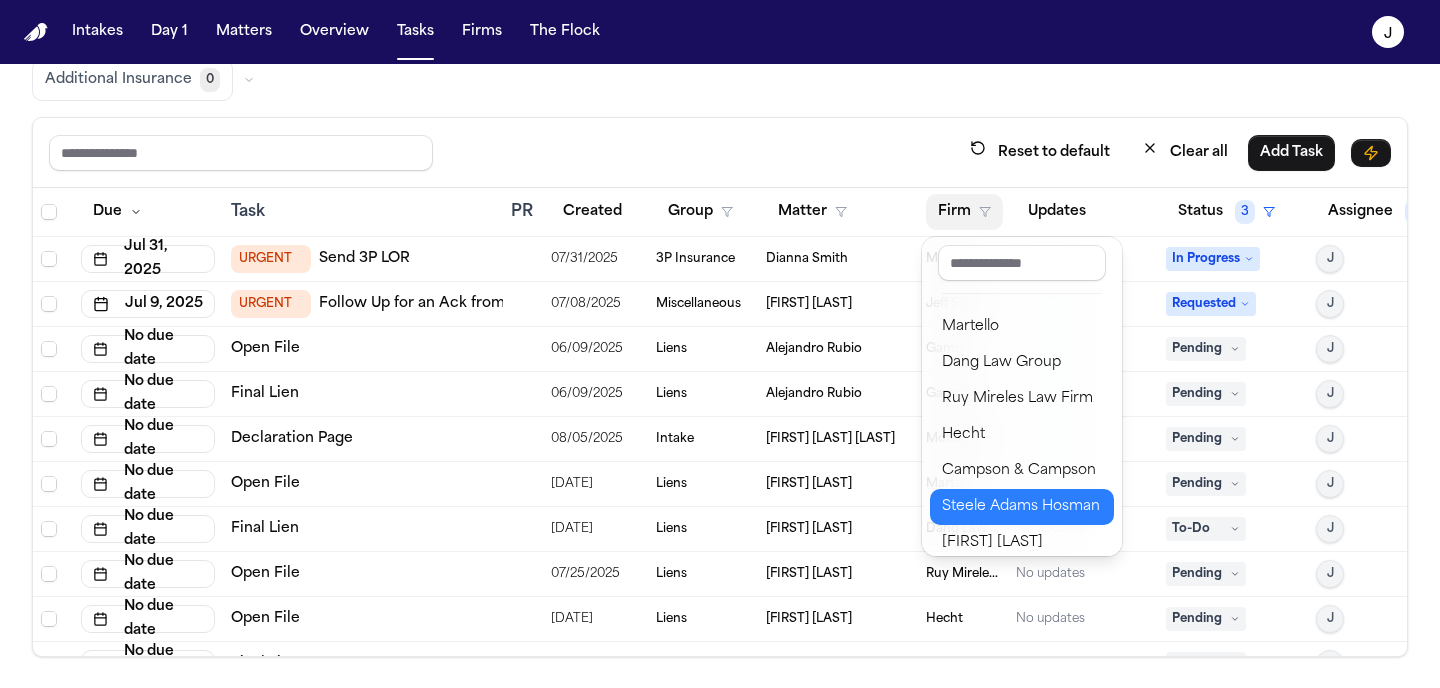scroll, scrollTop: 188, scrollLeft: 0, axis: vertical 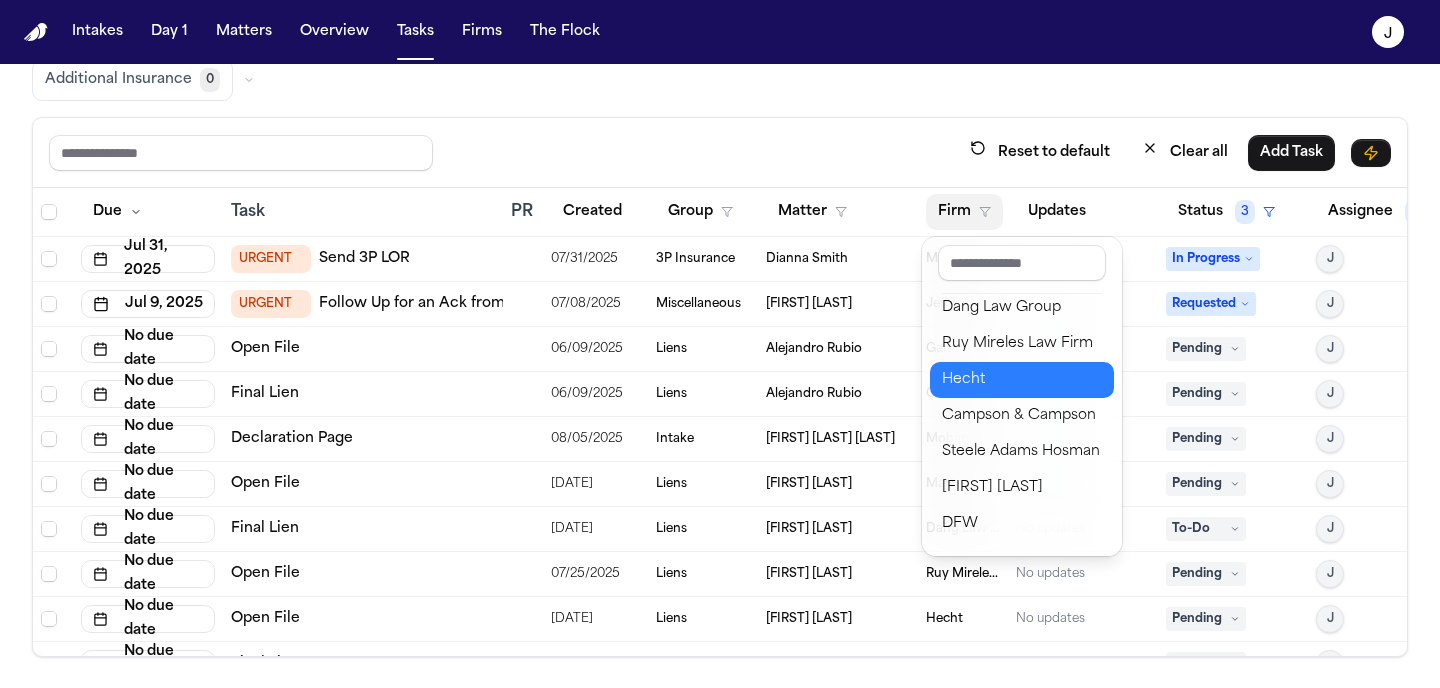 click on "Hecht" at bounding box center (1022, 380) 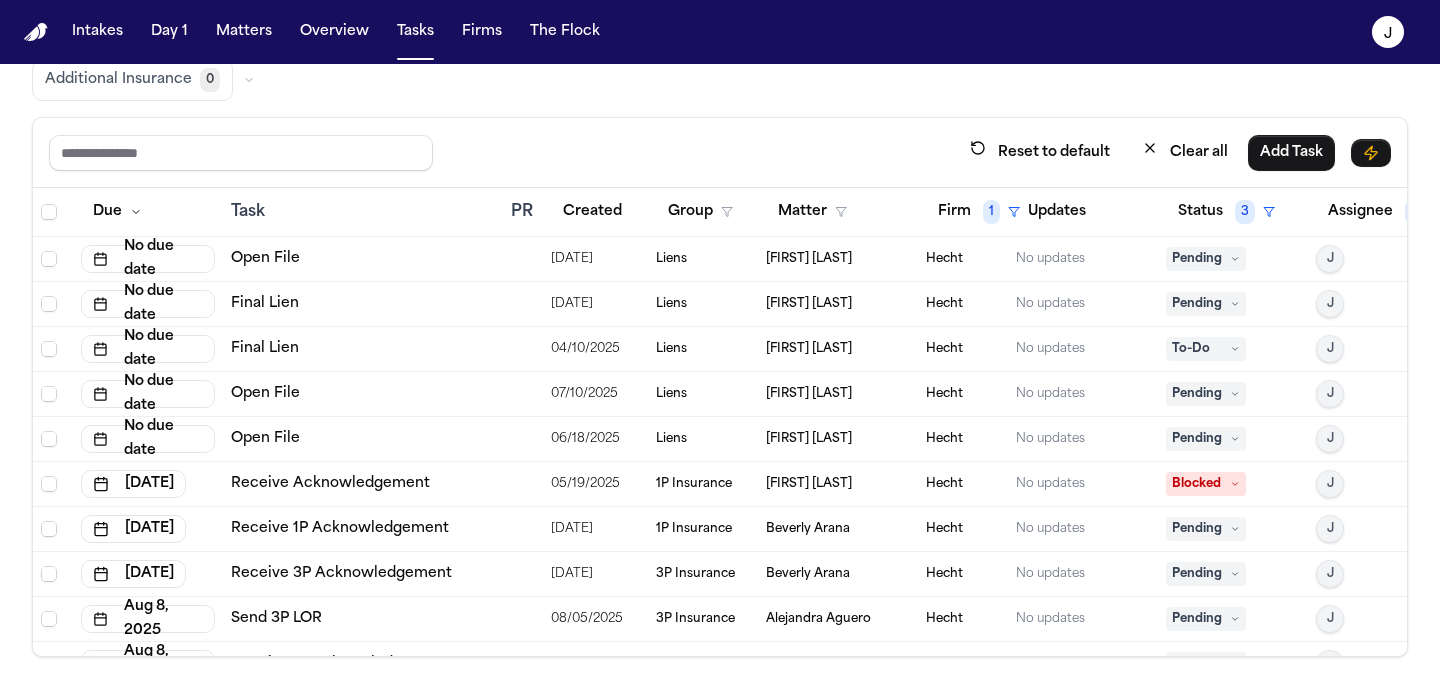 scroll, scrollTop: 0, scrollLeft: 0, axis: both 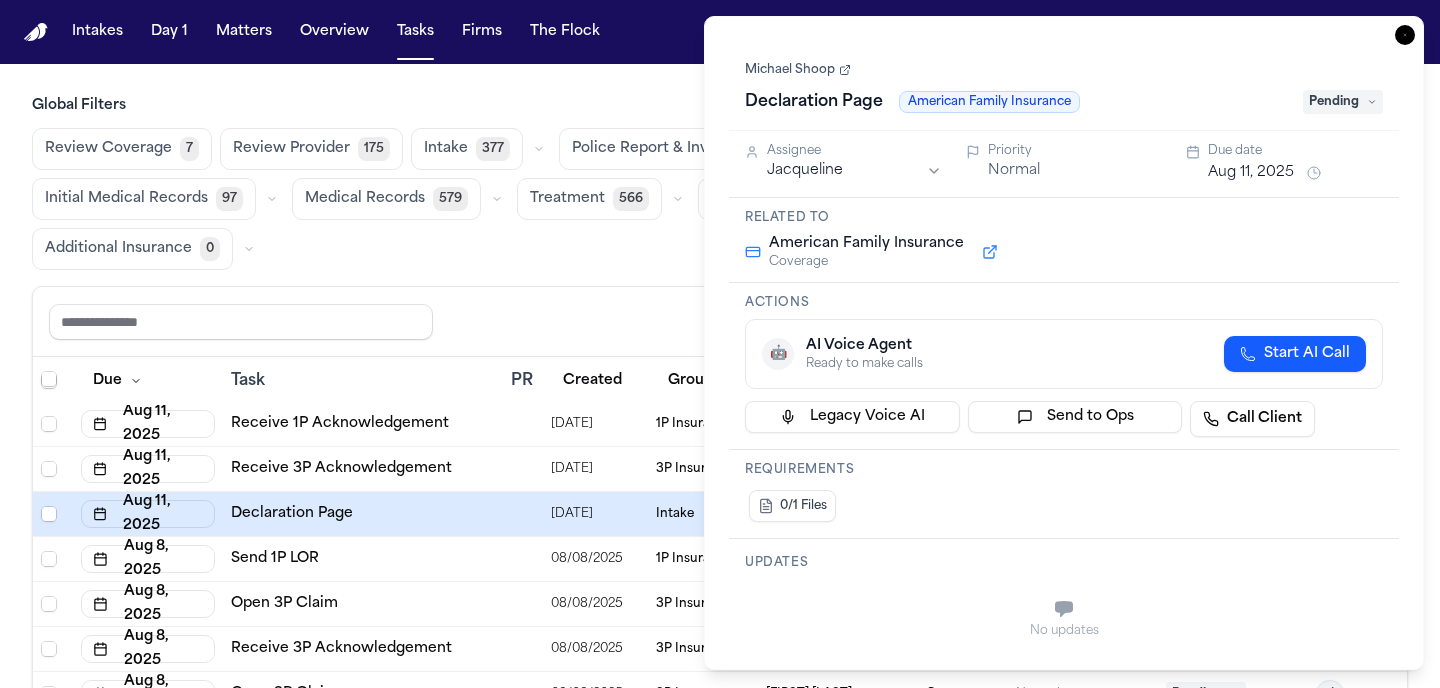 click on "Global Filters Review Coverage 7 Review Provider 175 Intake 377 Police Report & Investigation 107 1P Insurance 228 3P Insurance 276 Initial Medical Records 97 Medical Records 579 Treatment 566 Demand Letter 997 Liens 164 Miscellaneous 98 Additional Insurance 0 Reset to default Clear all Add Task Due Task PR Created Group Matter Firm Updates Status 3 Assignee 1 [DATE], [DATE] Receive 3P Acknowledgement [DATE] 3P Insurance [FIRST] [LAST] No updates Pending J [DATE] Receive 1P Acknowledgement [DATE] 1P Insurance [FIRST] [LAST] [FIRST] [LAST] No updates Pending J [DATE] Receive 3P Acknowledgement [DATE] 3P Insurance [FIRST] [LAST] [FIRST] [LAST] No updates Pending J [DATE] Declaration Page [DATE] Intake [FIRST] [LAST] [FIRST] [LAST] No updates Pending J [DATE] Receive 3P Acknowledgement [DATE] 3P Insurance [FIRST] [LAST] No updates Pending J [DATE] Receive 1P Acknowledgement [DATE] 1P Insurance [FIRST] [LAST] [FIRST] [LAST] No updates J" at bounding box center [720, 376] 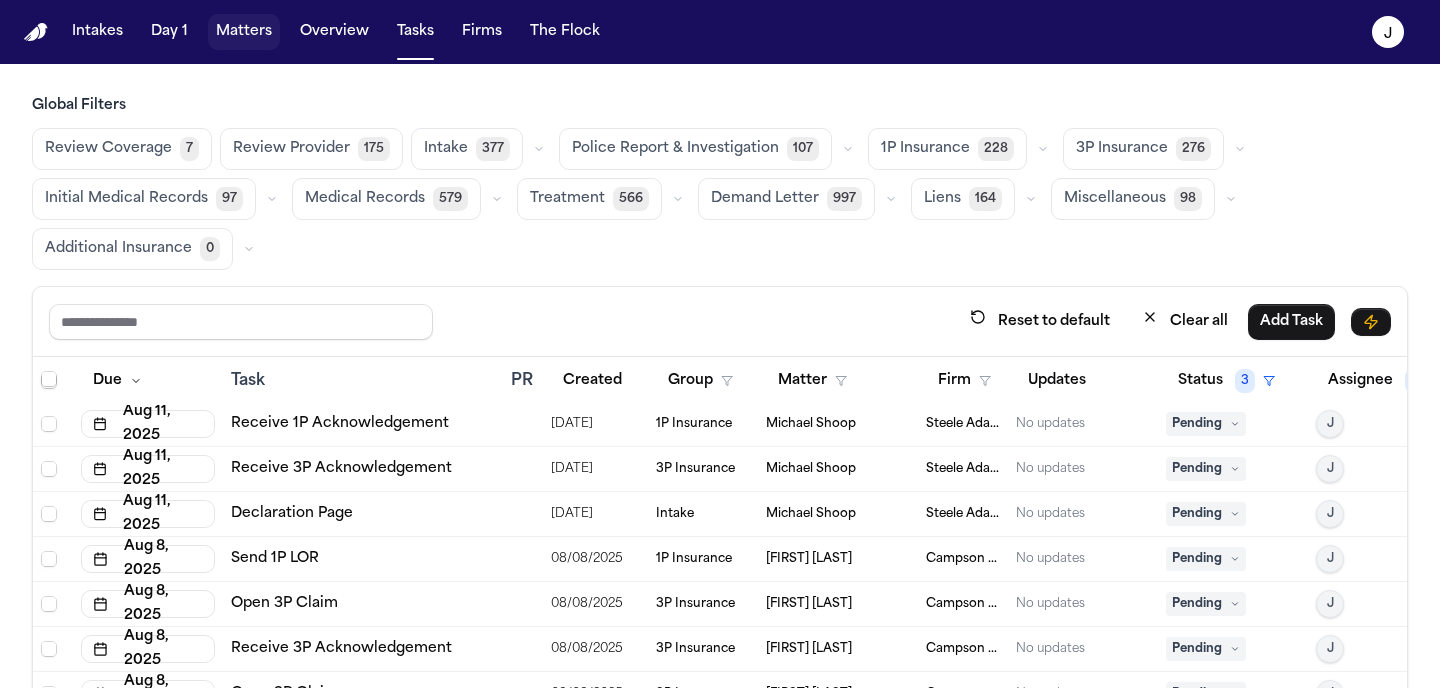 click on "Matters" at bounding box center (244, 32) 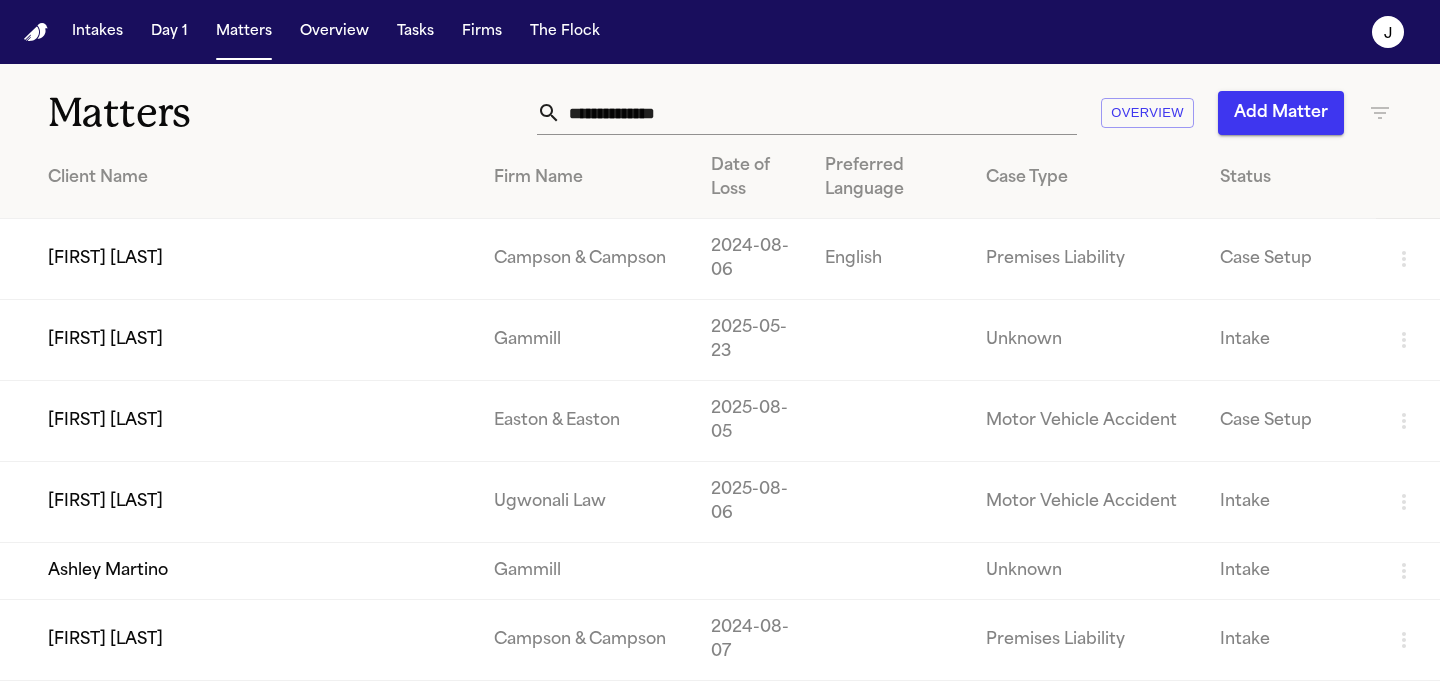 click at bounding box center [819, 113] 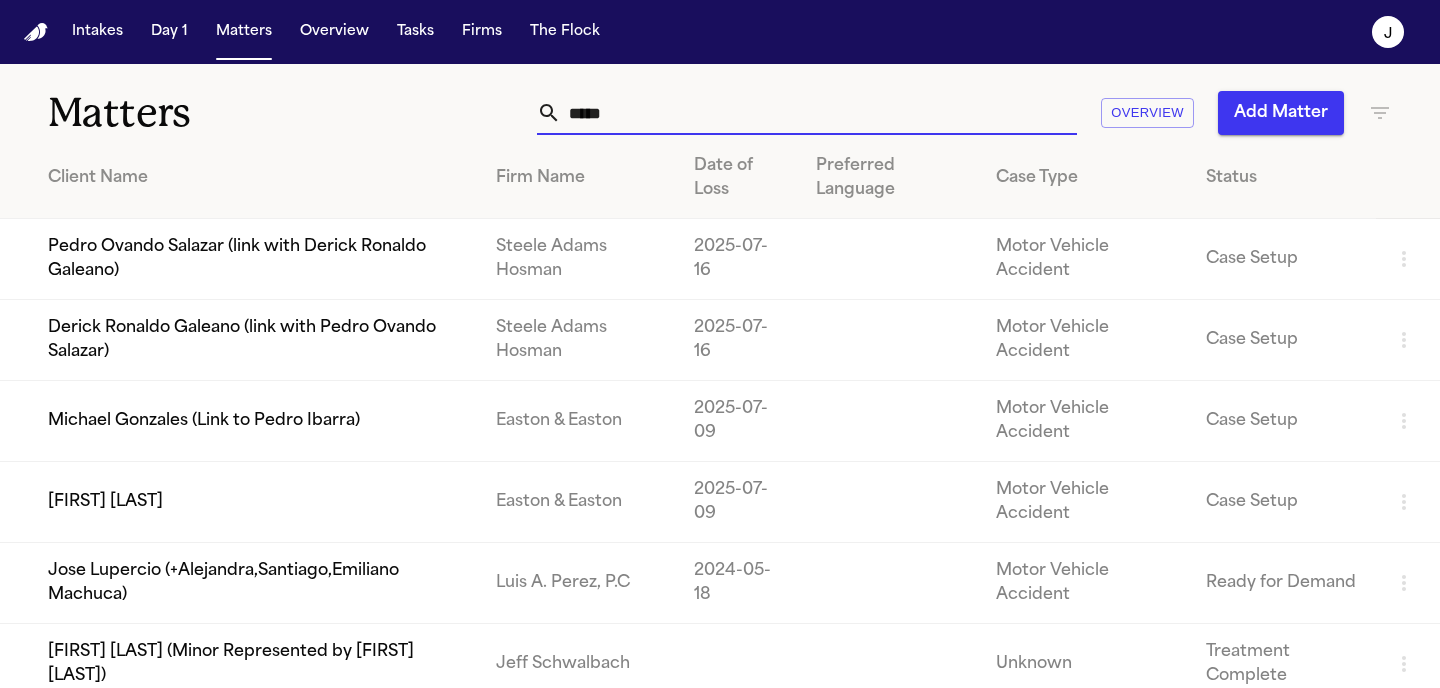 type on "*****" 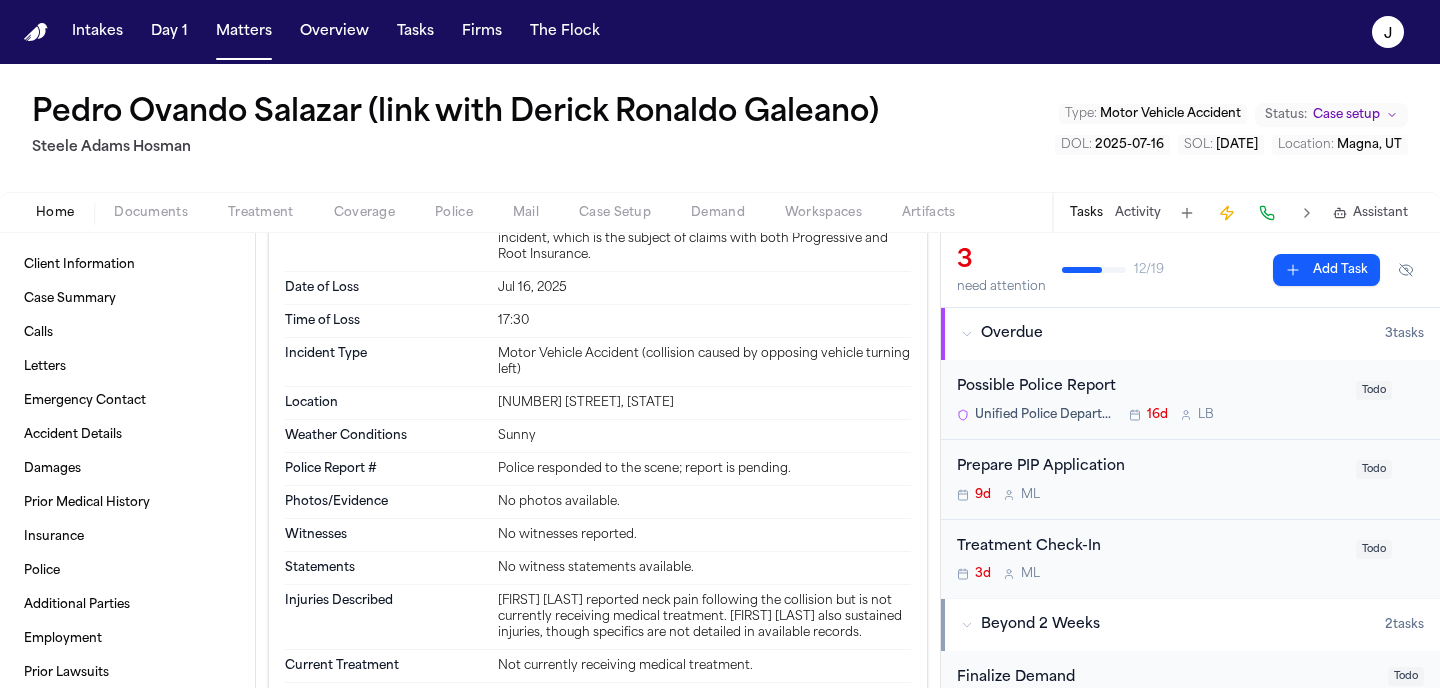 scroll, scrollTop: 2175, scrollLeft: 0, axis: vertical 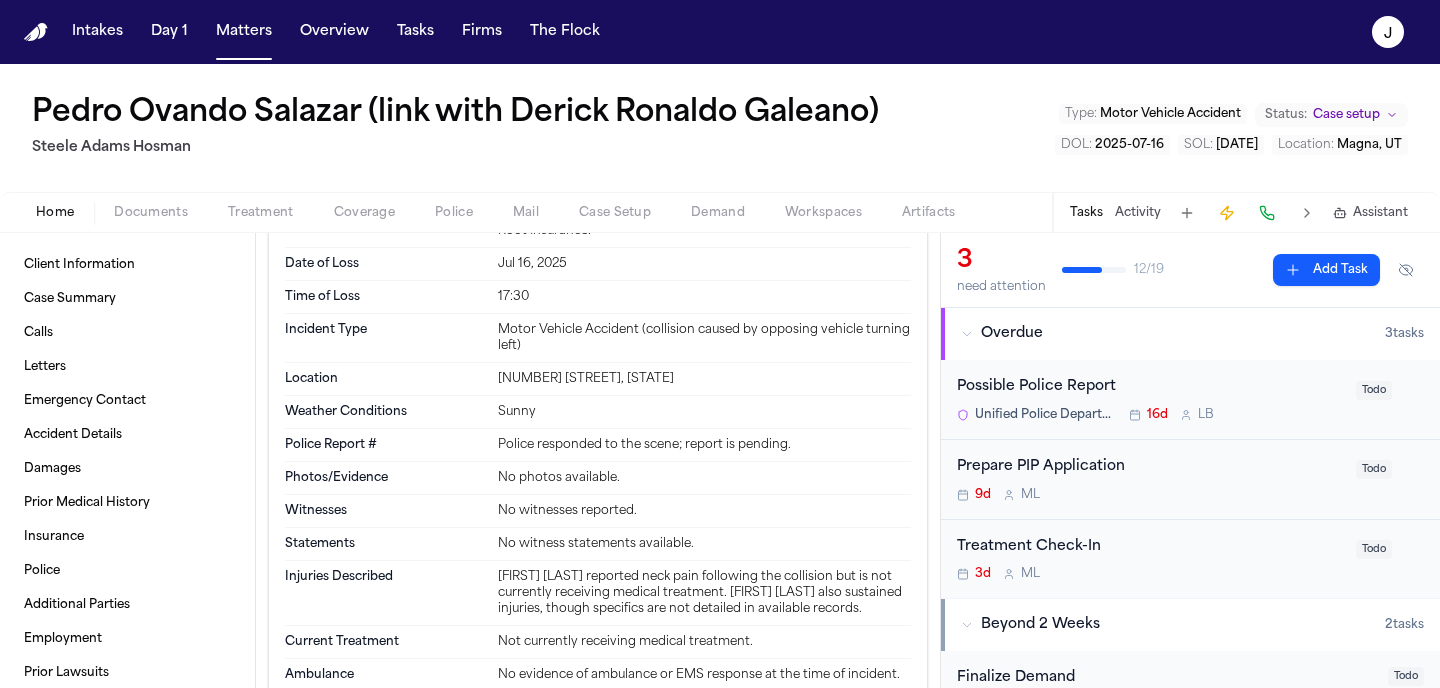 click on "Documents" at bounding box center [151, 213] 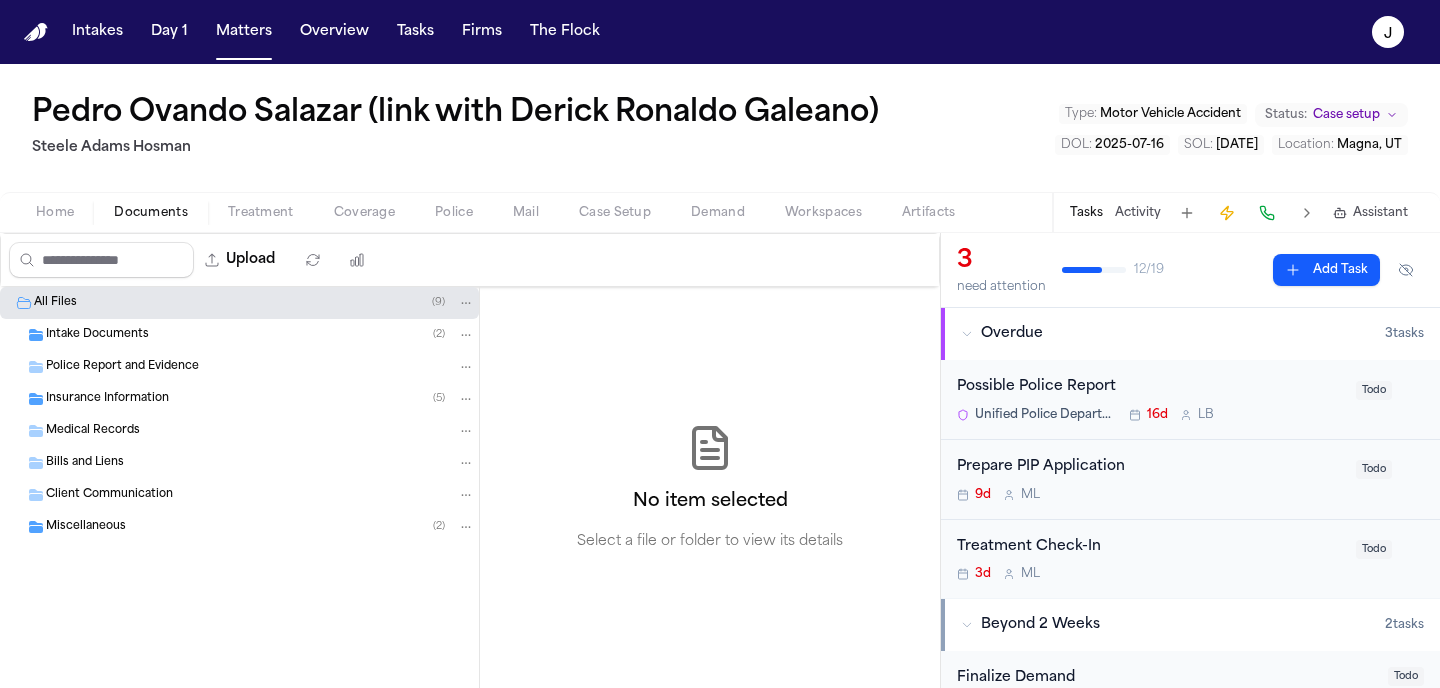 click on "Police Report and Evidence" at bounding box center [122, 367] 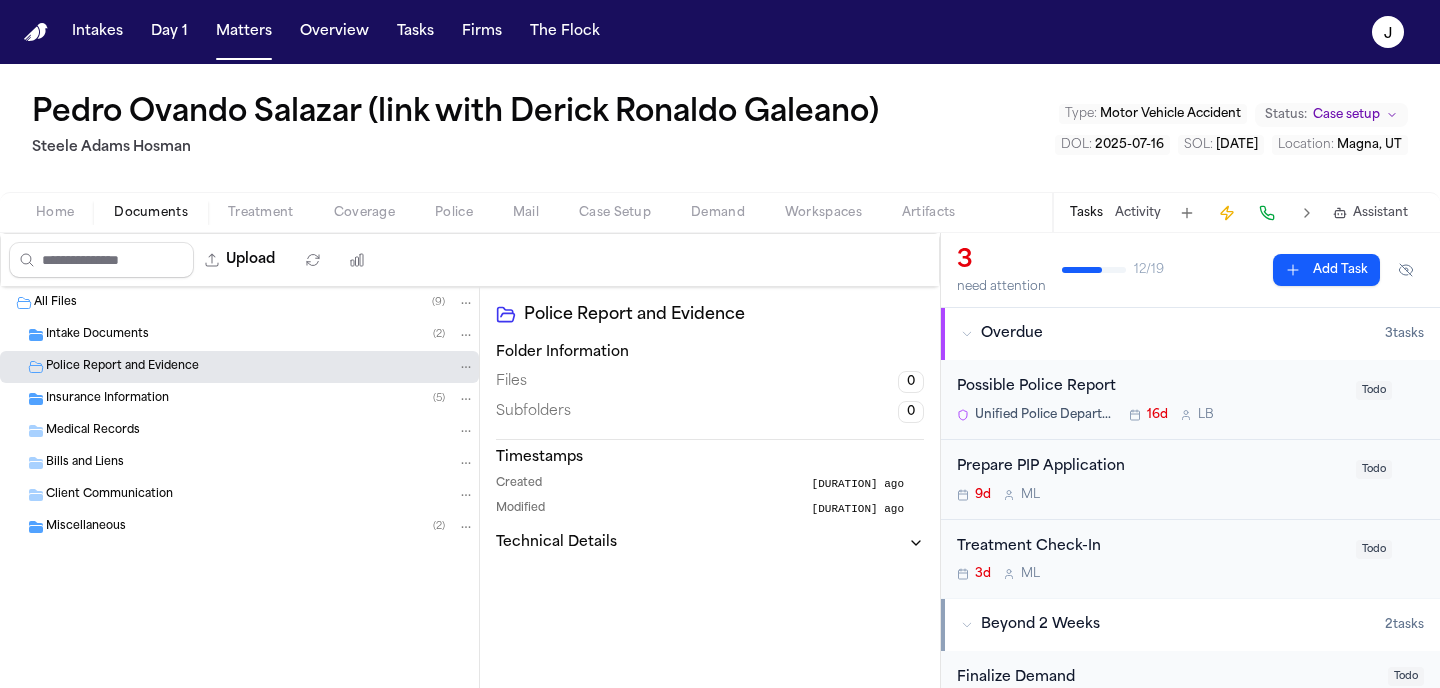 click on "Home" at bounding box center (55, 213) 